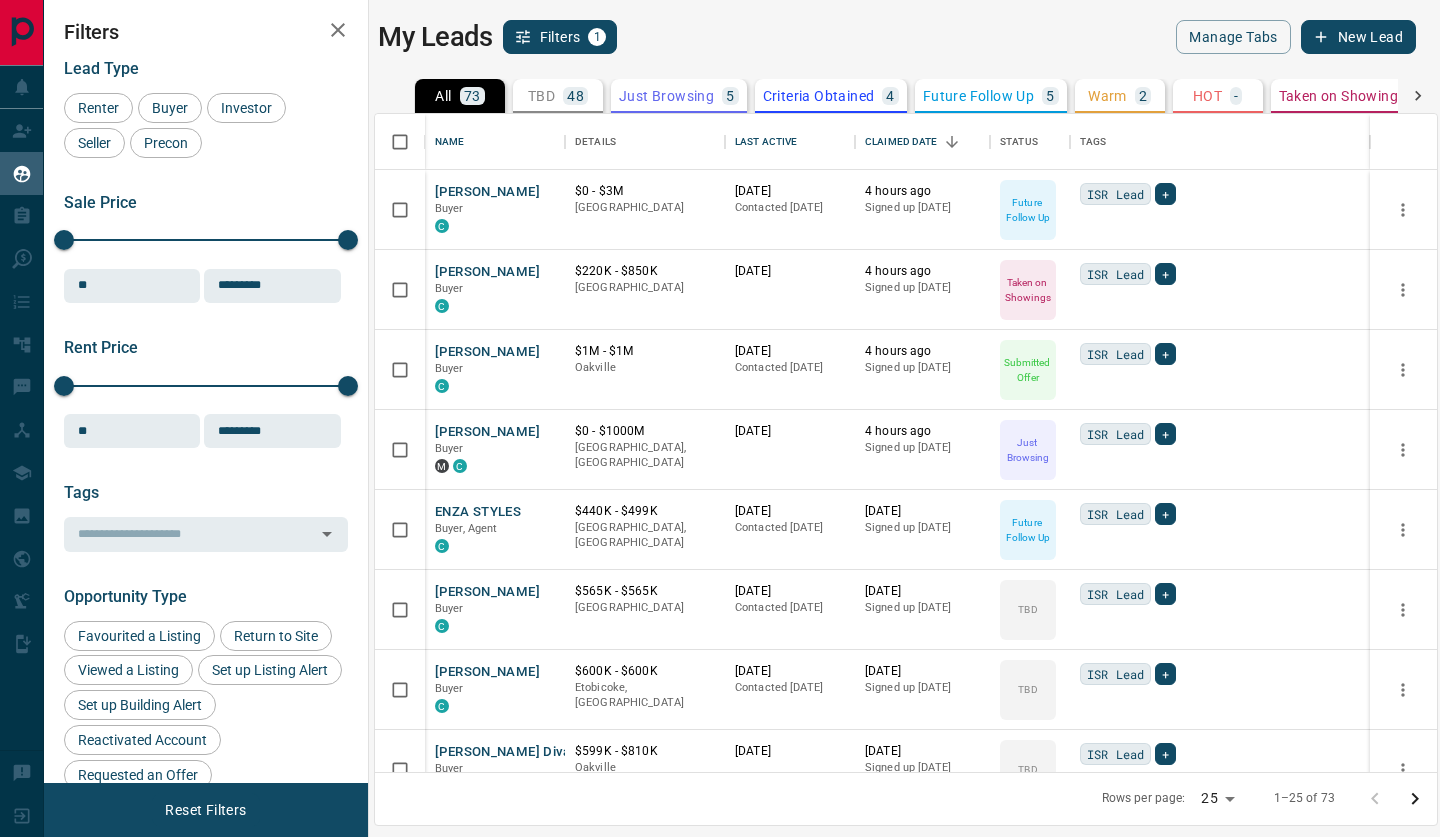 scroll, scrollTop: 0, scrollLeft: 0, axis: both 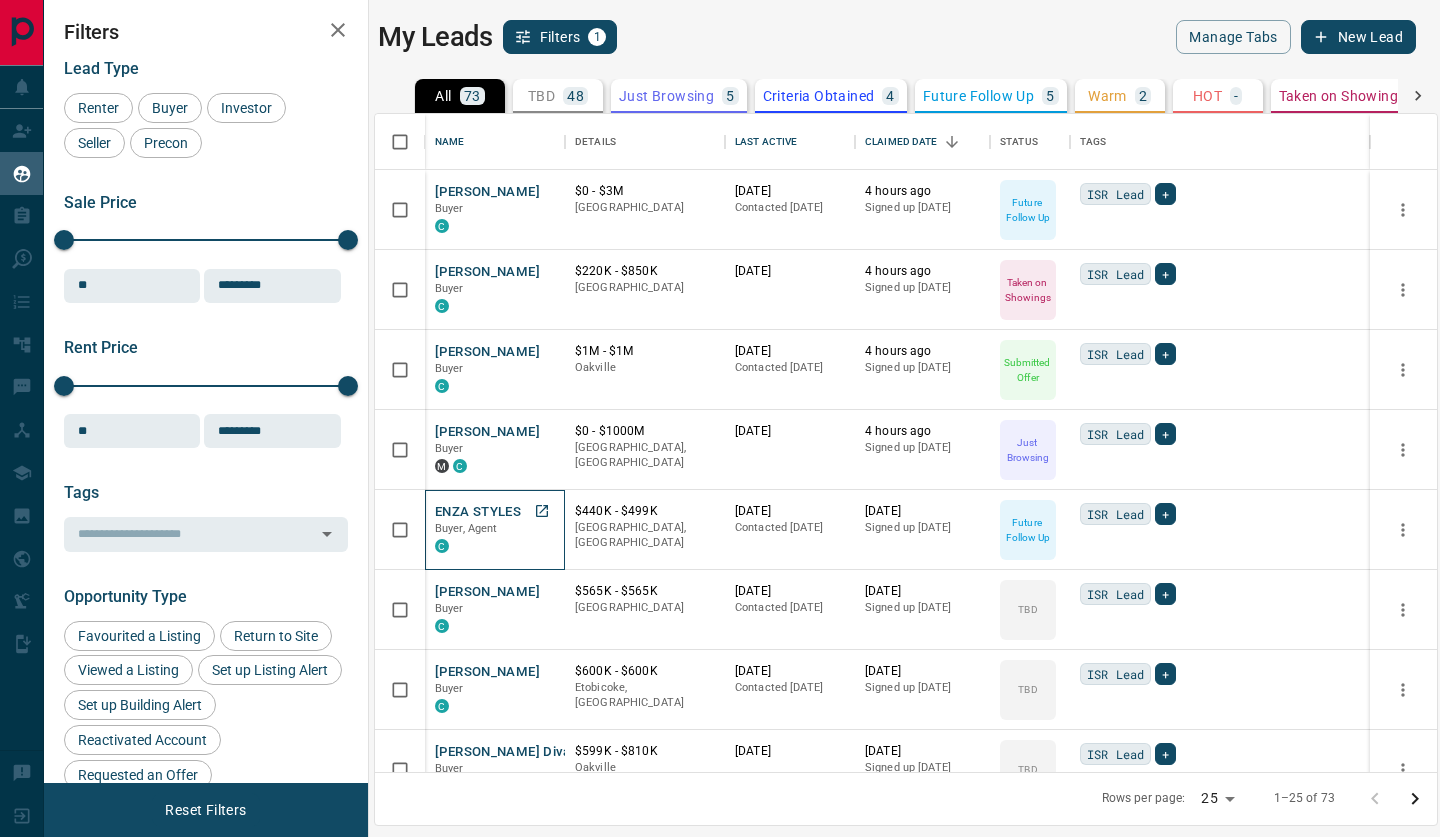 click on "ENZA STYLES" at bounding box center (478, 512) 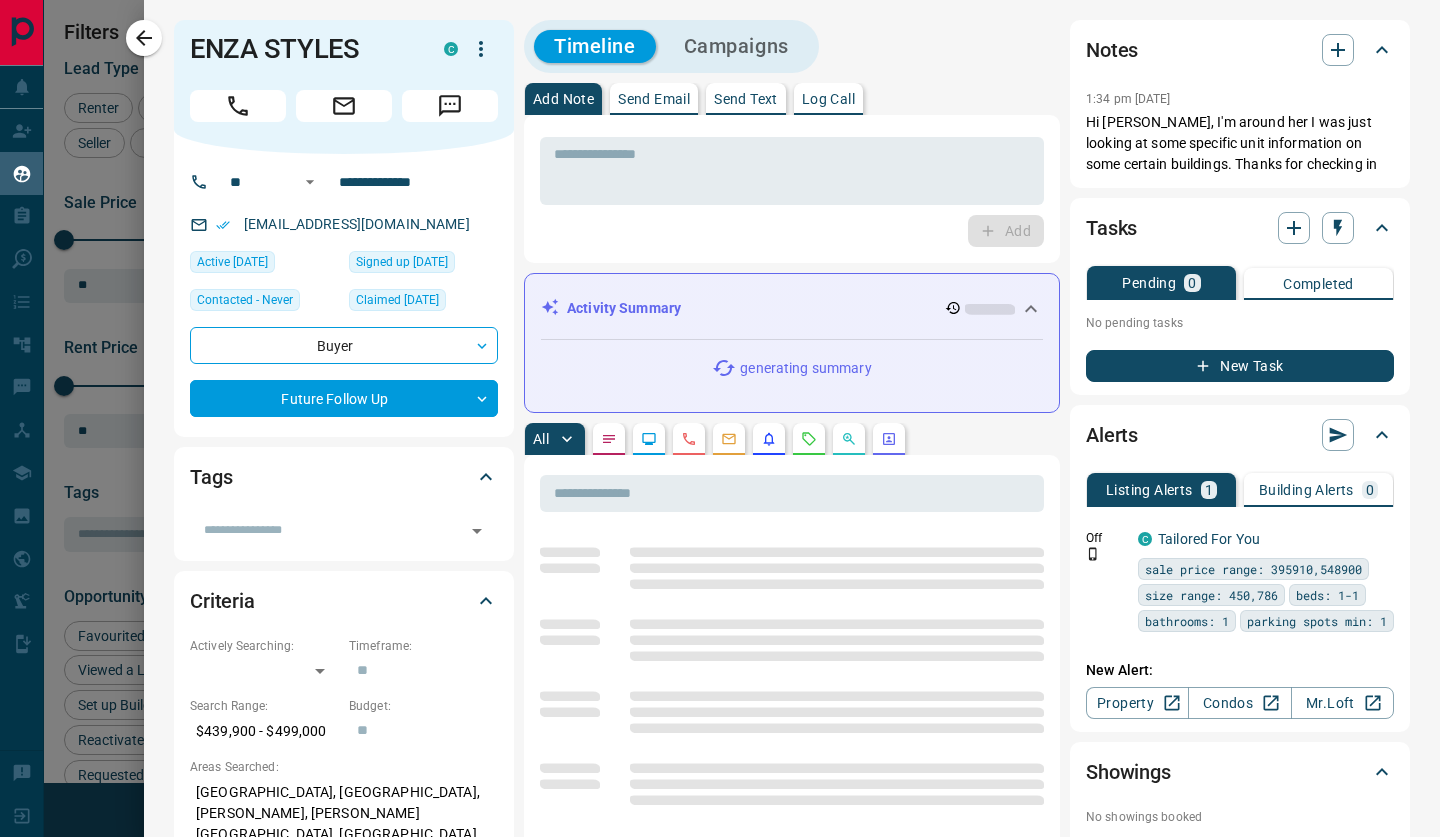click 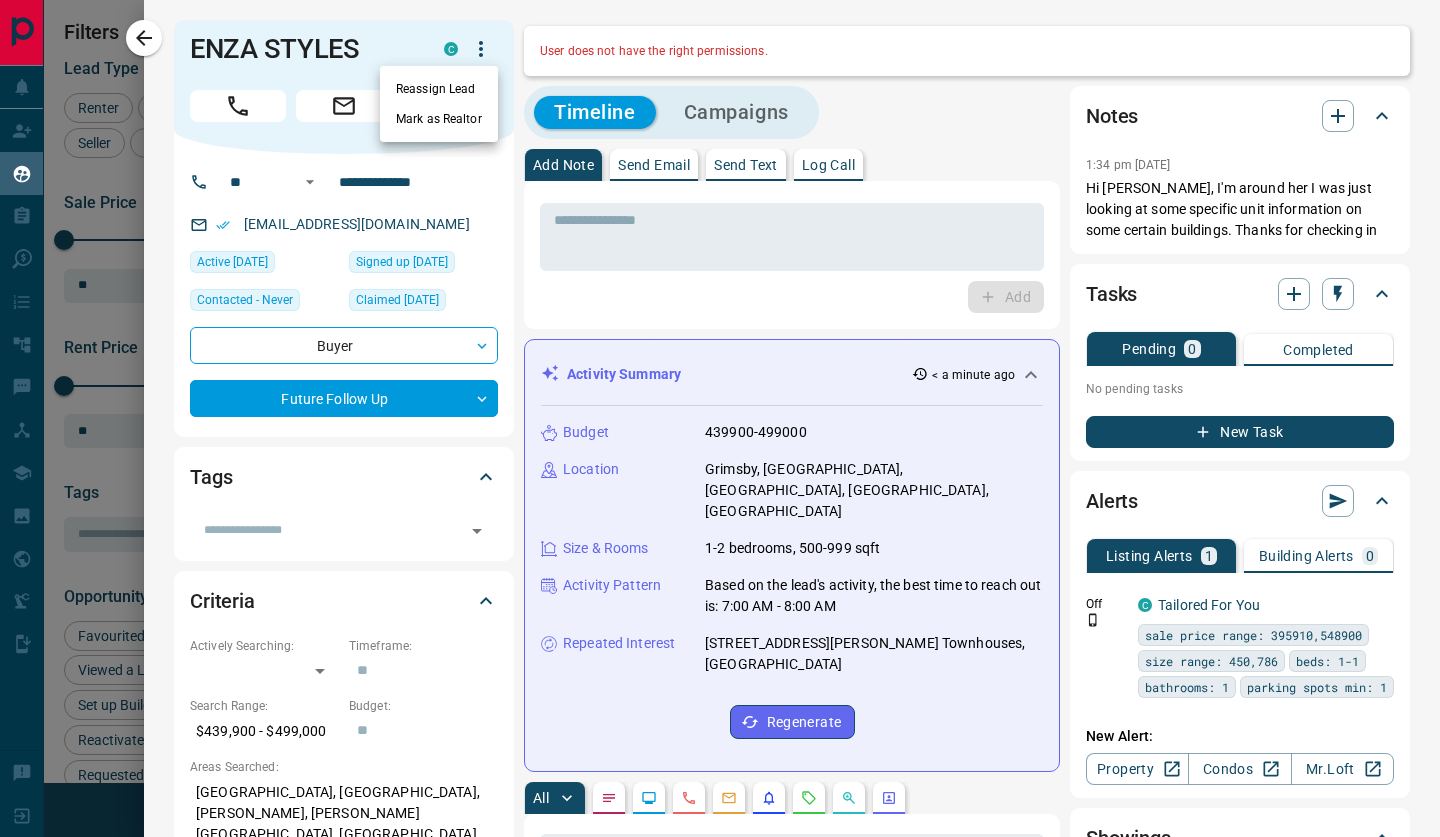 scroll, scrollTop: 0, scrollLeft: 0, axis: both 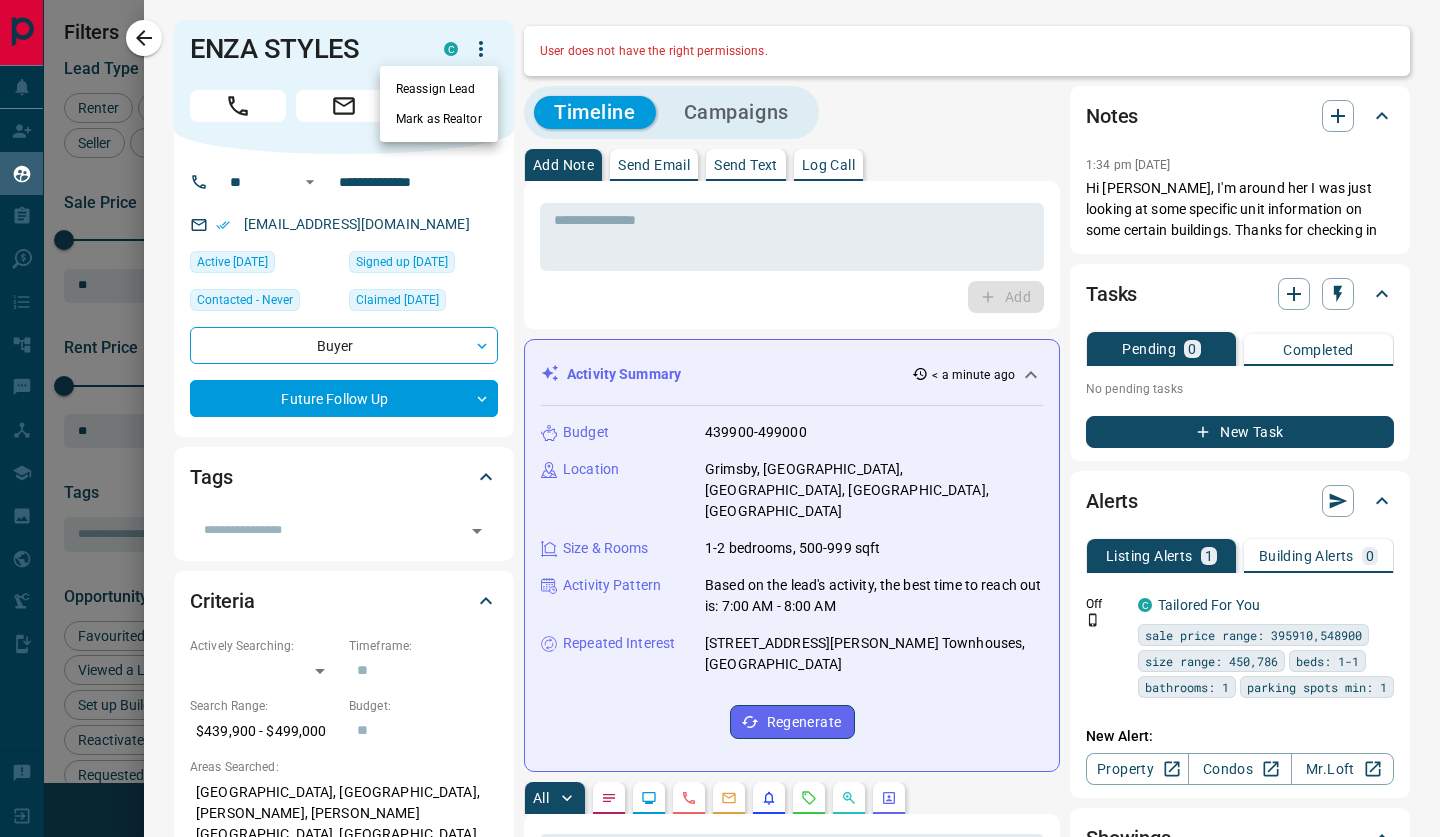click at bounding box center (720, 418) 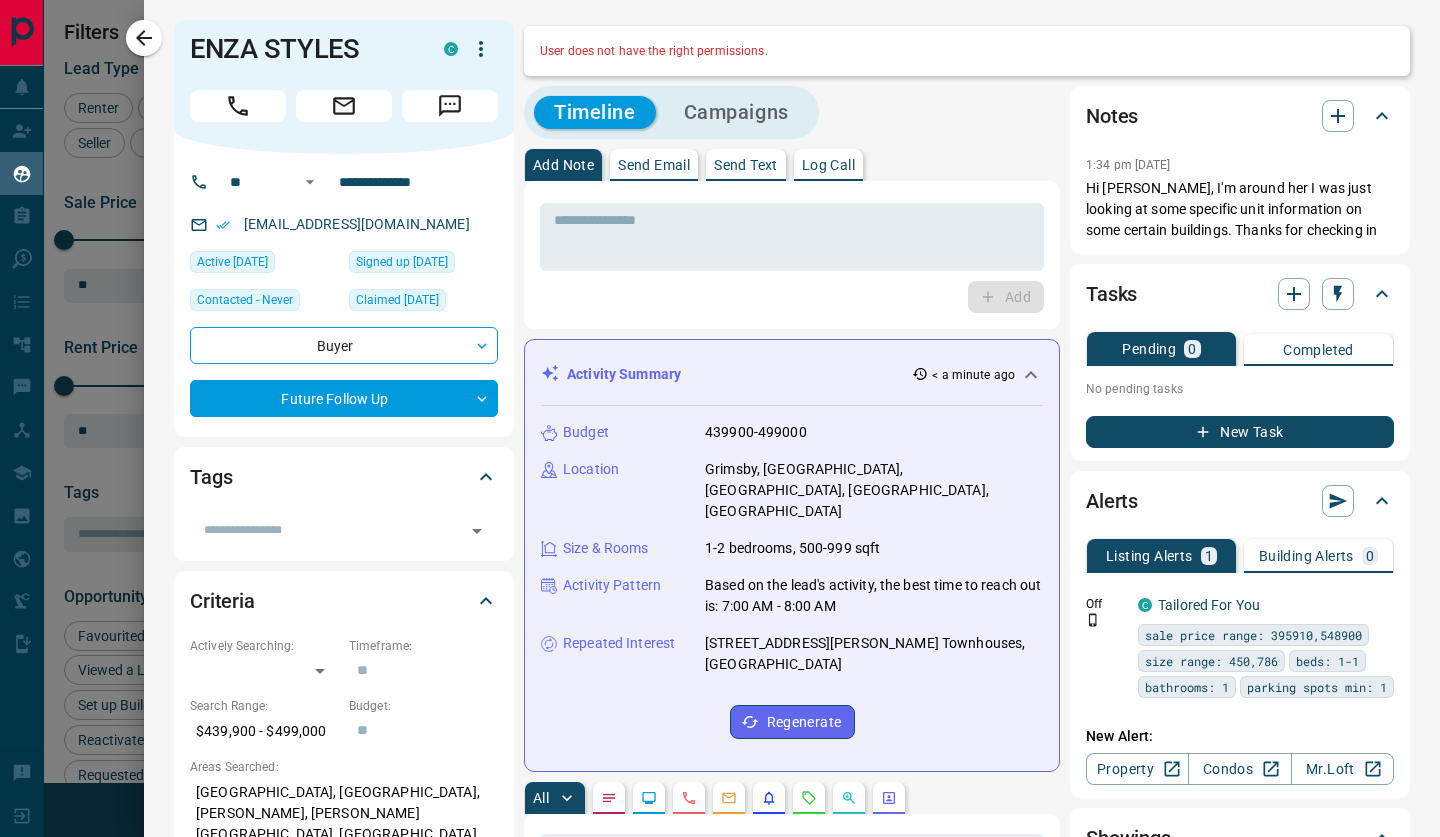 click 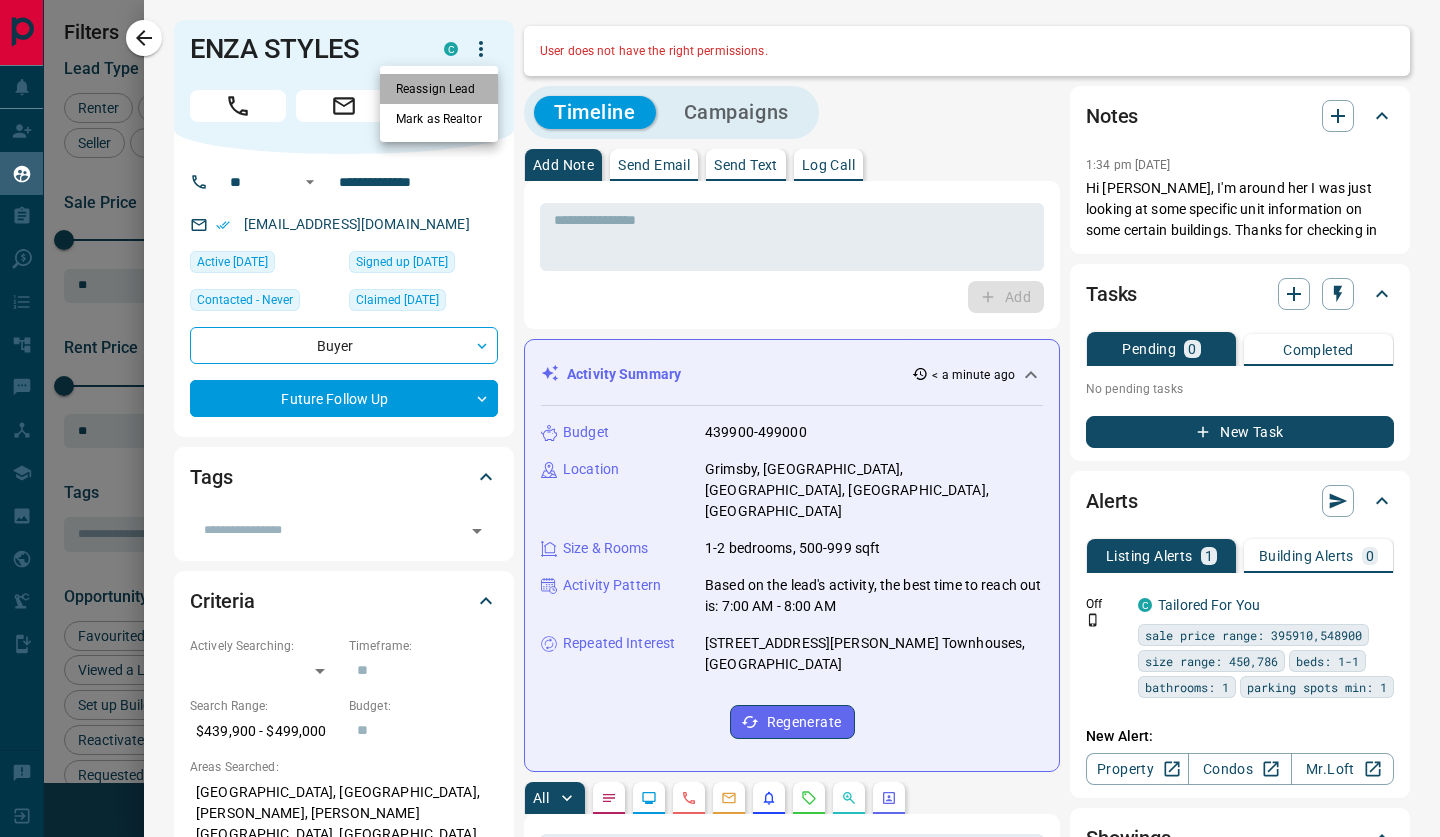 click on "Reassign Lead" at bounding box center [439, 89] 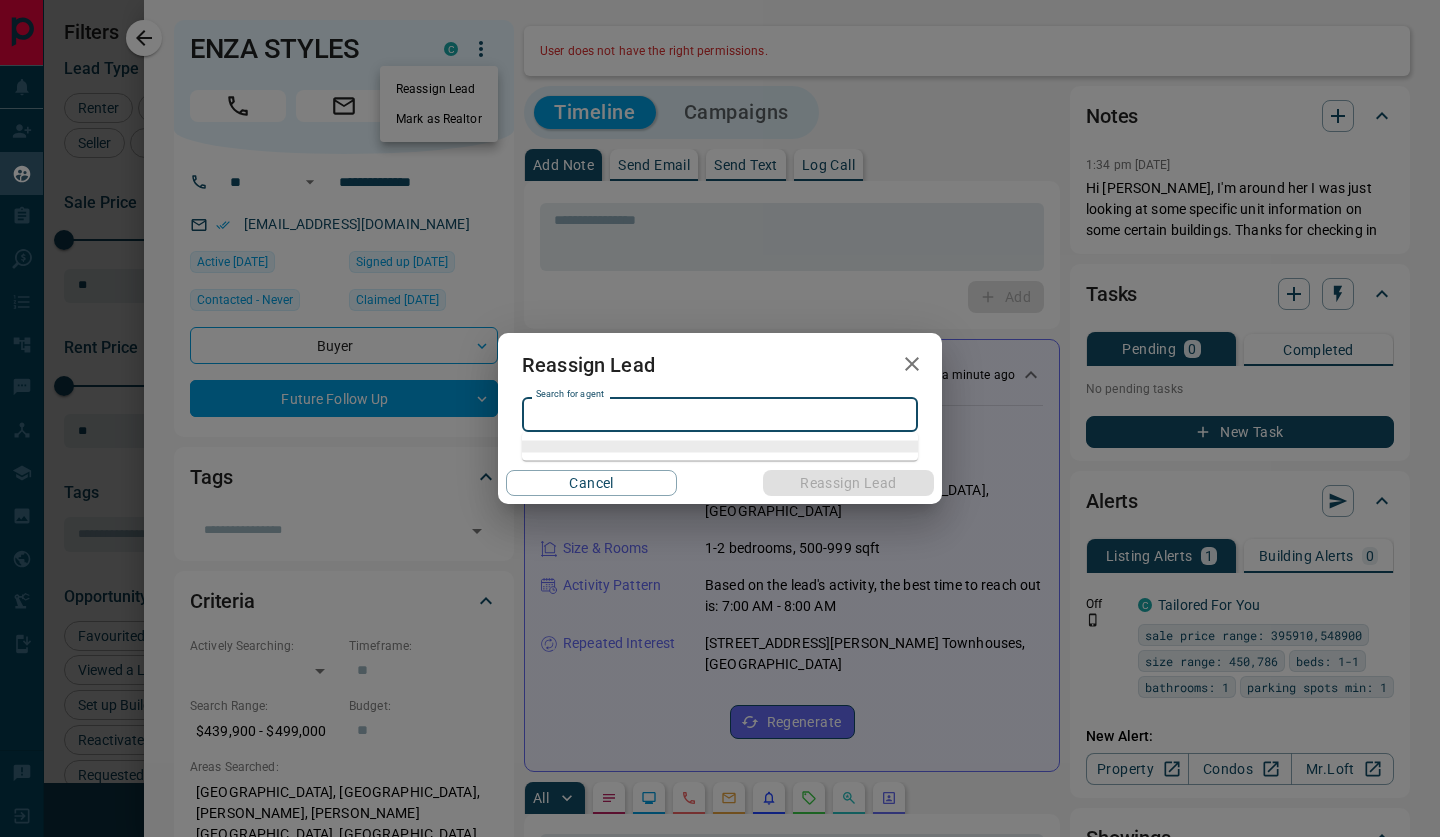 click on "Search for agent" at bounding box center (718, 414) 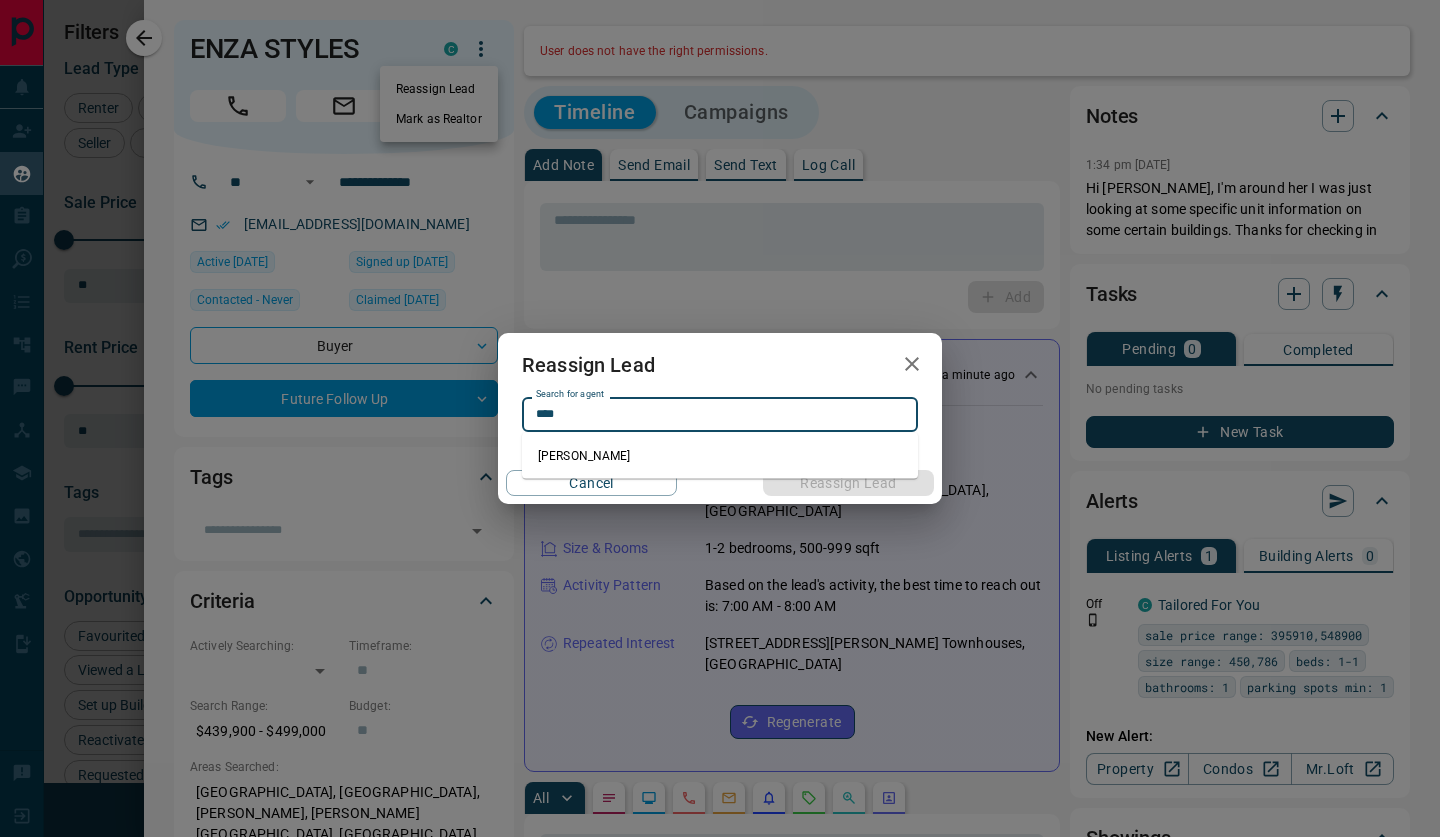 click on "[PERSON_NAME]" at bounding box center [720, 456] 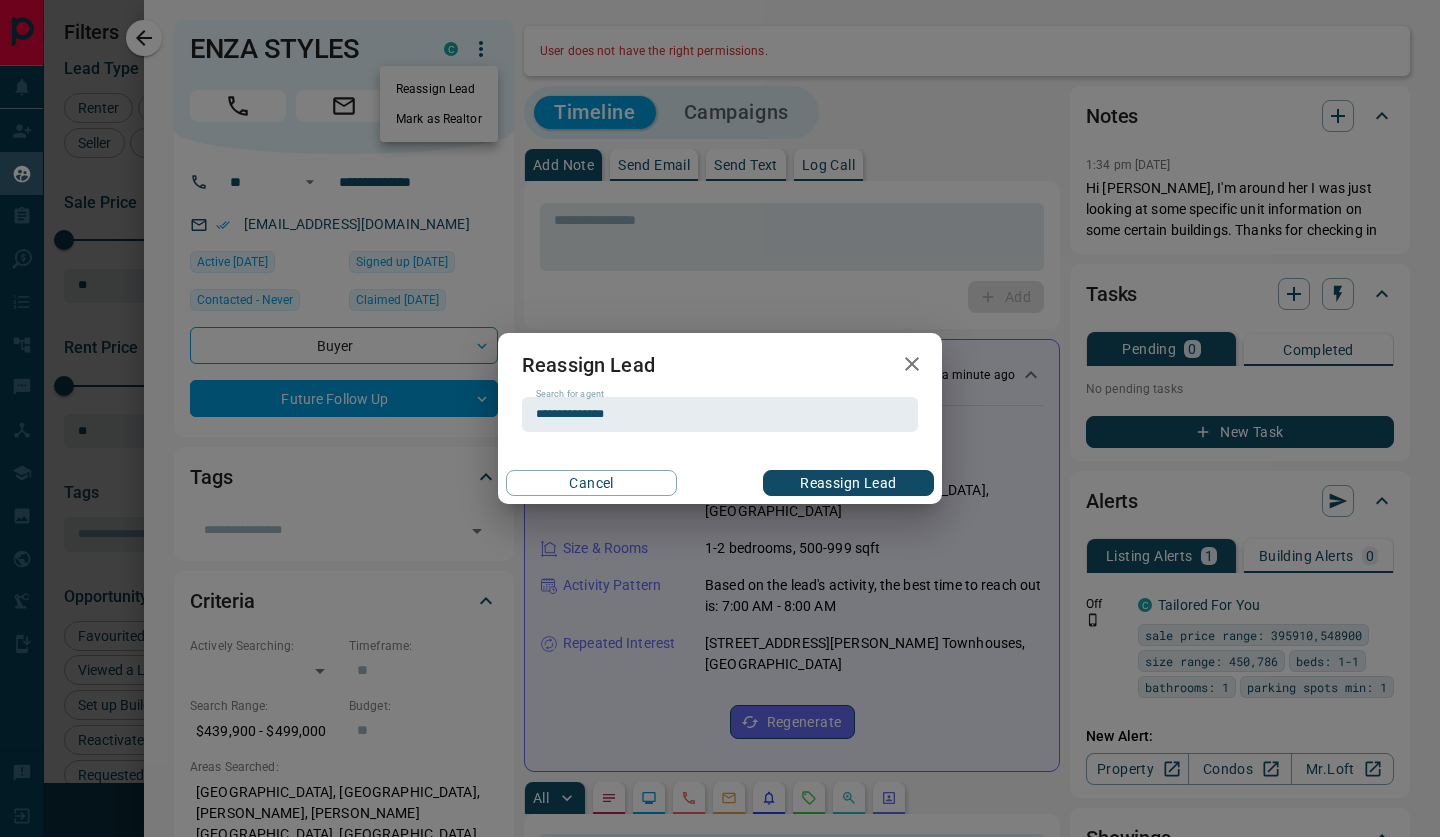 click on "Reassign Lead" at bounding box center (848, 483) 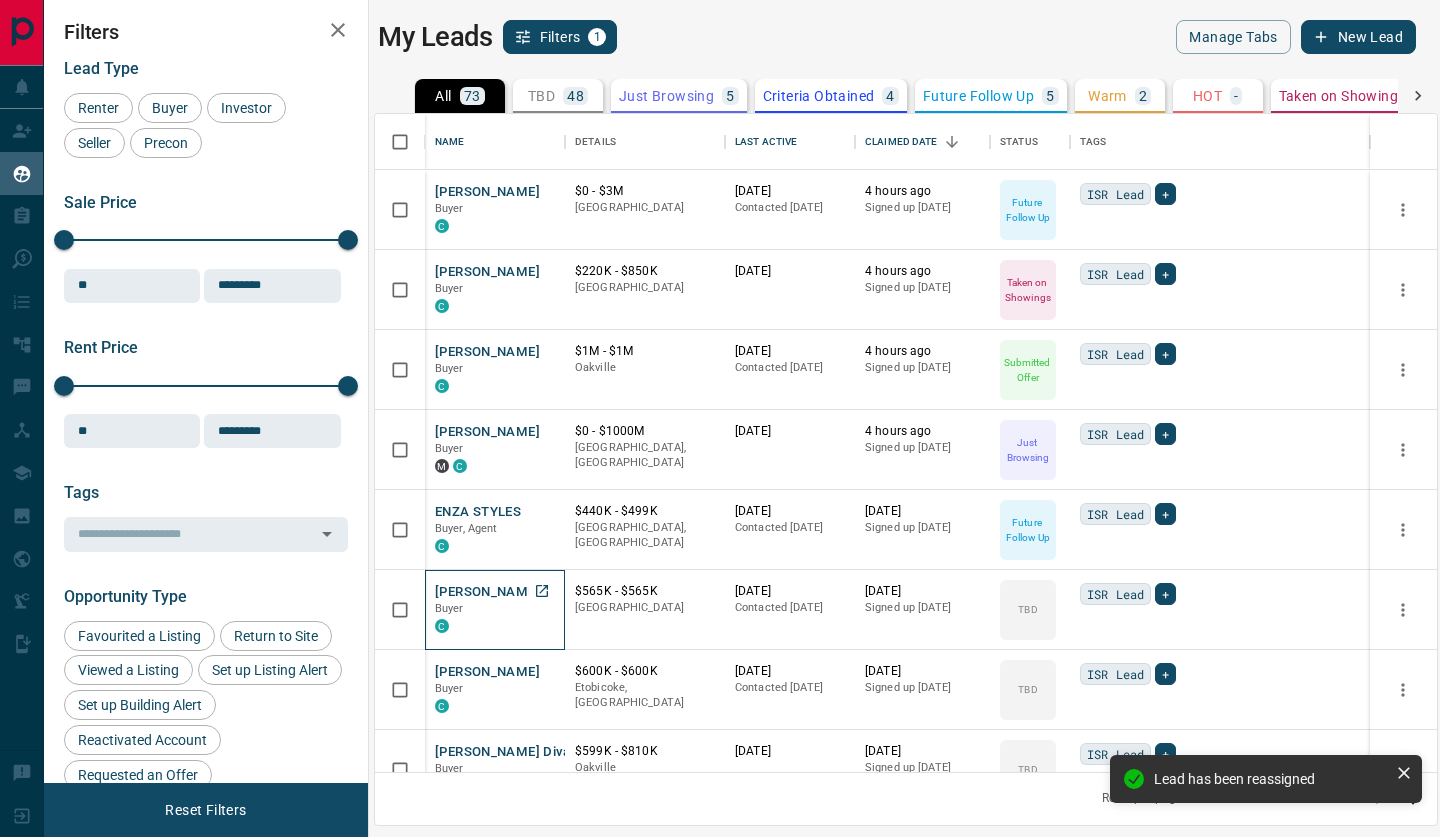 click on "[PERSON_NAME]" at bounding box center (487, 592) 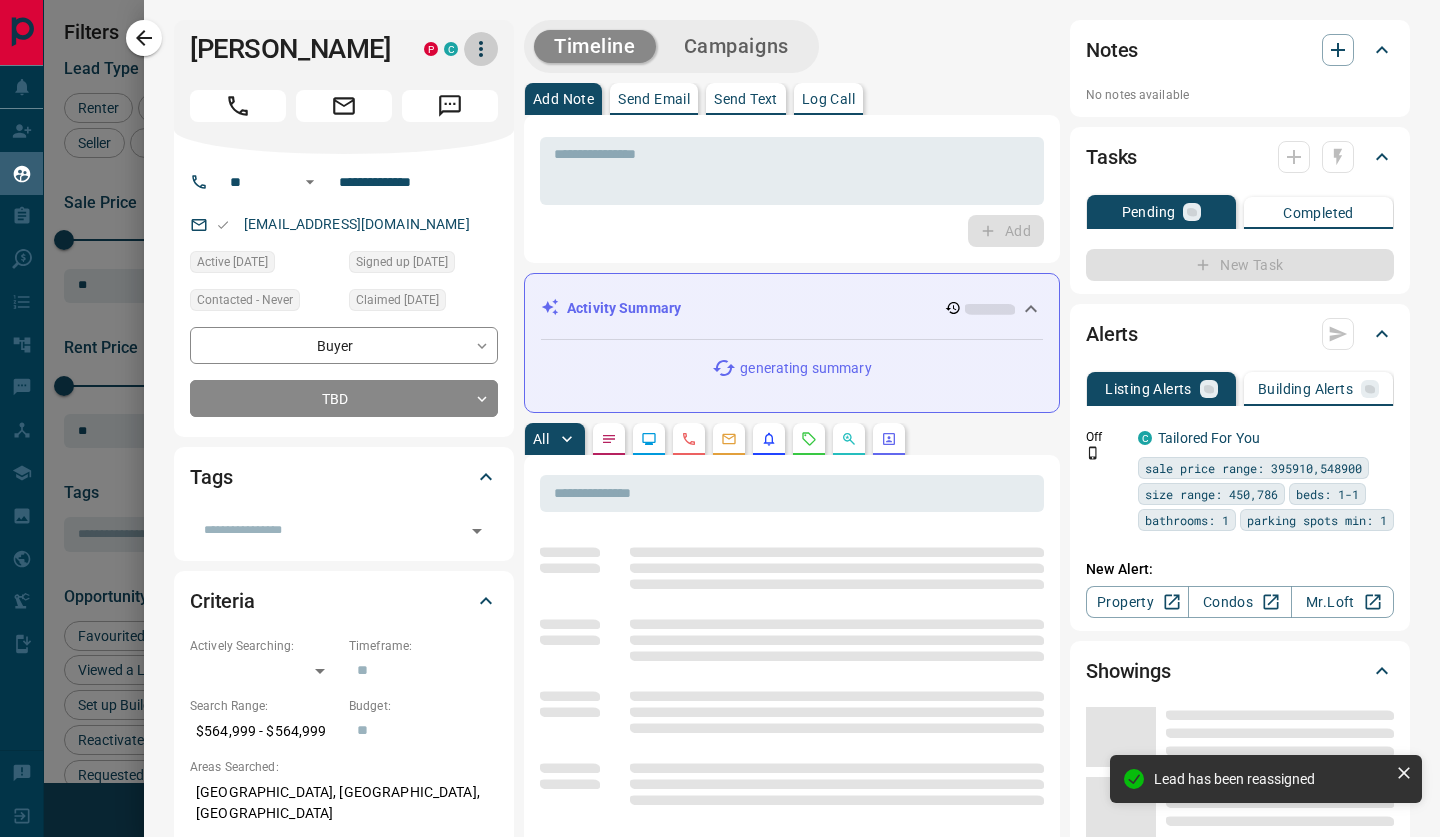 click 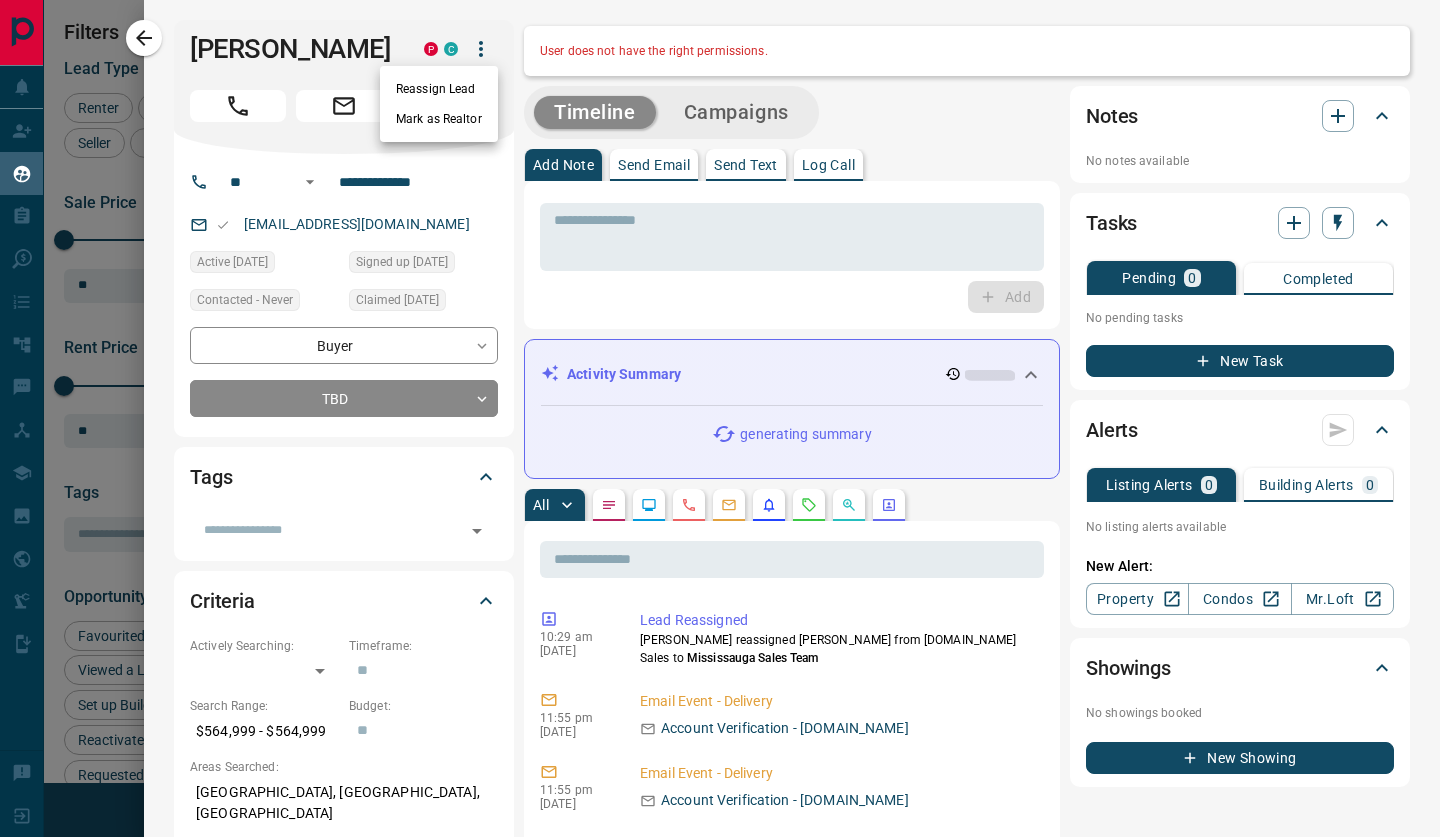 click on "Reassign Lead" at bounding box center (439, 89) 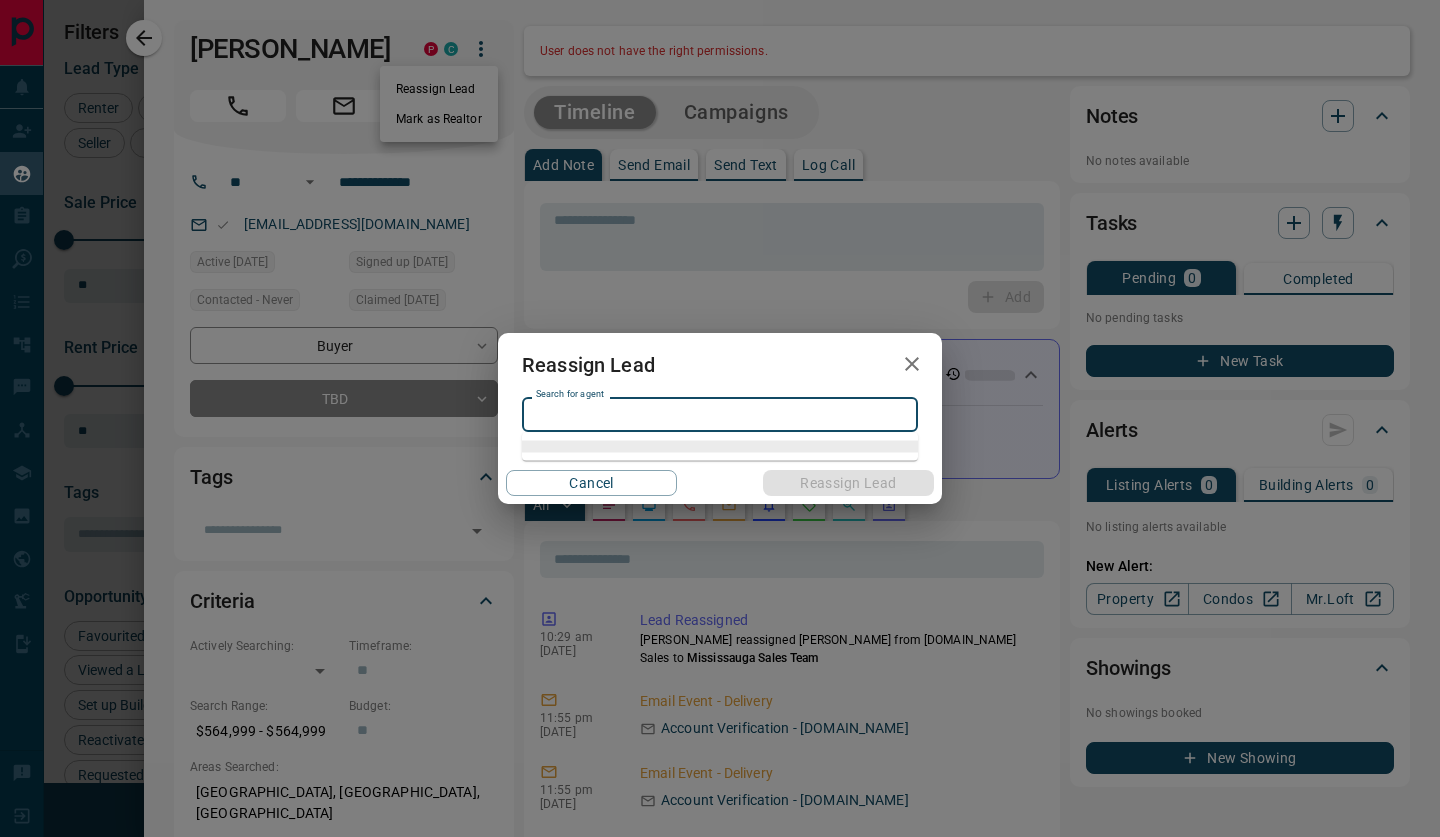 click on "Search for agent" at bounding box center (718, 414) 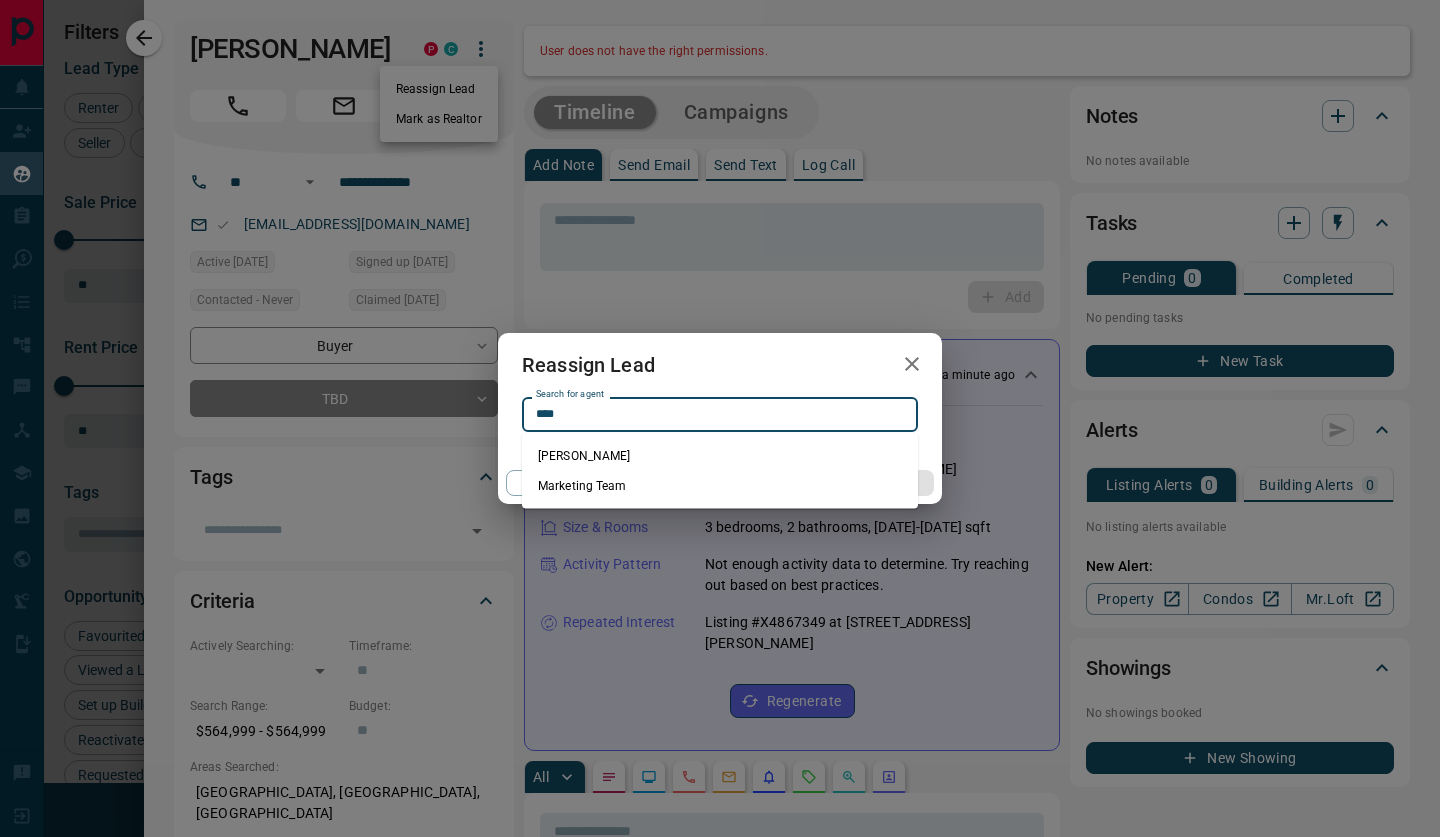 click on "[PERSON_NAME]" at bounding box center (720, 456) 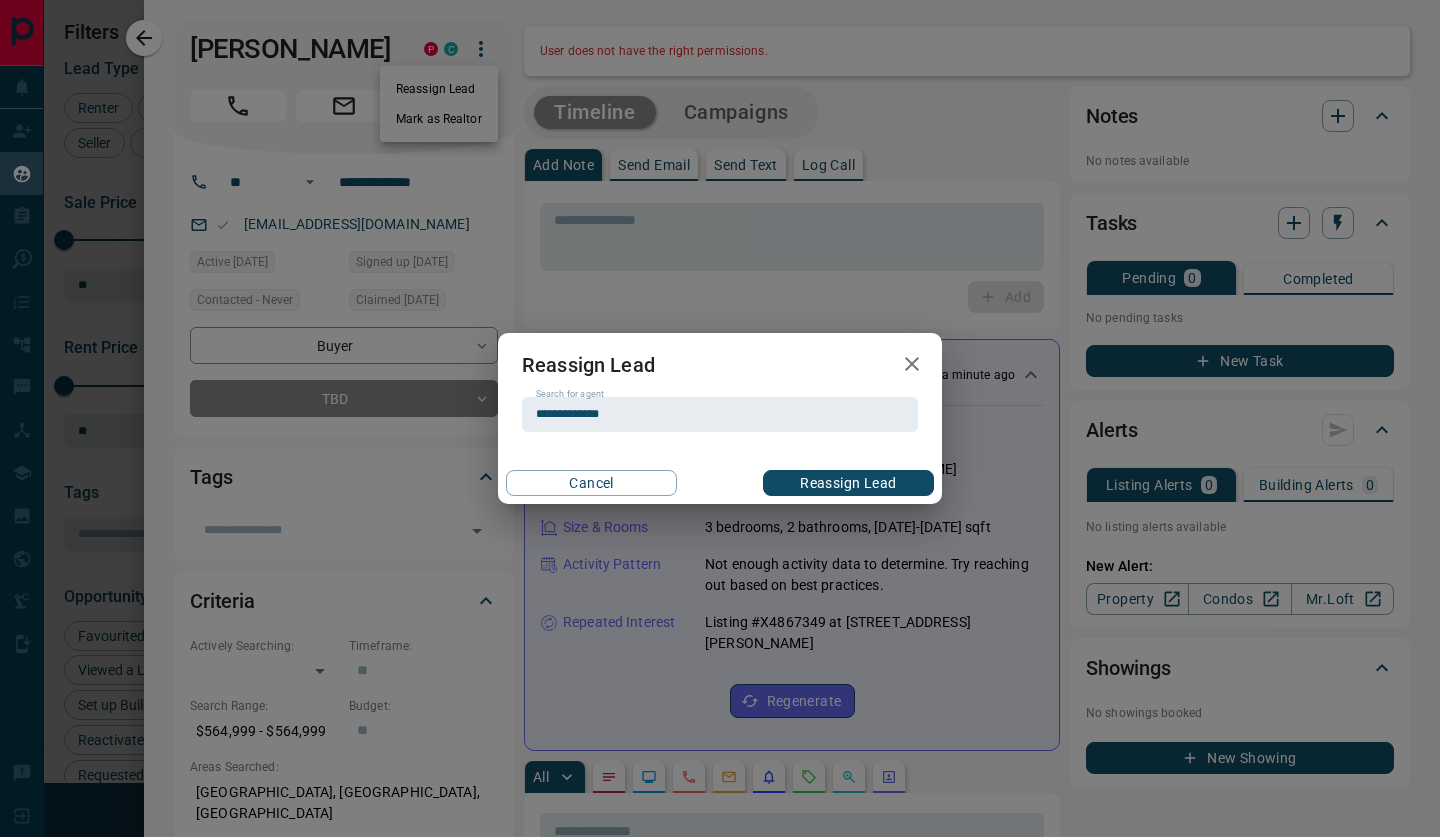 click on "Reassign Lead" at bounding box center [848, 483] 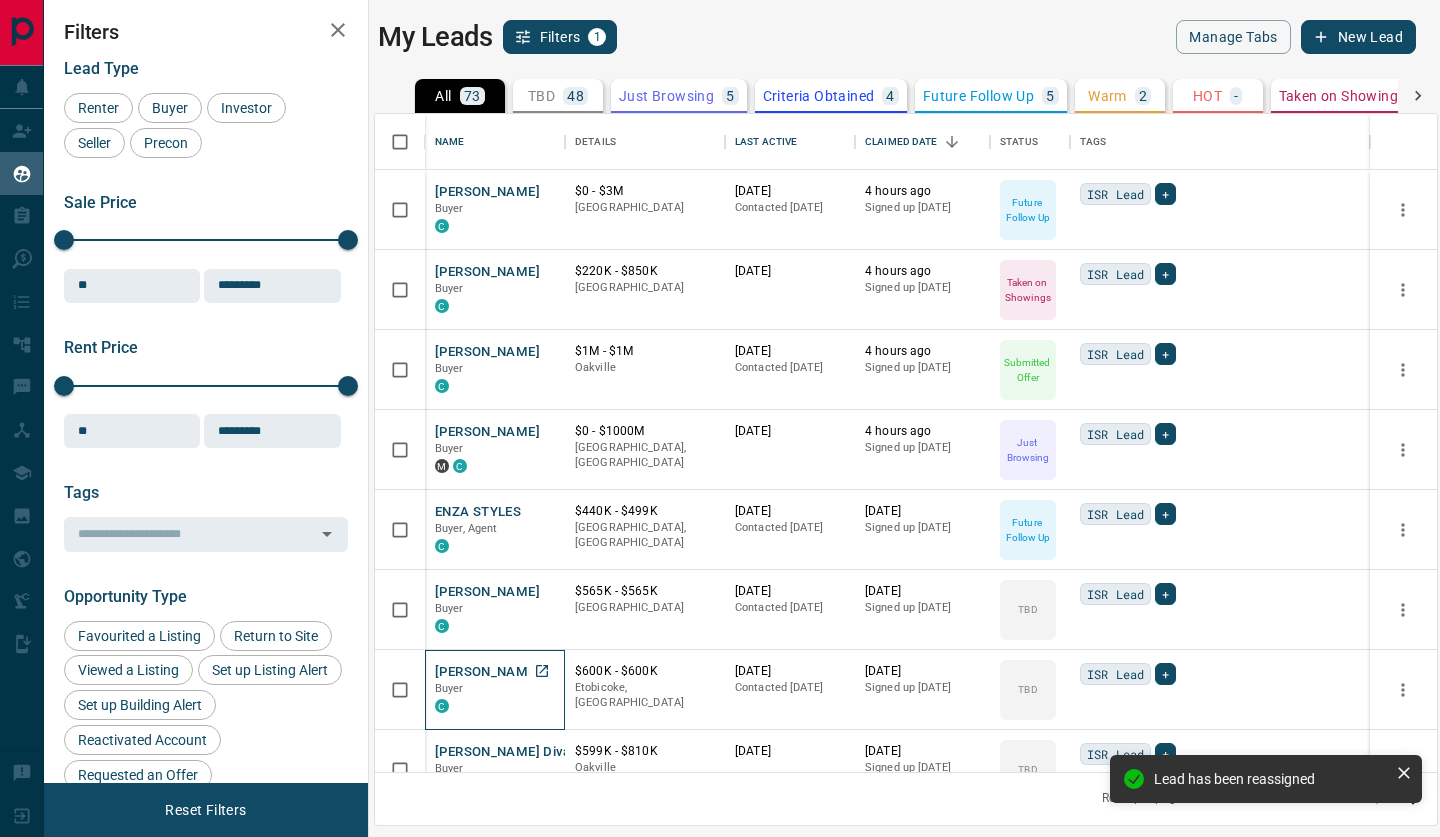 click on "[PERSON_NAME]" at bounding box center (487, 672) 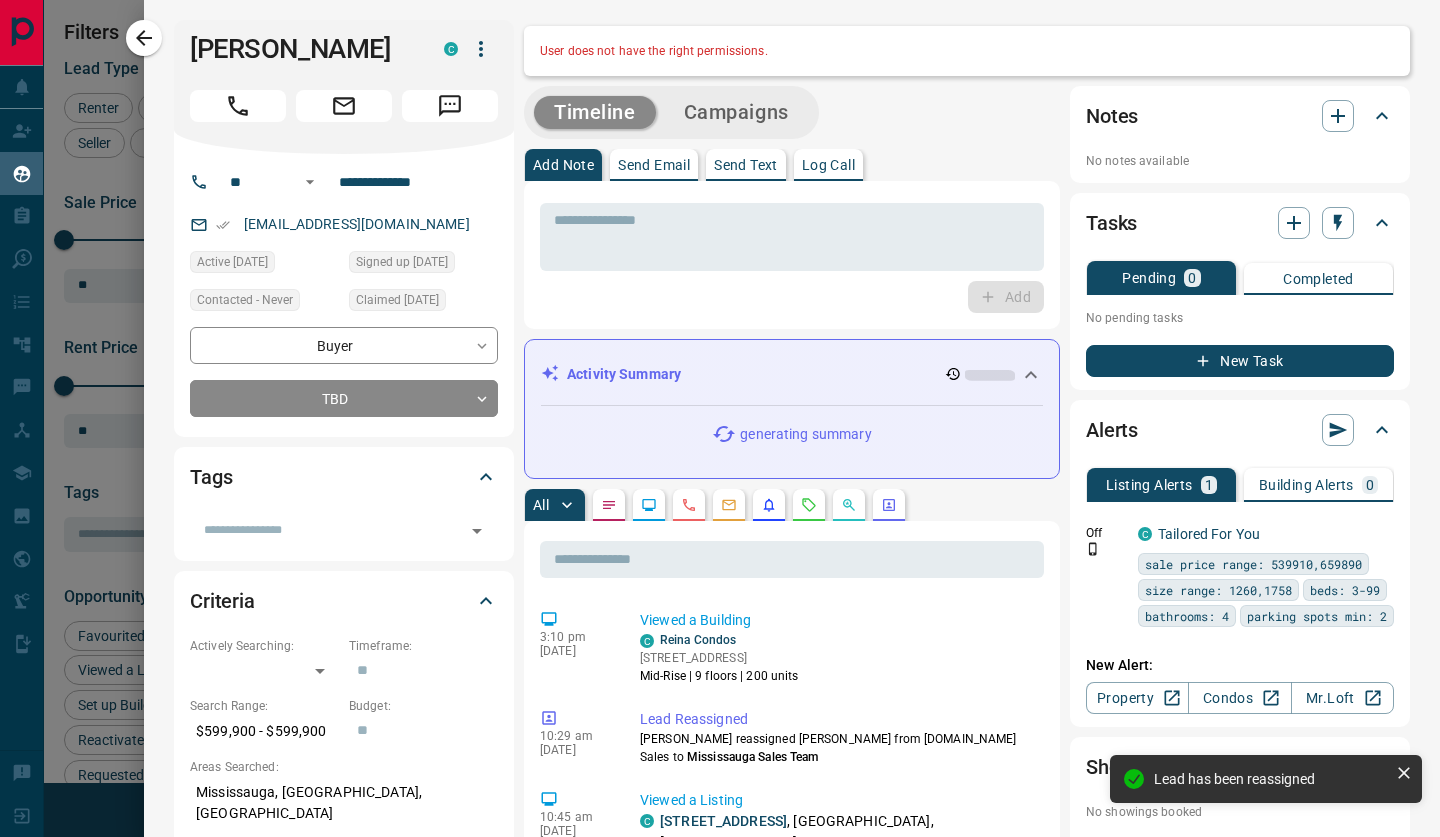 click 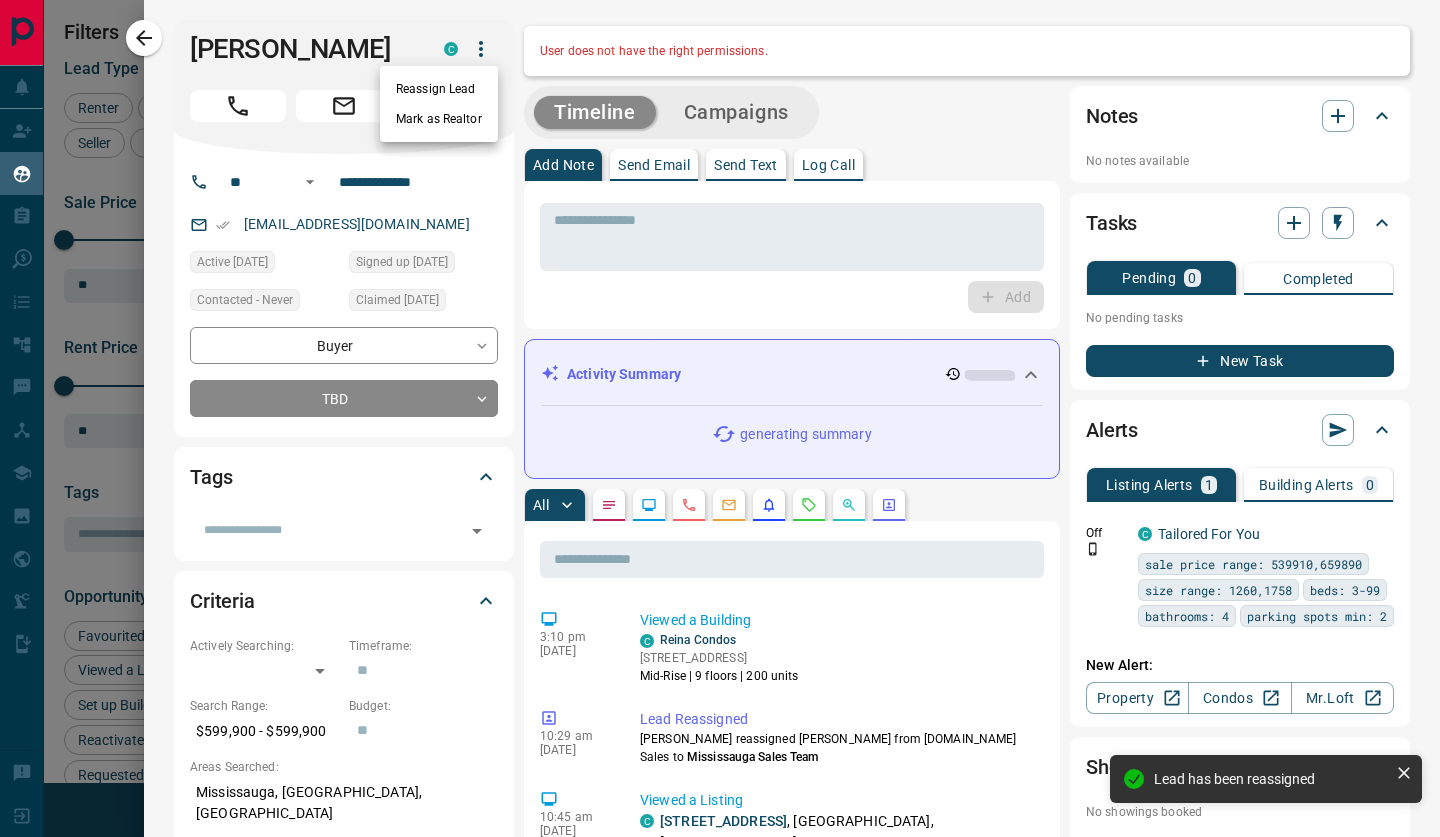 click on "Reassign Lead" at bounding box center [439, 89] 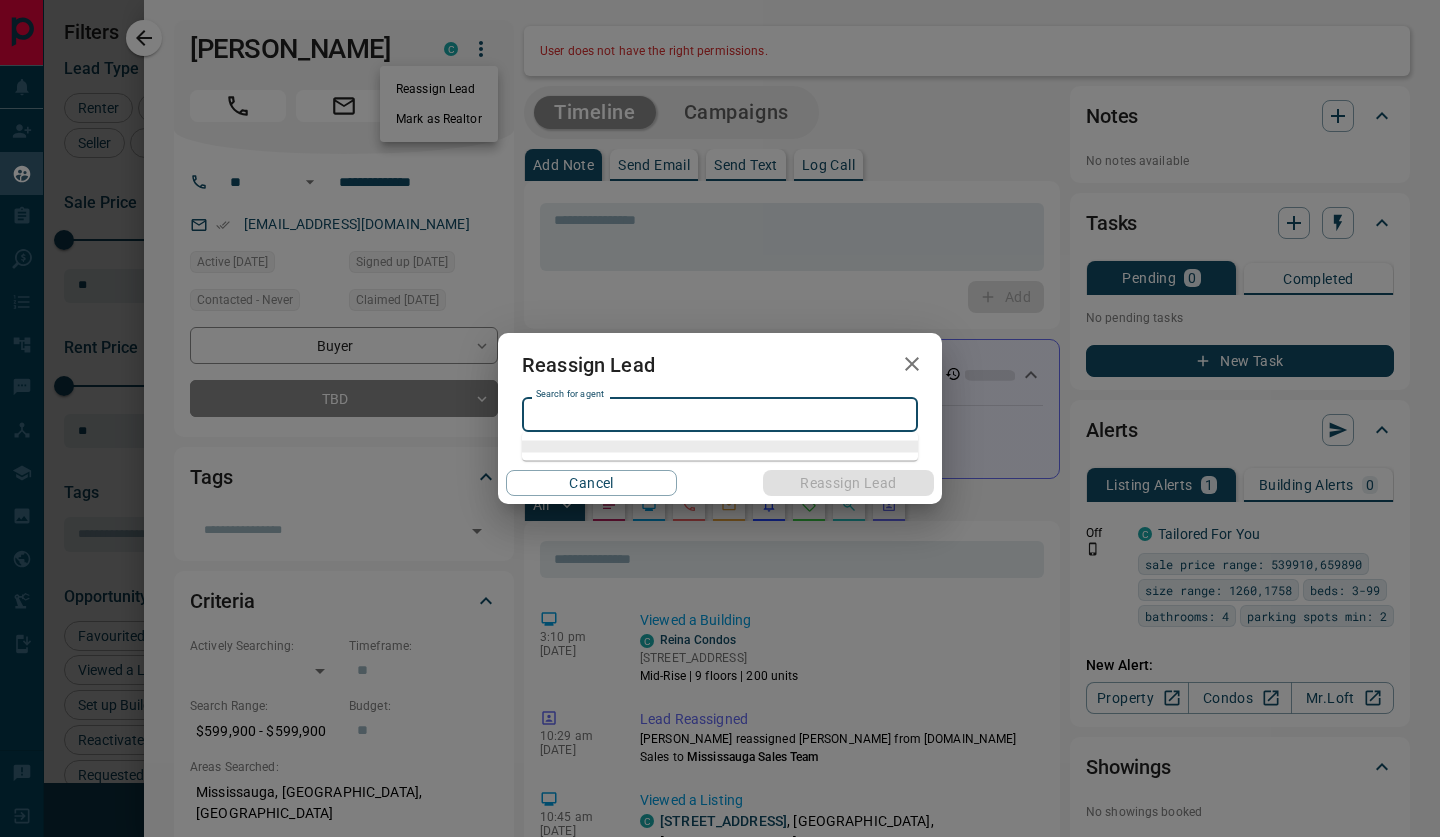 click on "Search for agent Search for agent" at bounding box center [720, 414] 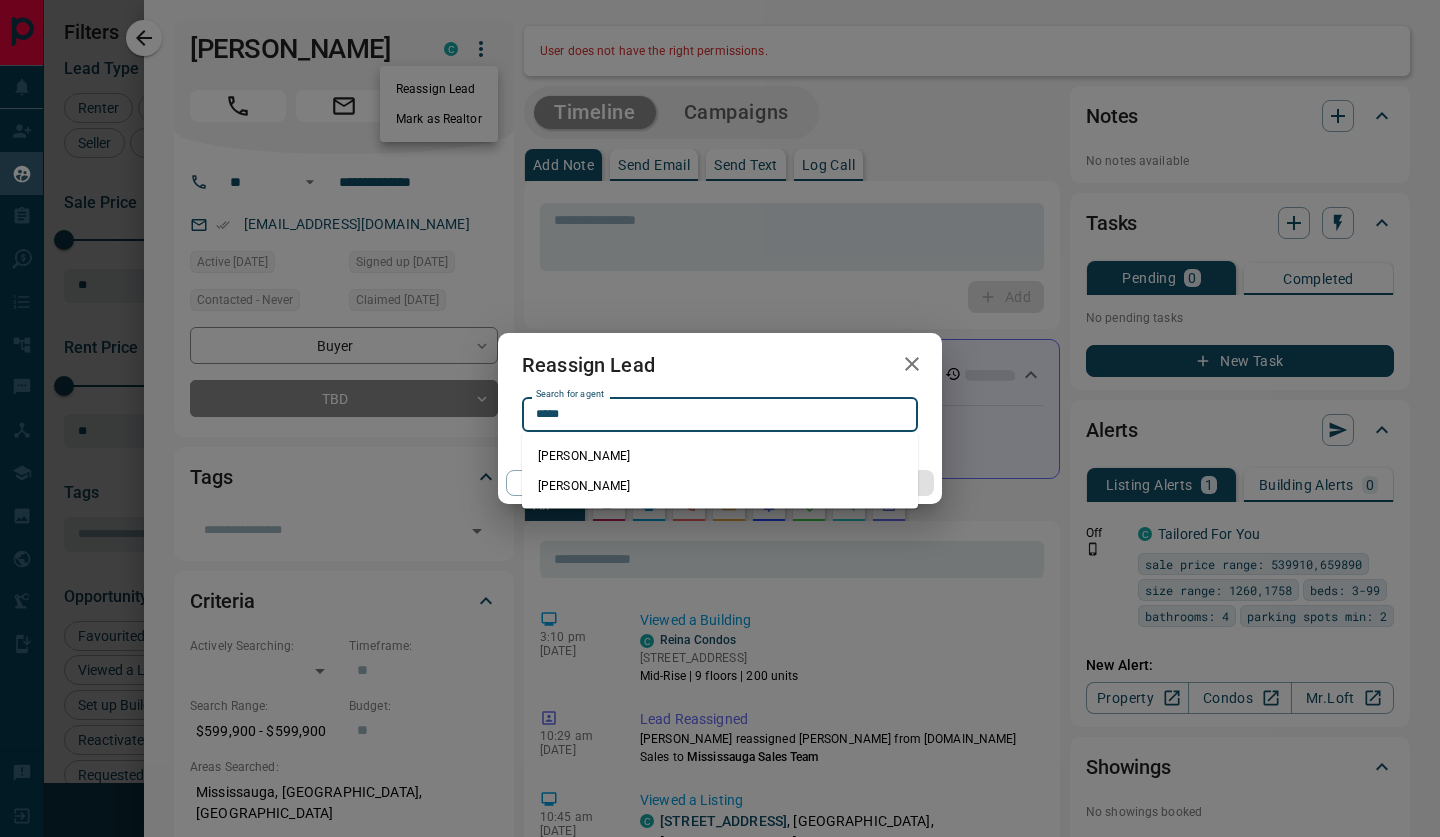 click on "[PERSON_NAME]" at bounding box center (720, 486) 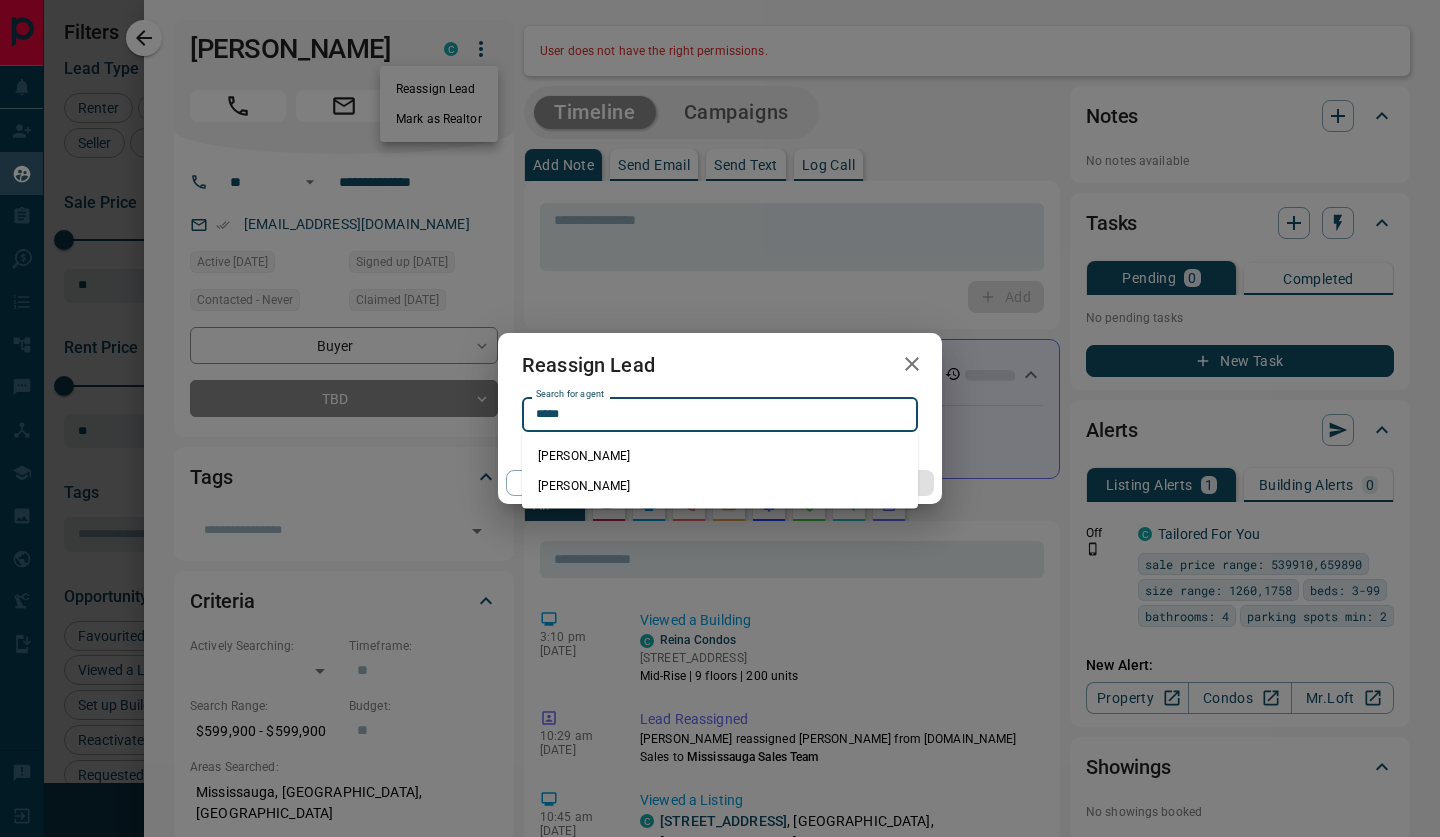 type on "**********" 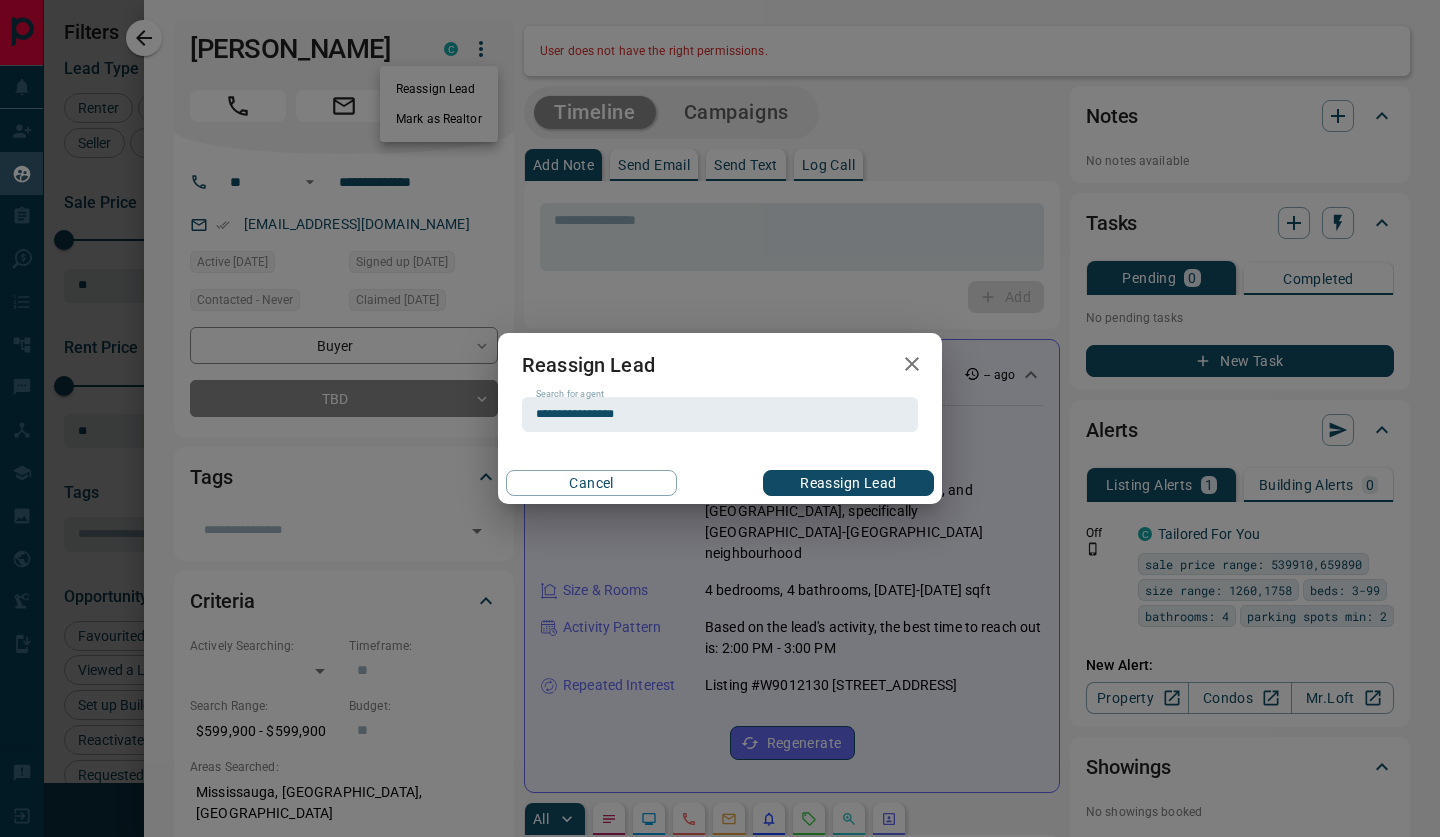click on "Reassign Lead" at bounding box center (848, 483) 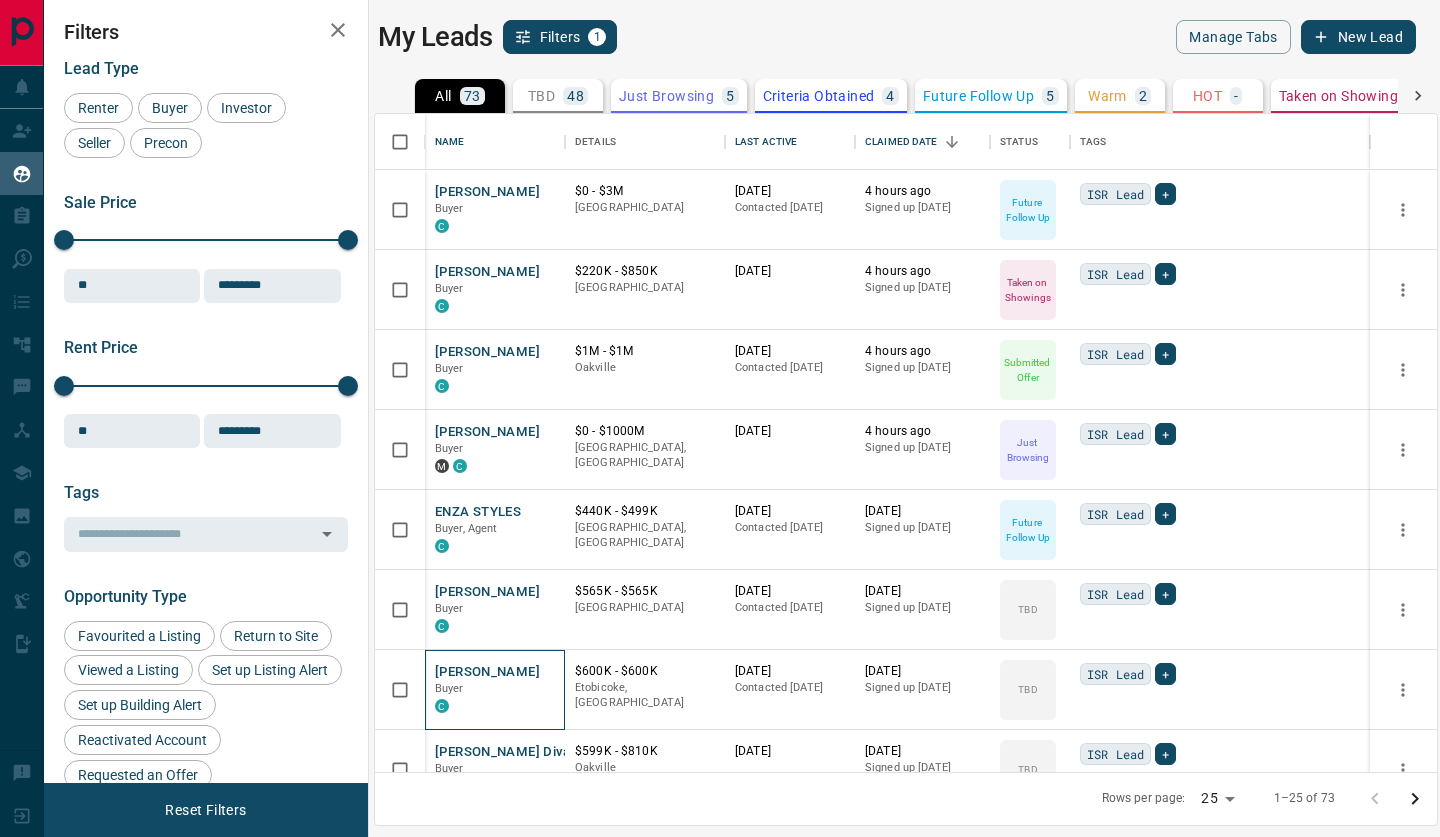 scroll, scrollTop: 159, scrollLeft: 0, axis: vertical 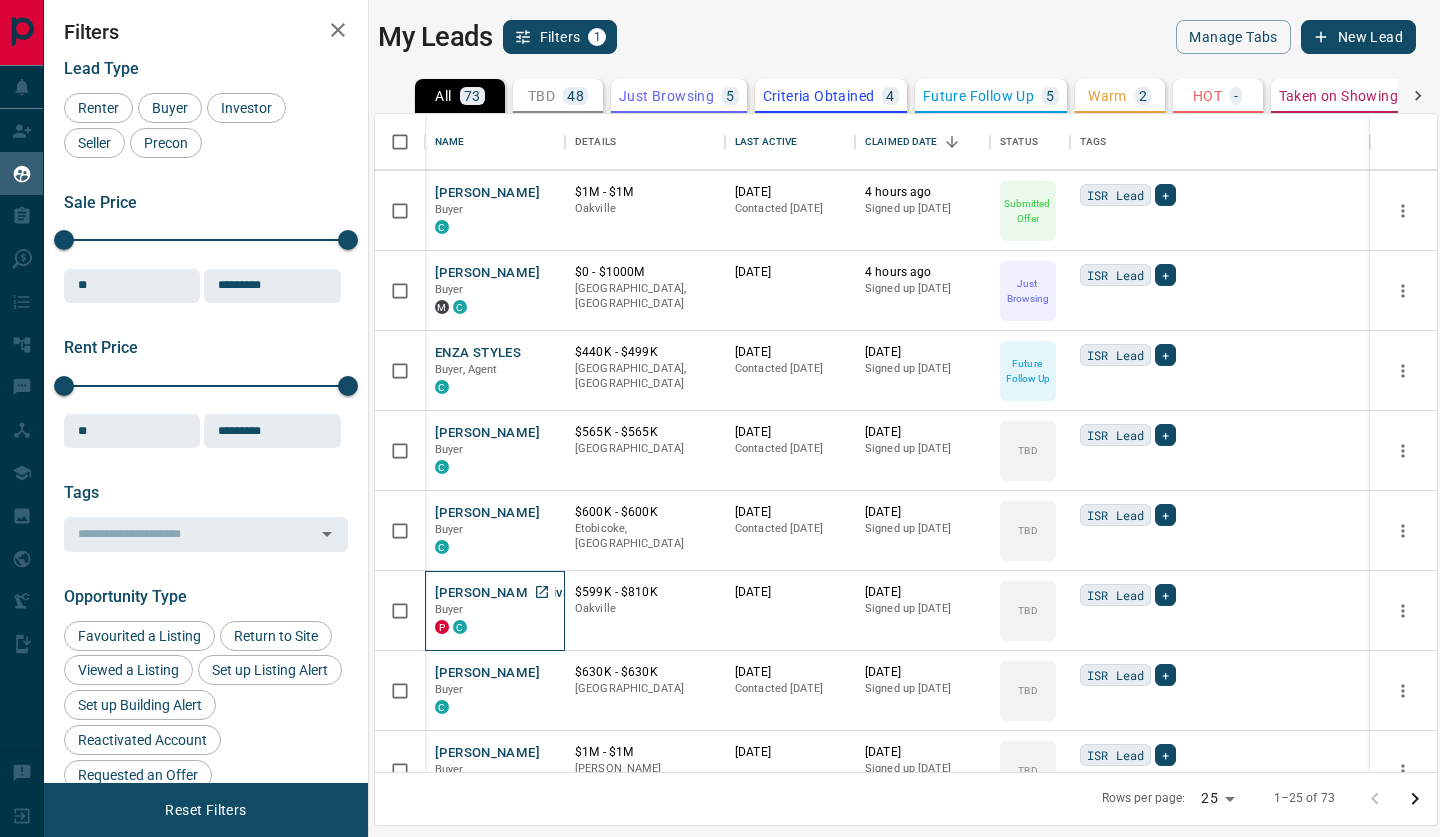 click on "[PERSON_NAME] Divas" at bounding box center [506, 593] 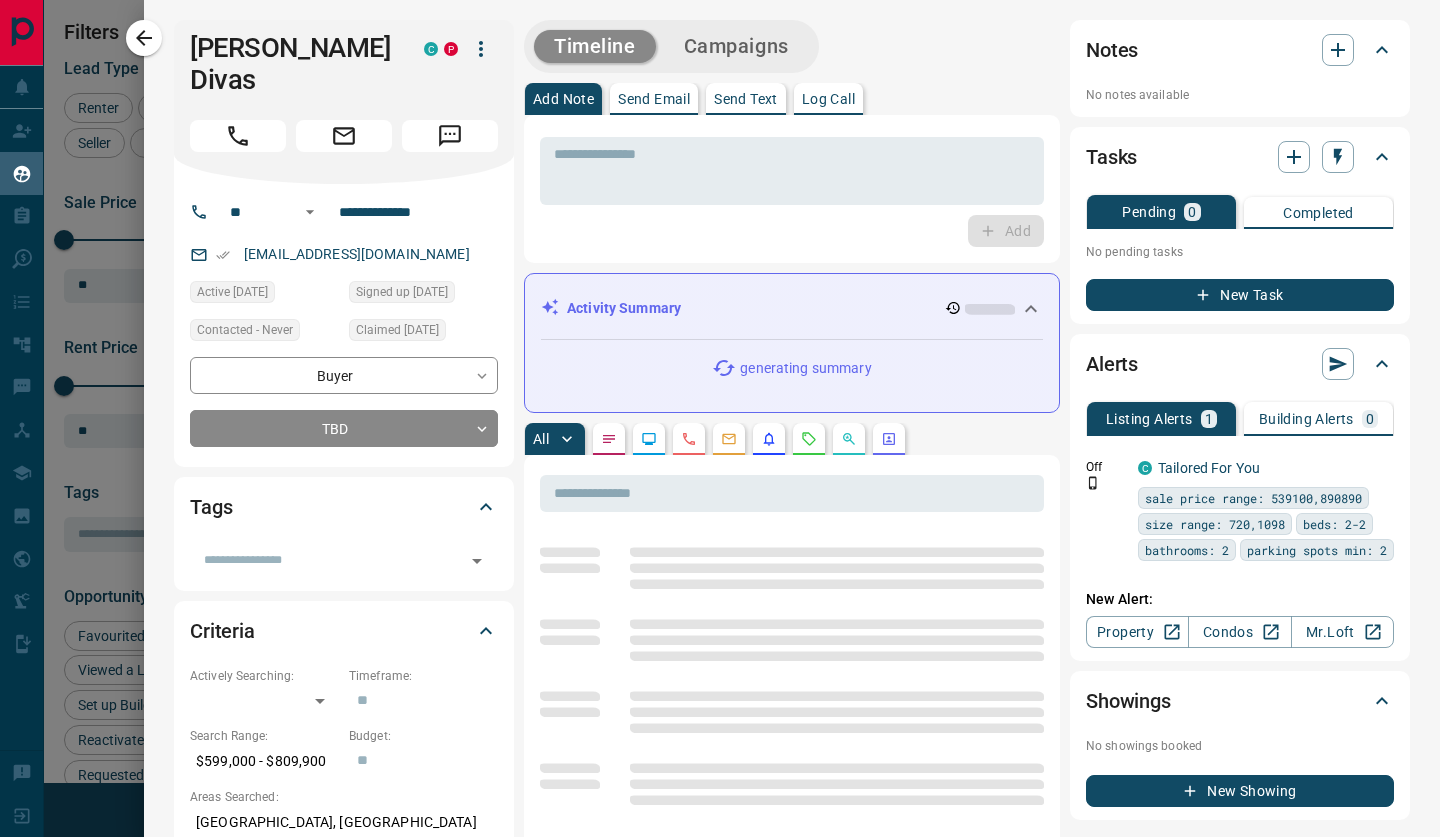 click 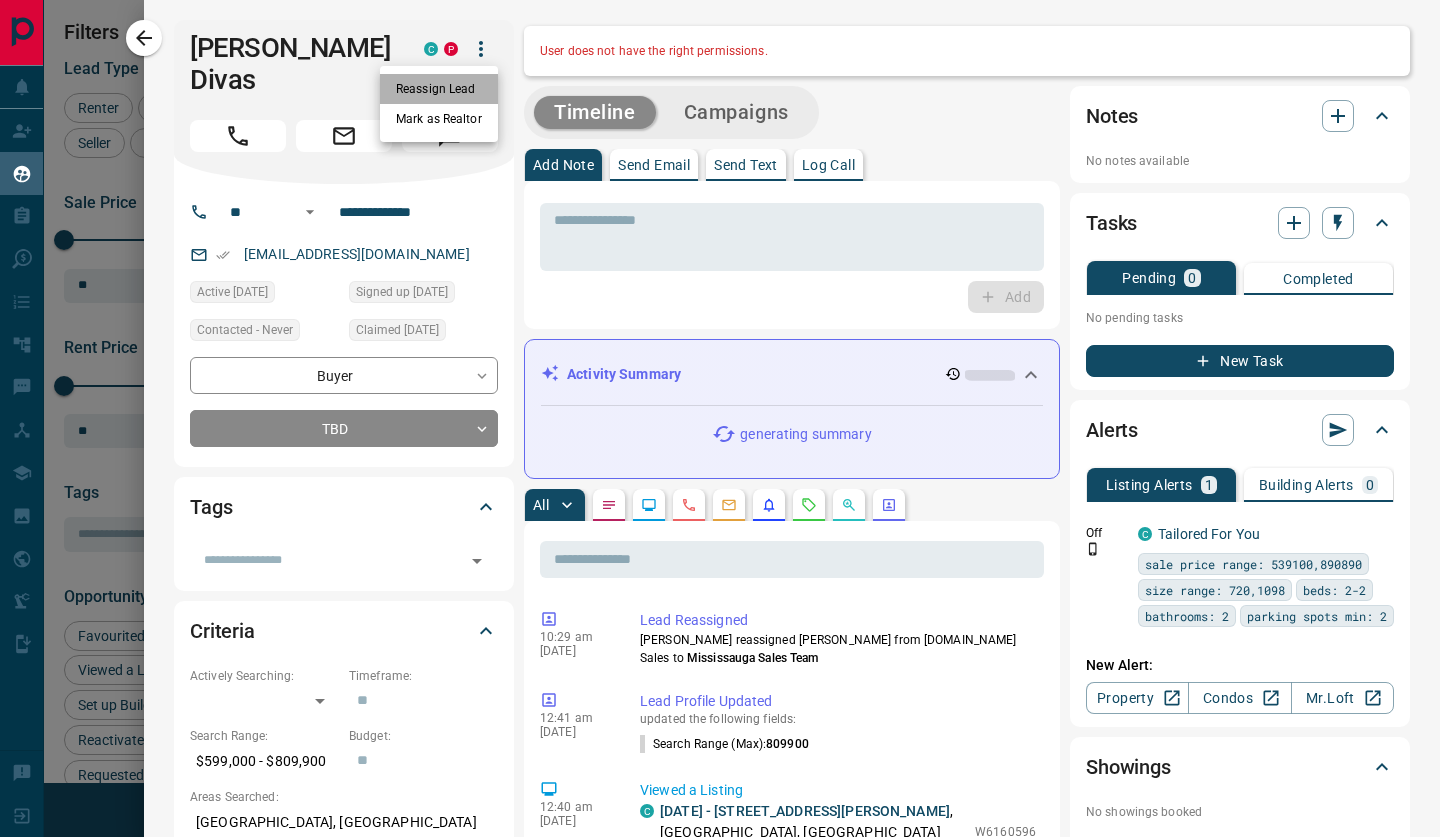 click on "Reassign Lead" at bounding box center [439, 89] 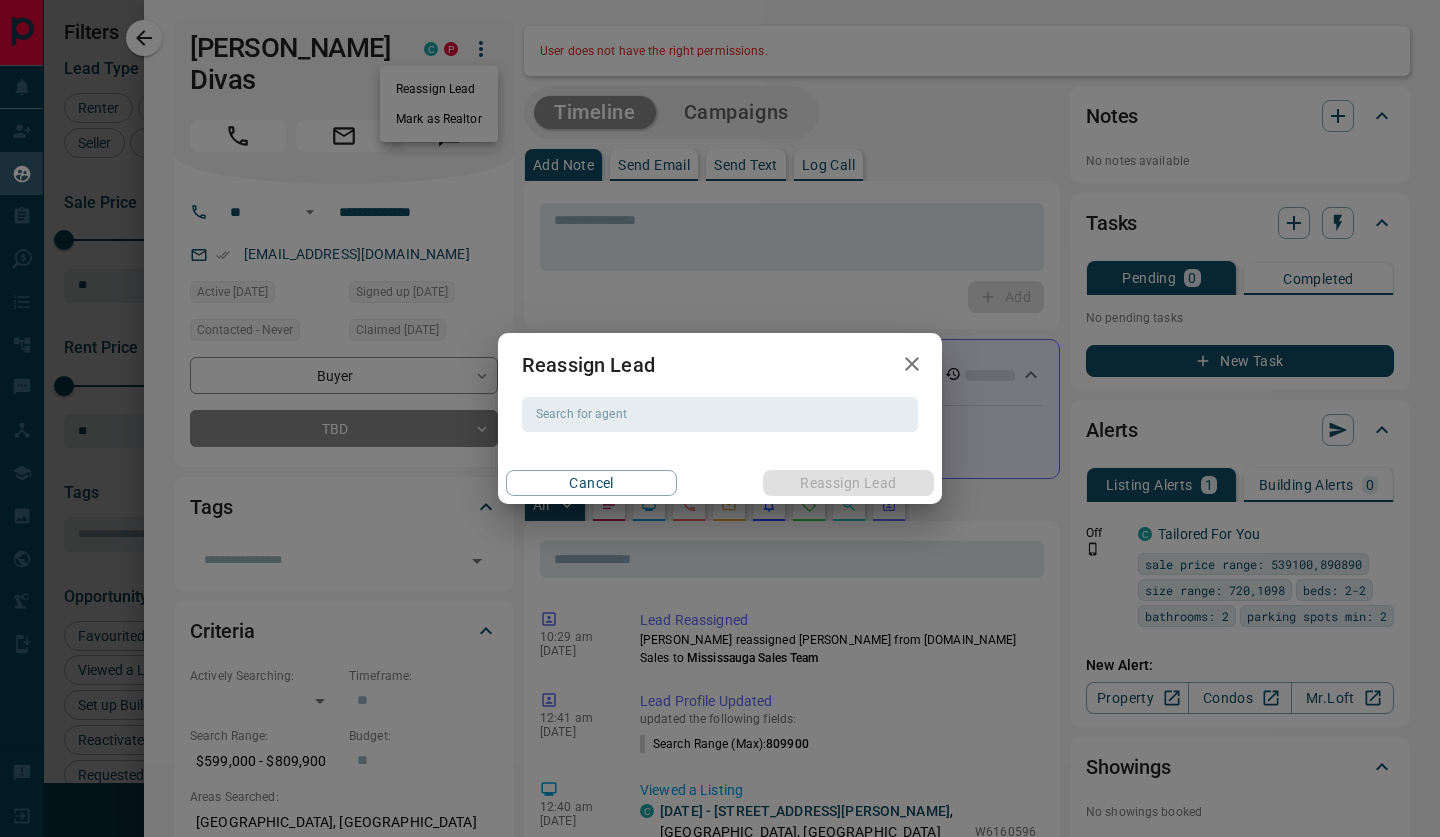 click on "Search for agent" at bounding box center (718, 414) 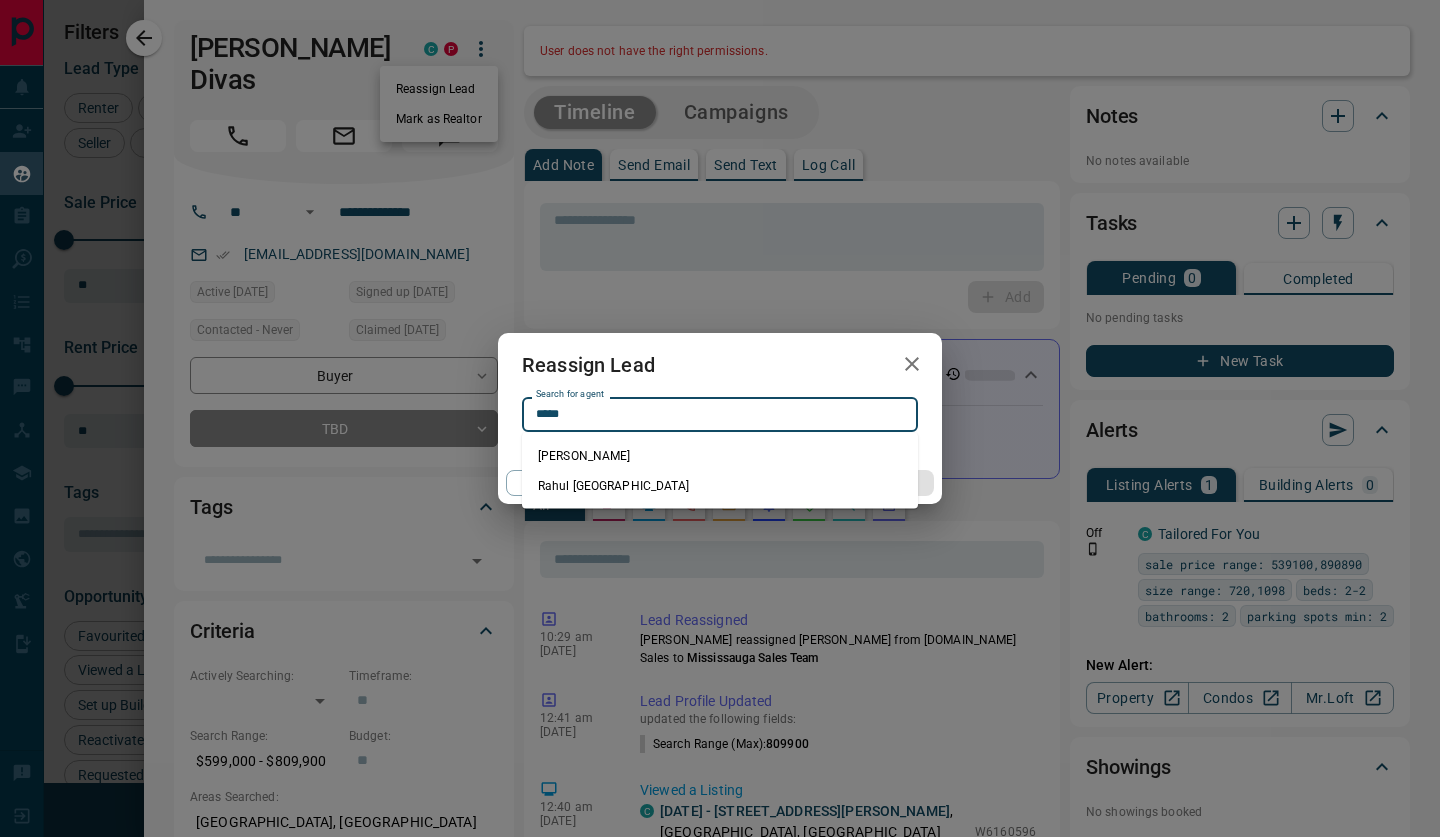 click on "Rahul [GEOGRAPHIC_DATA]" at bounding box center (720, 486) 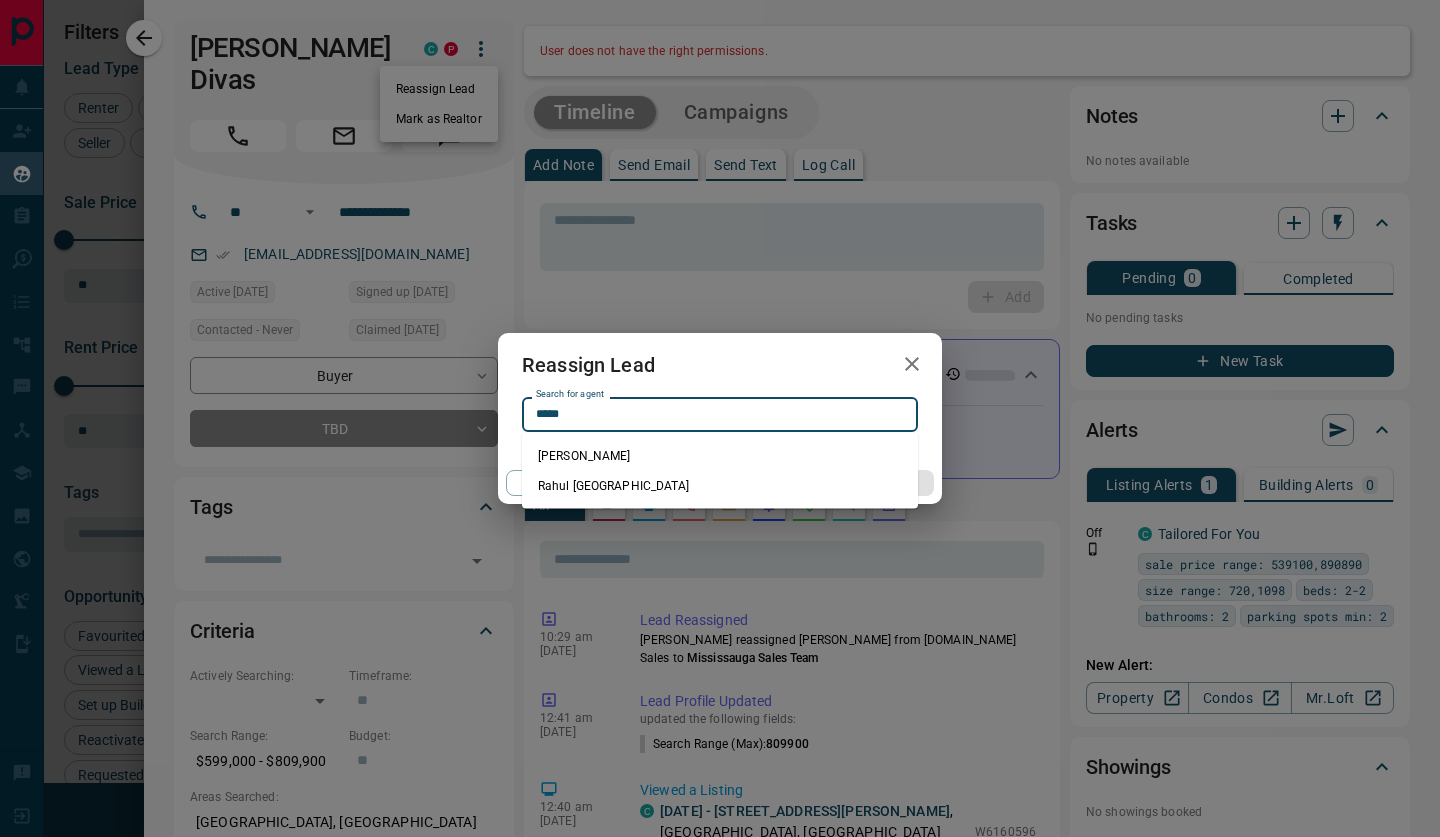 type on "**********" 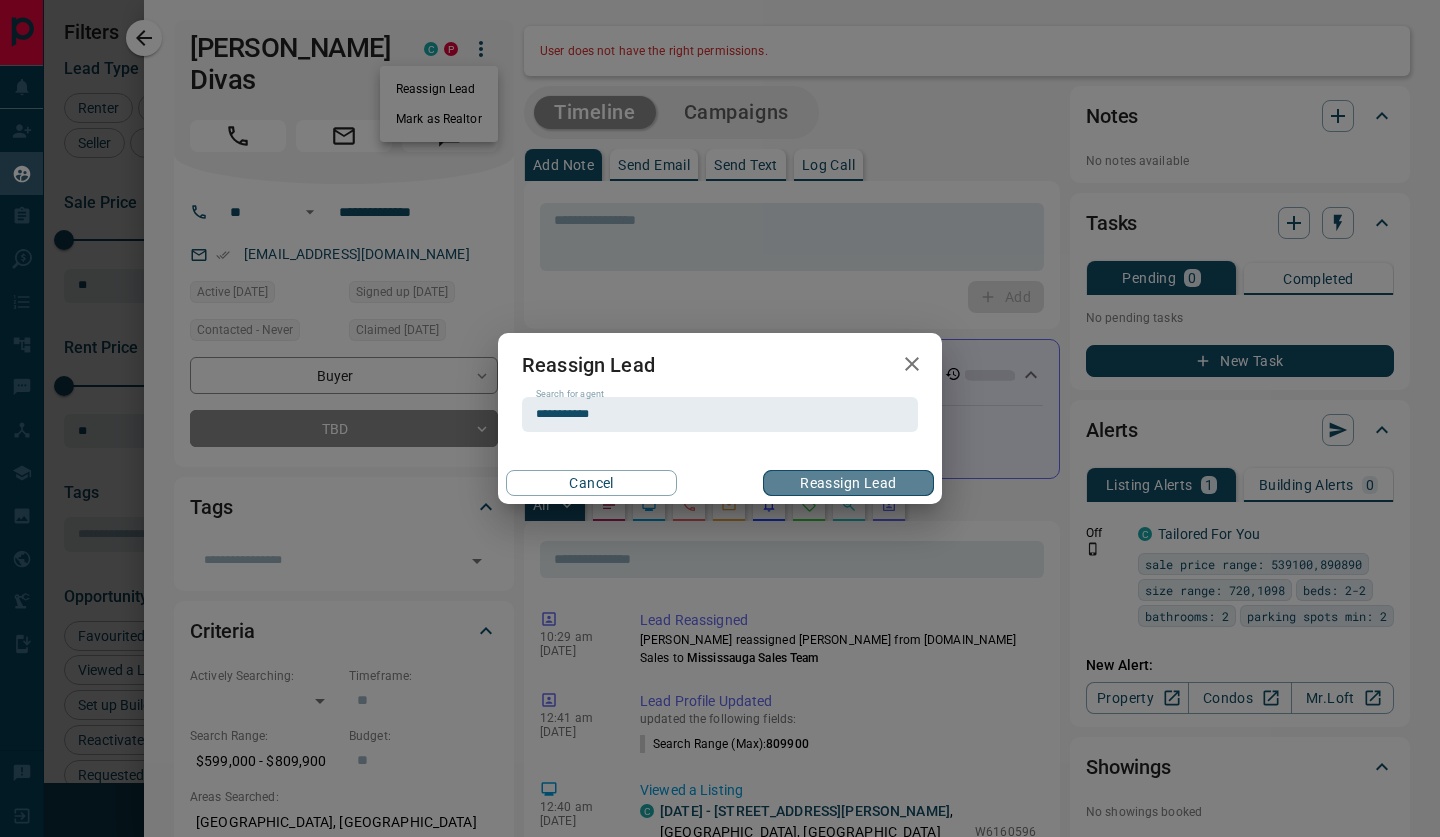 click on "Reassign Lead" at bounding box center [848, 483] 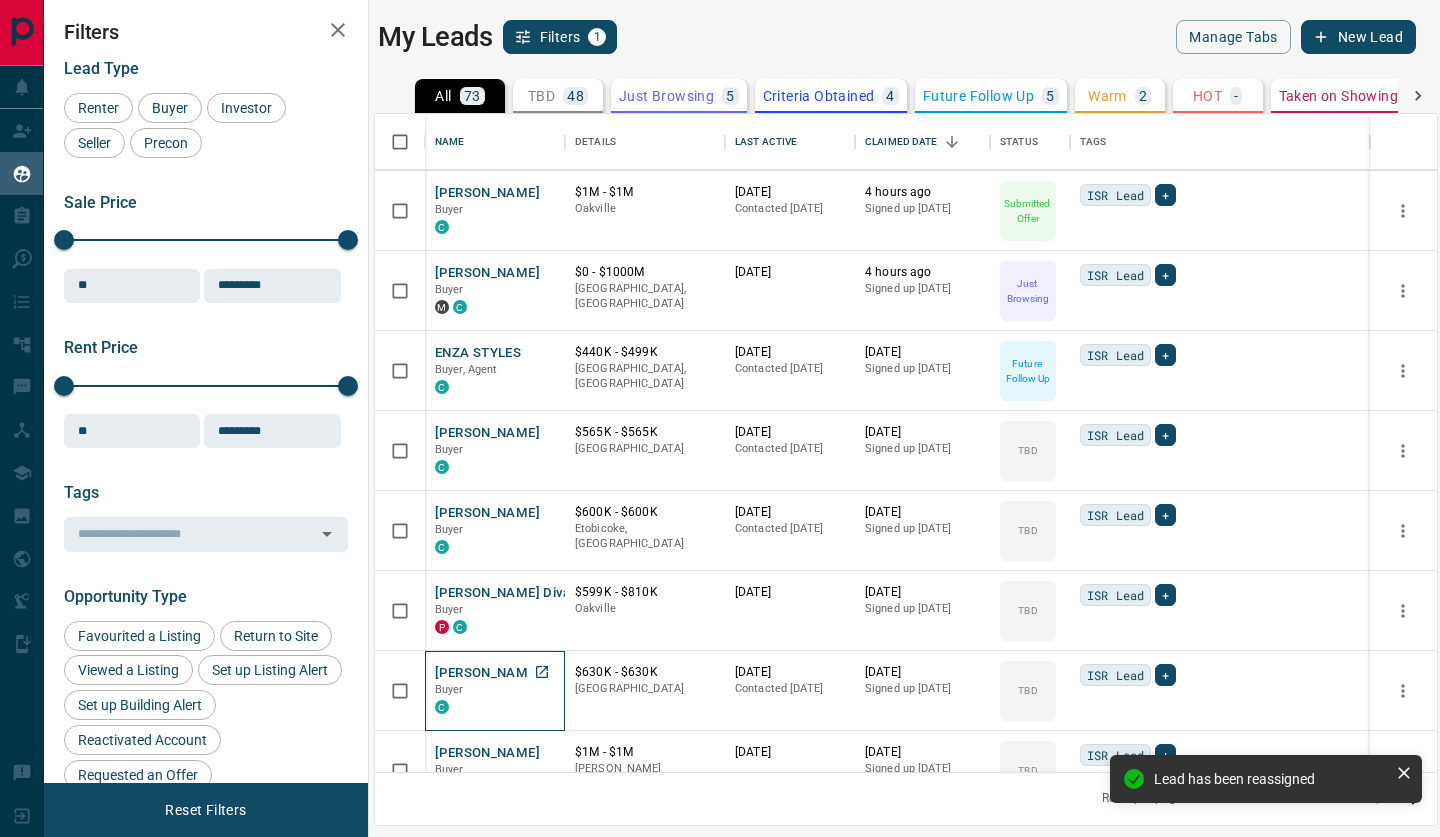 click on "[PERSON_NAME]" at bounding box center (487, 673) 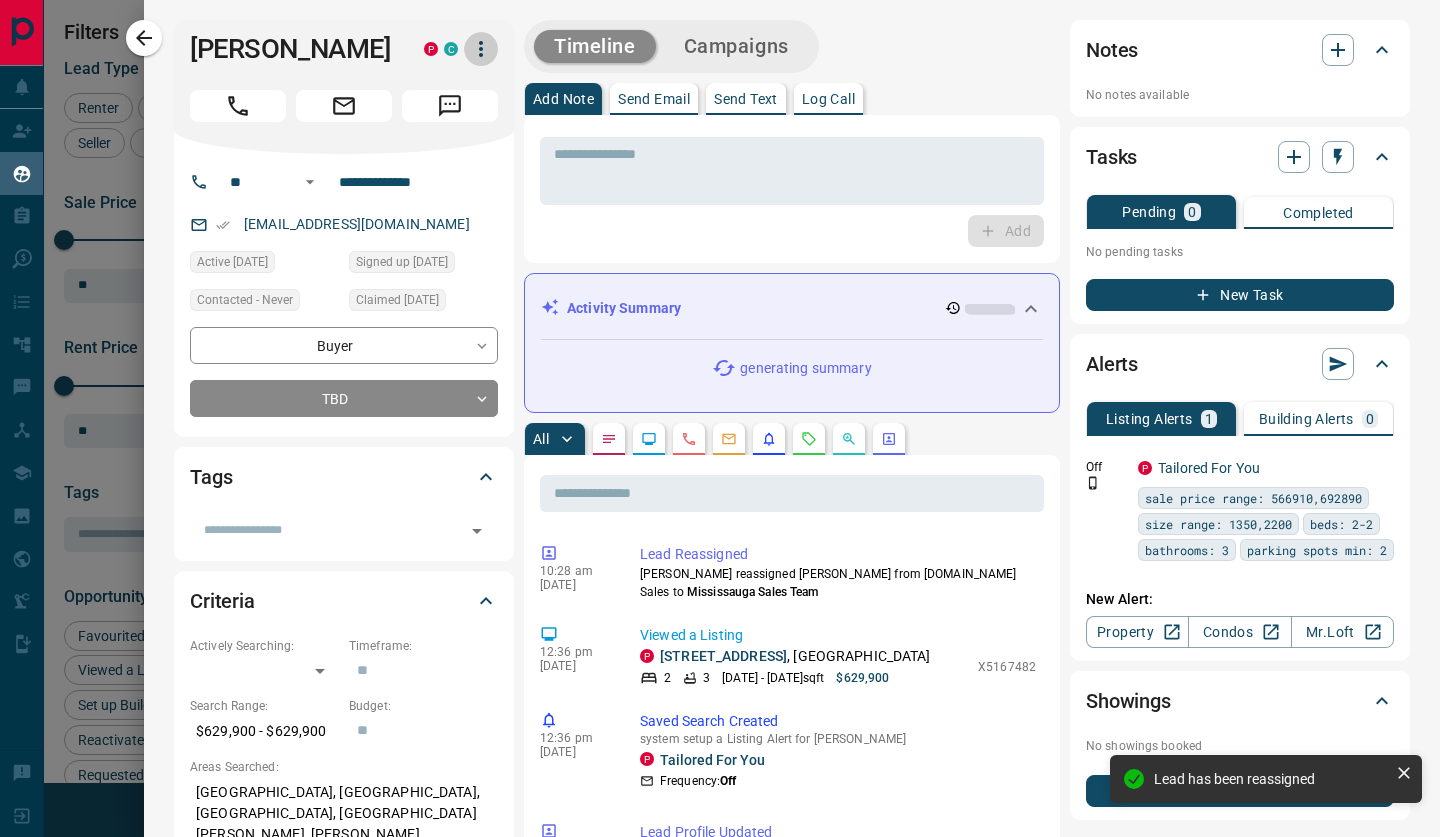 click 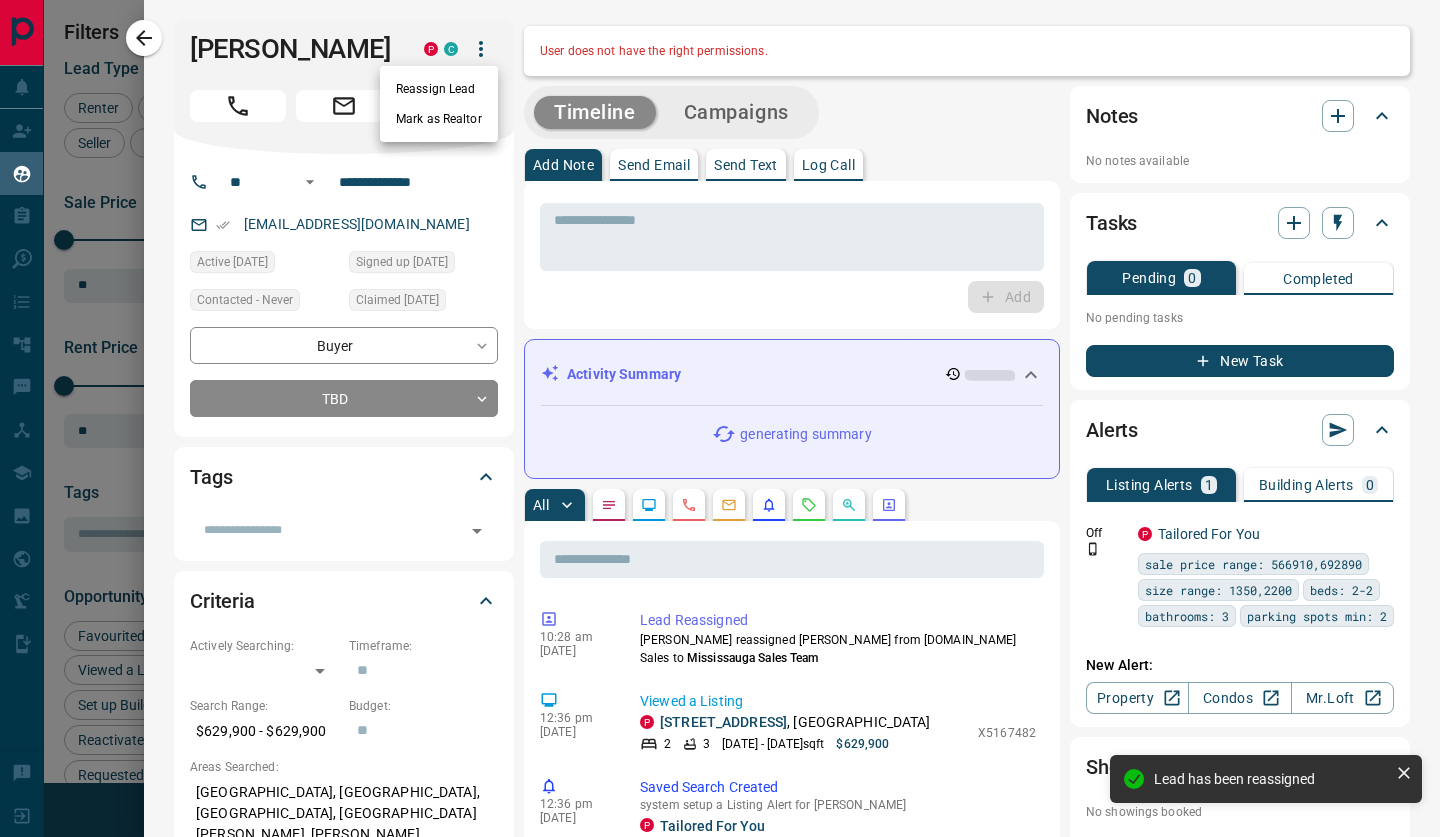click on "Reassign Lead" at bounding box center [439, 89] 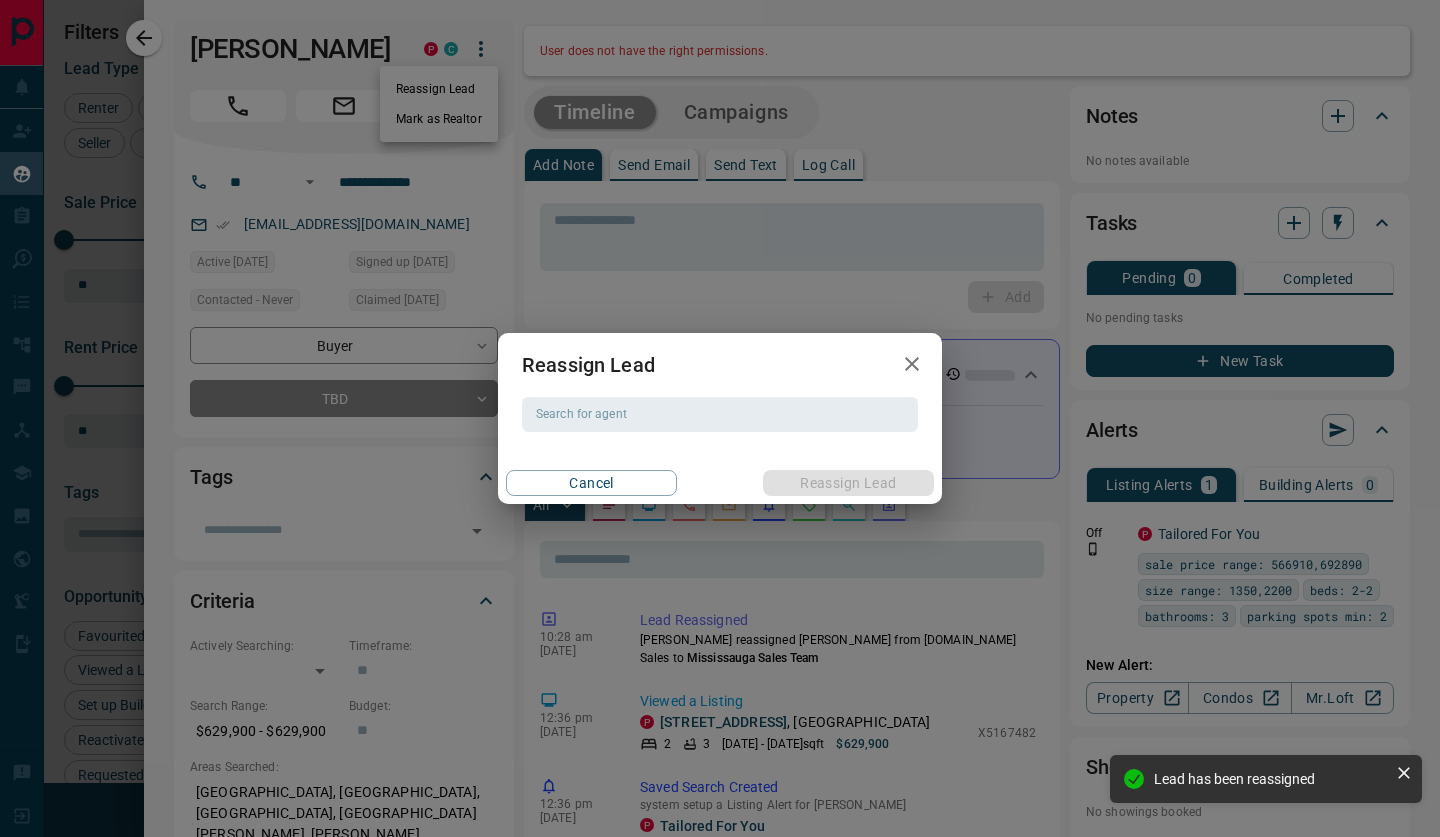 click on "Search for agent" at bounding box center (718, 414) 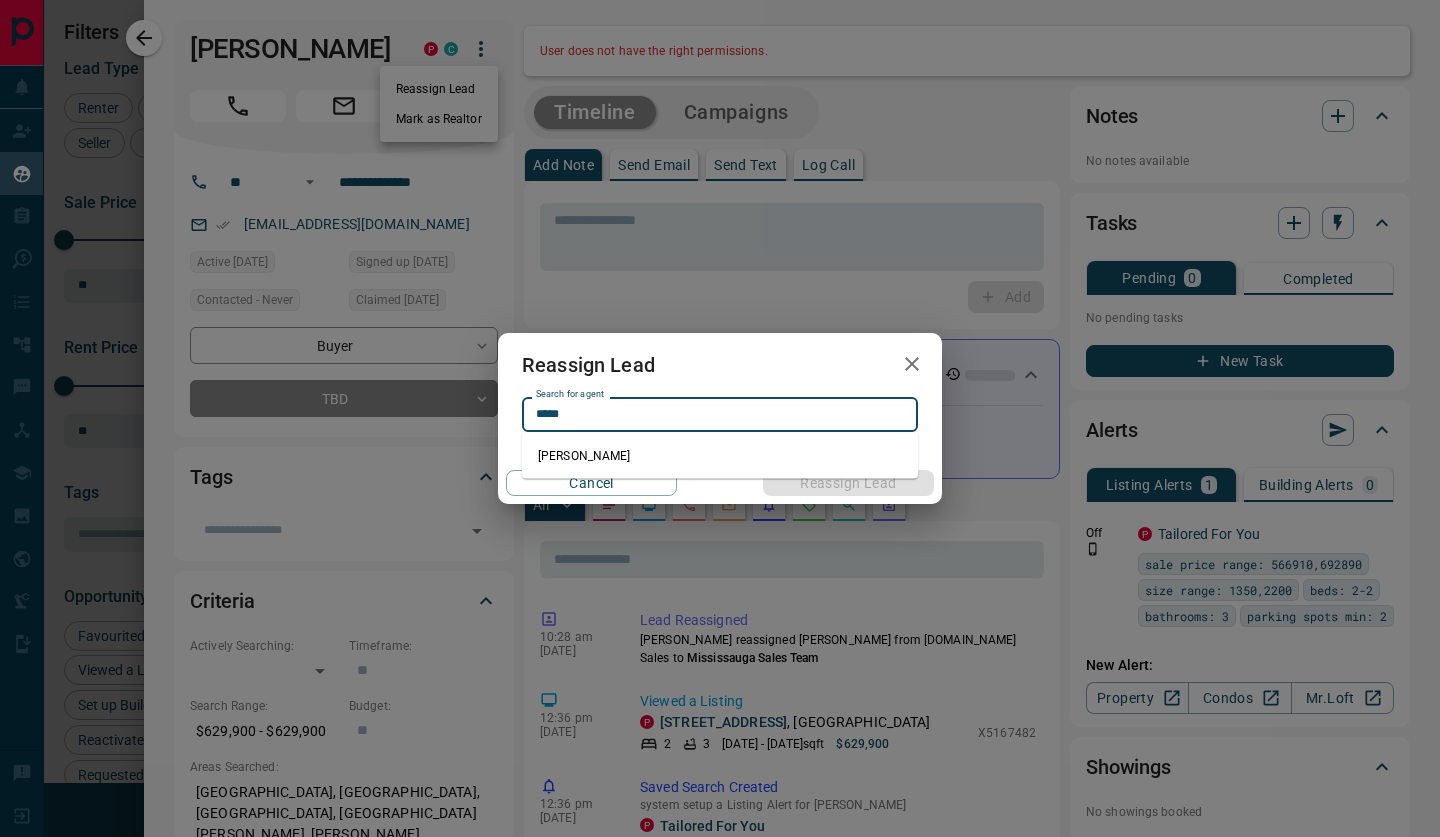 click on "[PERSON_NAME]" at bounding box center (720, 456) 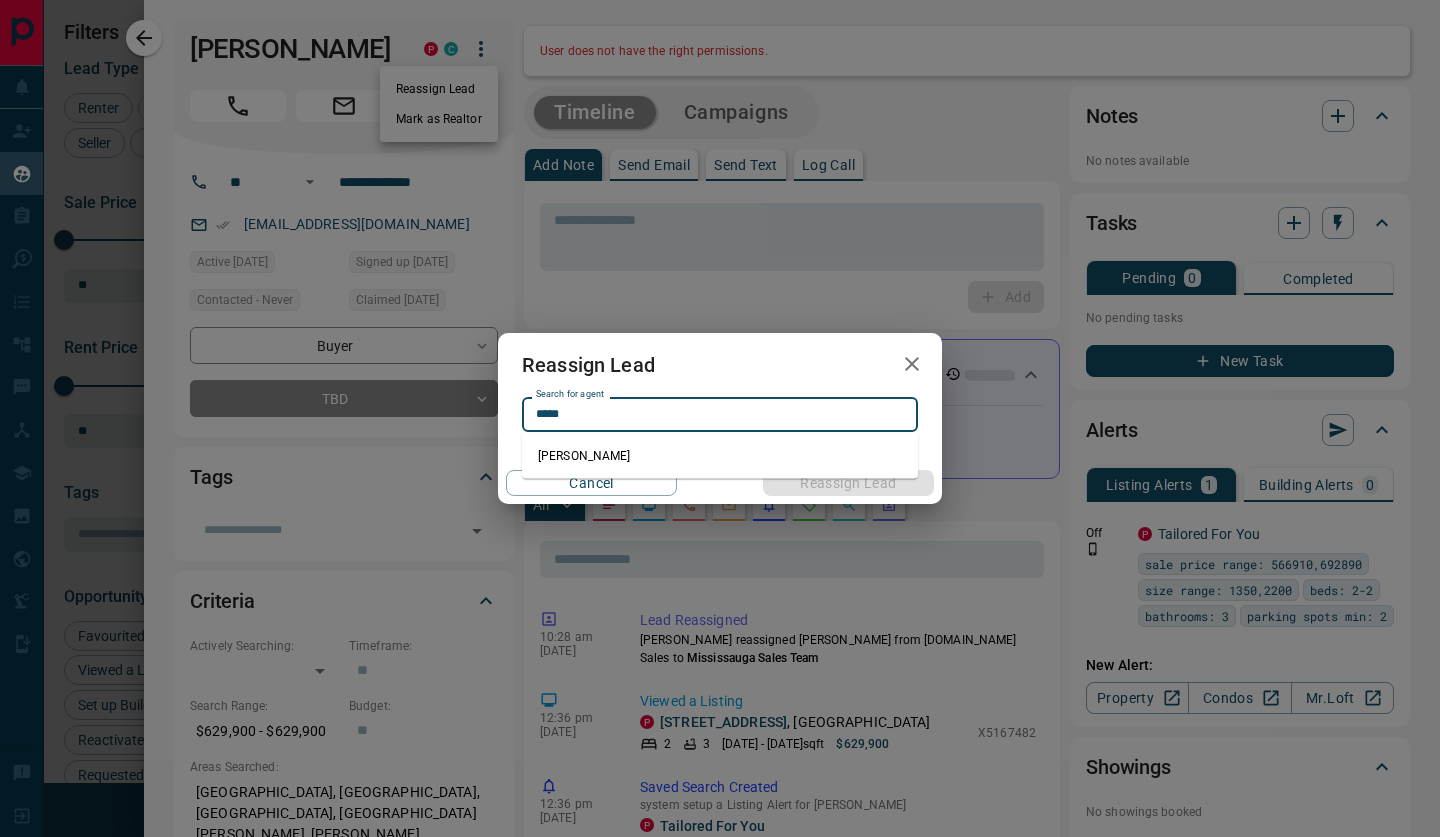 type on "**********" 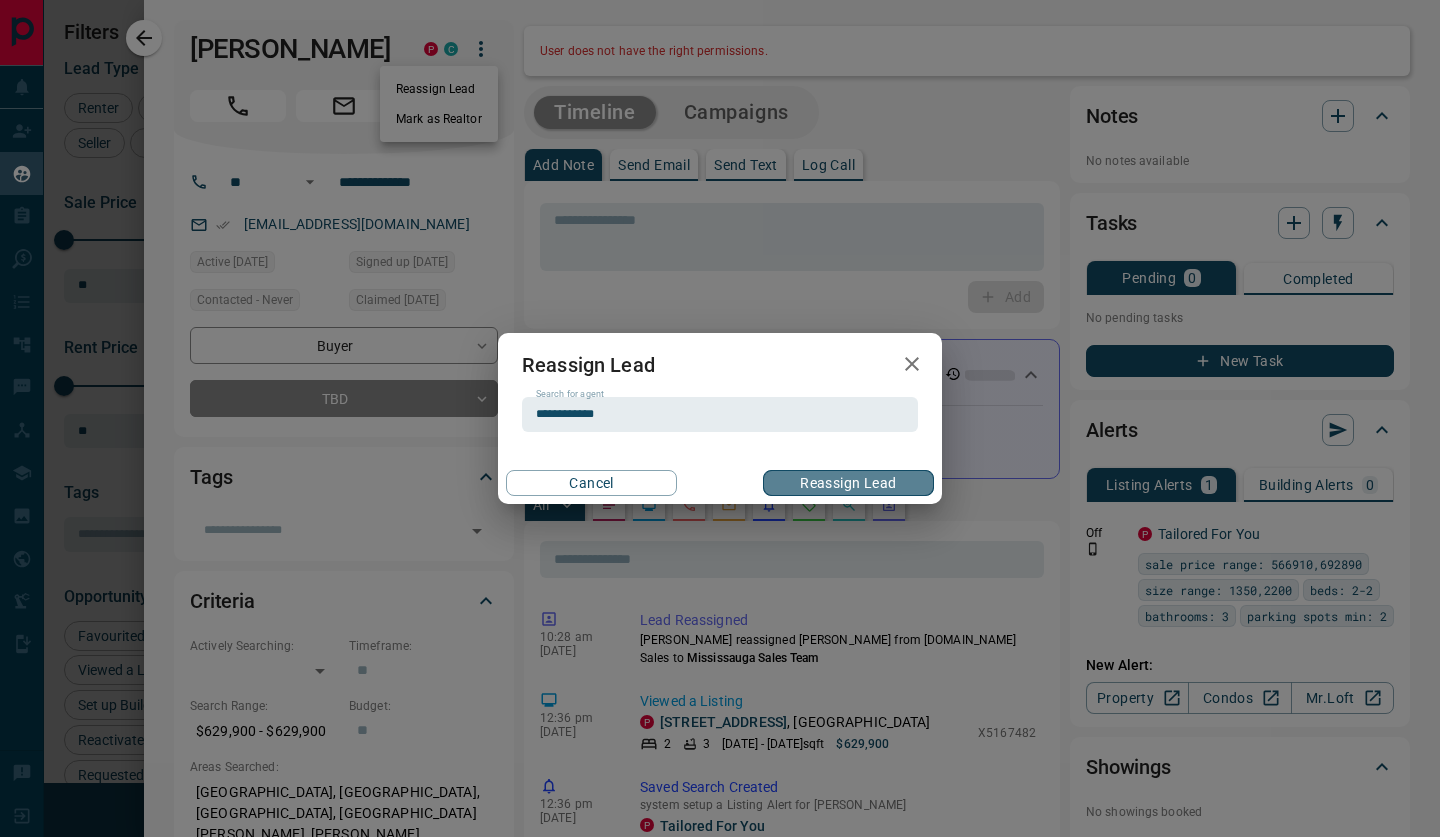 click on "Reassign Lead" at bounding box center (848, 483) 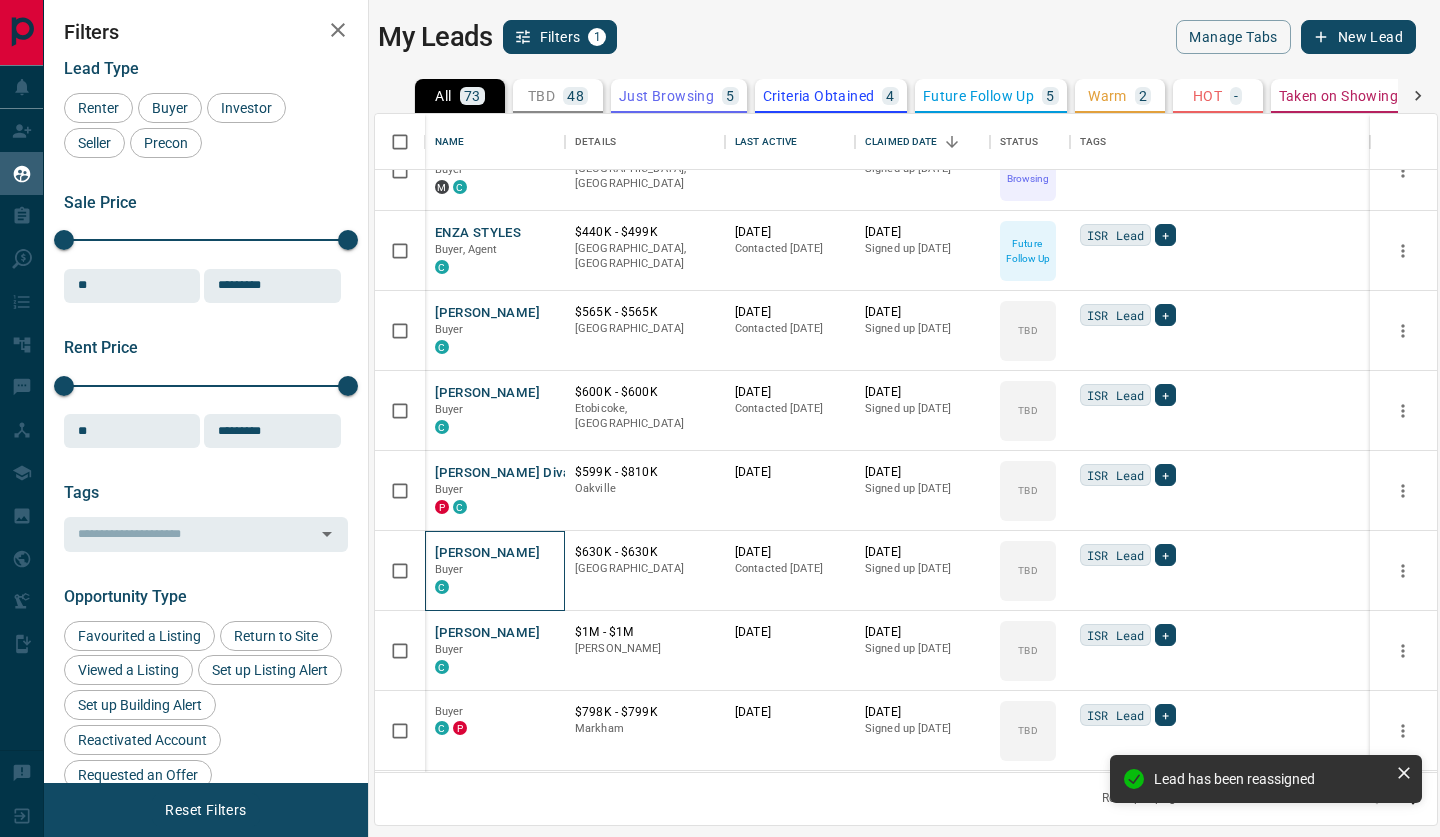 scroll, scrollTop: 279, scrollLeft: 0, axis: vertical 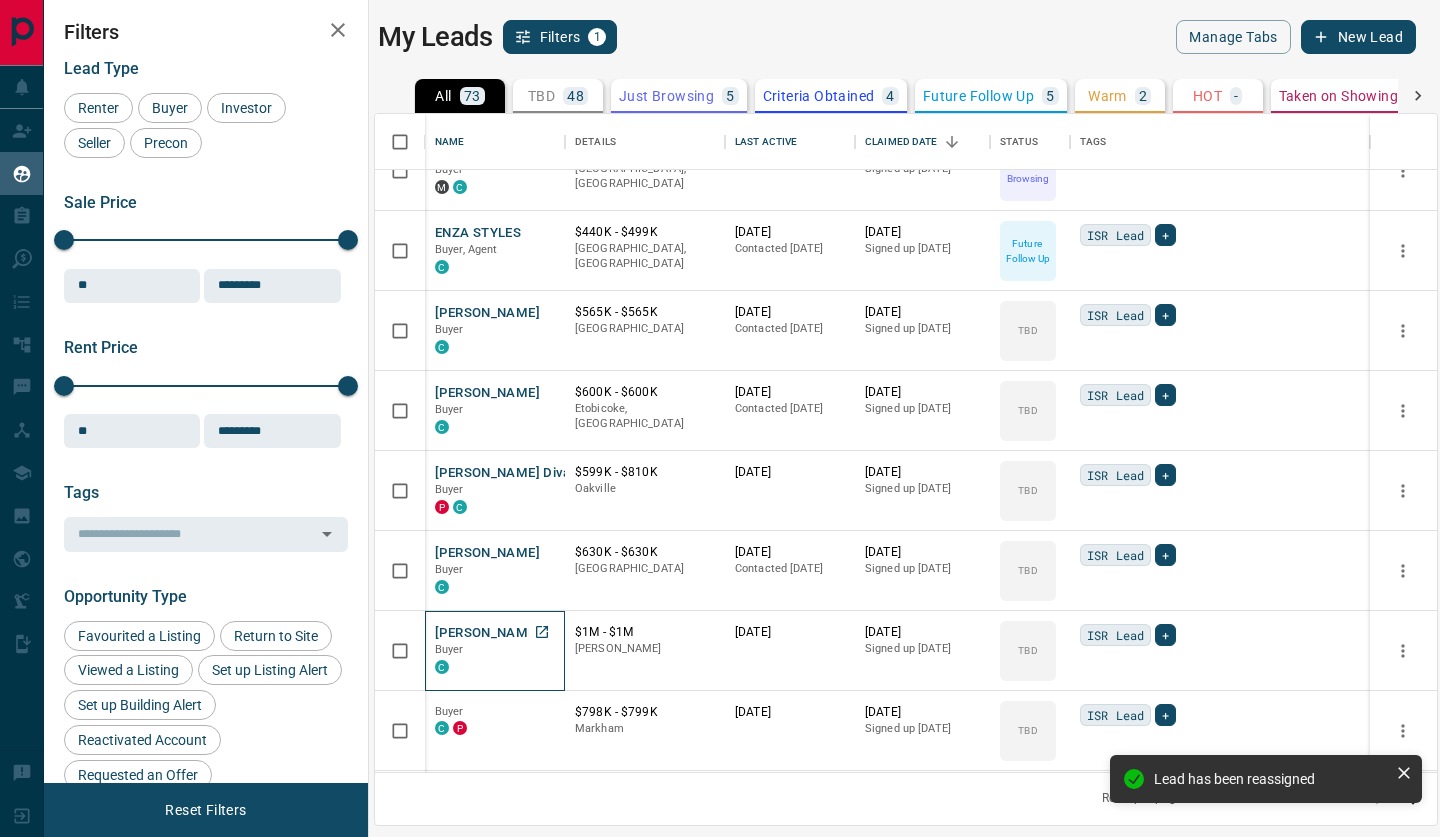 click on "[PERSON_NAME]" at bounding box center [487, 633] 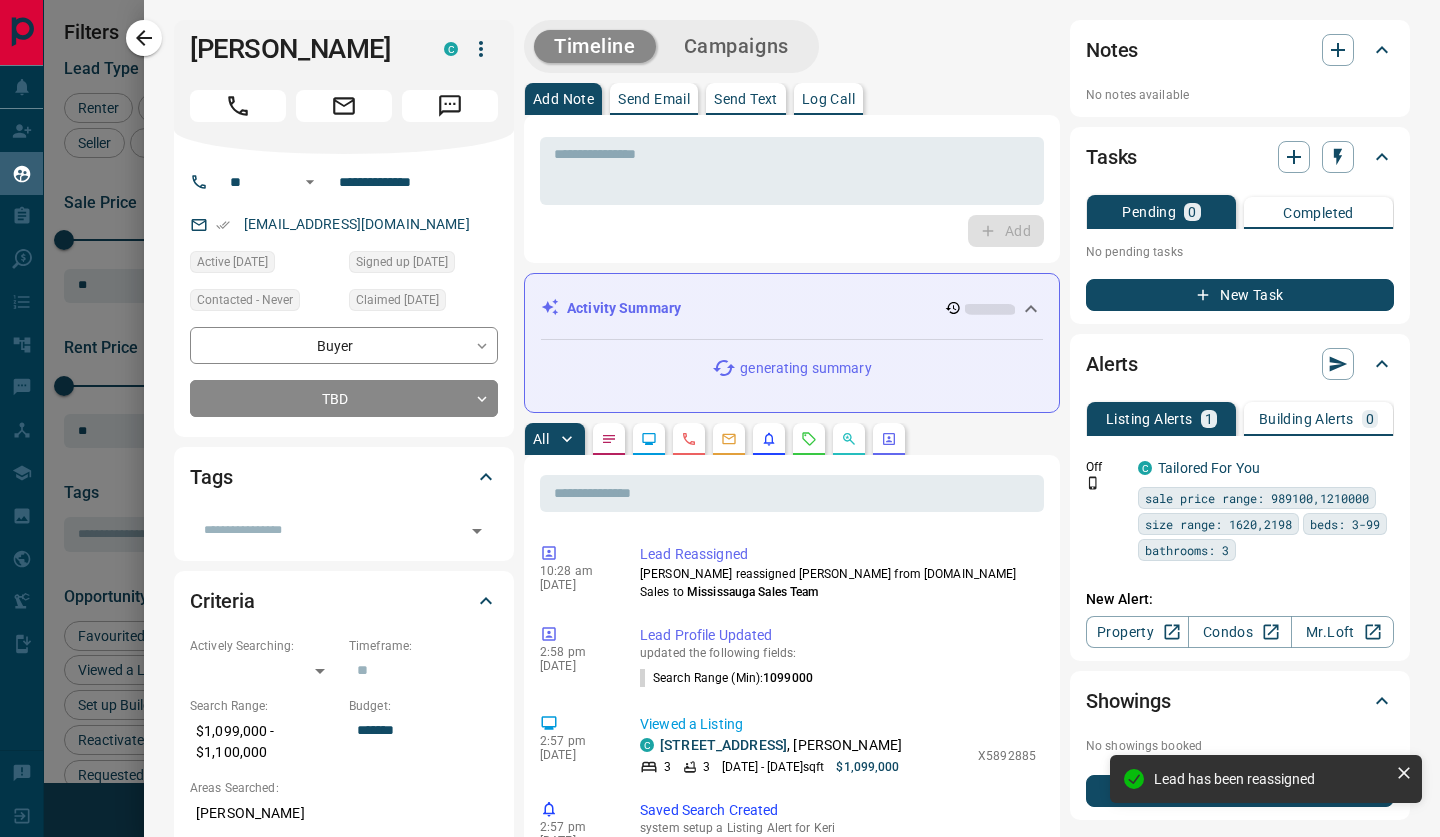 click 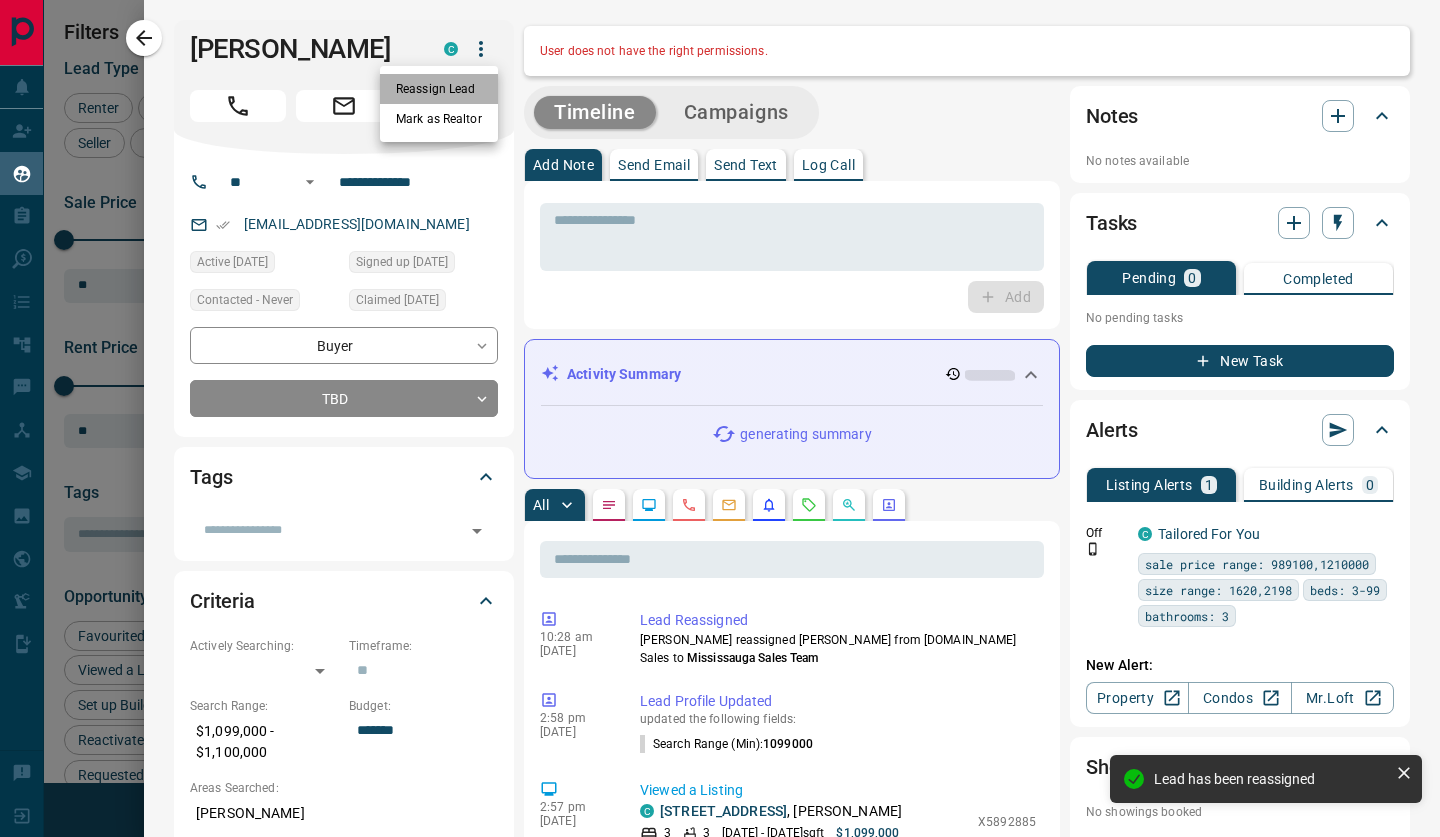 click on "Reassign Lead" at bounding box center (439, 89) 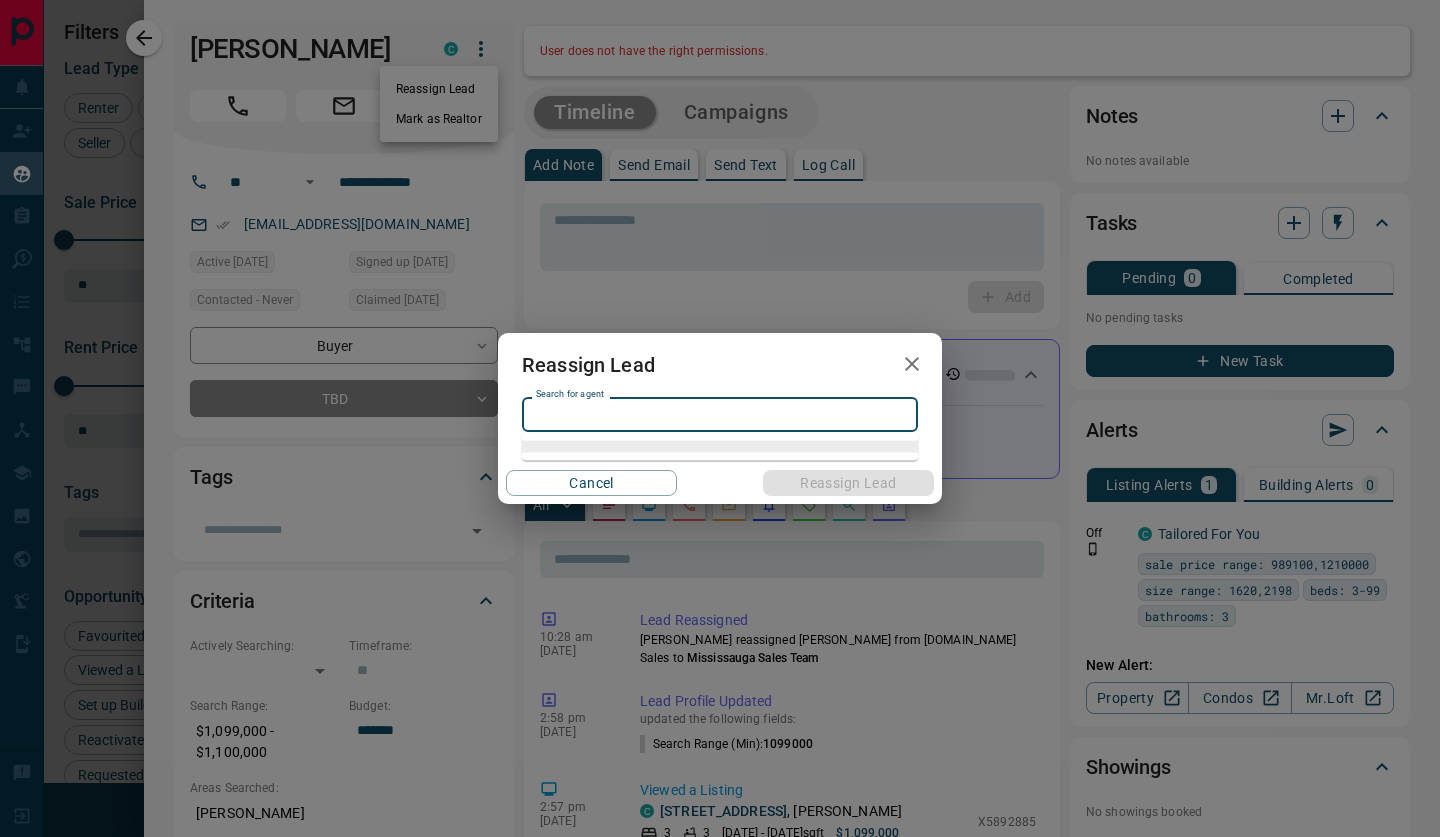 click on "Search for agent Search for agent" at bounding box center (720, 414) 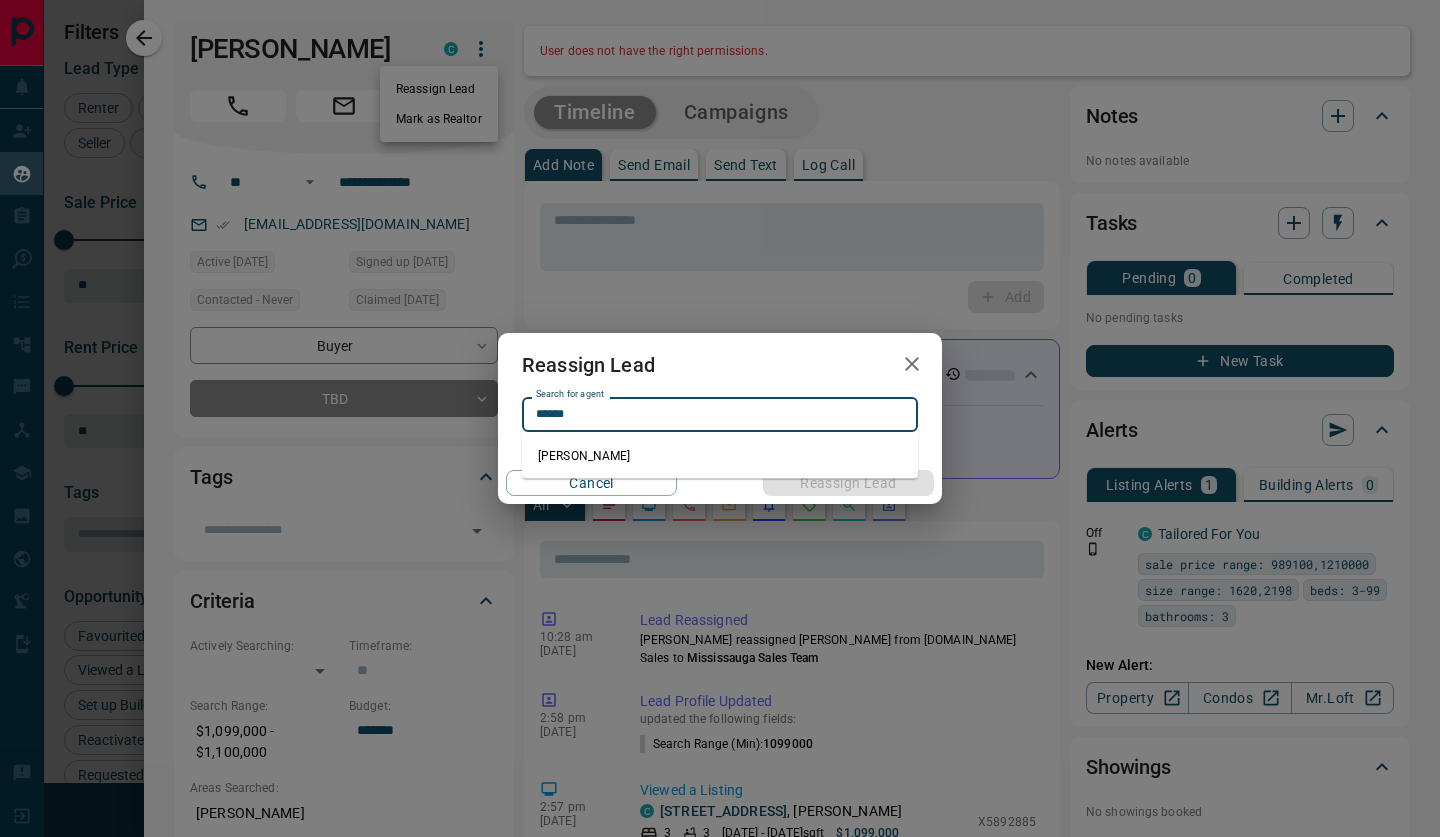 click on "[PERSON_NAME]" at bounding box center (720, 456) 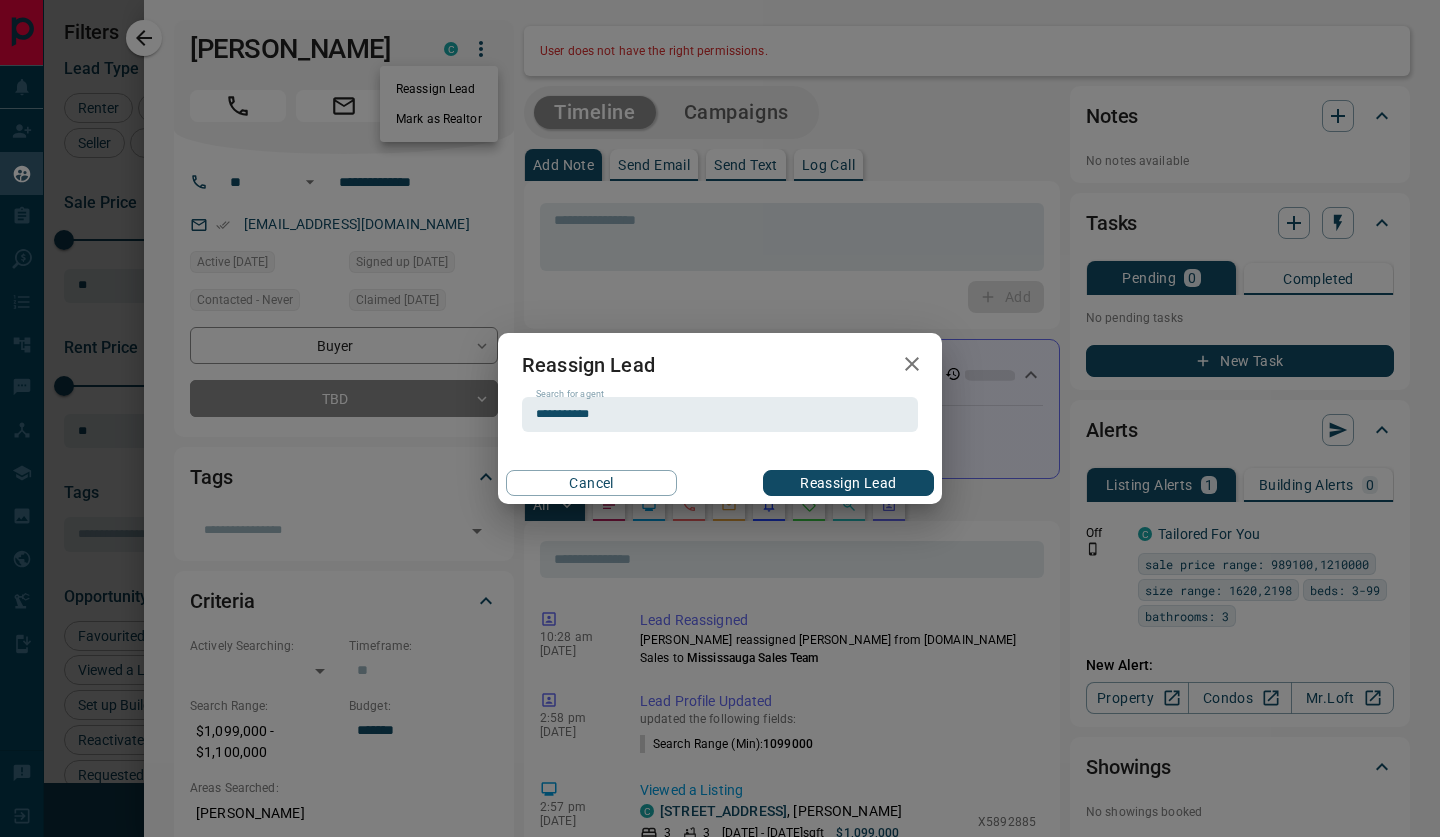 click on "Reassign Lead" at bounding box center [848, 483] 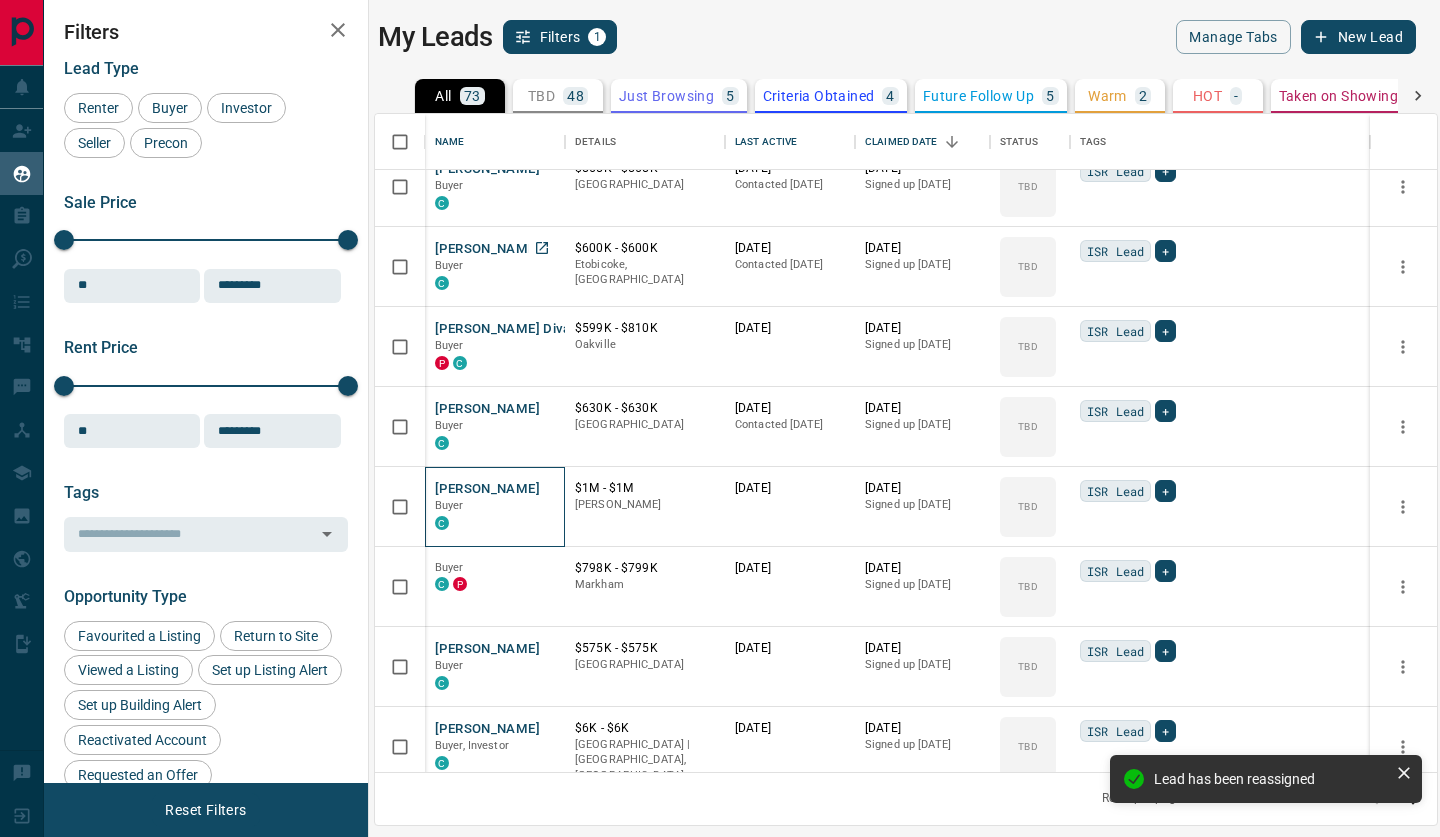 scroll, scrollTop: 470, scrollLeft: 0, axis: vertical 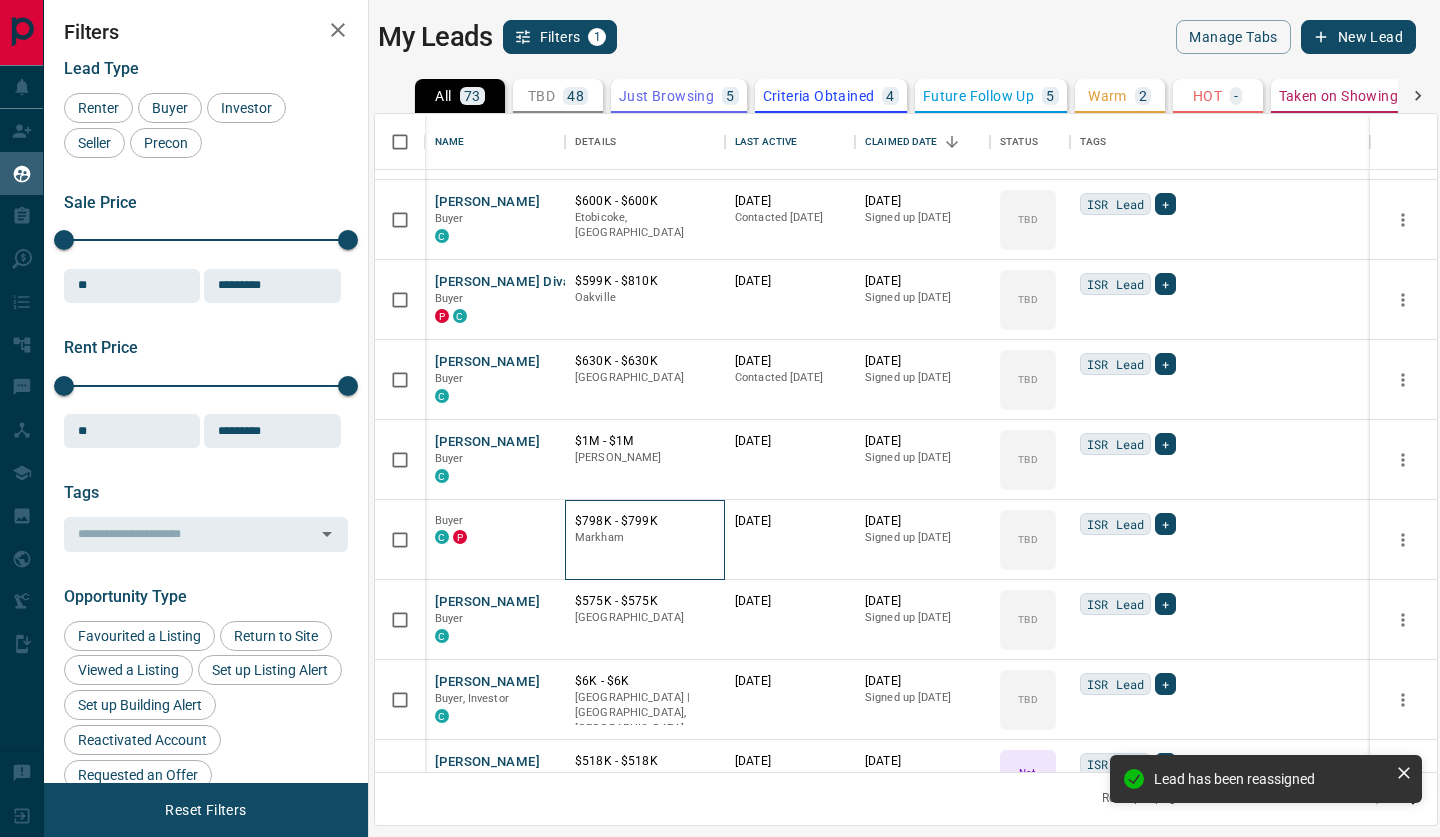 click on "$798K - $799K" at bounding box center (645, 521) 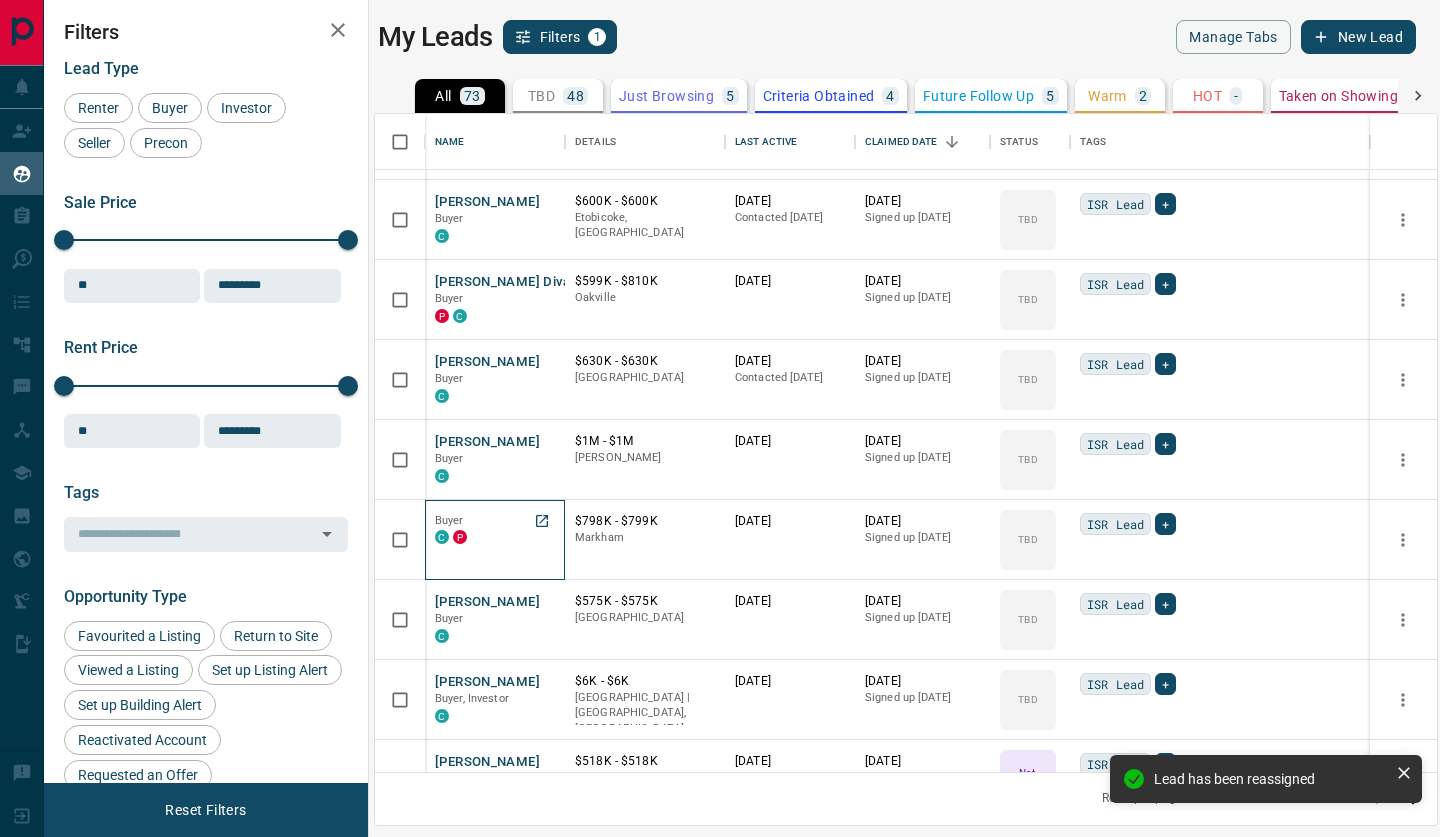 click on "Buyer" at bounding box center (449, 520) 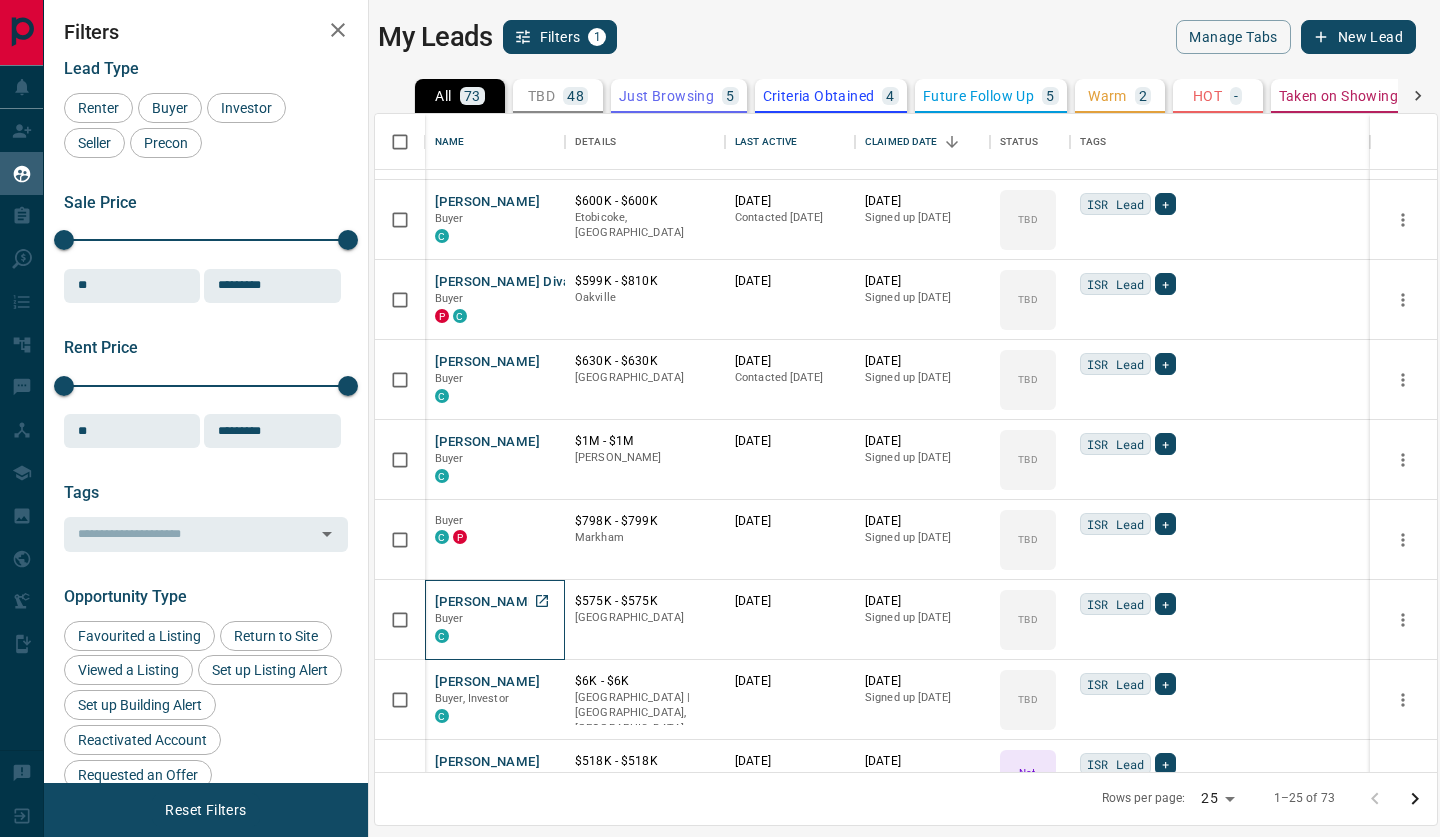 click on "[PERSON_NAME]" at bounding box center [487, 602] 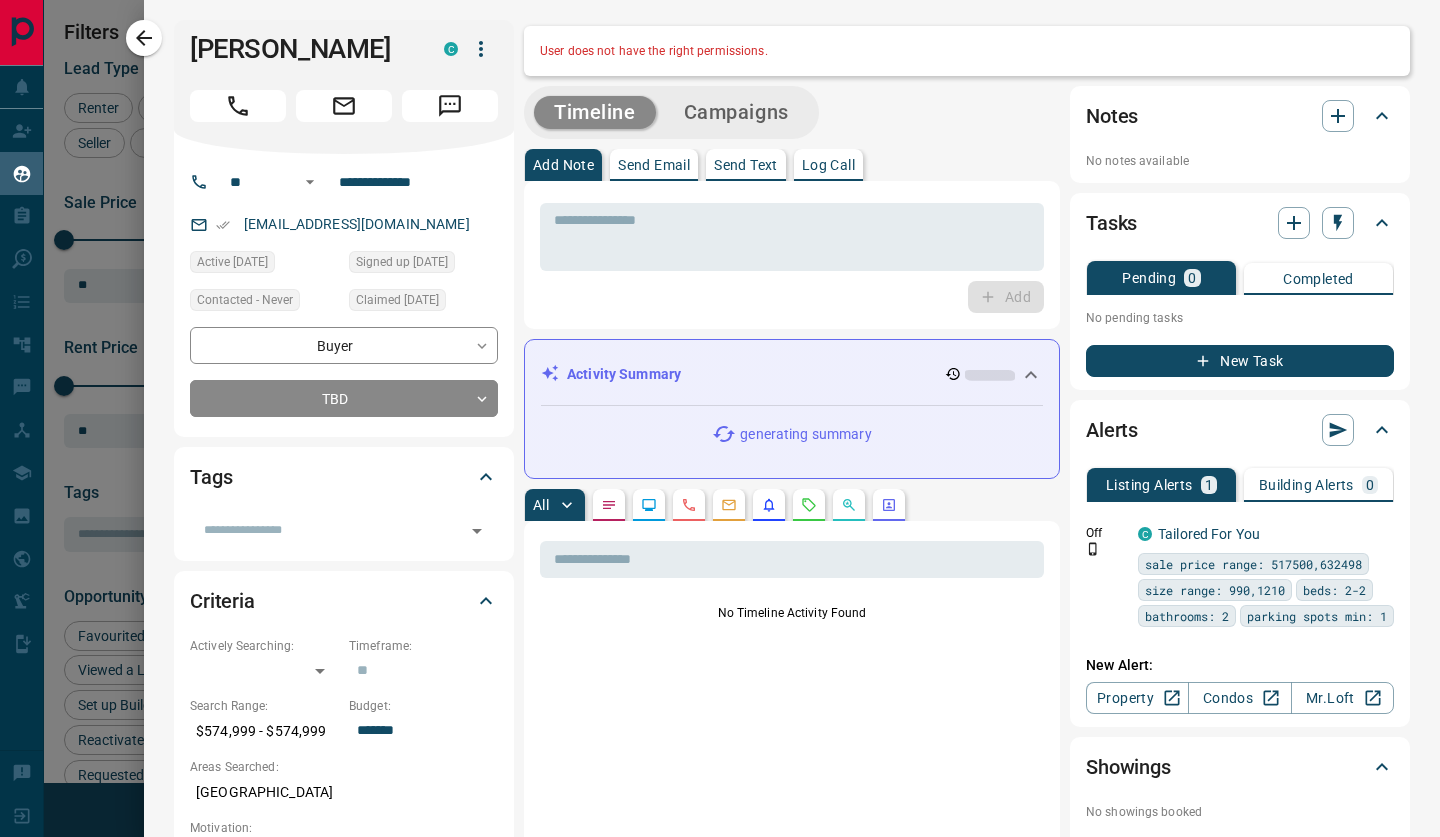 click on "C" at bounding box center [471, 49] 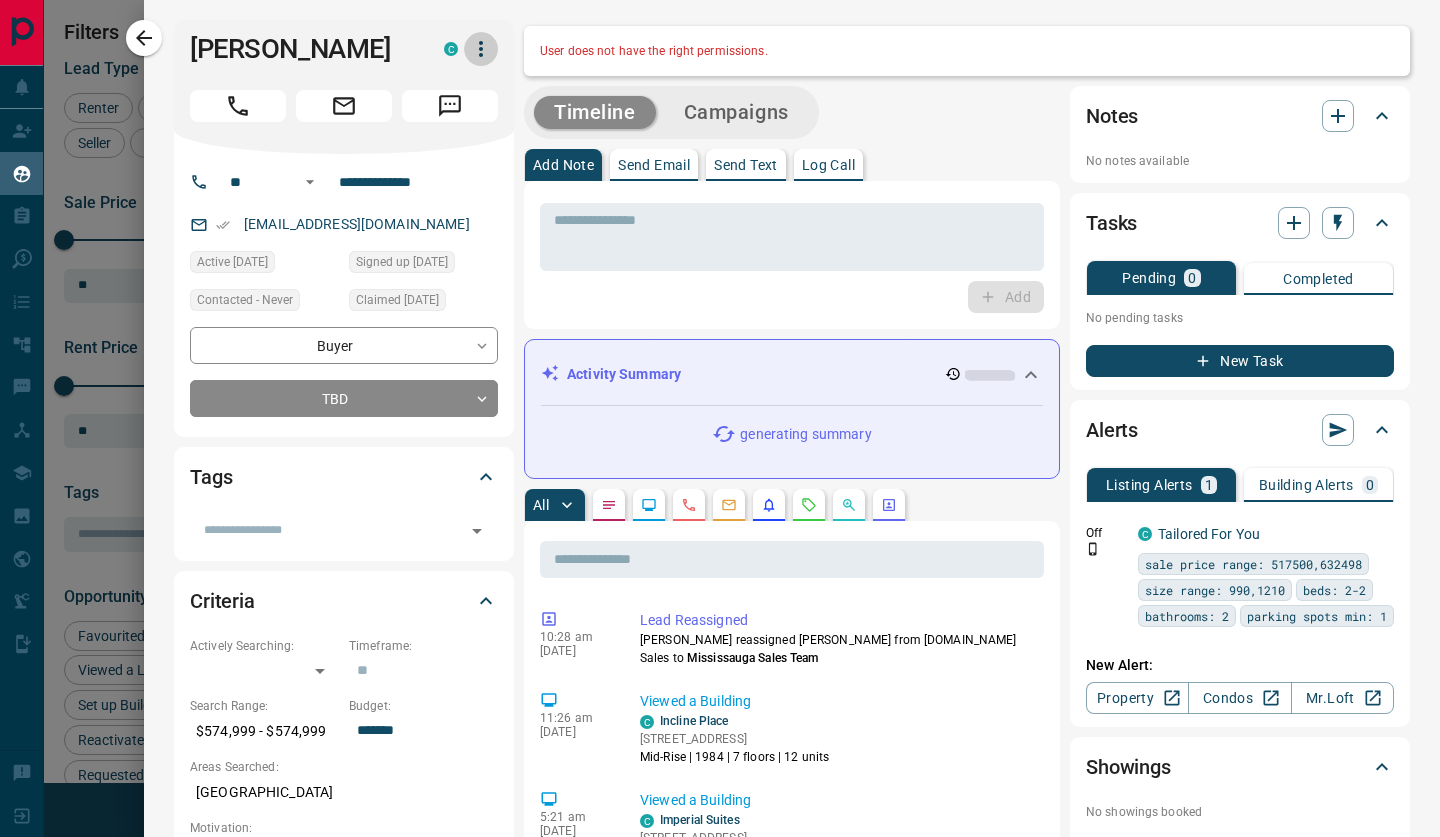 click 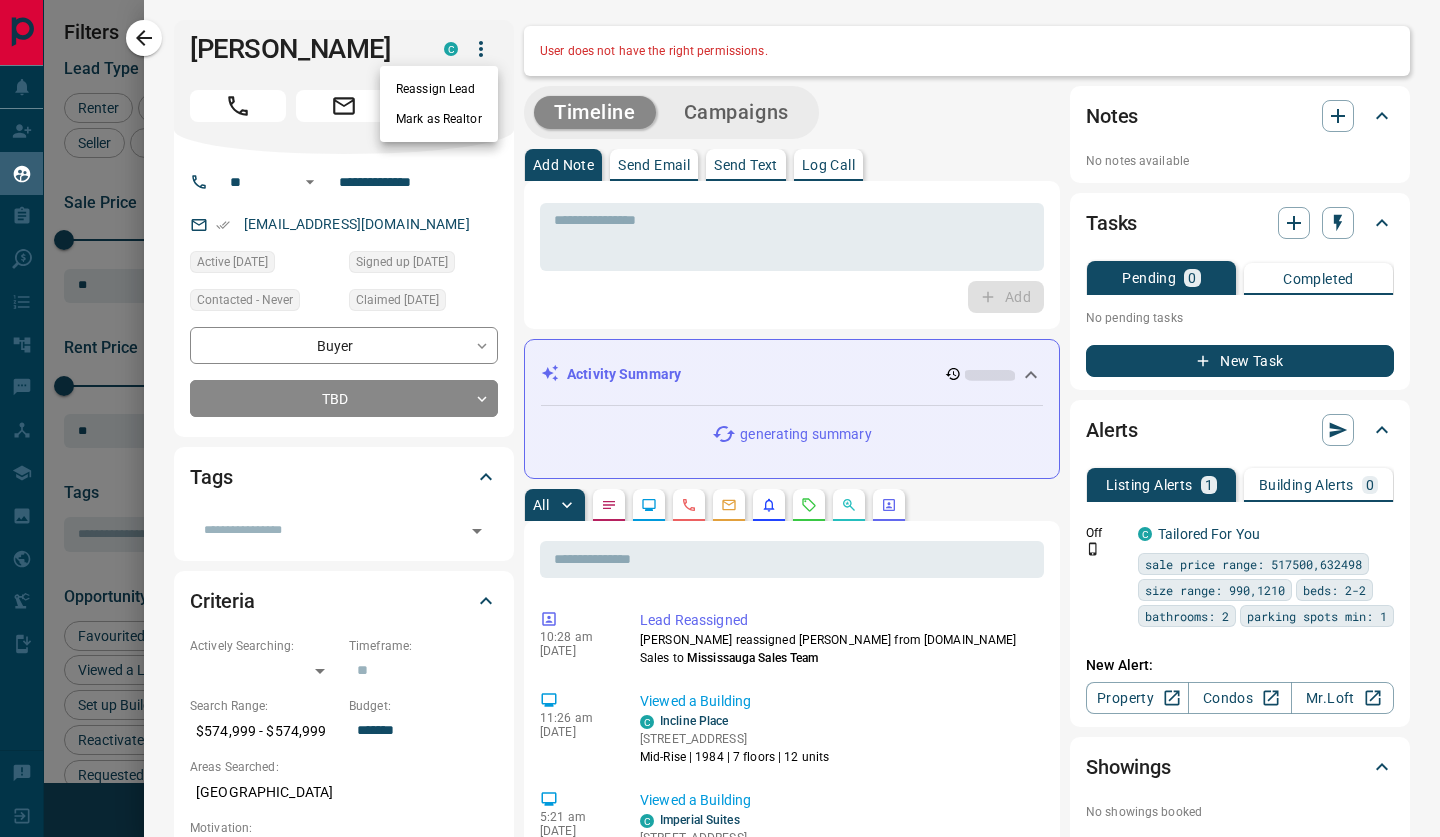 click on "Reassign Lead" at bounding box center [439, 89] 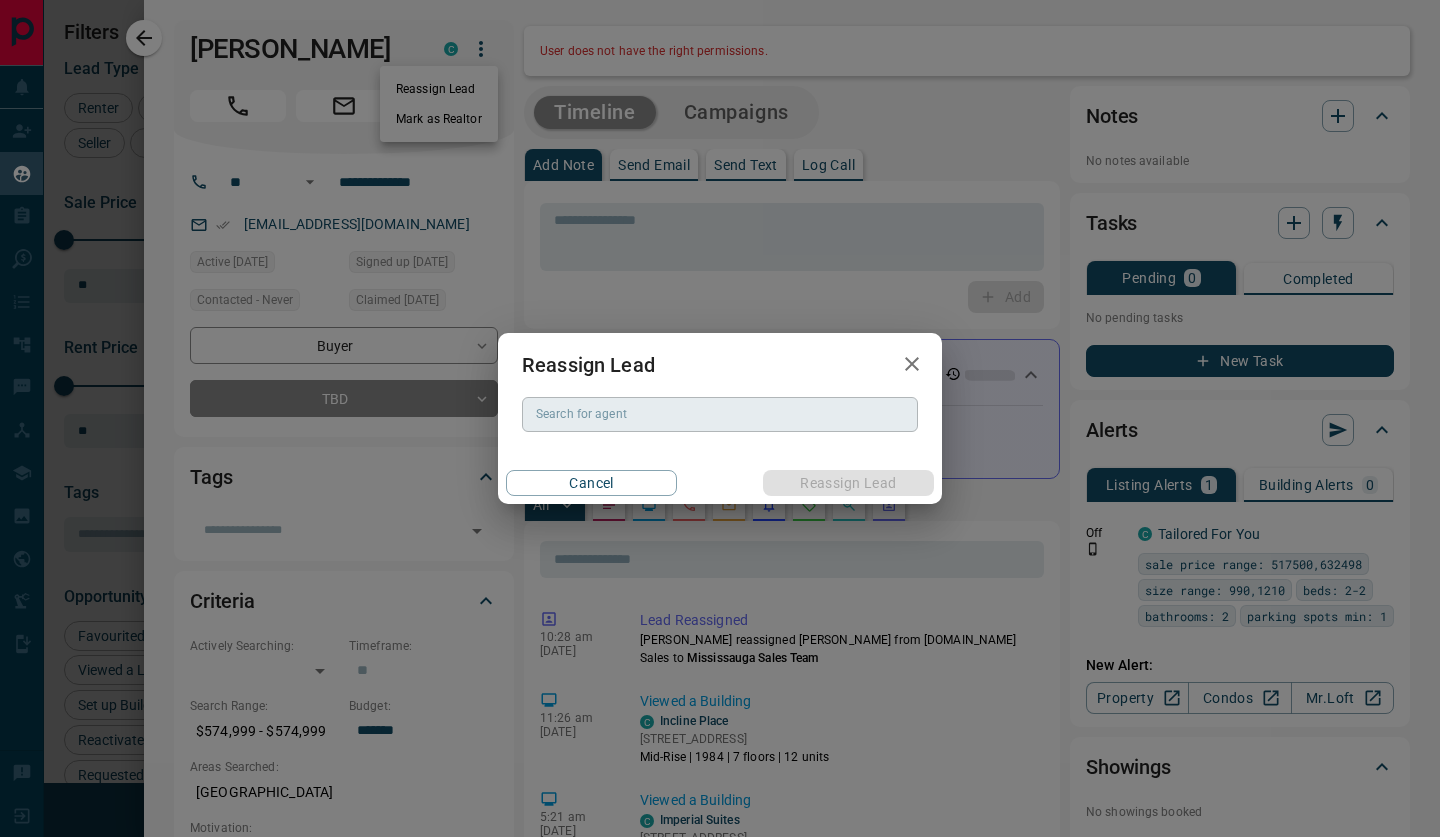 click on "Search for agent Search for agent" at bounding box center (720, 414) 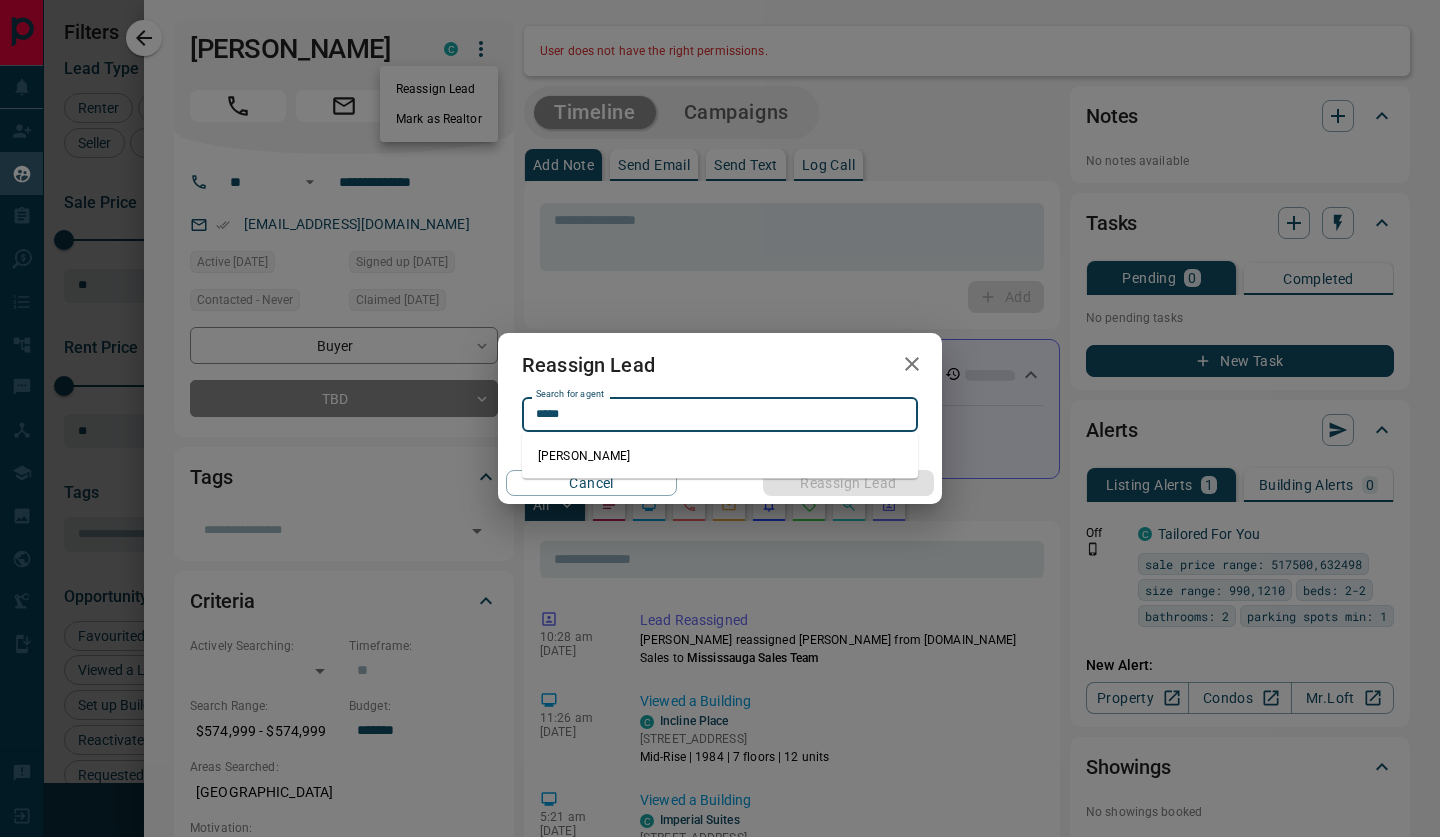 click on "[PERSON_NAME]" at bounding box center (720, 456) 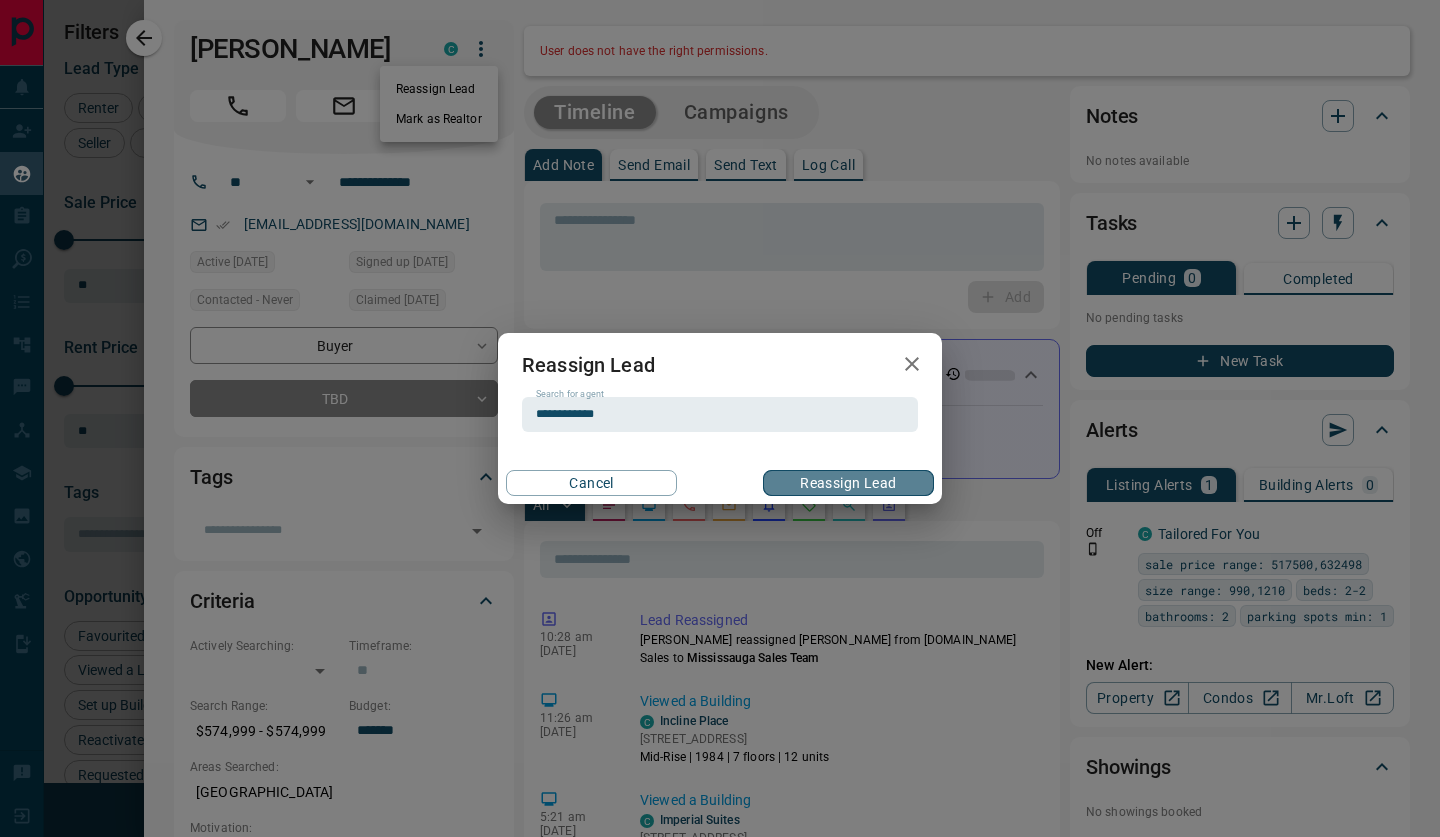 click on "Reassign Lead" at bounding box center [848, 483] 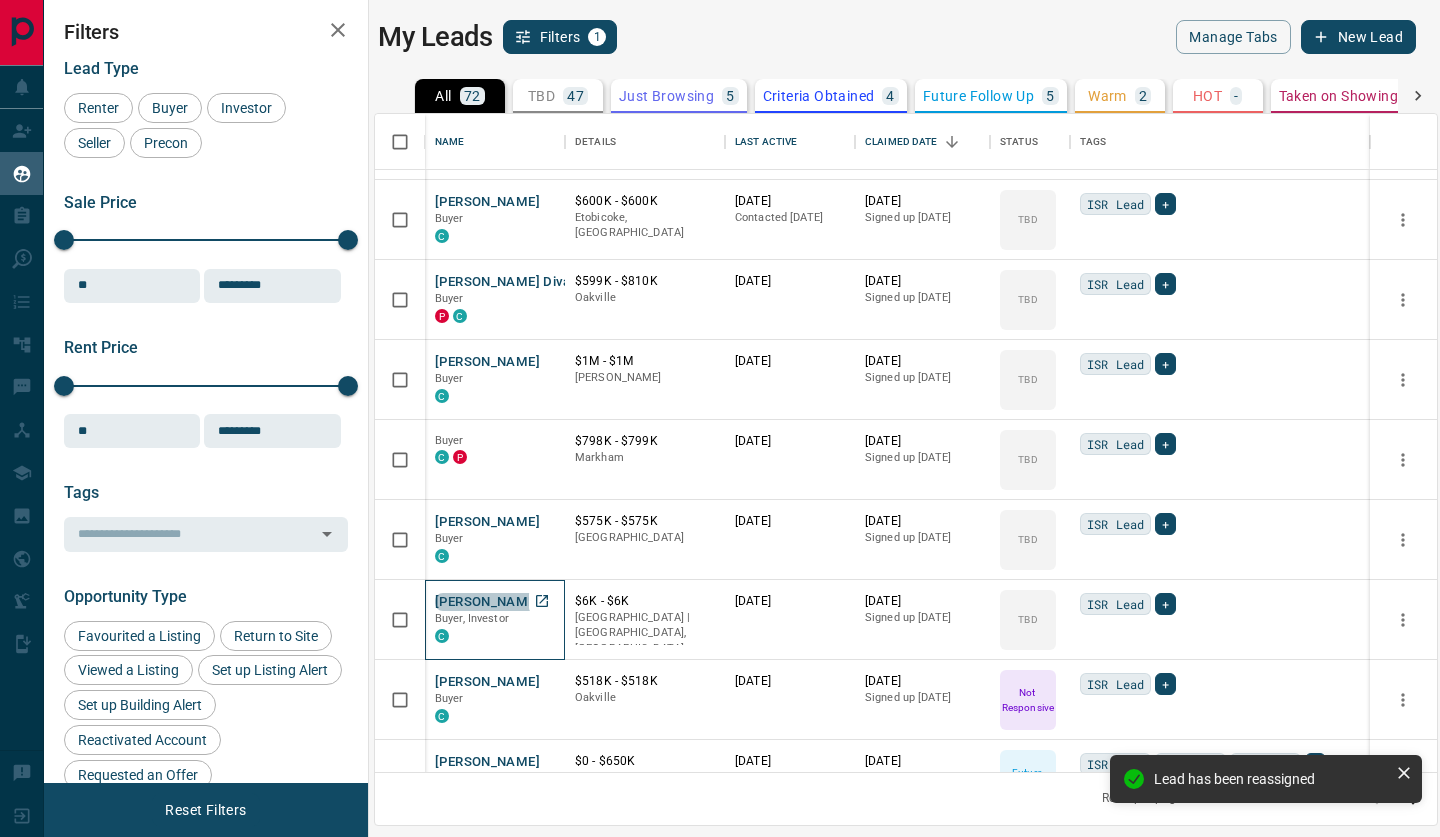 click on "[PERSON_NAME]" at bounding box center (487, 602) 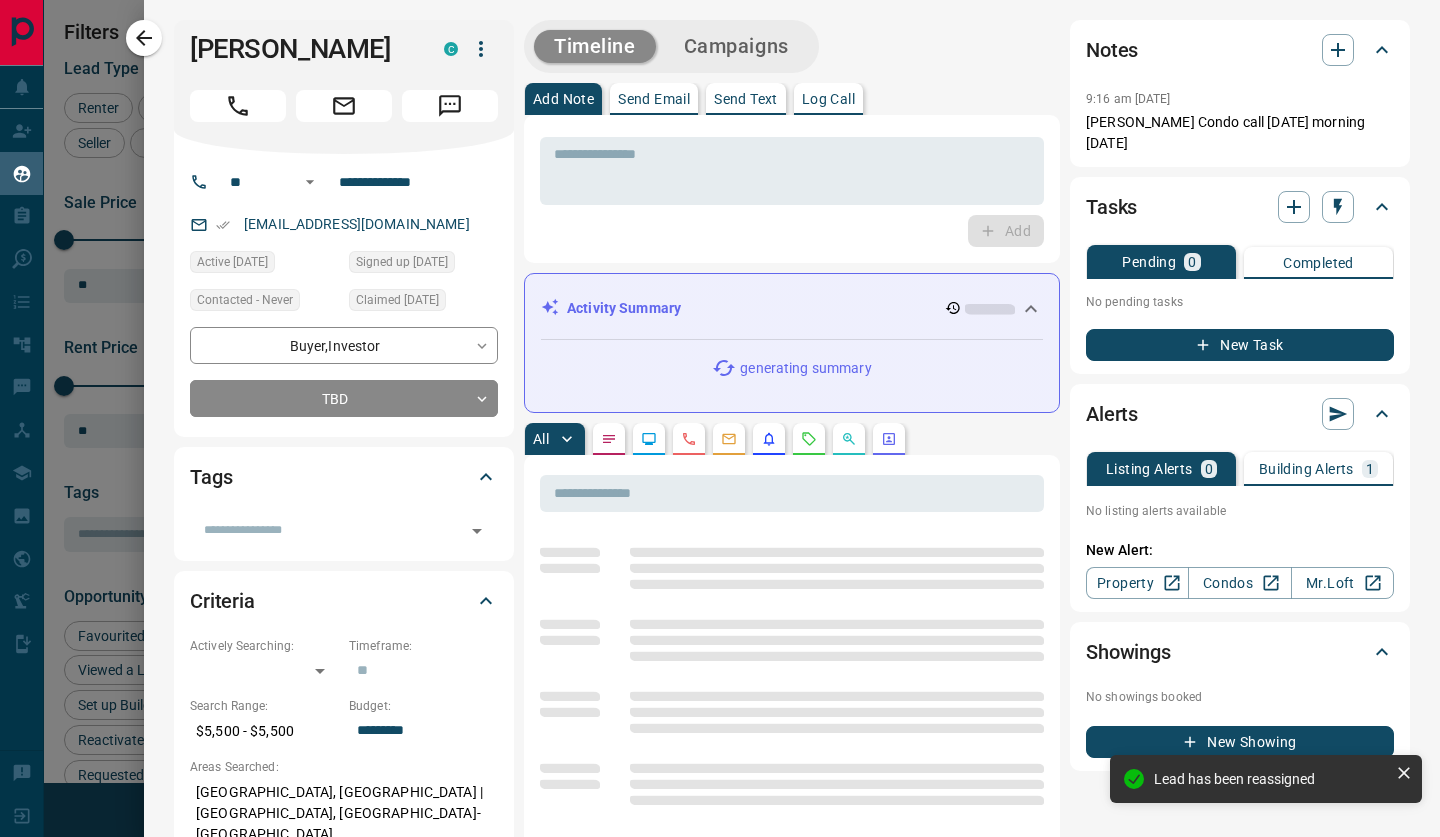 click 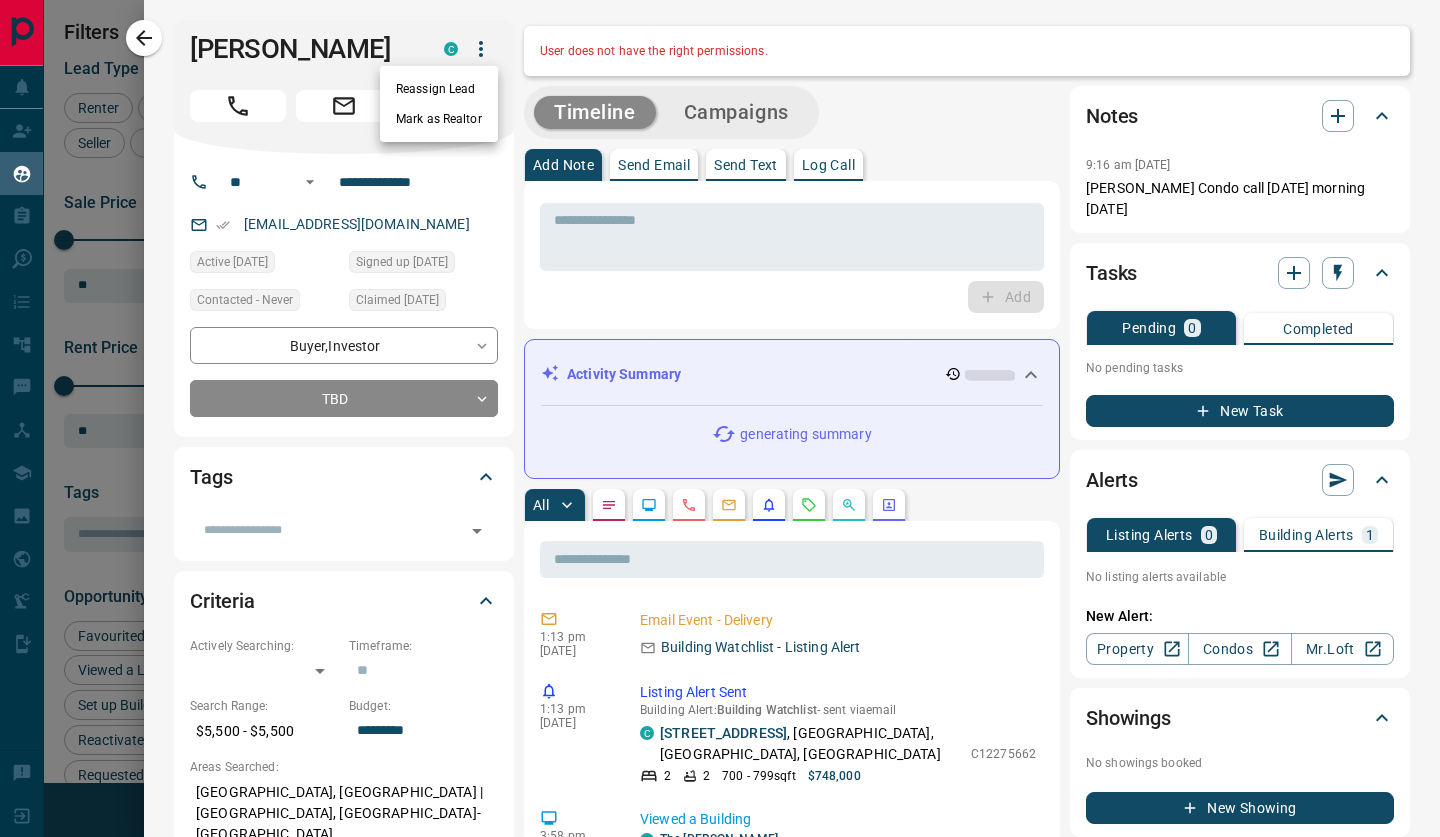 click on "Reassign Lead" at bounding box center (439, 89) 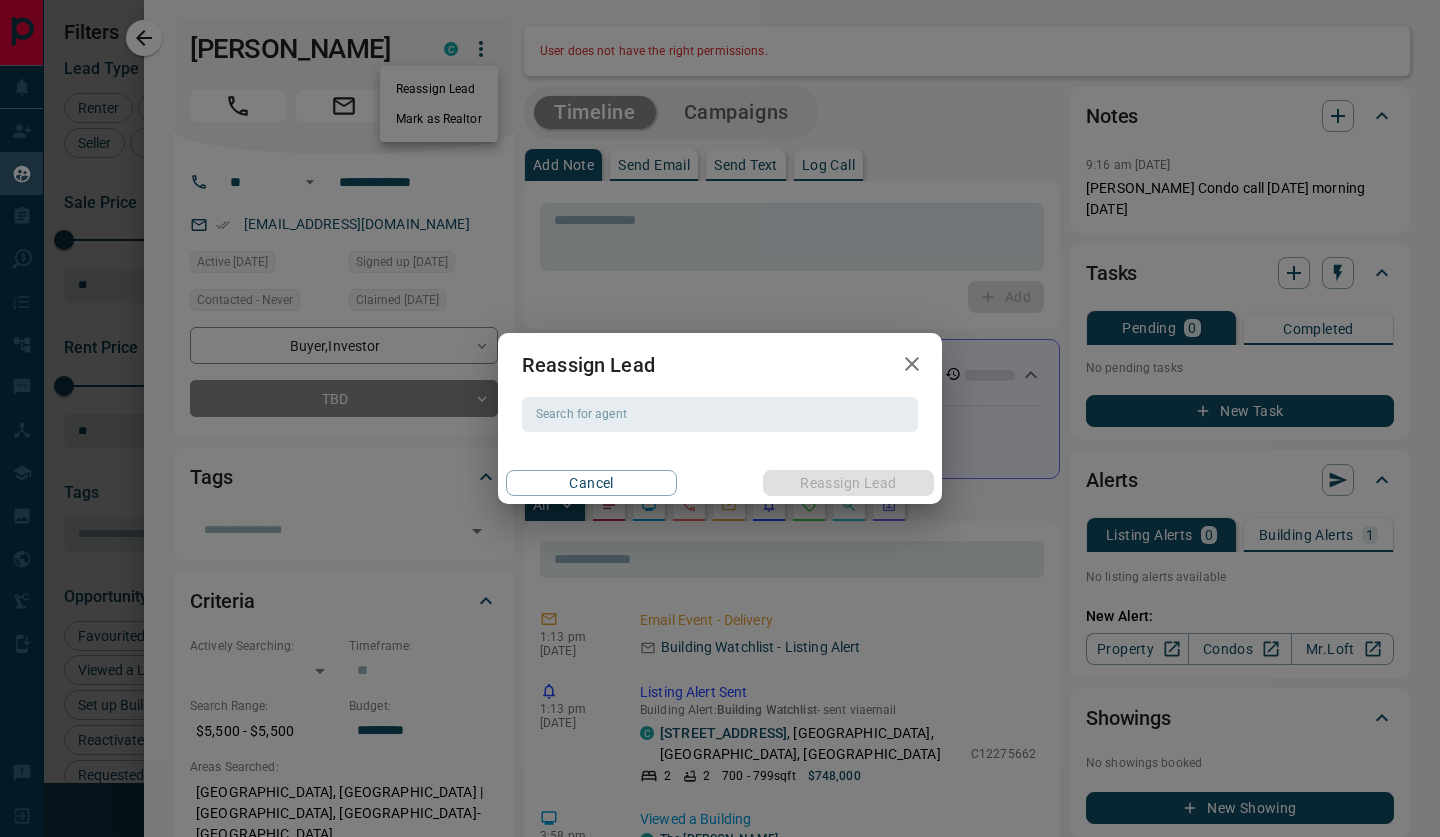 click on "Search for agent" at bounding box center (718, 414) 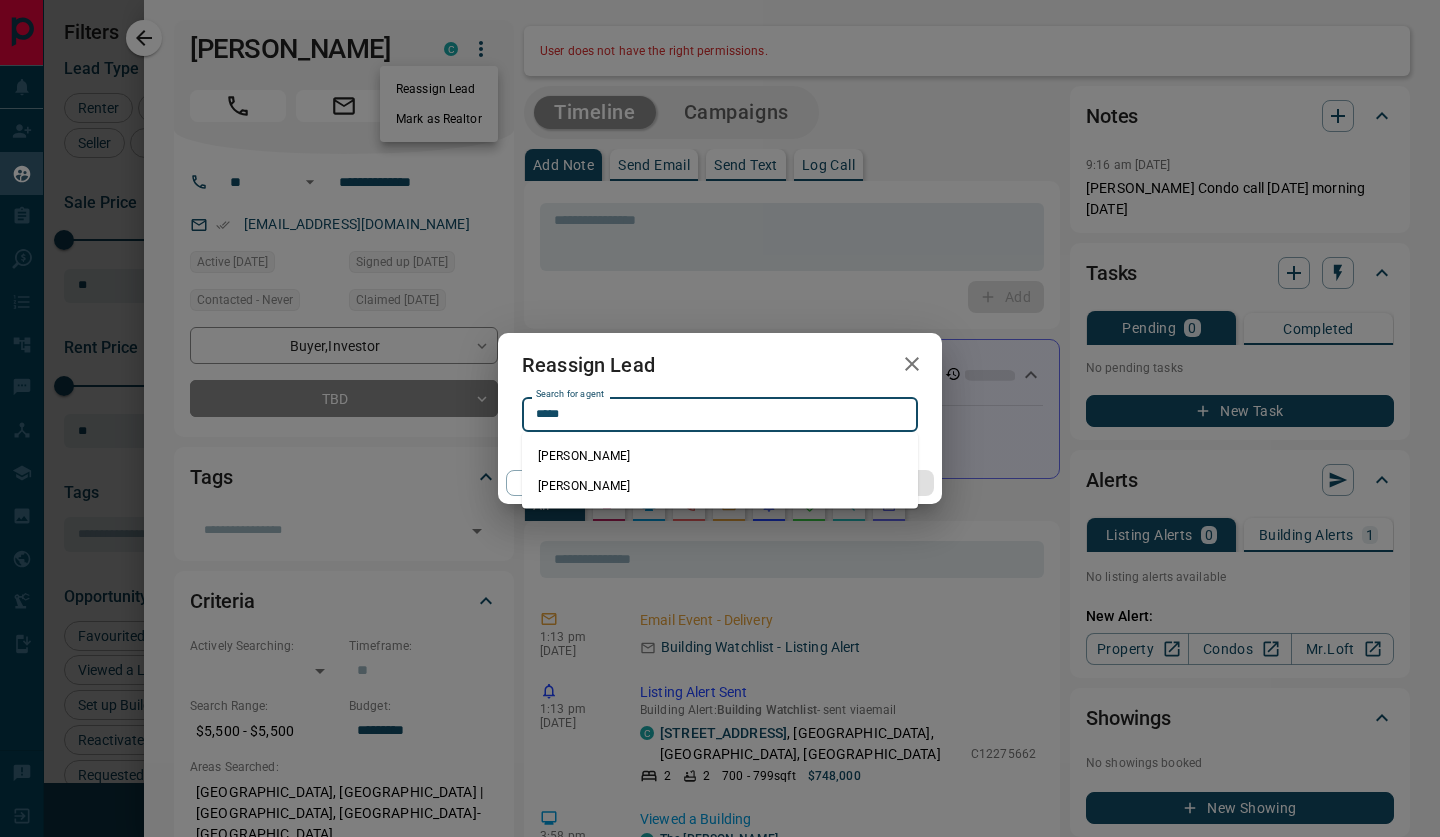click on "[PERSON_NAME]" at bounding box center (720, 486) 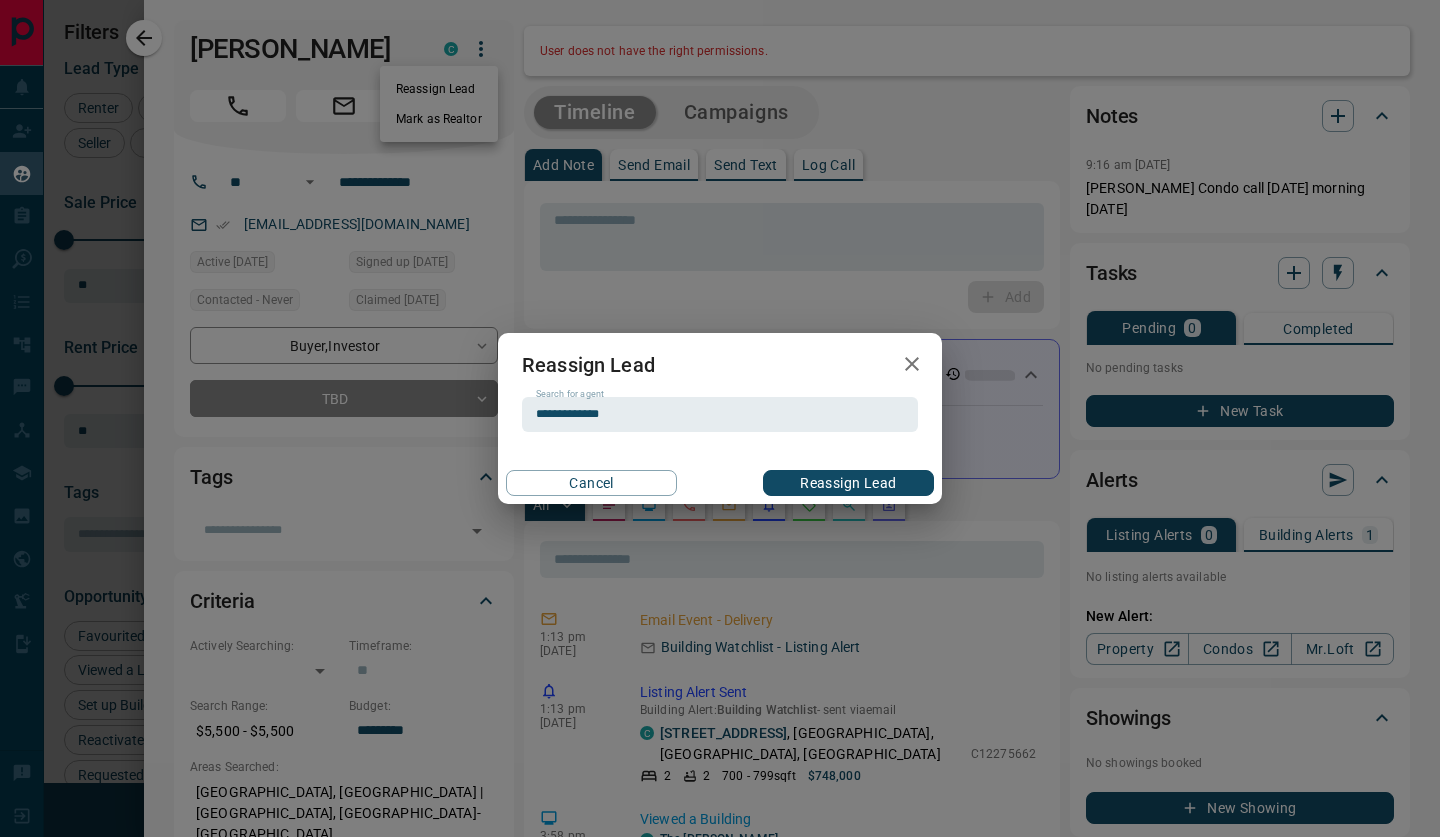 click on "Reassign Lead" at bounding box center (848, 483) 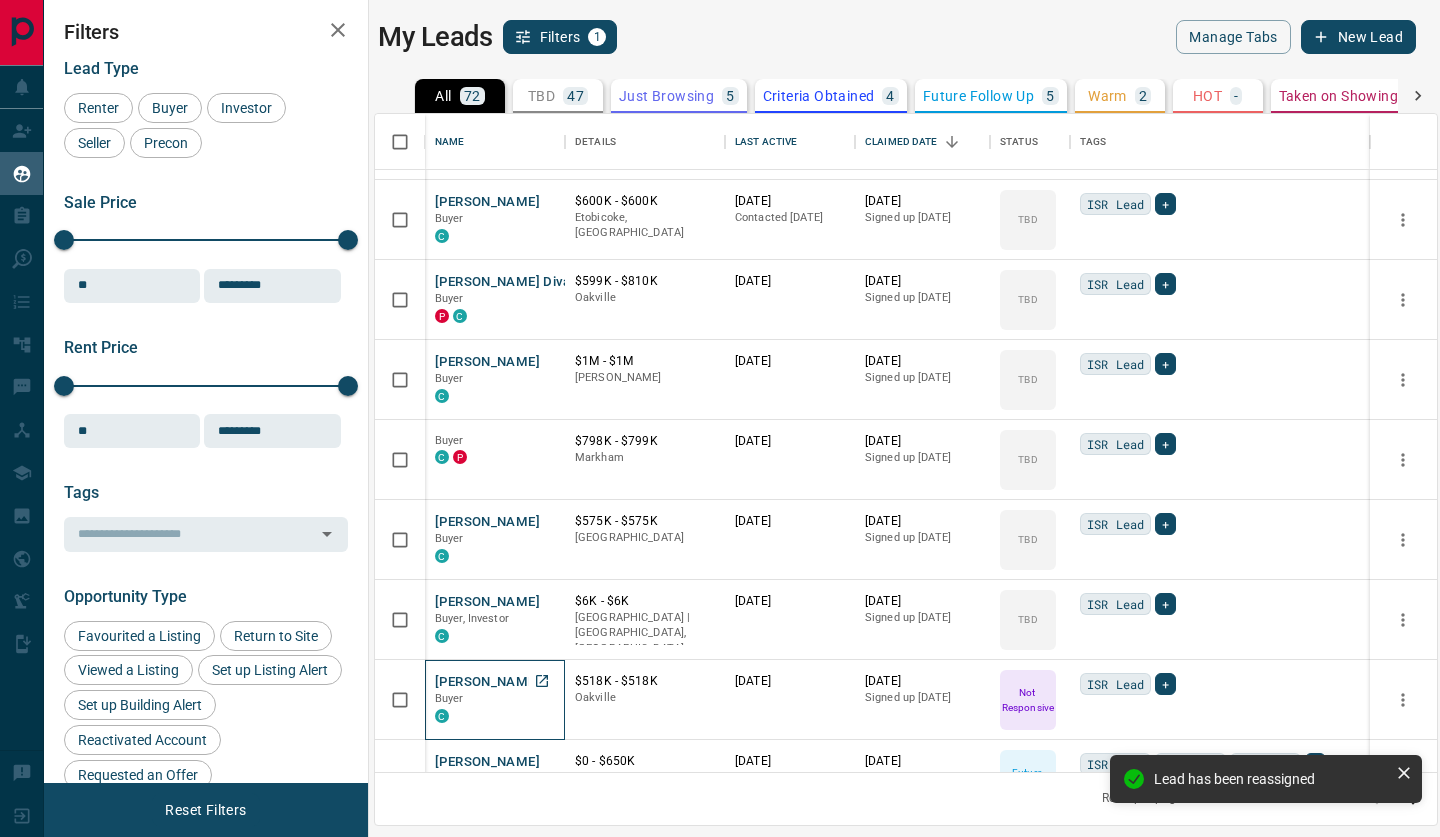 click on "[PERSON_NAME]" at bounding box center [487, 682] 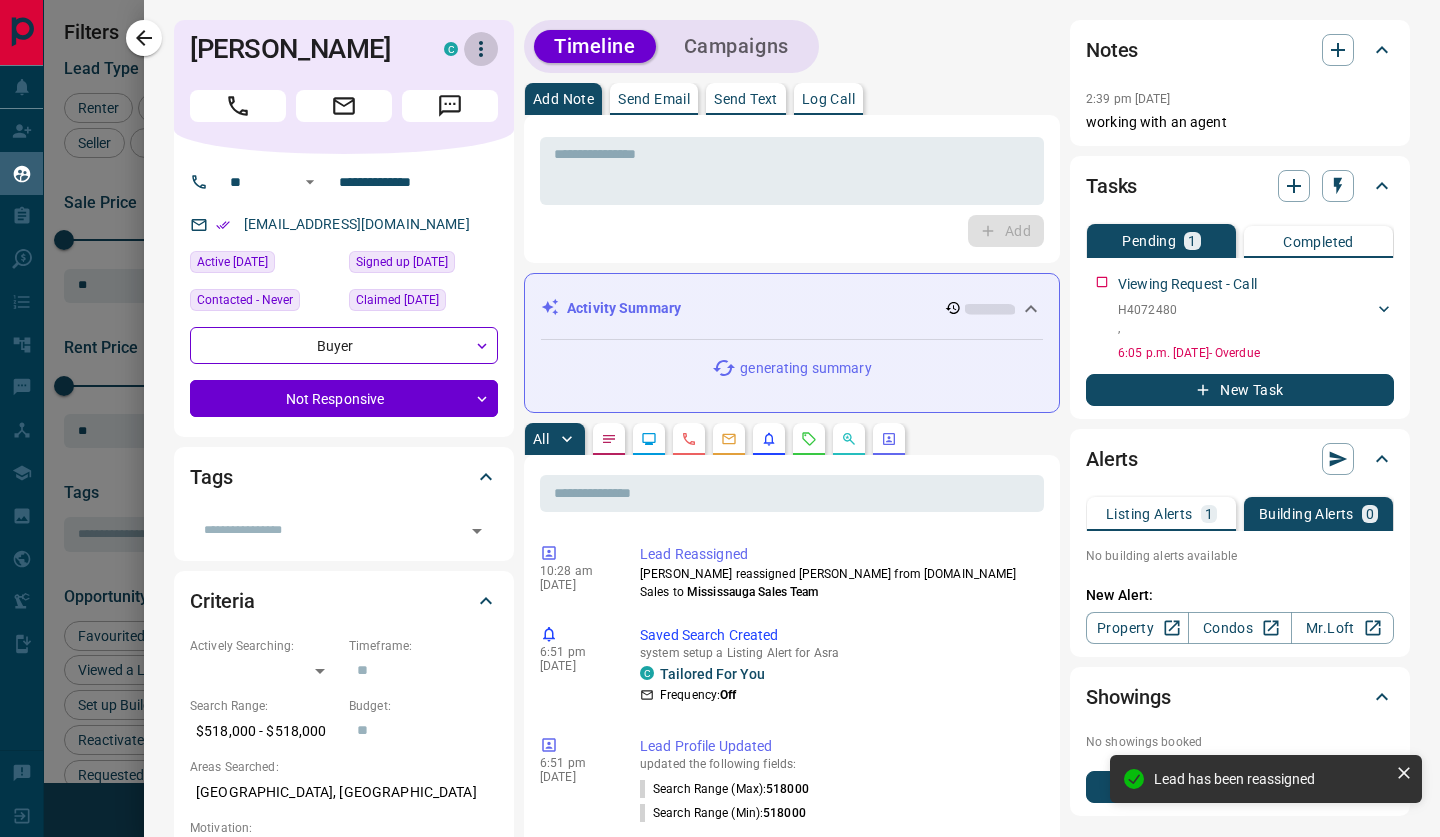 click 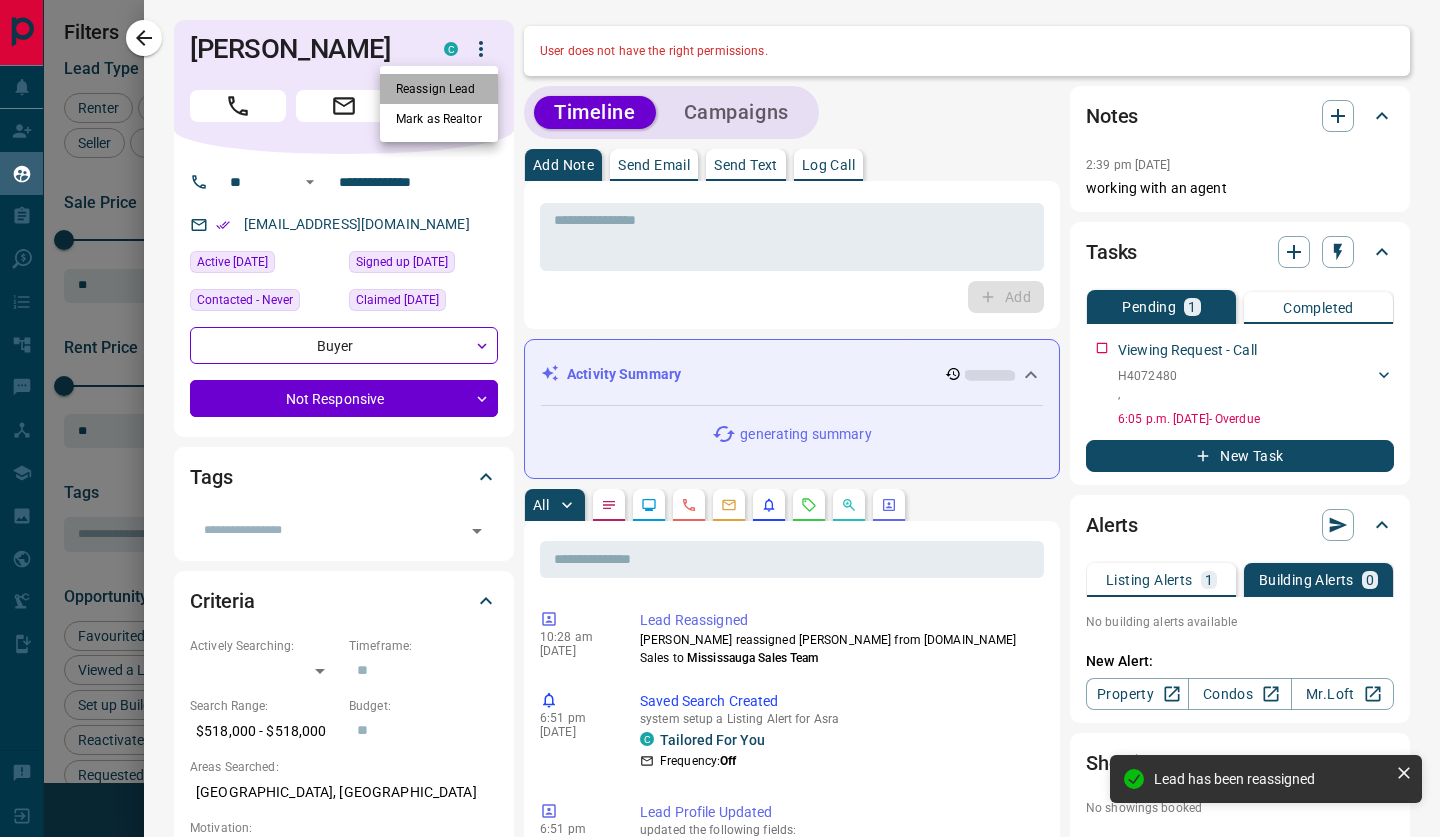 click on "Reassign Lead" at bounding box center (439, 89) 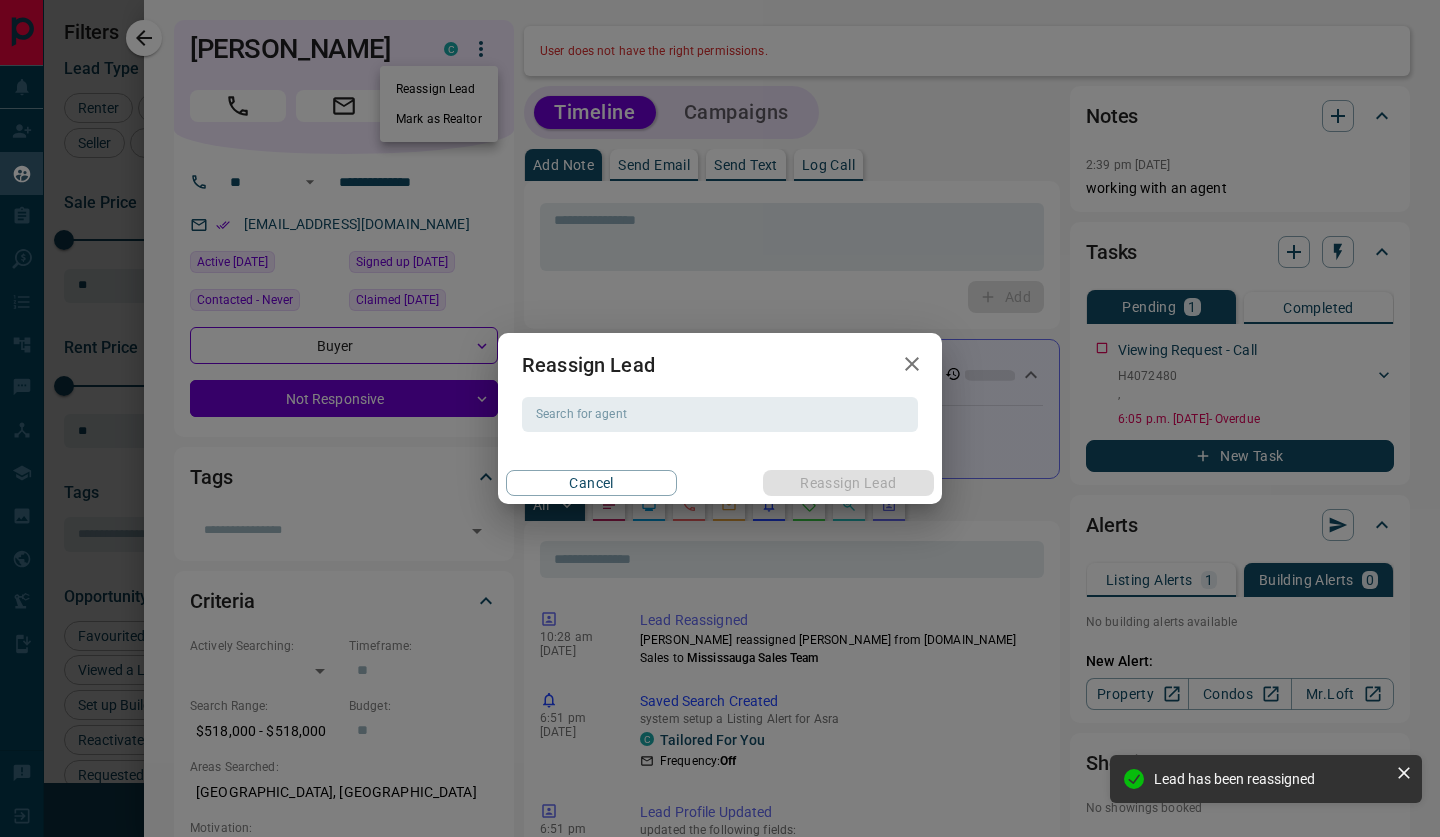 click on "Search for agent Search for agent" at bounding box center [720, 414] 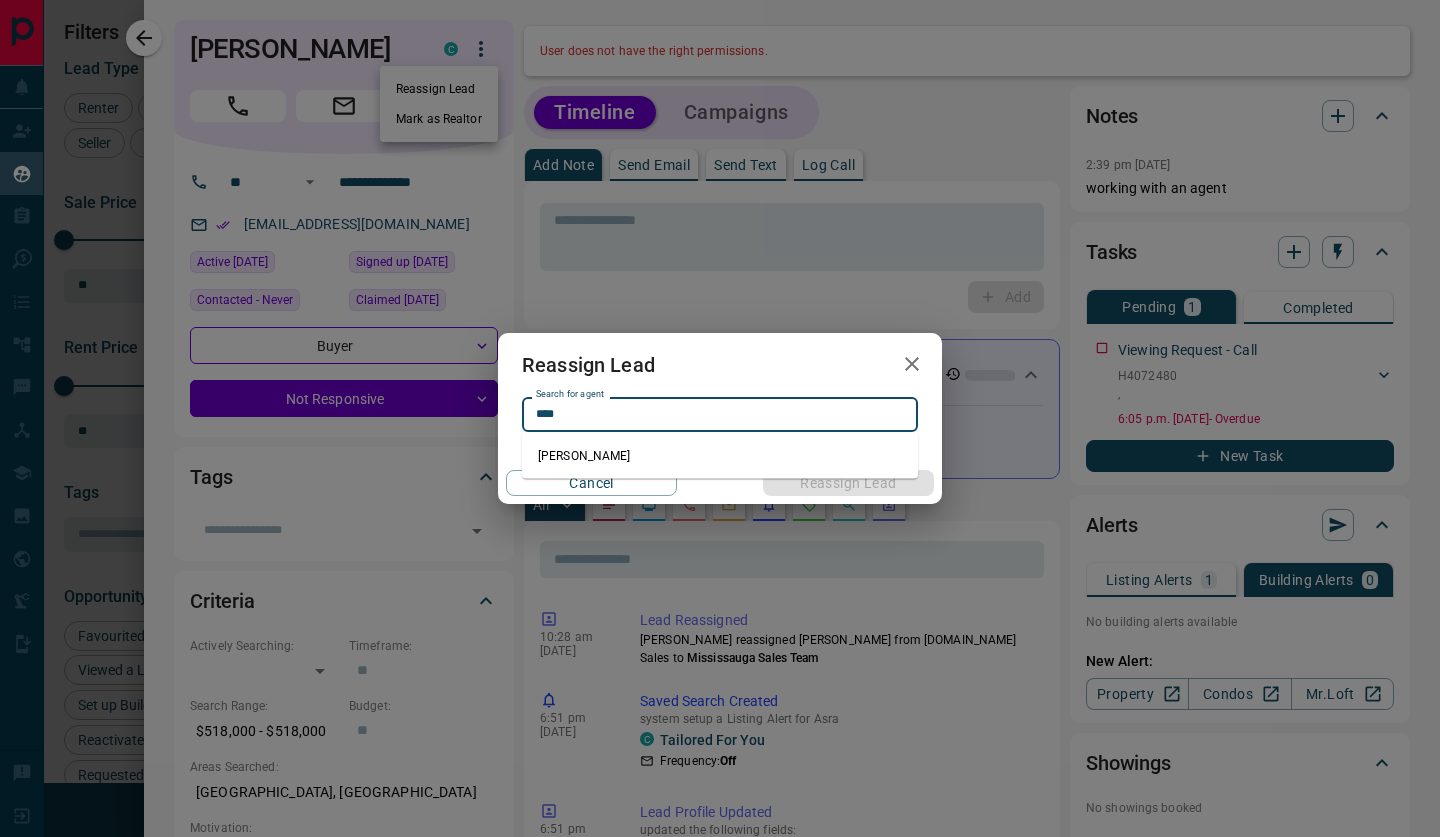 click on "[PERSON_NAME]" at bounding box center (720, 456) 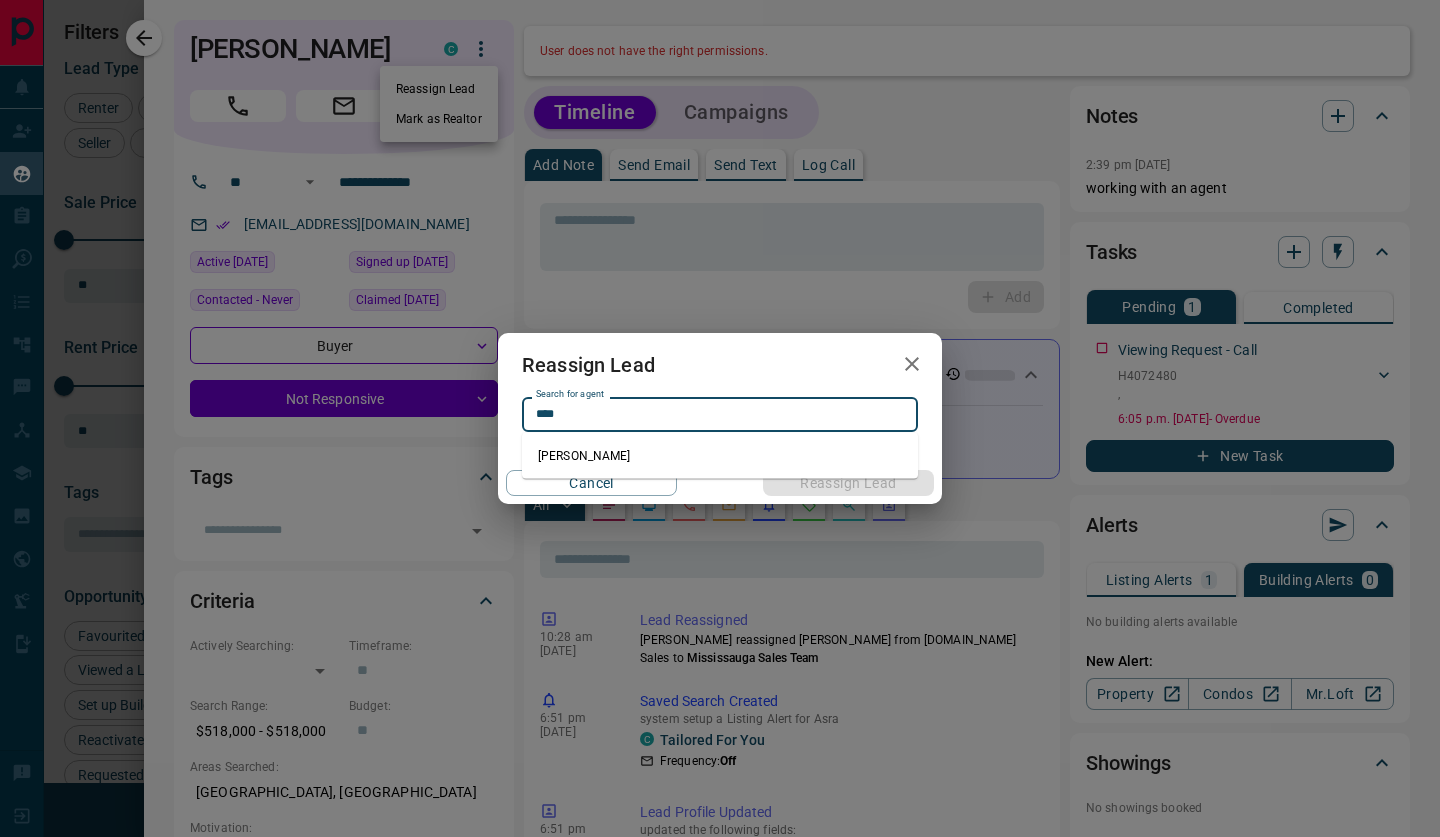 type on "**********" 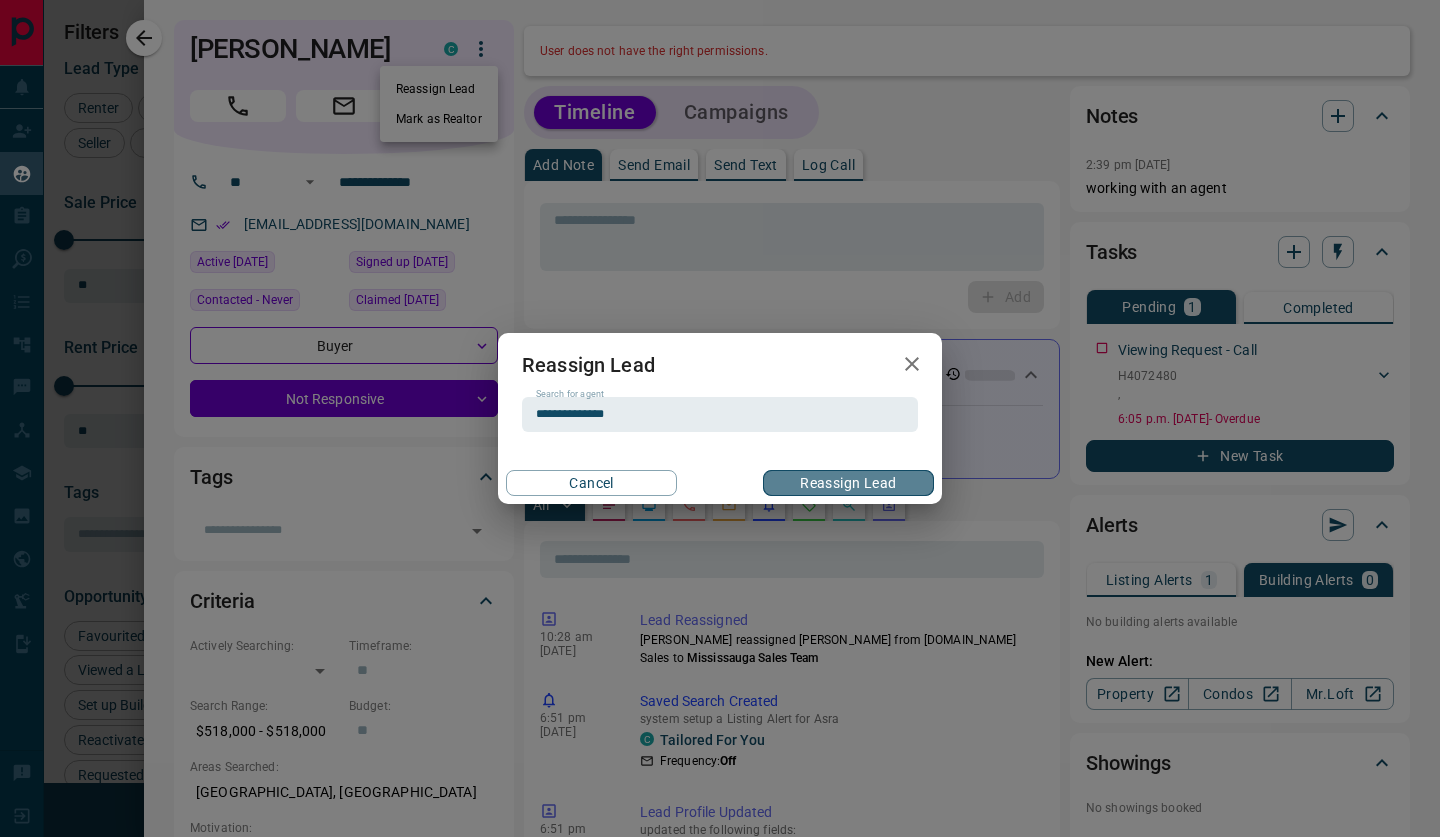 click on "Reassign Lead" at bounding box center (848, 483) 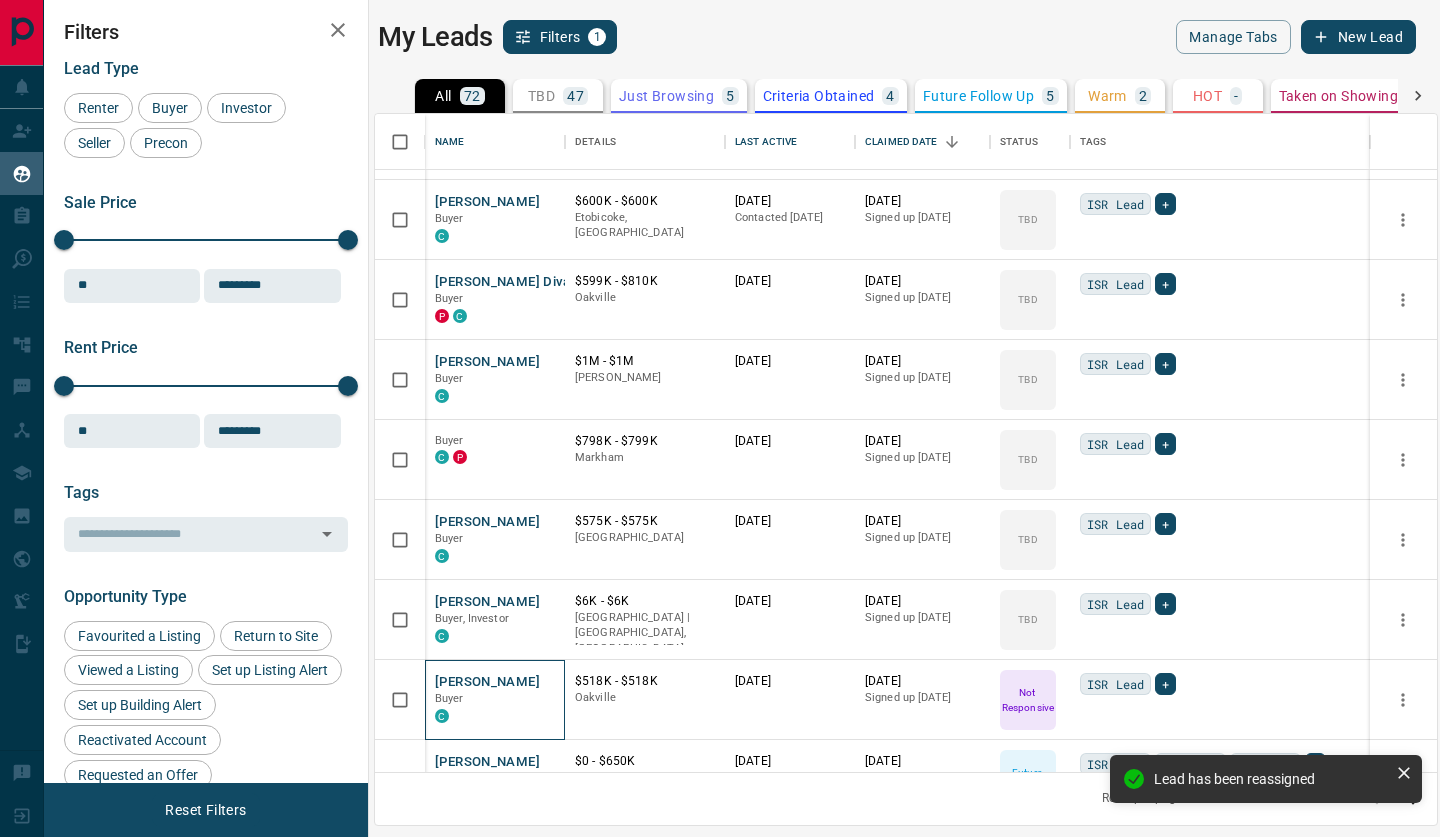 scroll, scrollTop: 0, scrollLeft: 0, axis: both 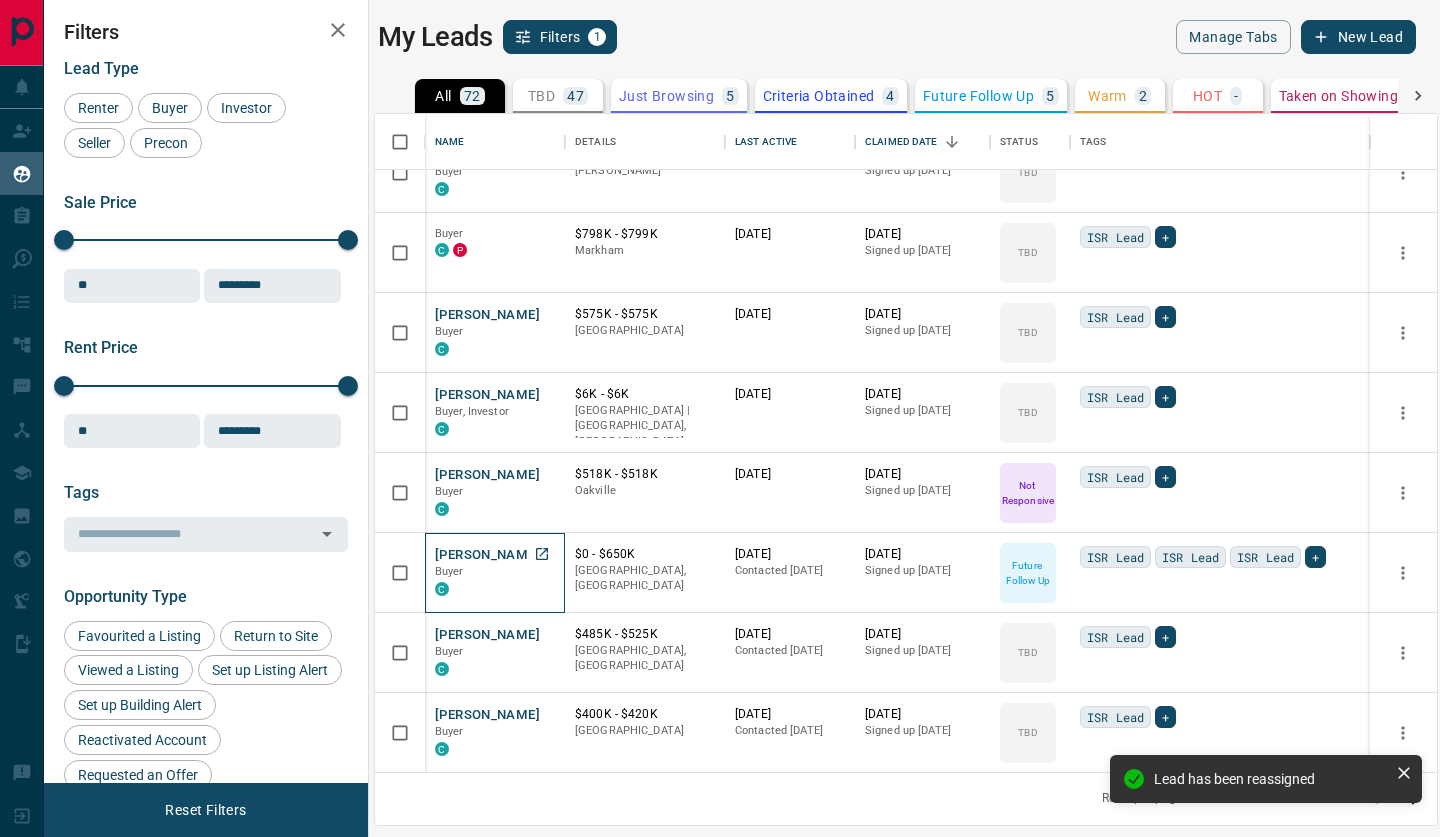 click on "[PERSON_NAME]" at bounding box center (487, 555) 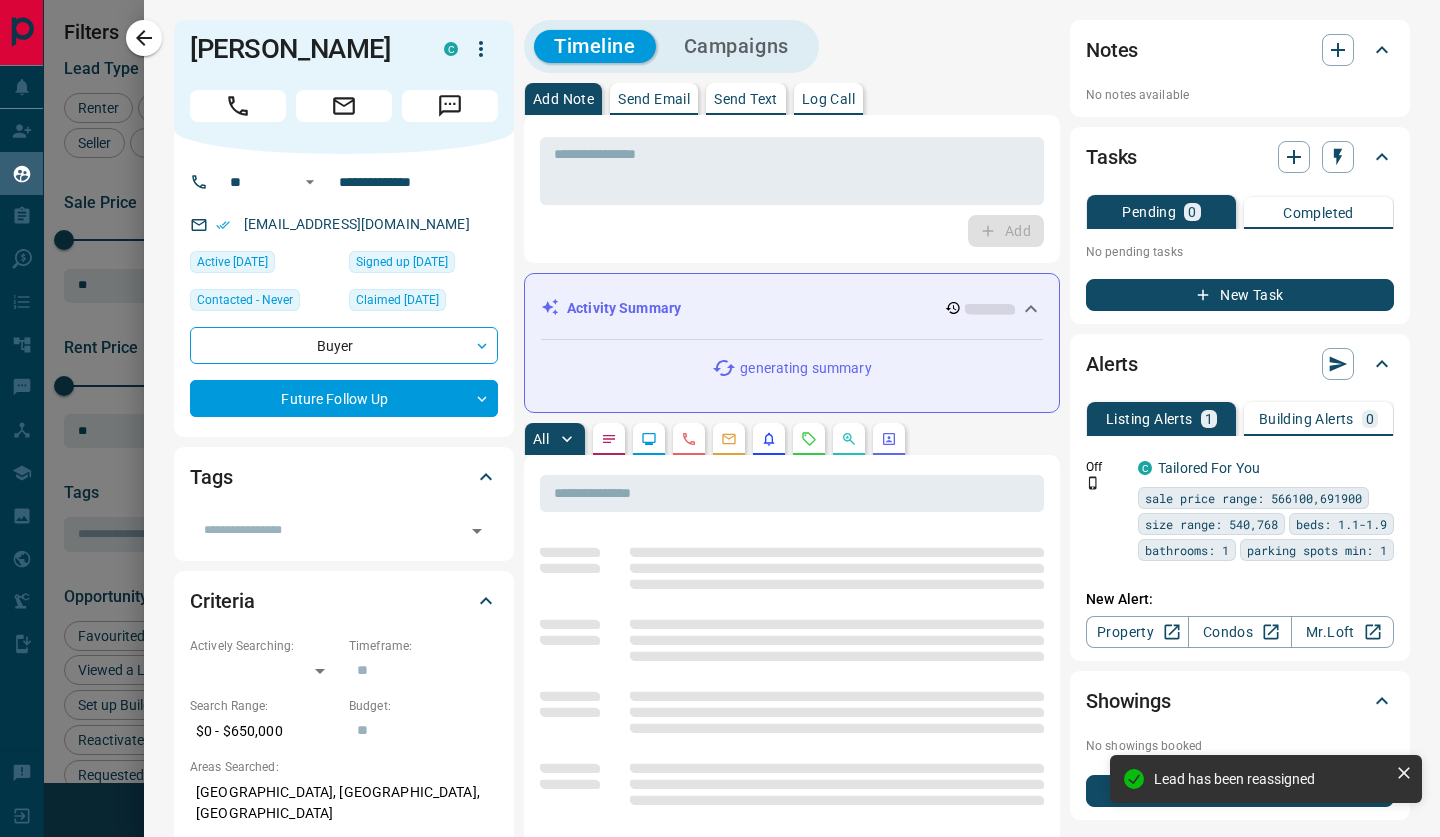 click 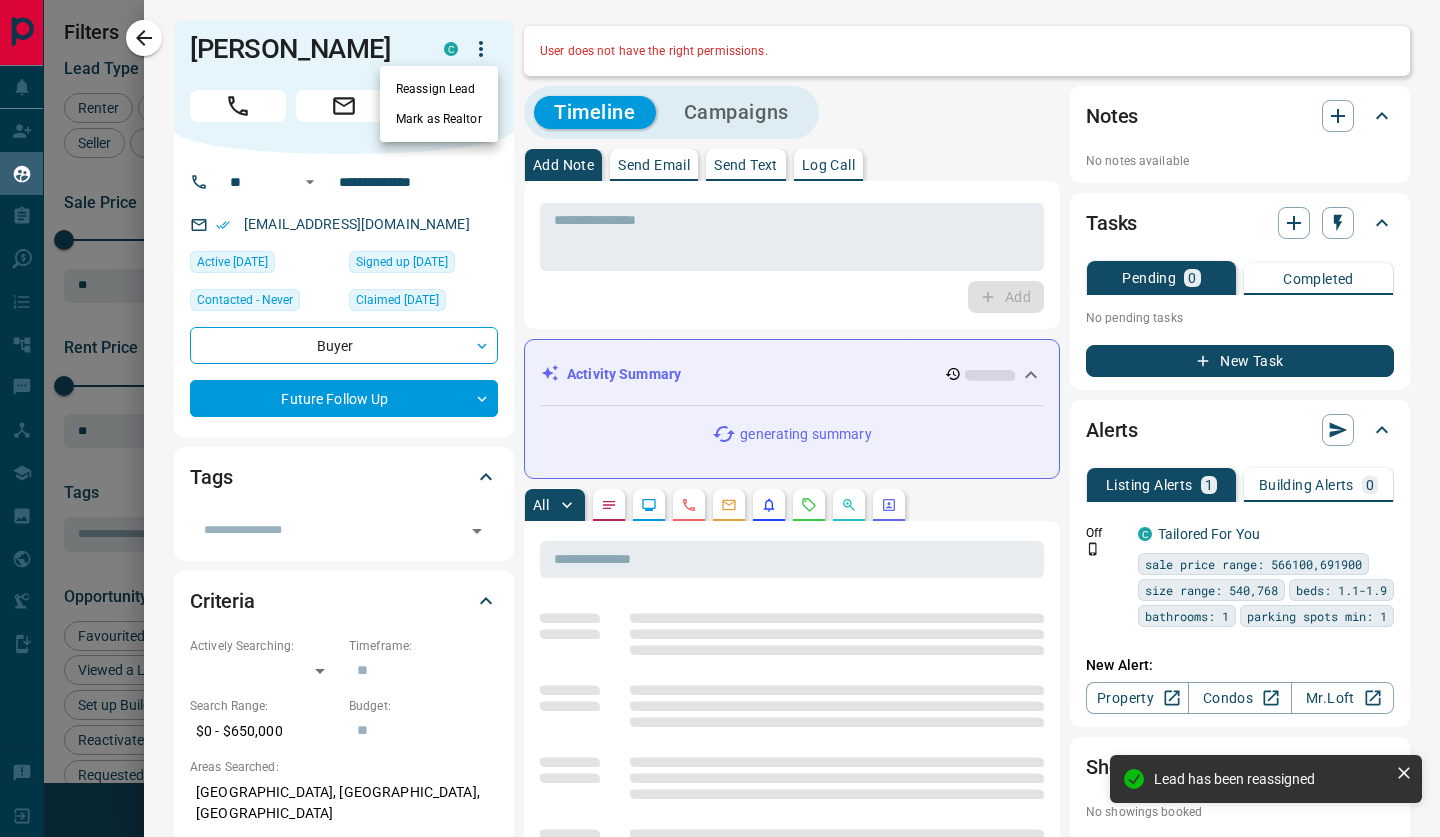 click on "Reassign Lead" at bounding box center (439, 89) 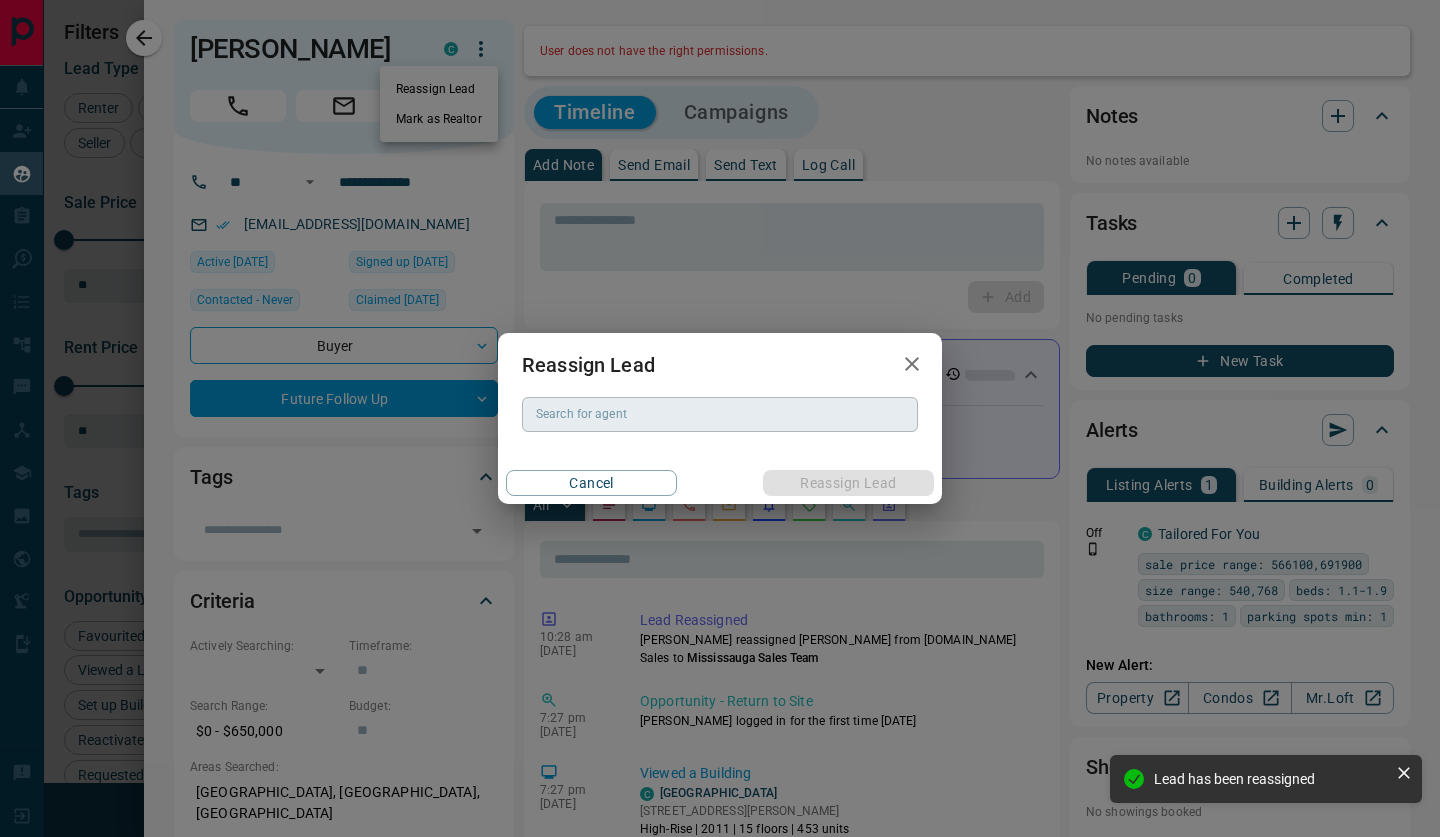 click on "Search for agent Search for agent" at bounding box center [720, 414] 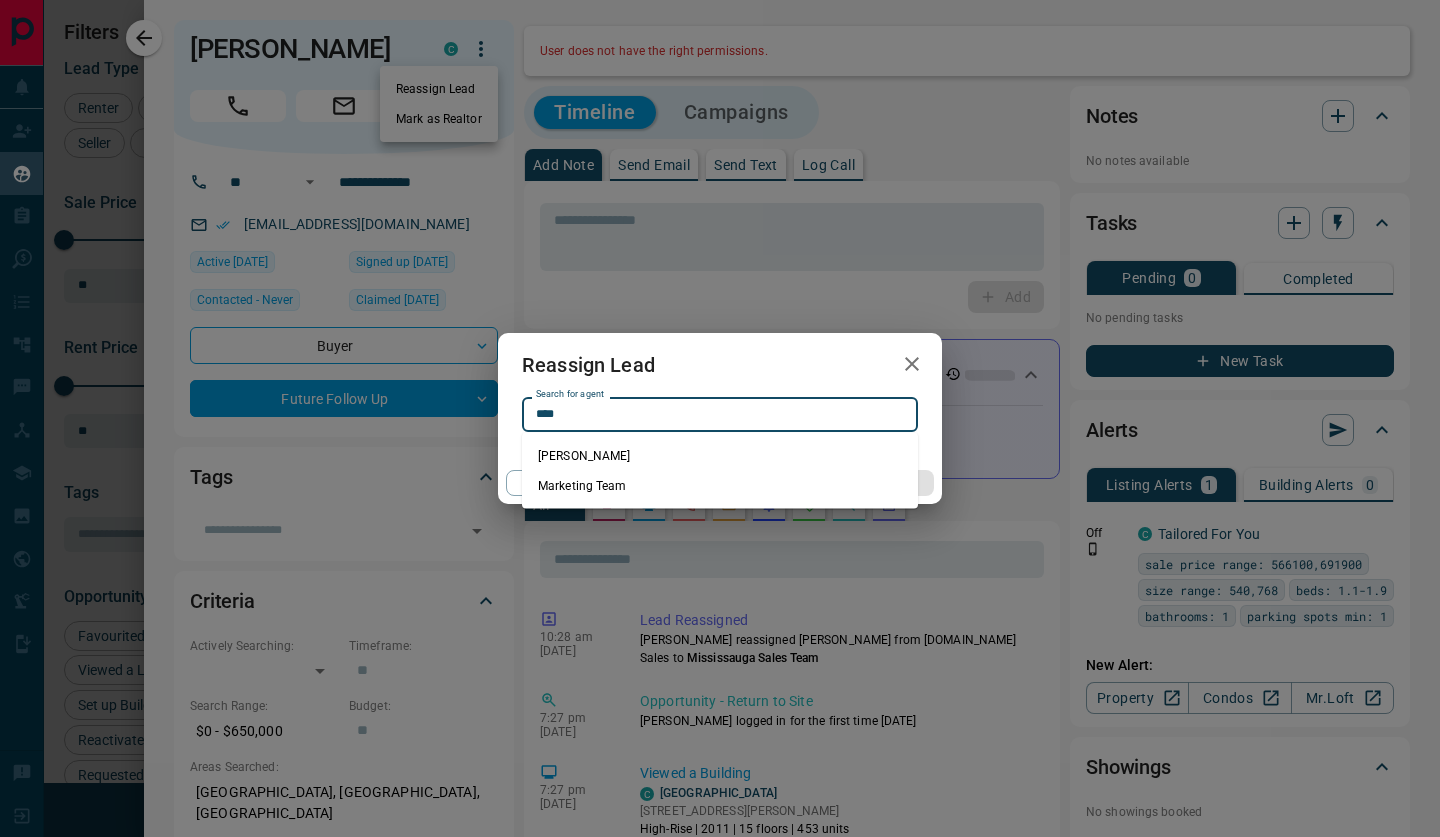 click on "[PERSON_NAME]" at bounding box center [720, 456] 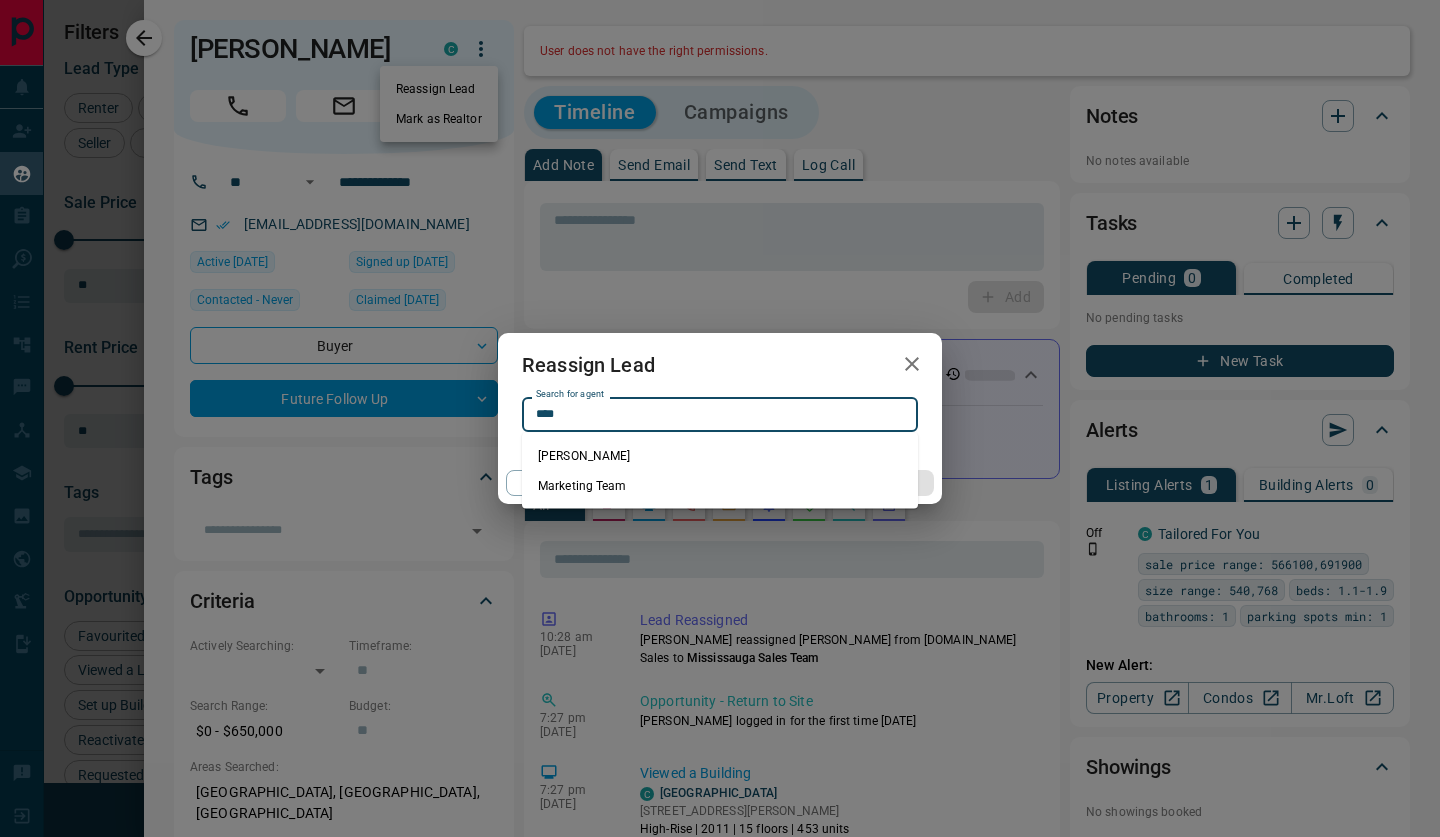 type on "**********" 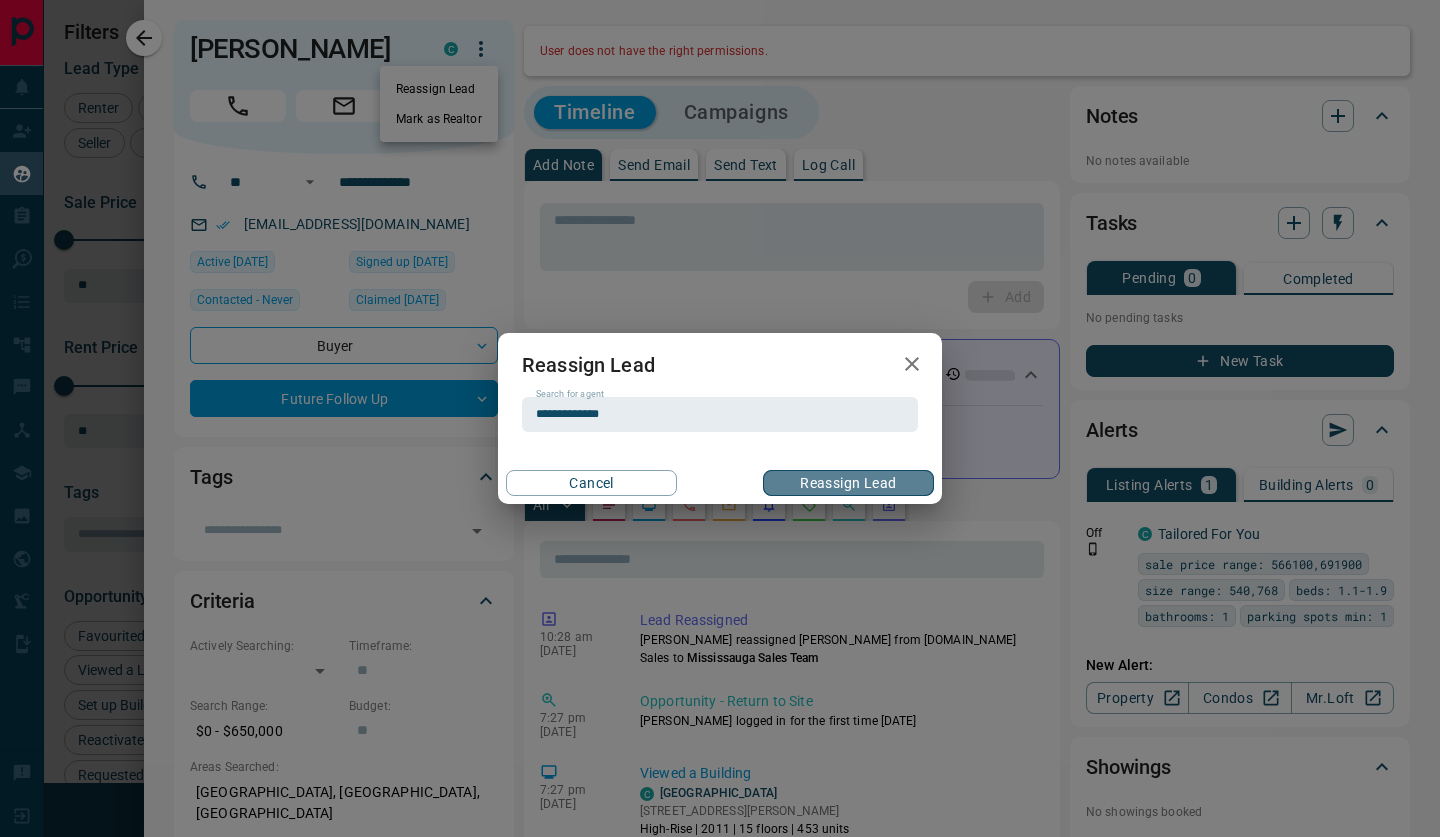 click on "Reassign Lead" at bounding box center [848, 483] 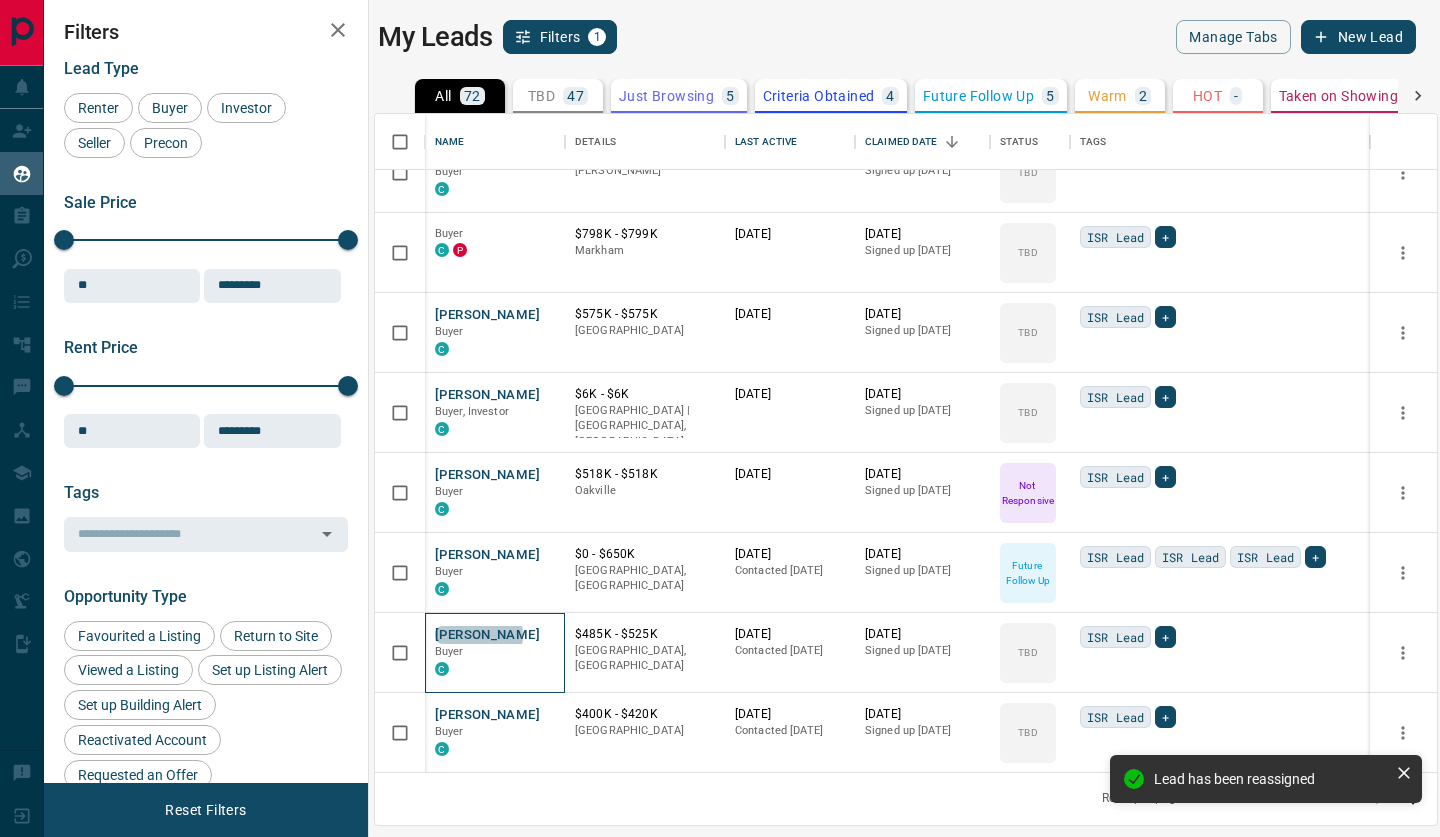 click on "[PERSON_NAME]" at bounding box center [487, 635] 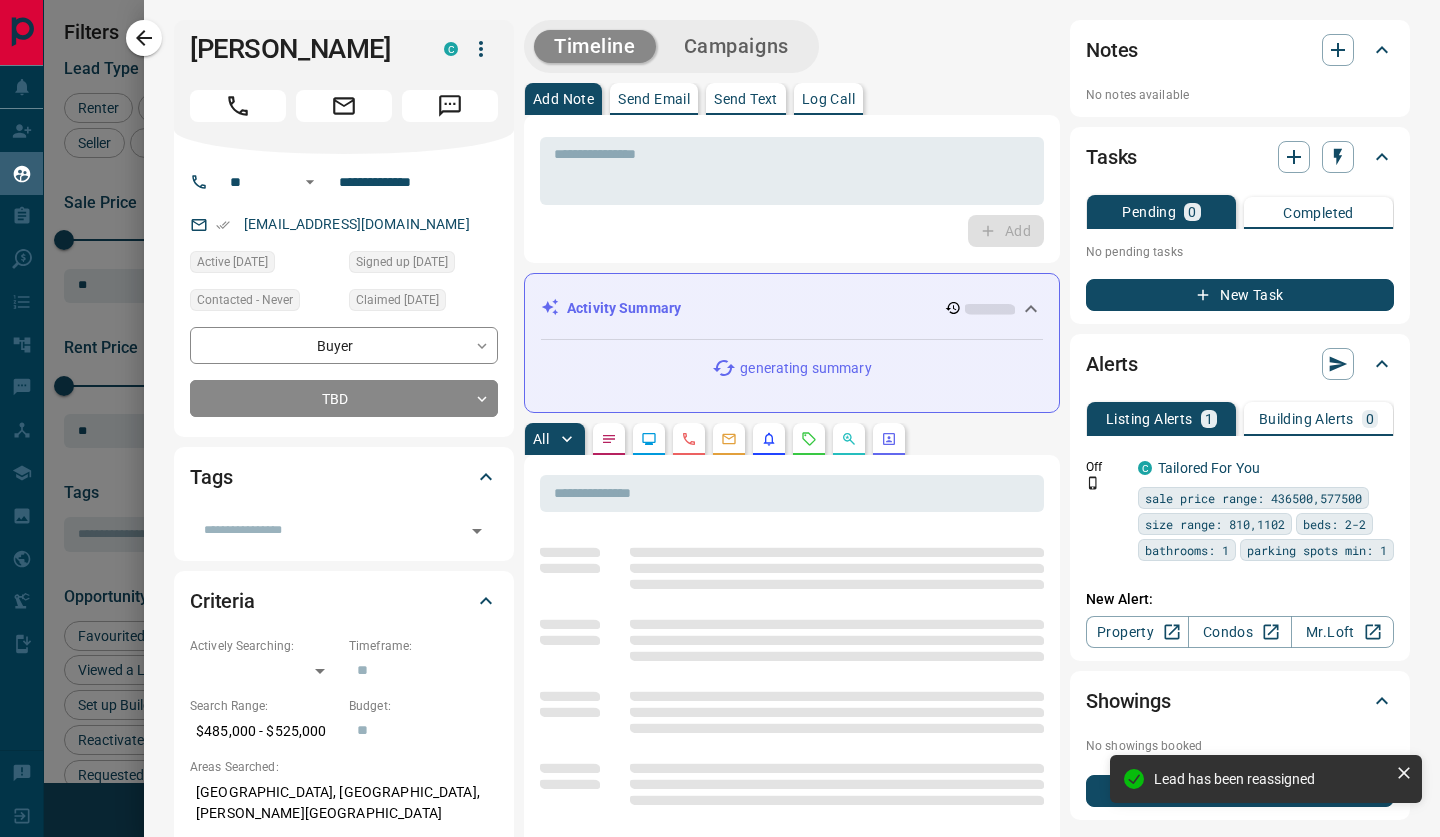 click 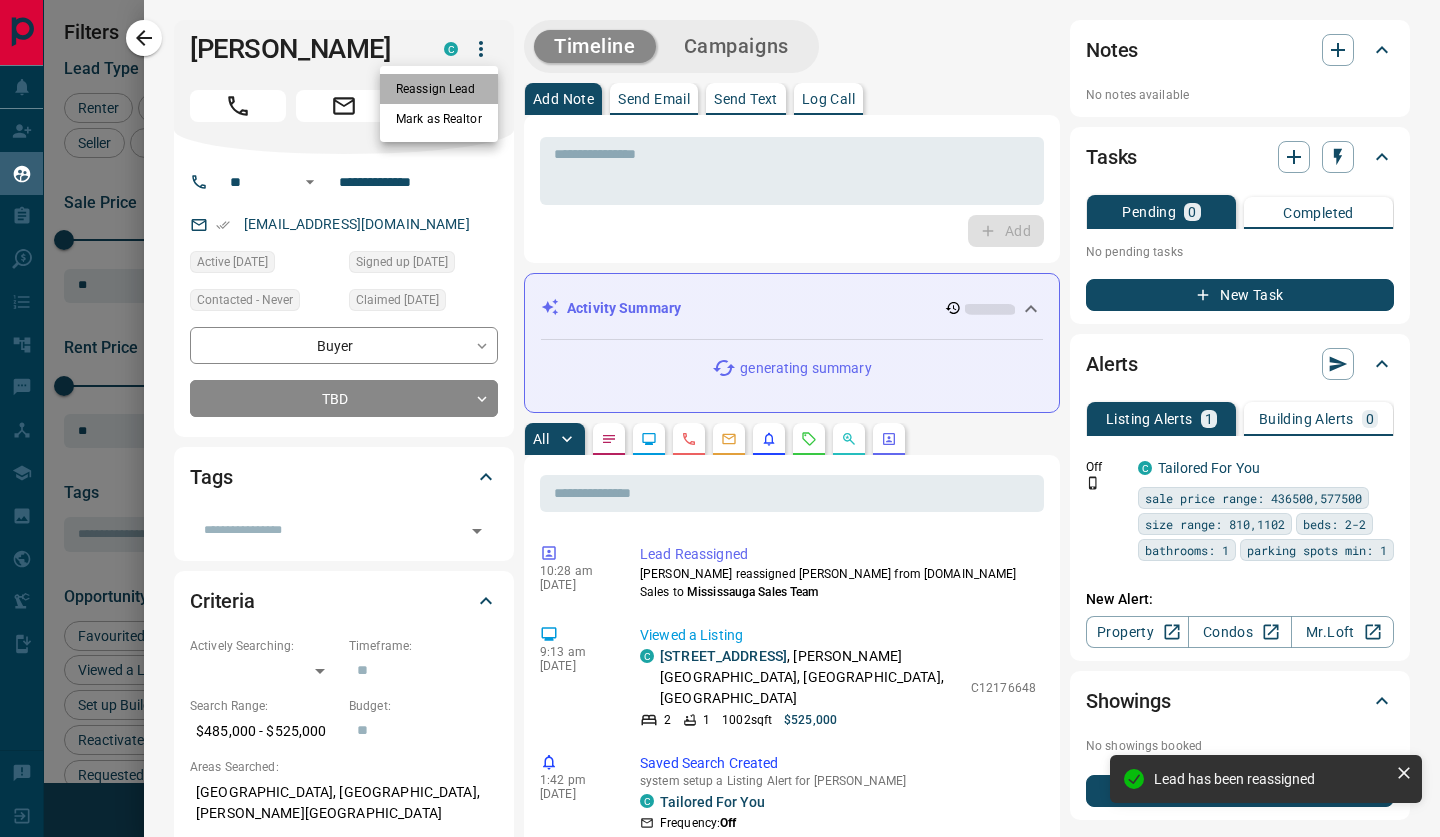 click on "Reassign Lead" at bounding box center [439, 89] 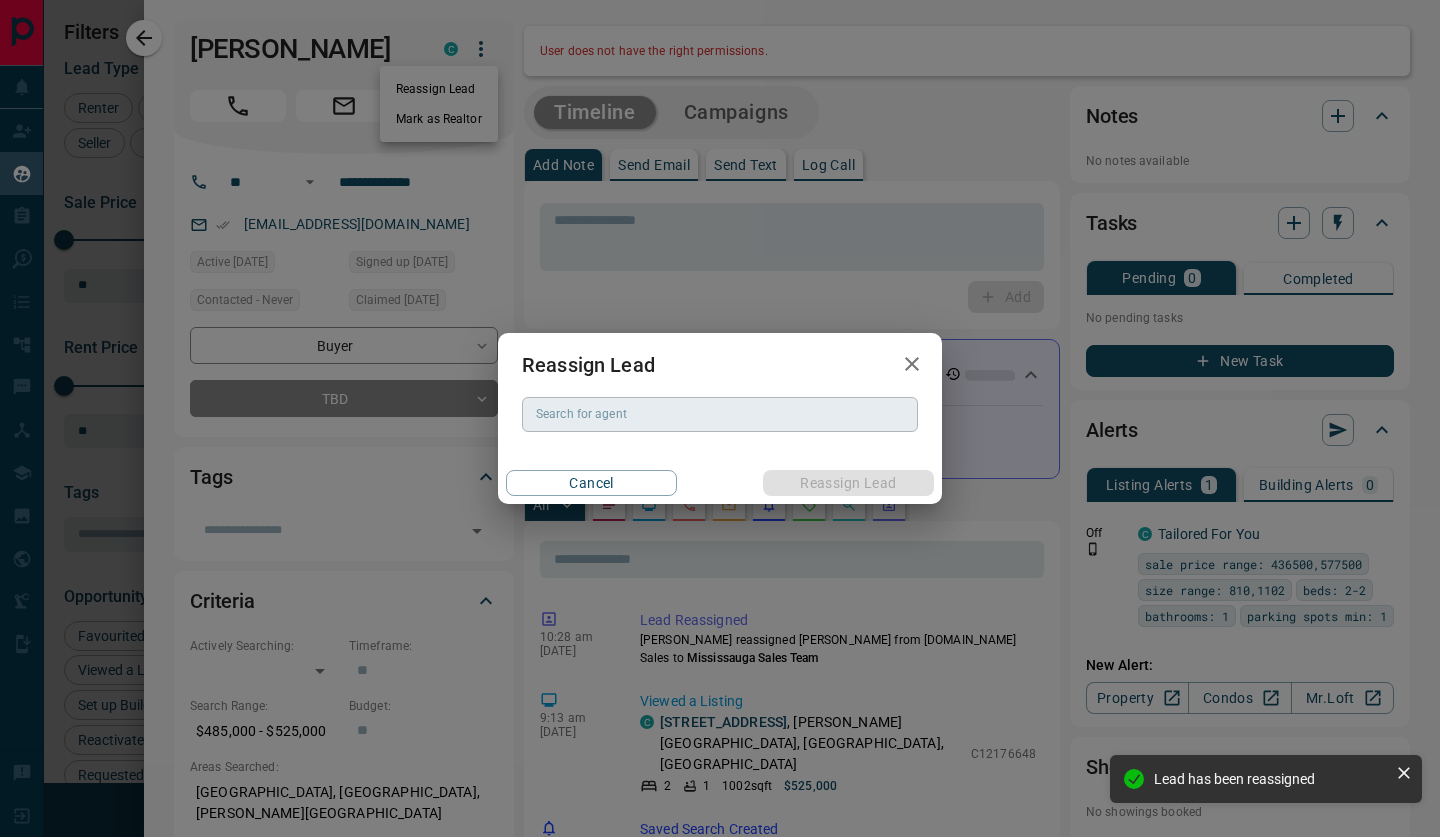 click on "Search for agent" at bounding box center [718, 414] 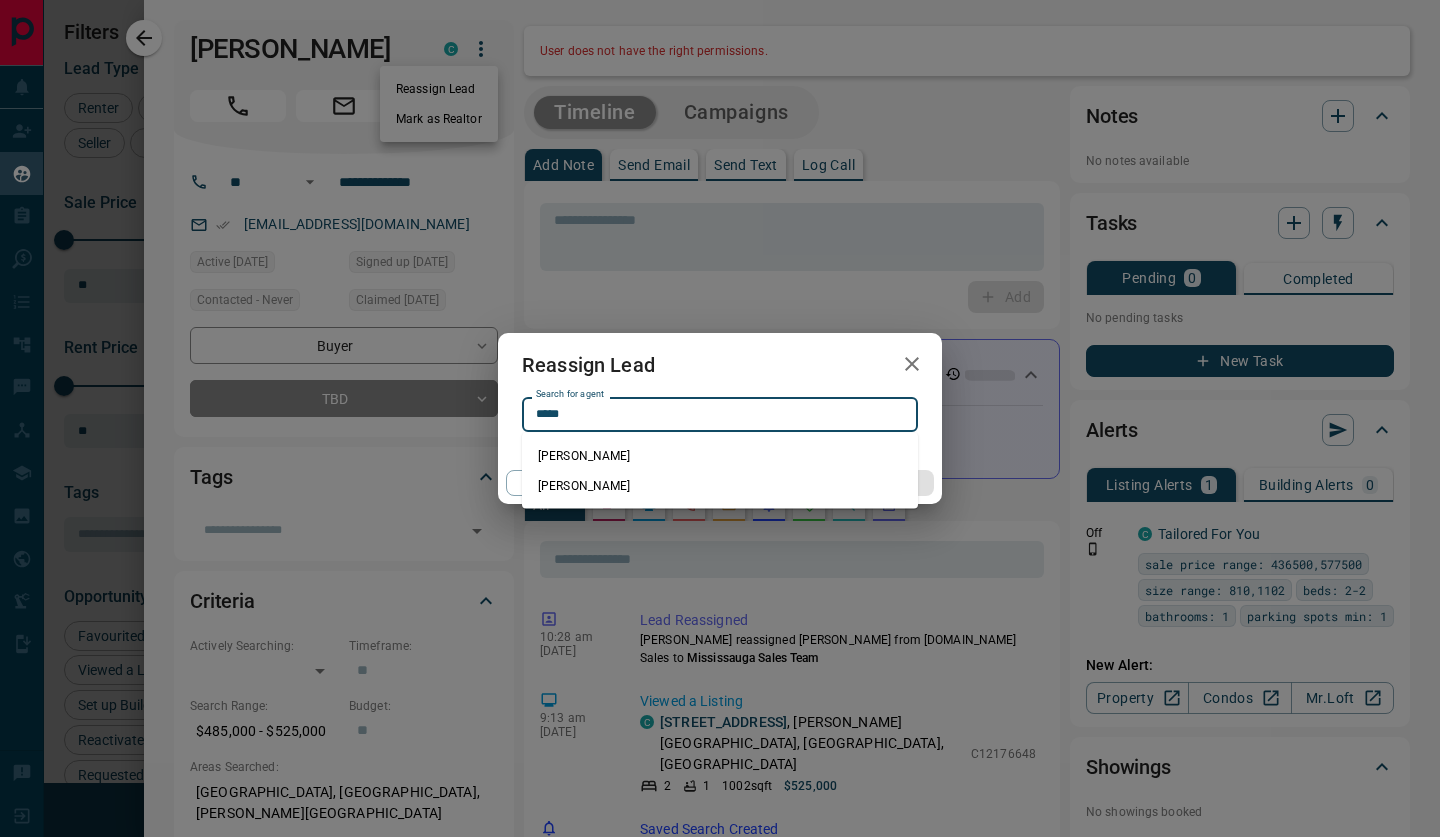 click on "[PERSON_NAME]" at bounding box center (720, 486) 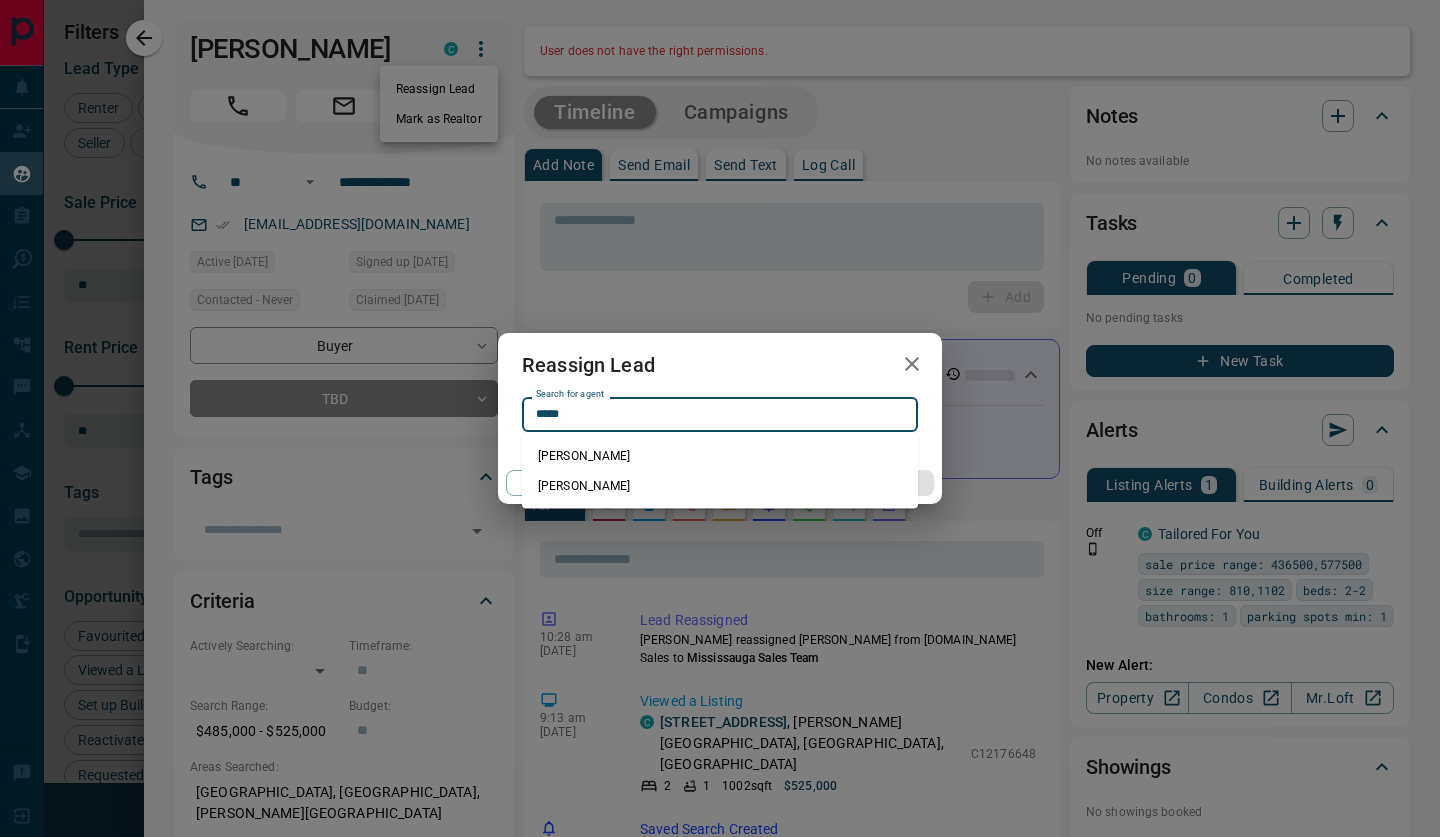 type on "**********" 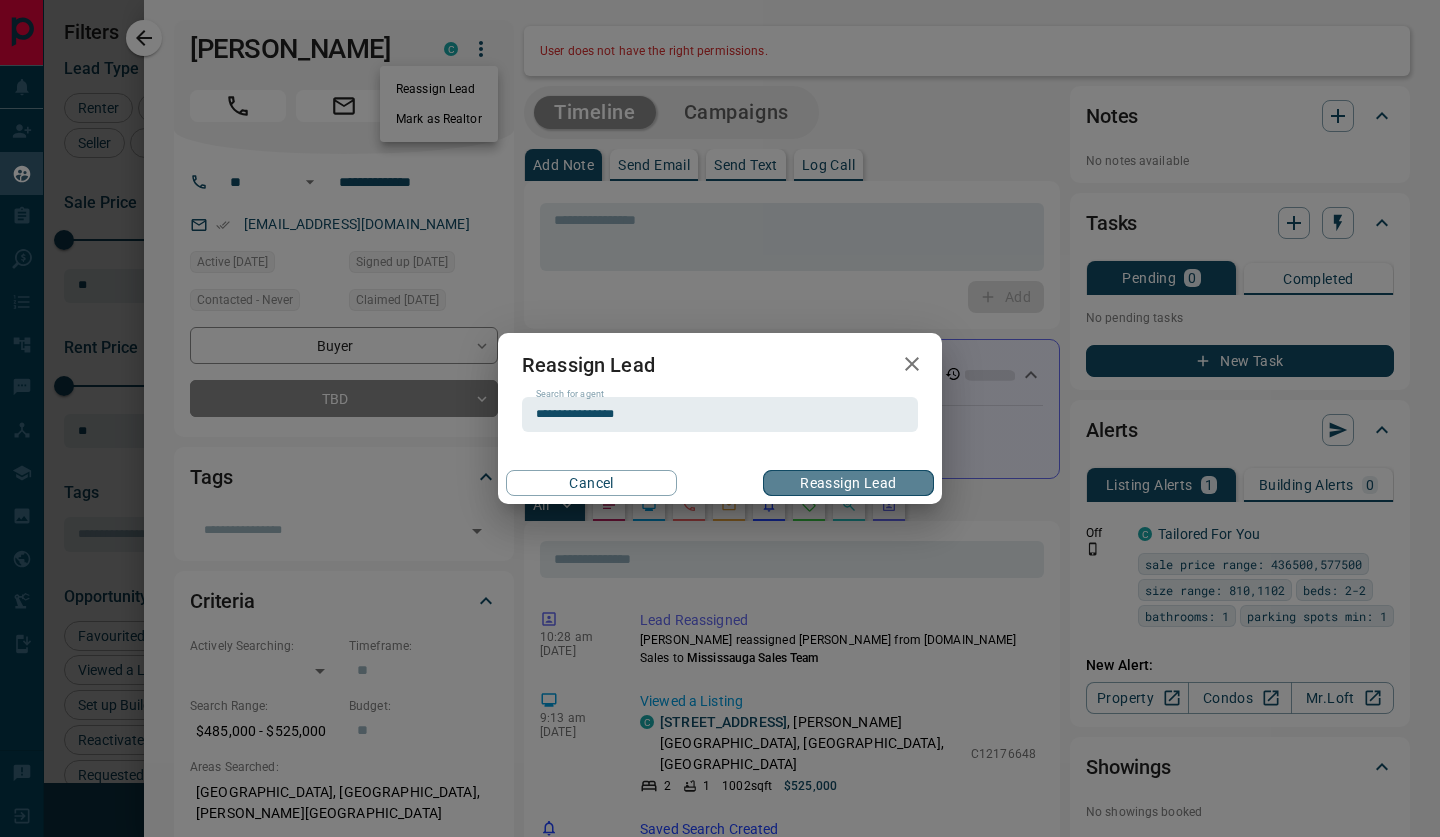 click on "Reassign Lead" at bounding box center (848, 483) 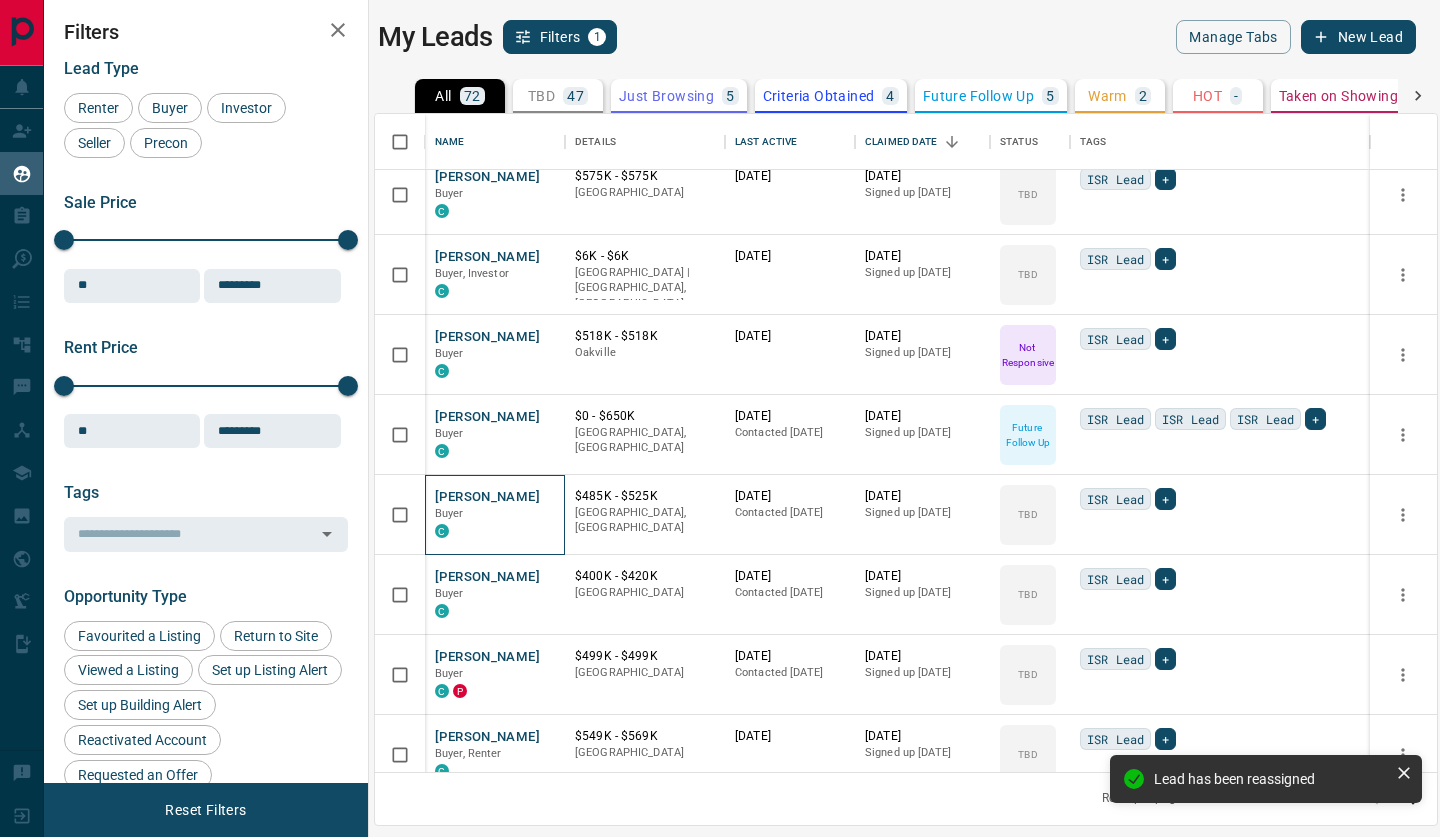scroll, scrollTop: 814, scrollLeft: 0, axis: vertical 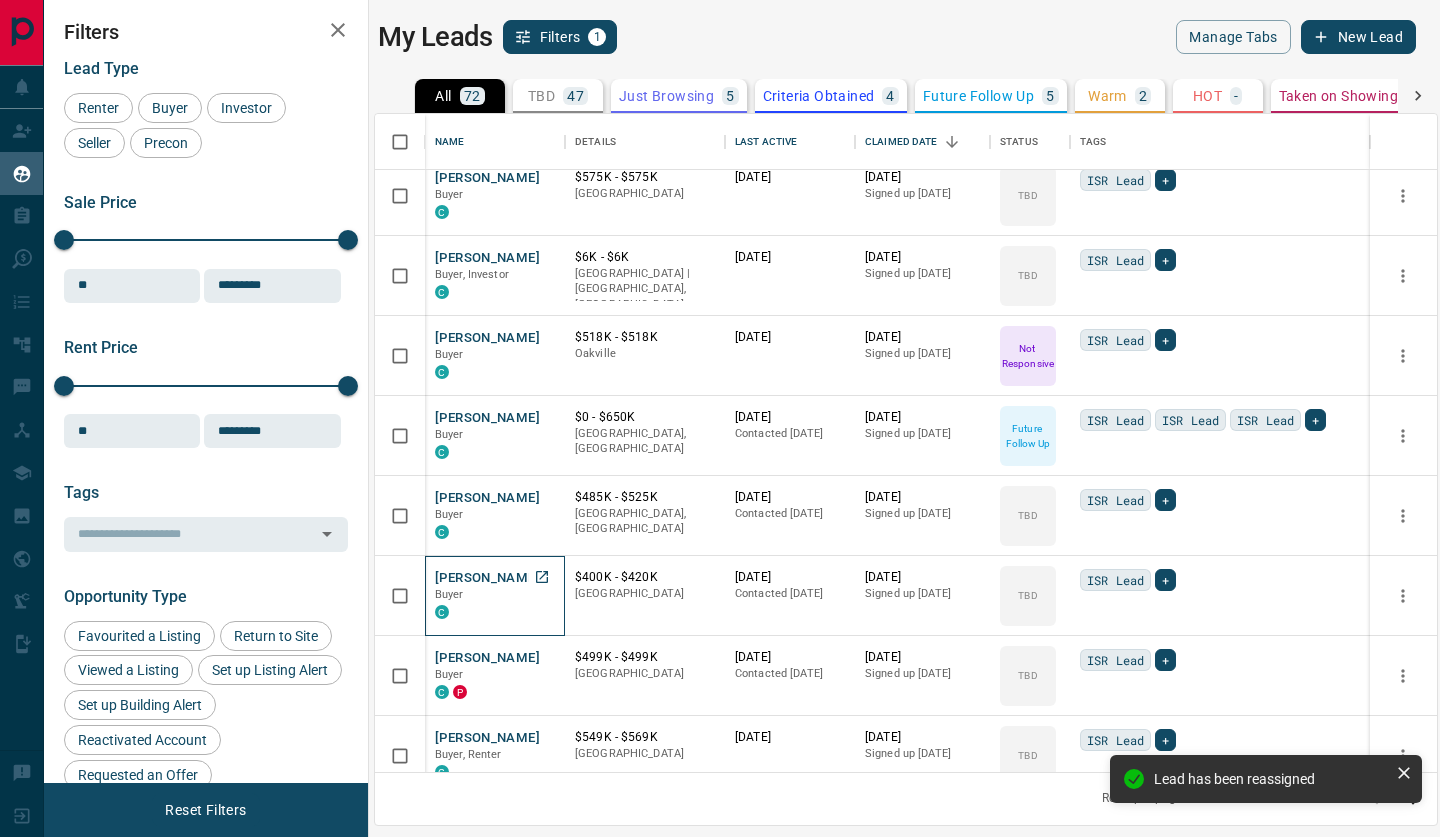 click at bounding box center [542, 577] 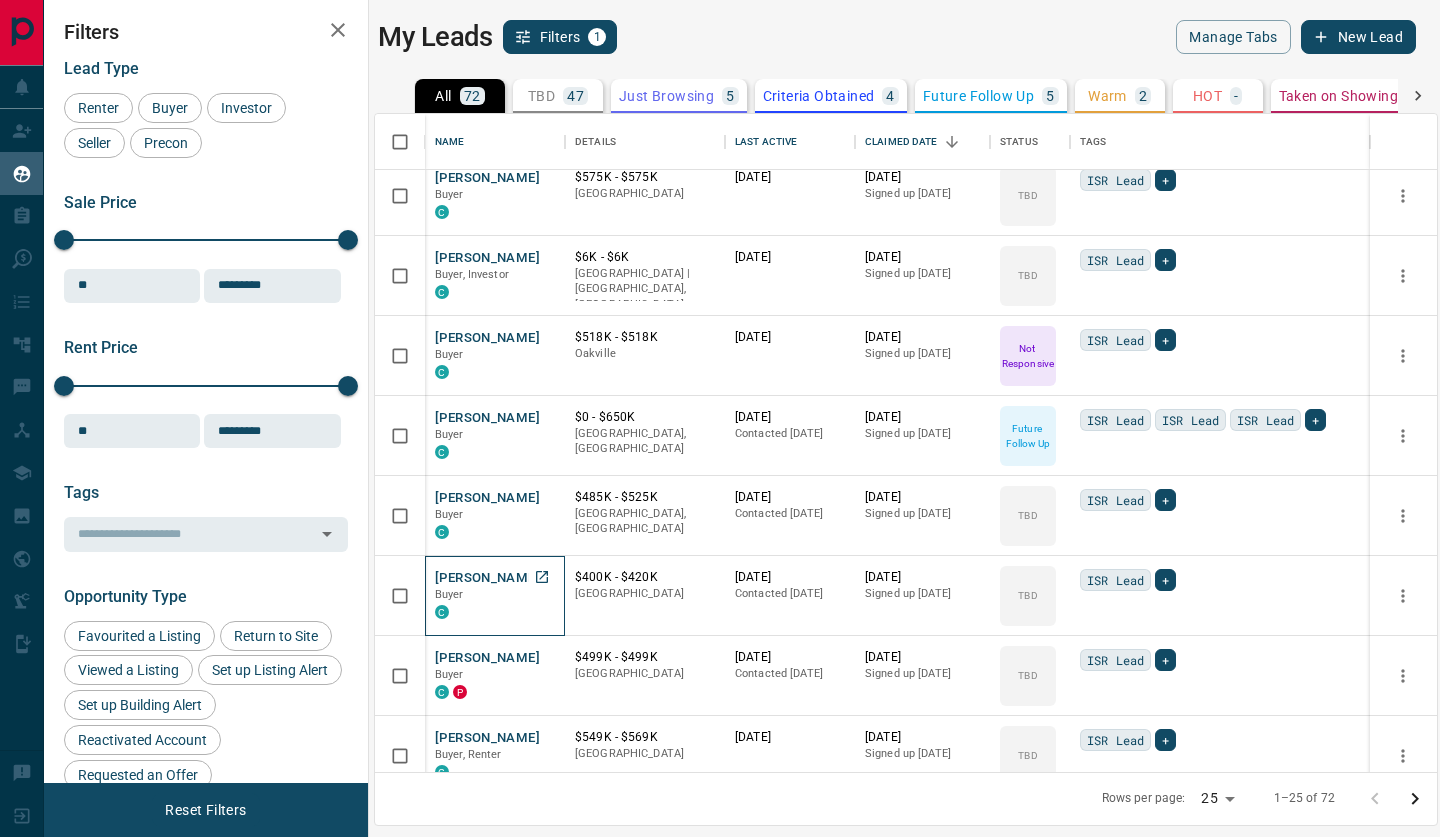 click on "[PERSON_NAME]" at bounding box center (487, 578) 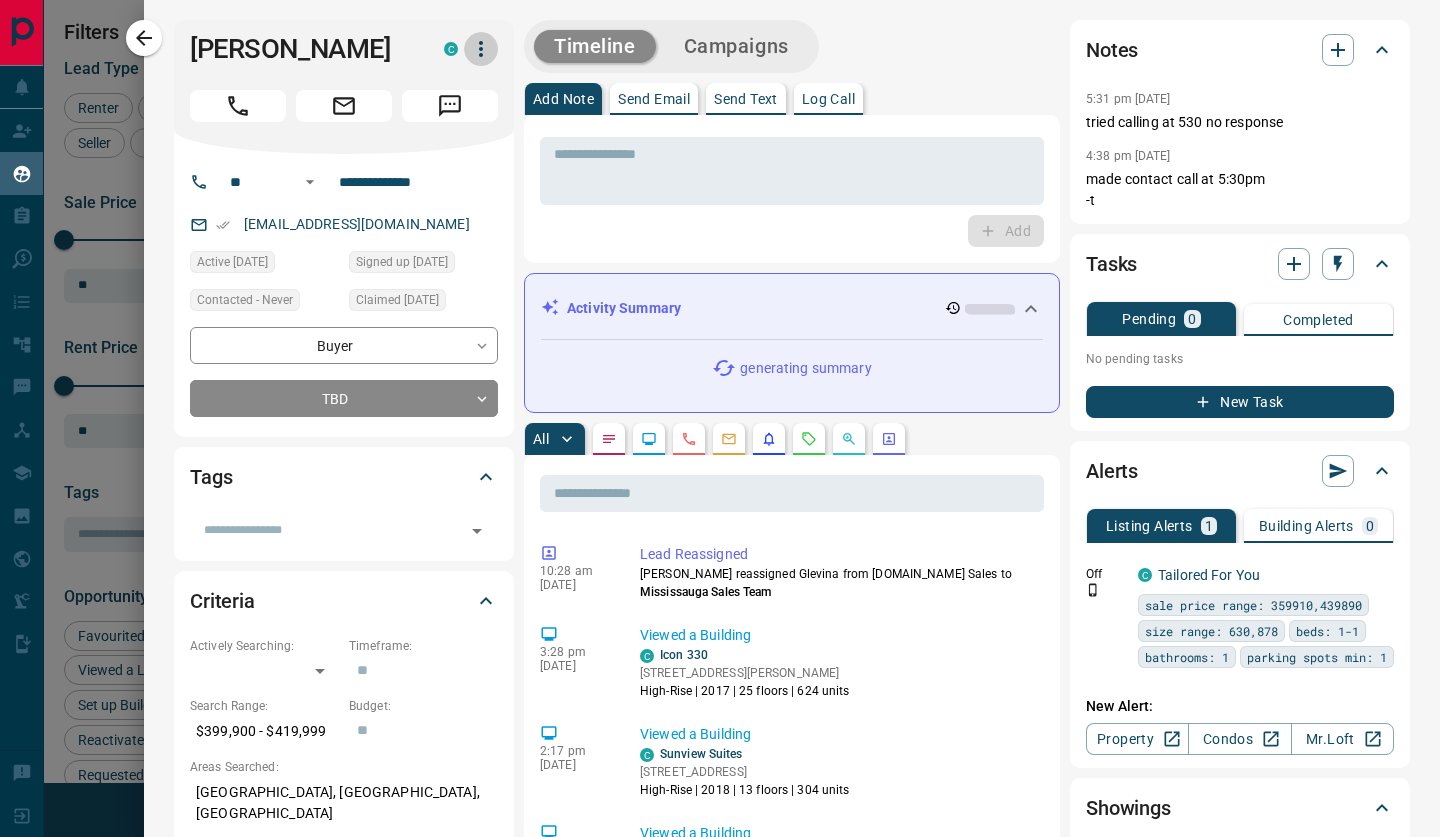 click 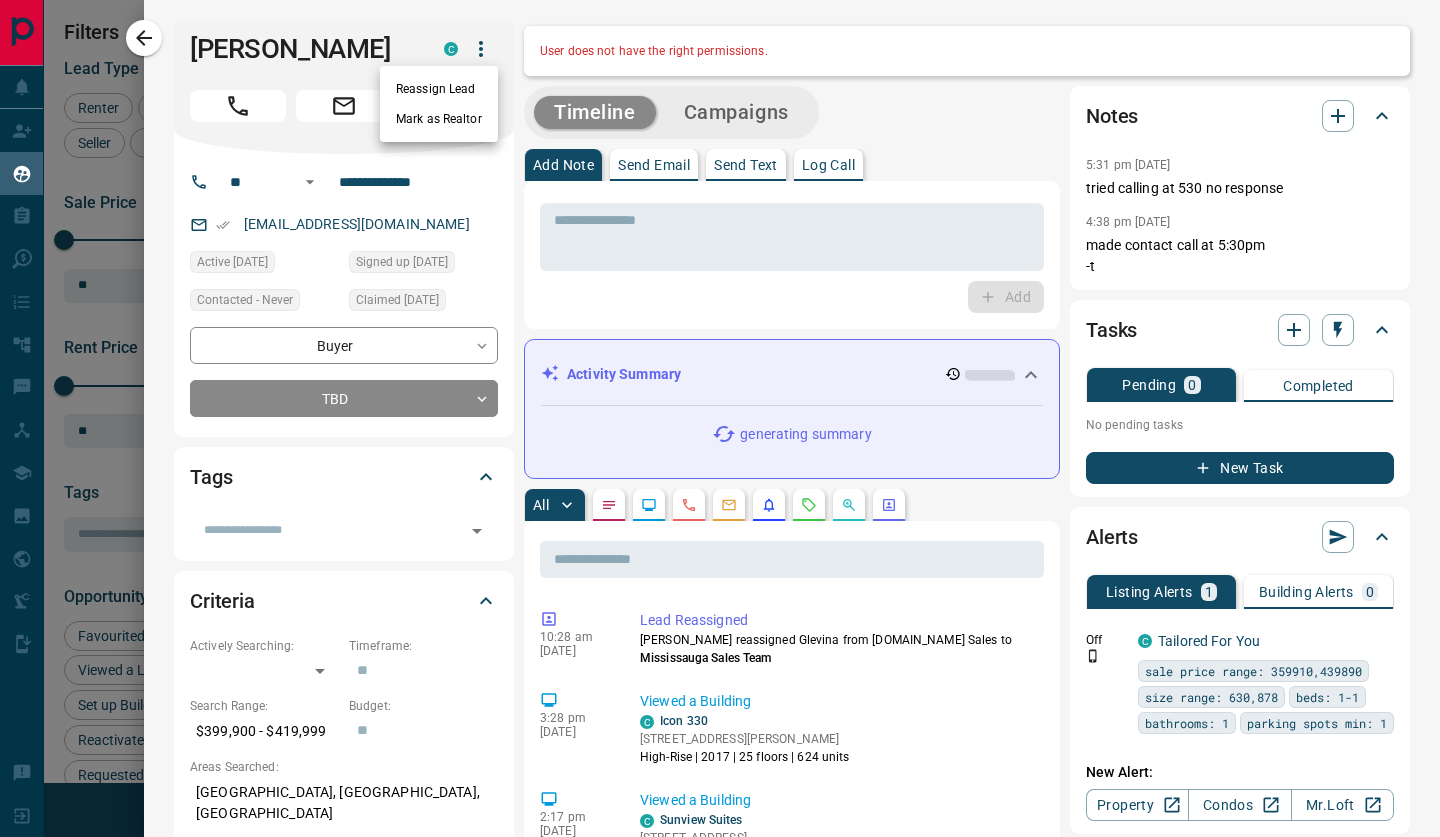 click on "Reassign Lead" at bounding box center [439, 89] 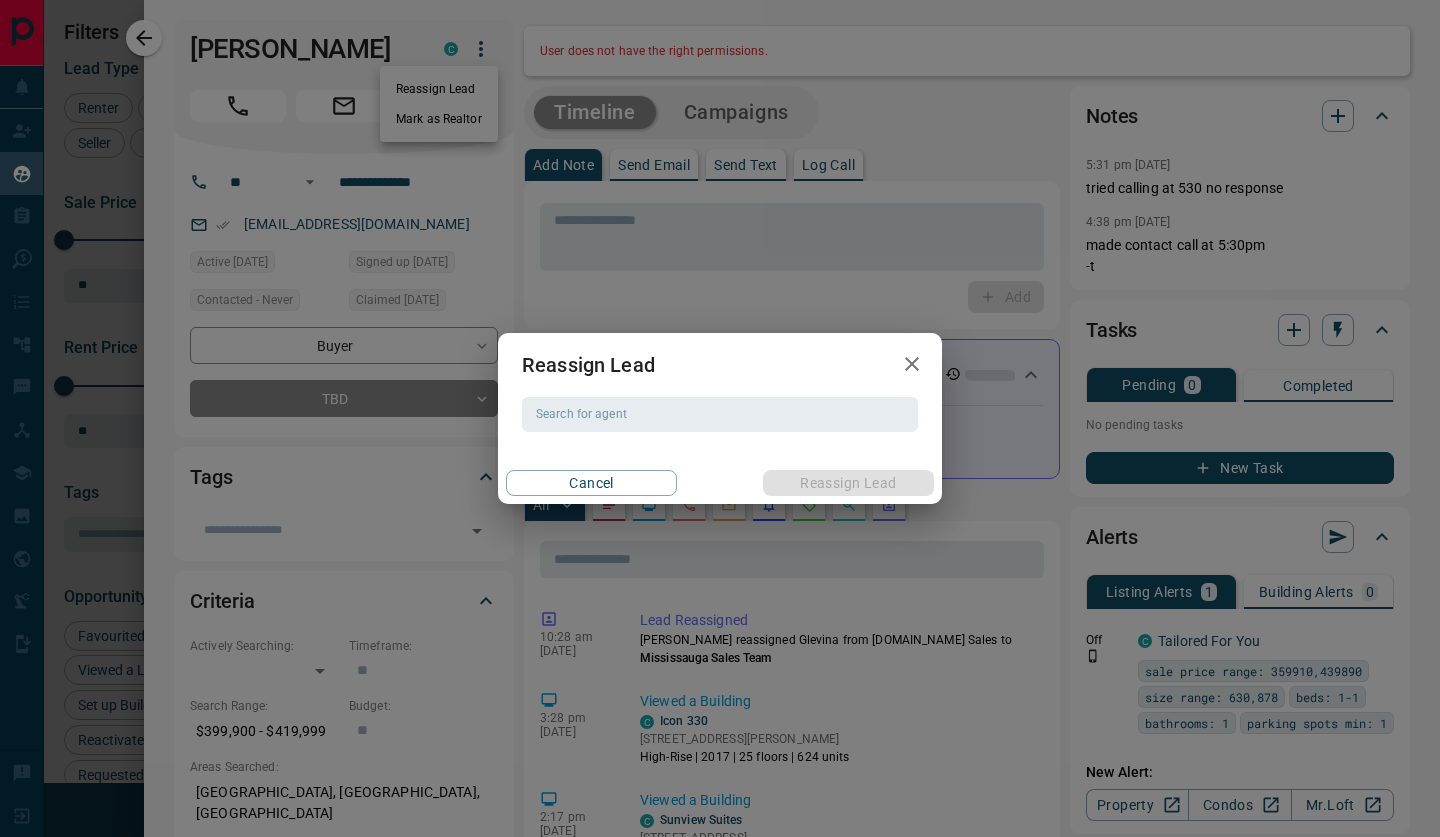 click on "Search for agent" at bounding box center (718, 414) 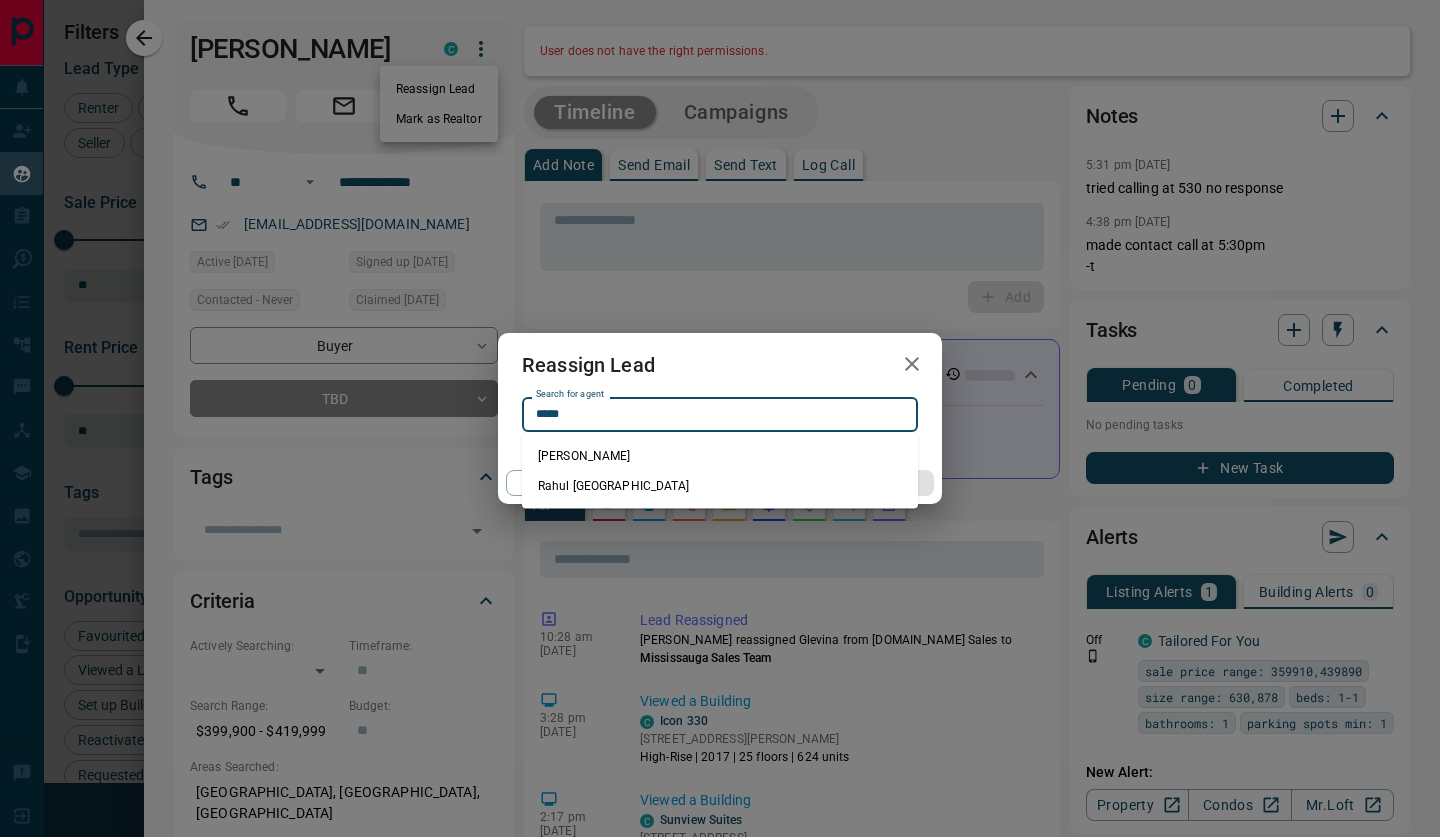 click on "Rahul [GEOGRAPHIC_DATA]" at bounding box center [720, 486] 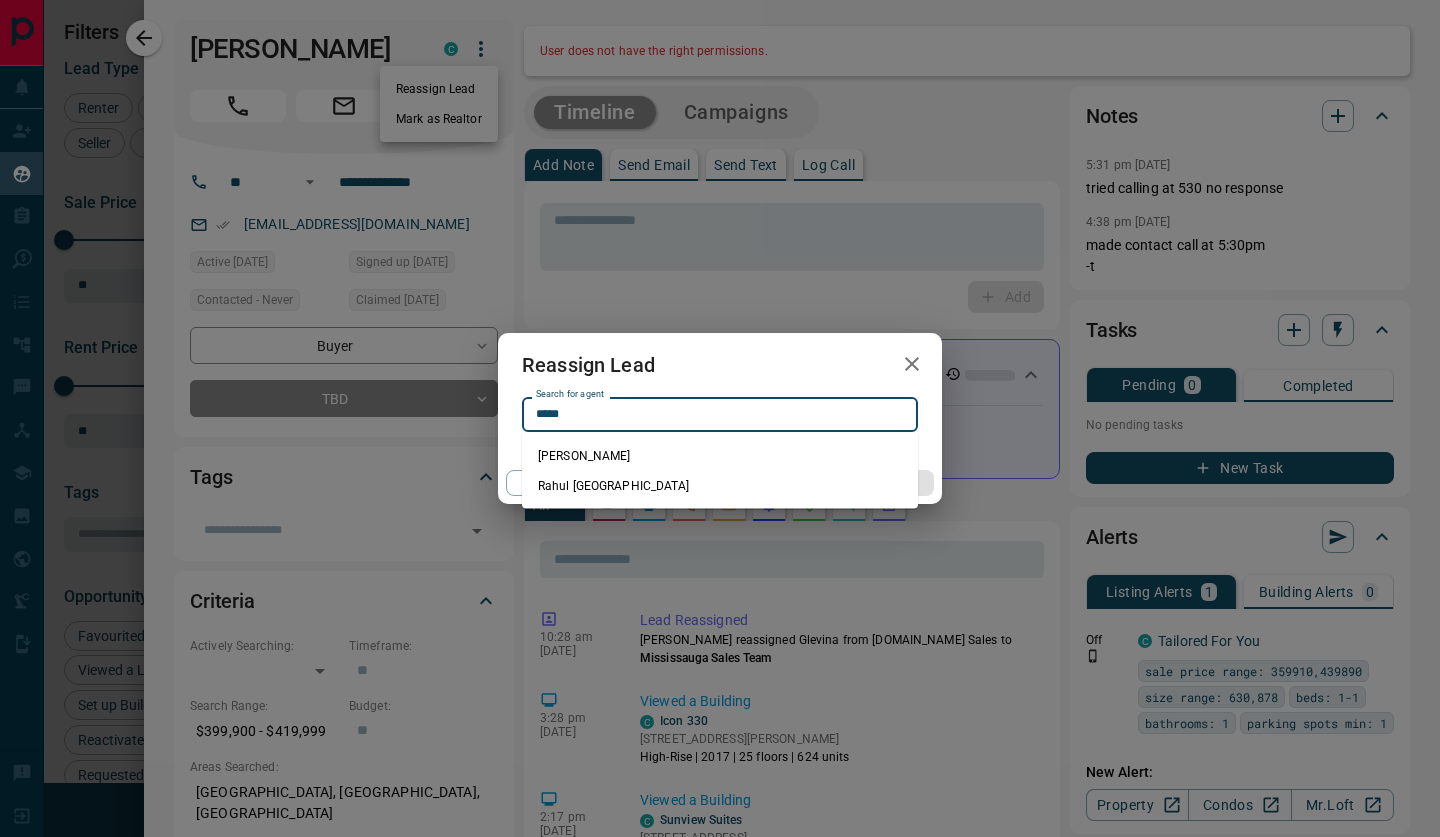 type on "**********" 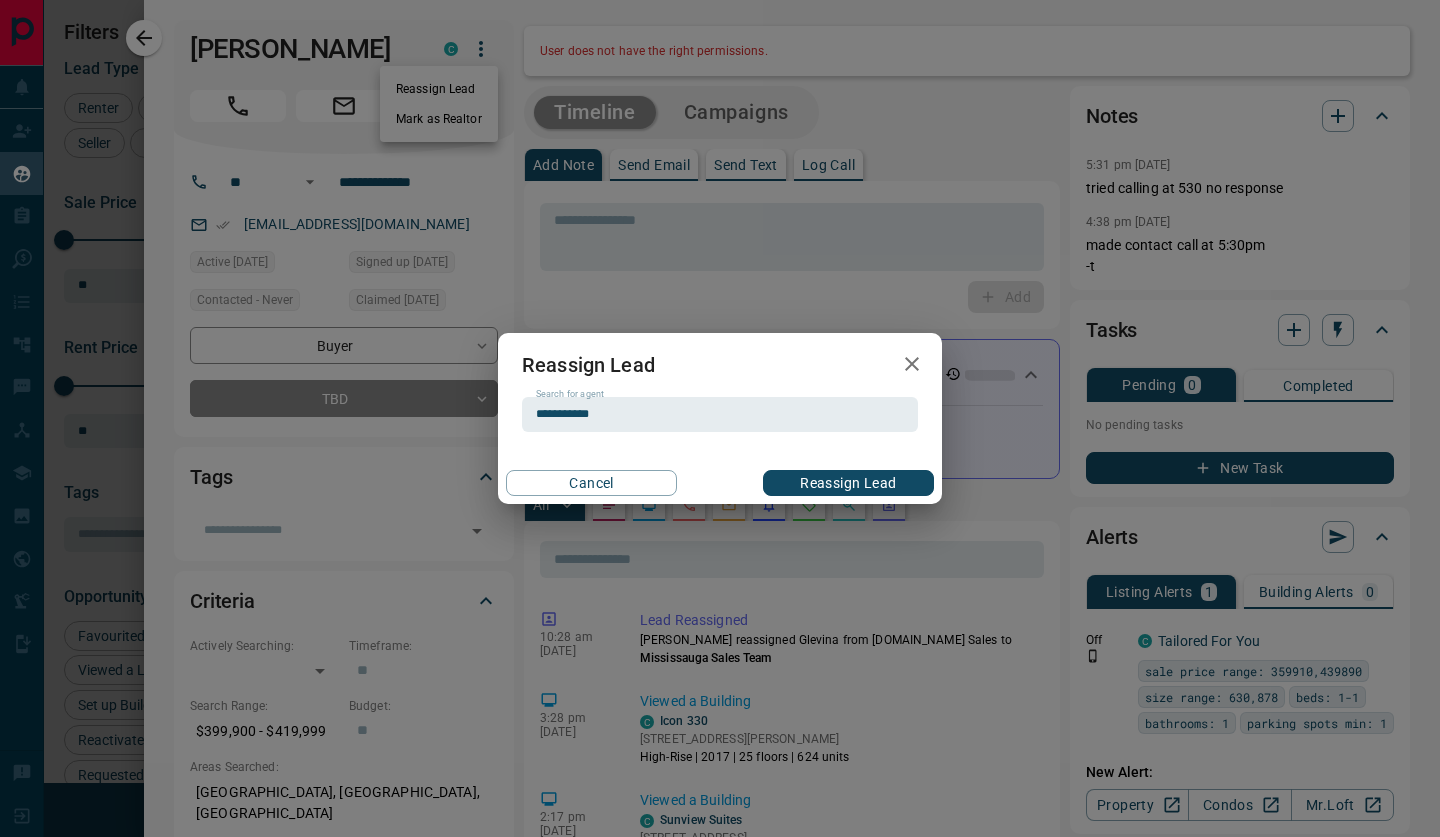 click on "Reassign Lead" at bounding box center [848, 483] 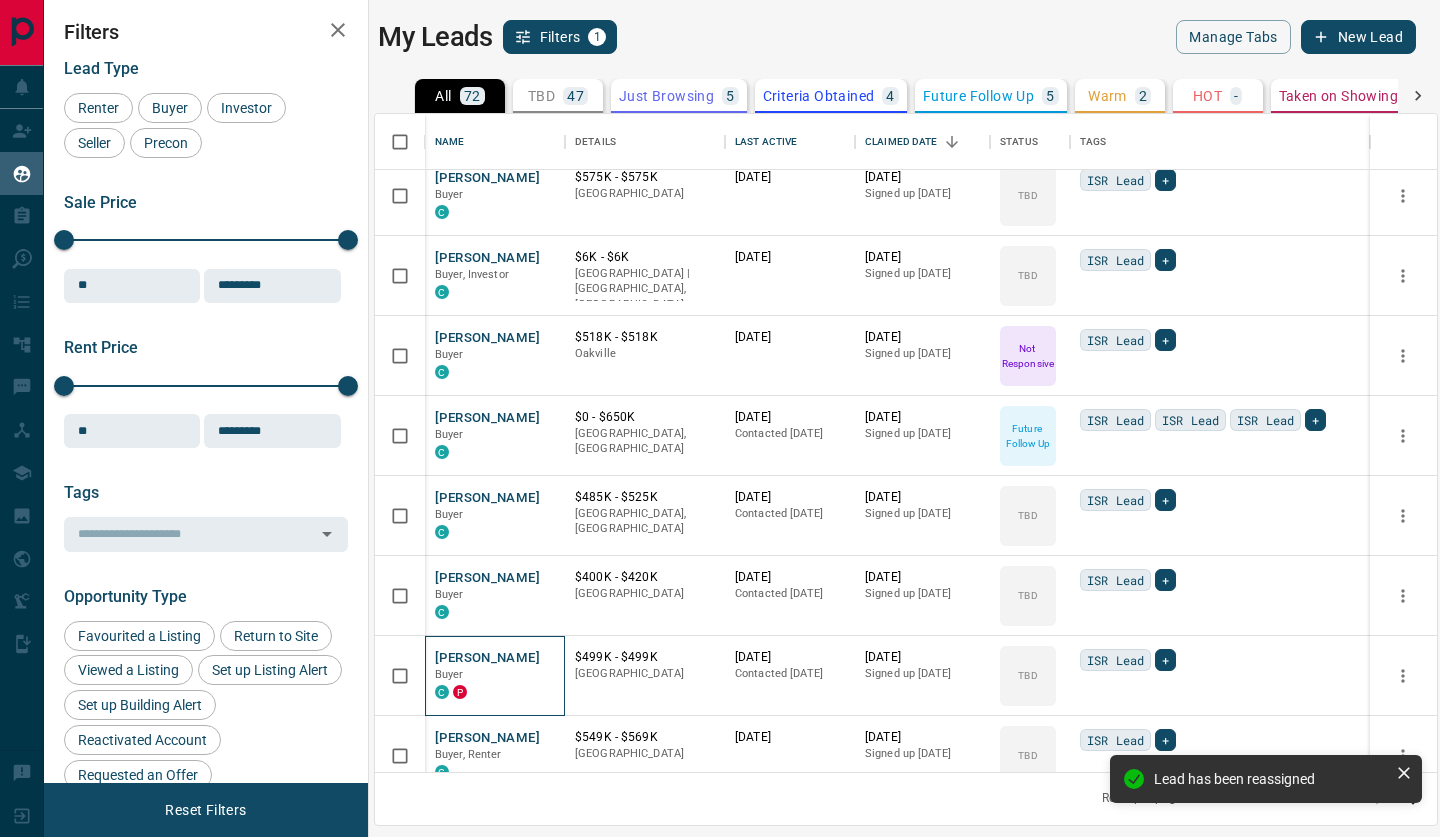 click on "[PERSON_NAME]" at bounding box center [487, 658] 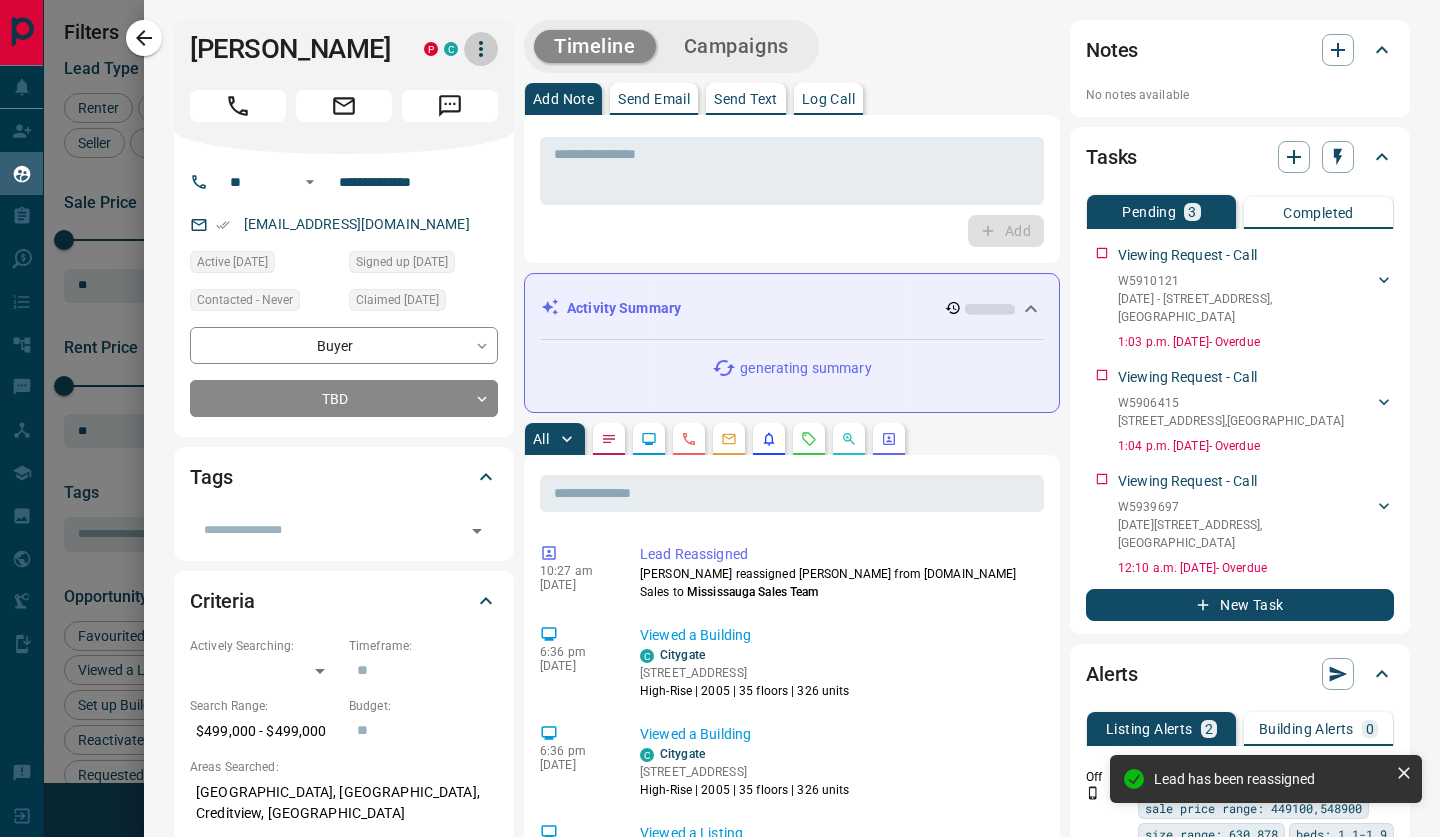click 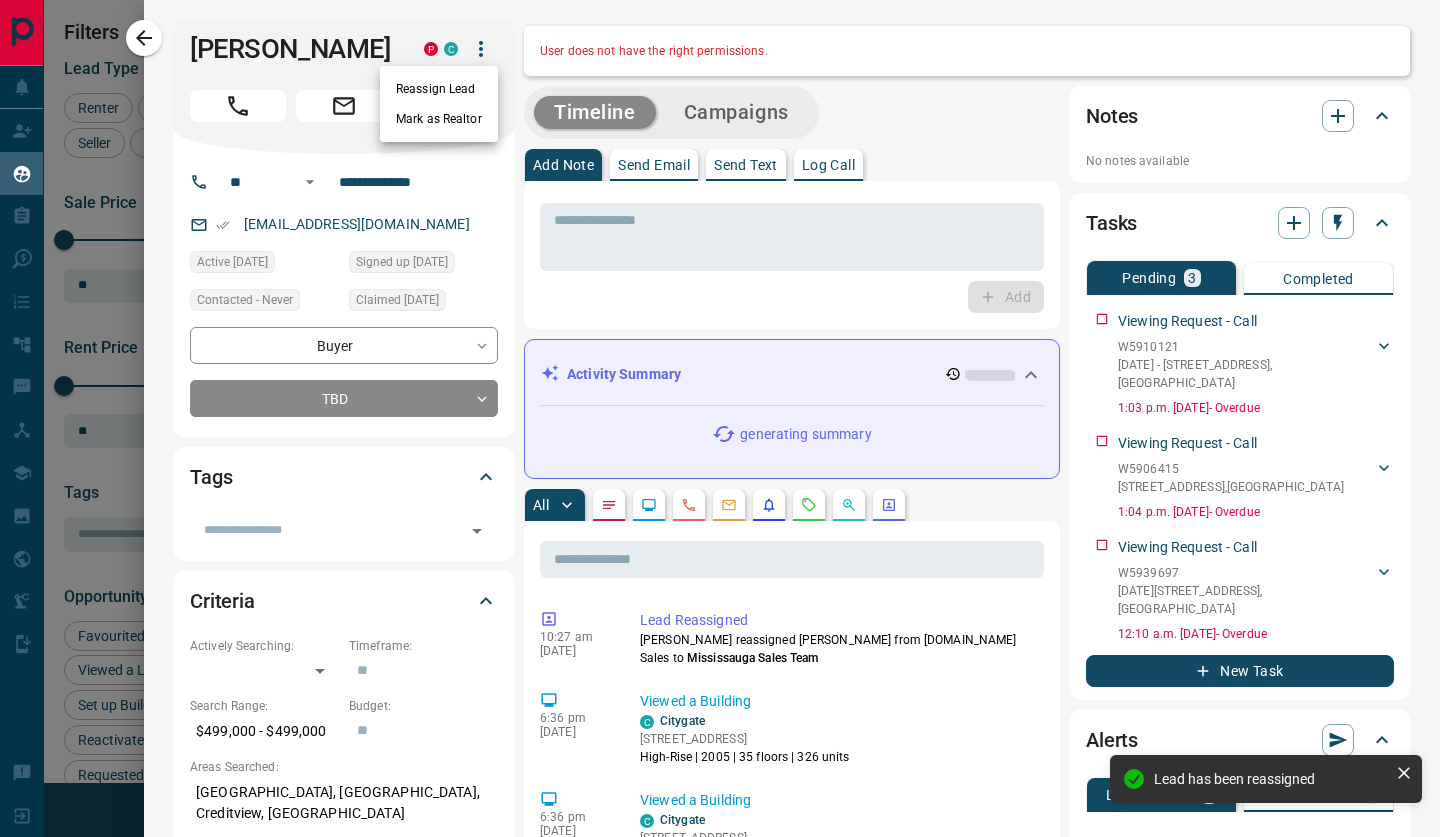click on "Reassign Lead" at bounding box center [439, 89] 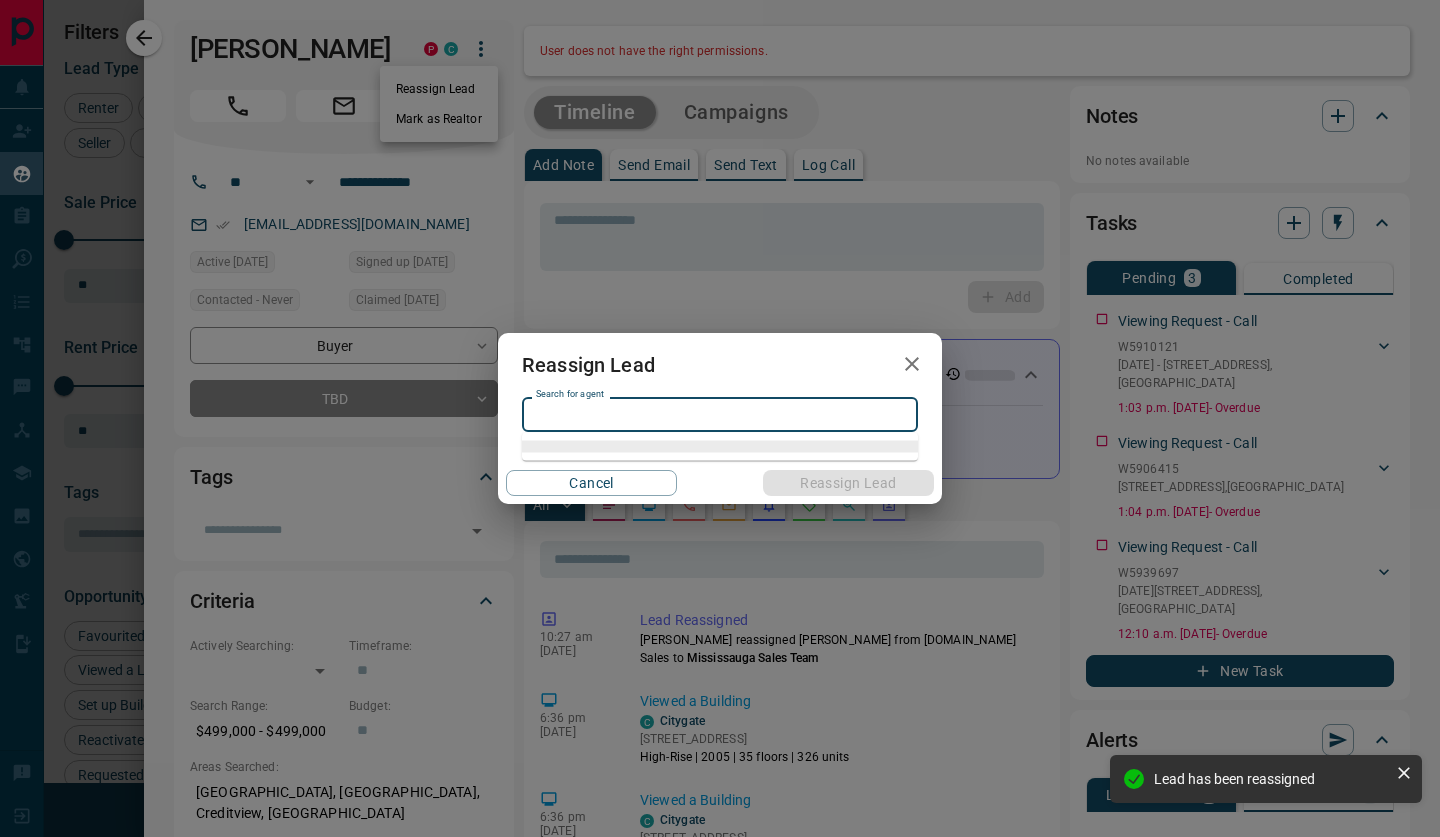 click on "Search for agent" at bounding box center [718, 414] 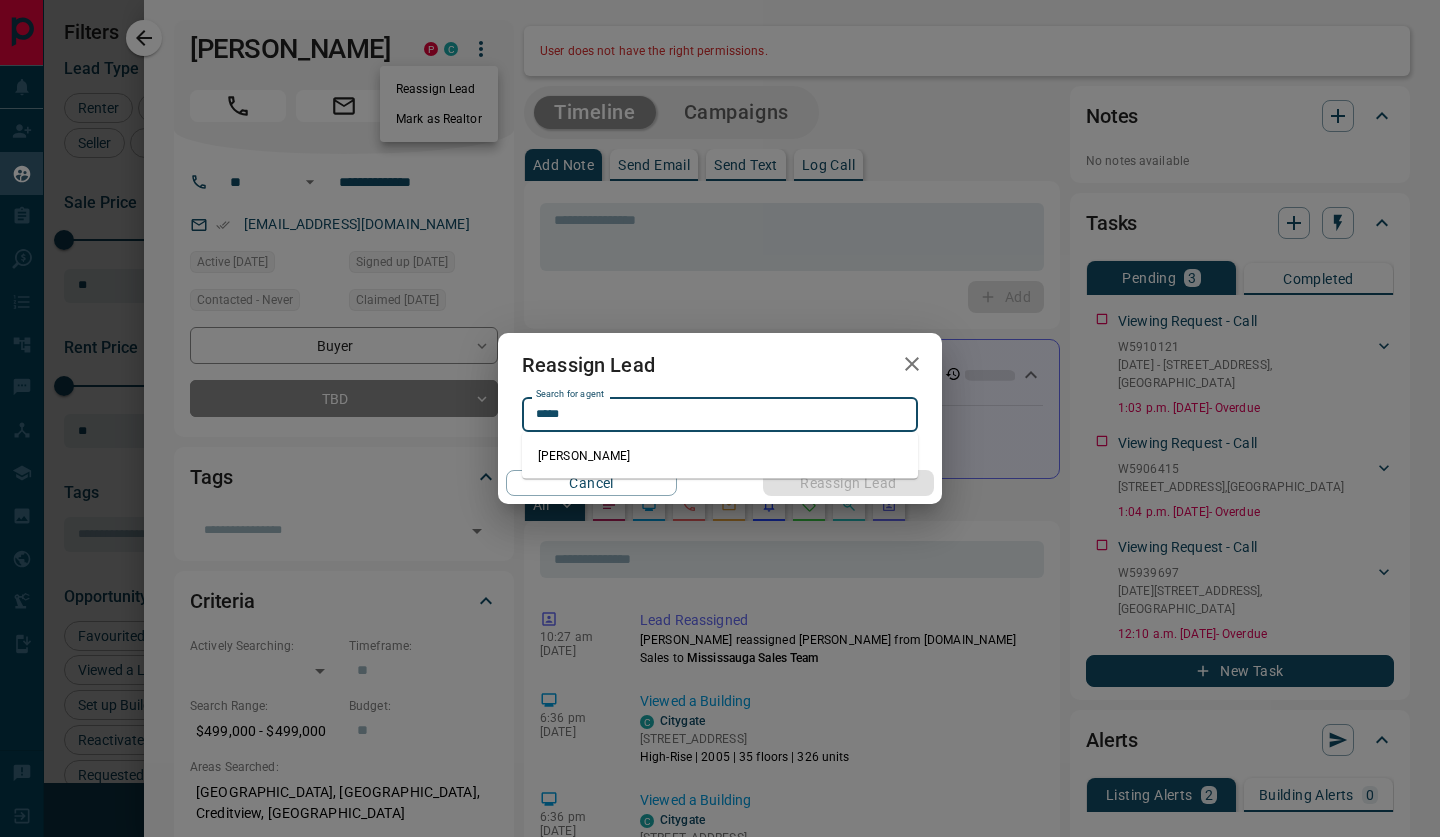 click on "[PERSON_NAME]" at bounding box center [720, 456] 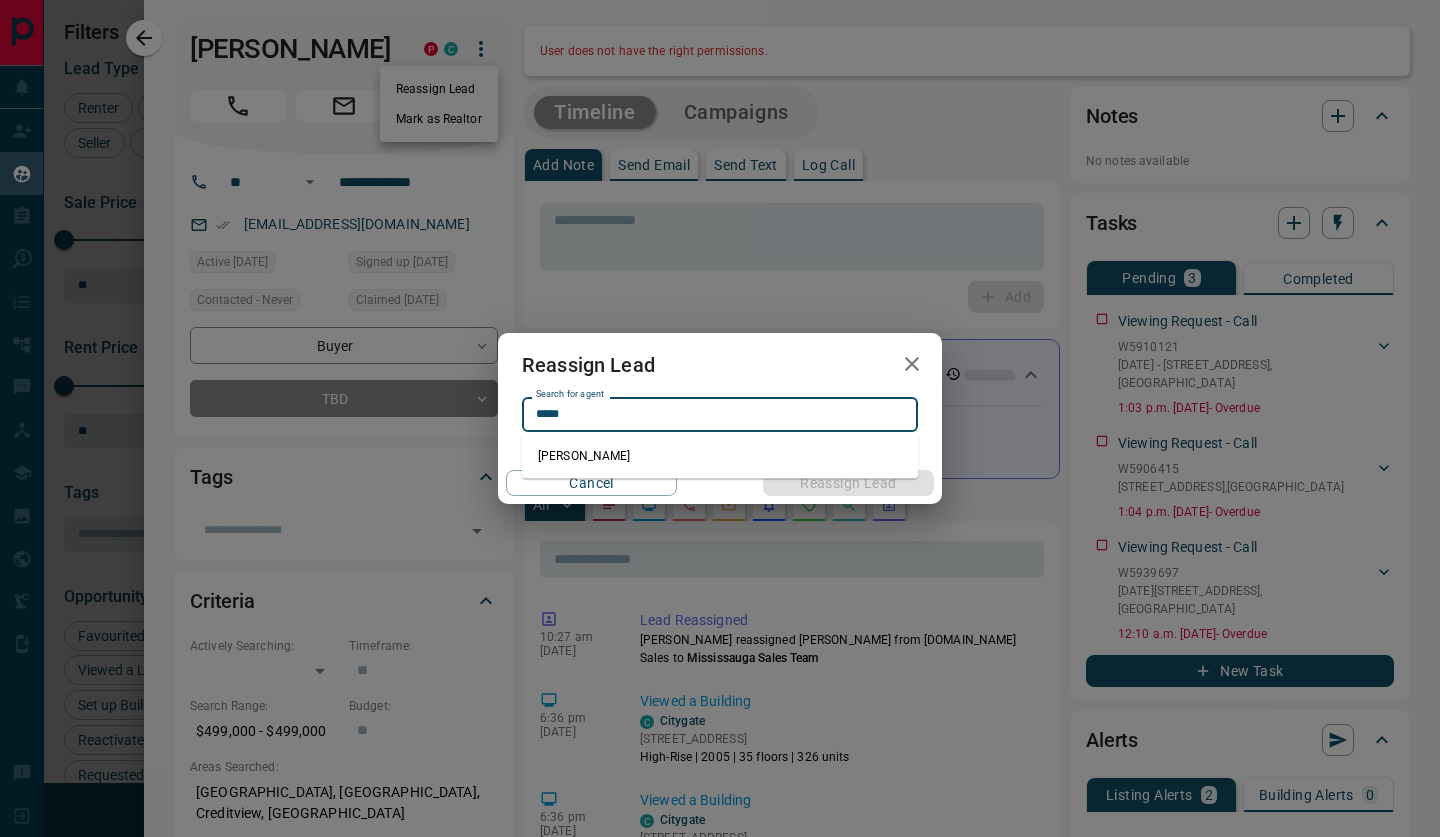 type on "**********" 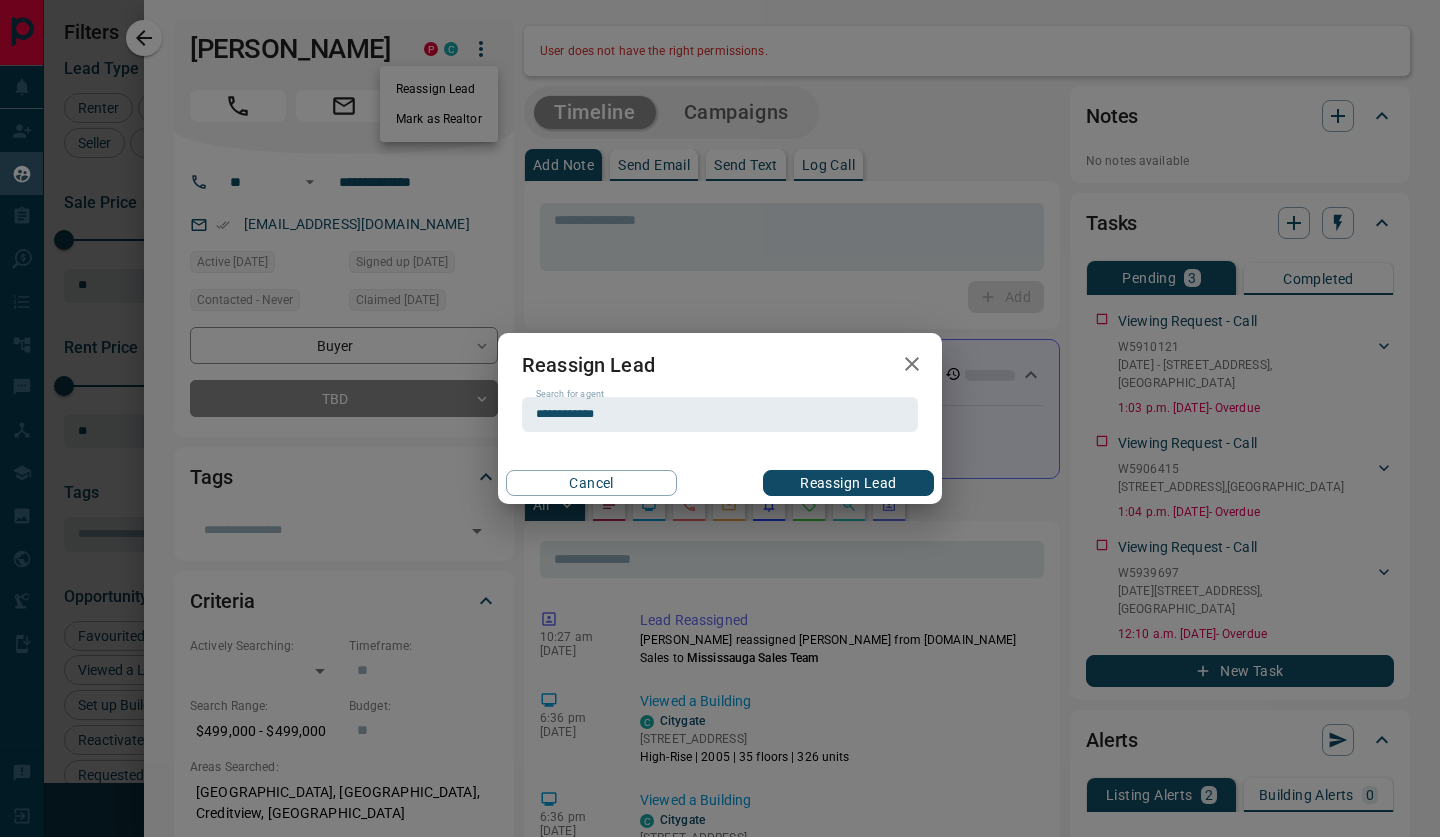 click on "Reassign Lead" at bounding box center (848, 483) 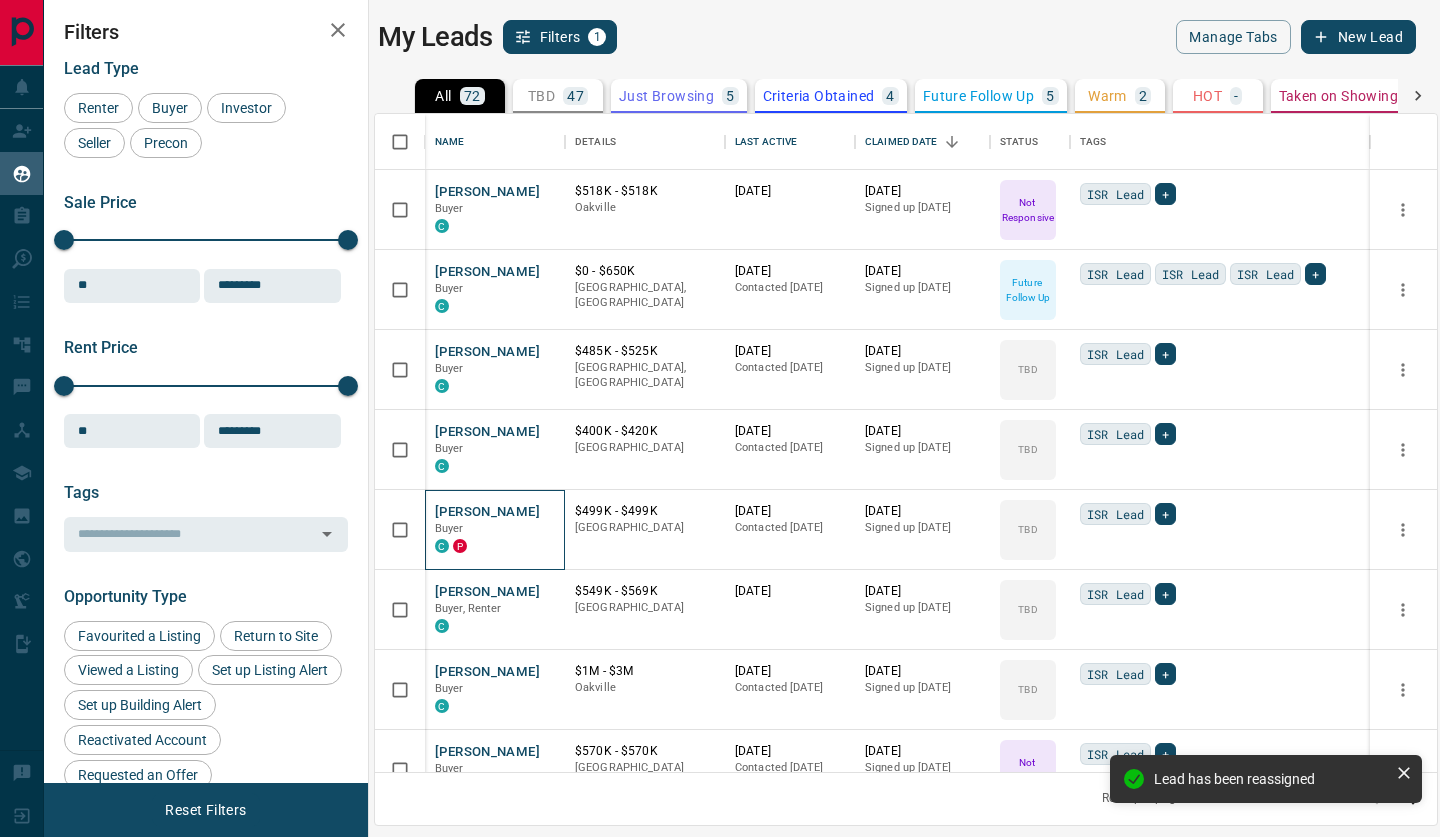 scroll, scrollTop: 975, scrollLeft: 0, axis: vertical 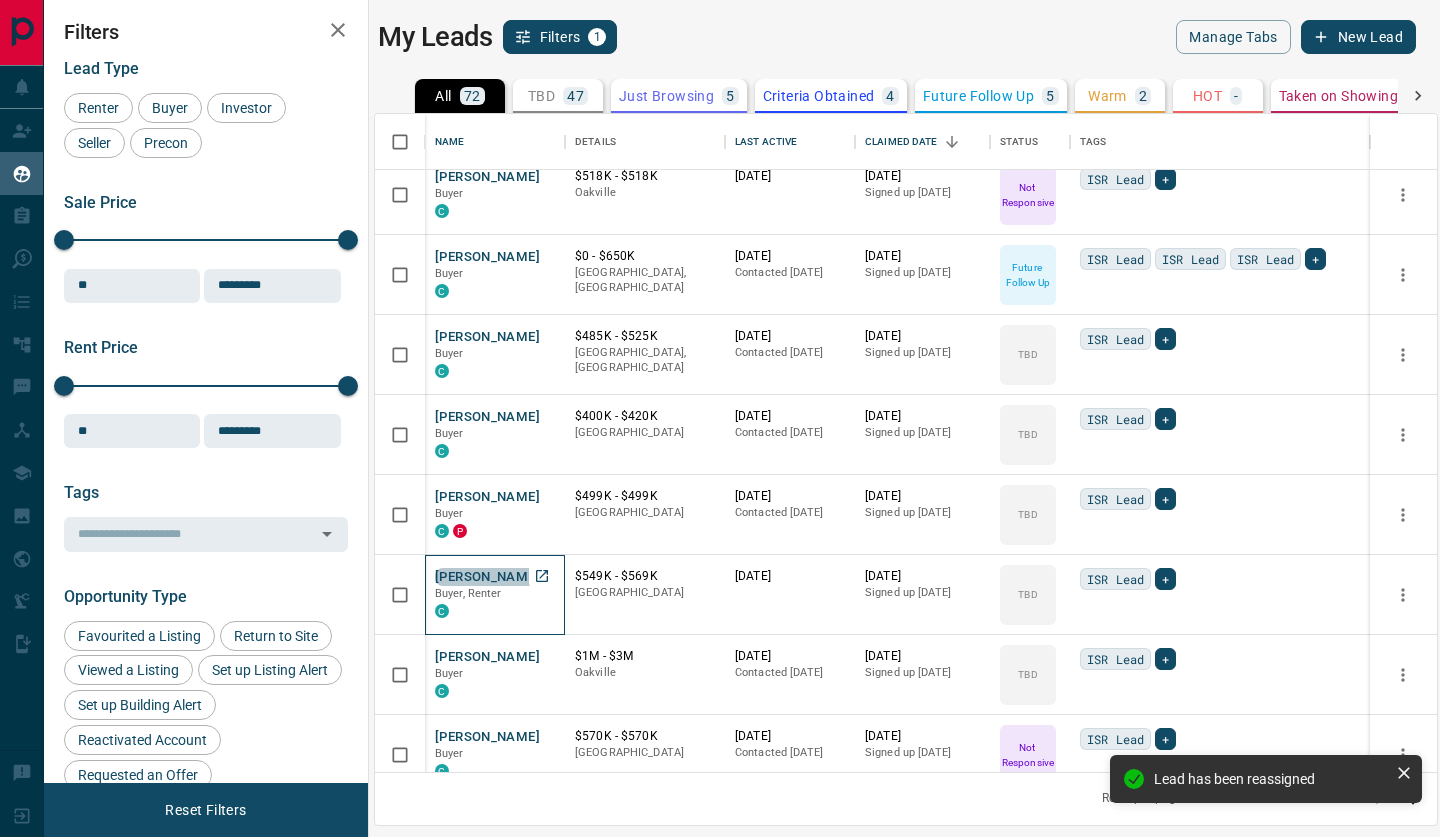 click on "[PERSON_NAME]" at bounding box center (487, 577) 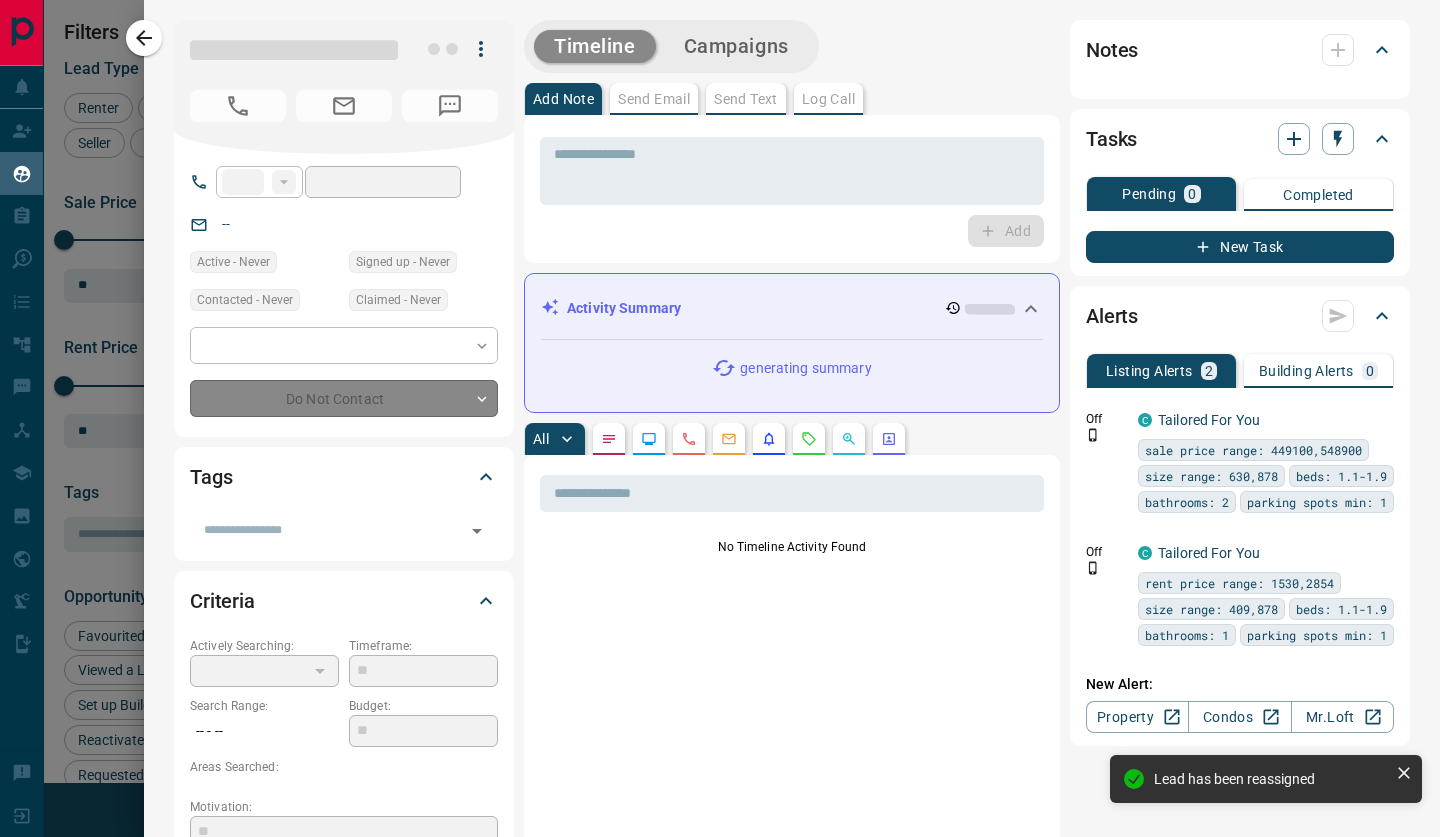 type on "**" 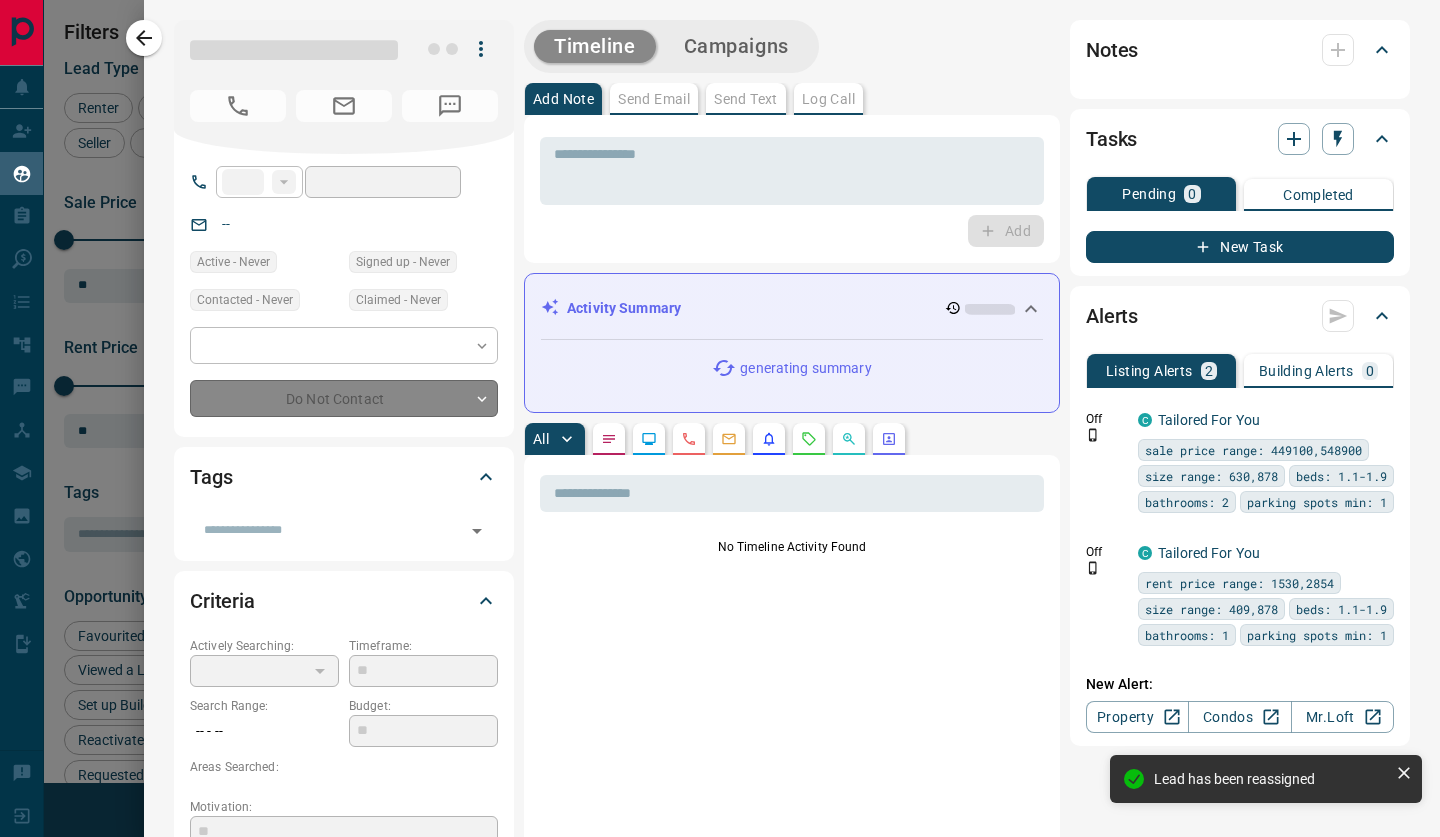 type on "**********" 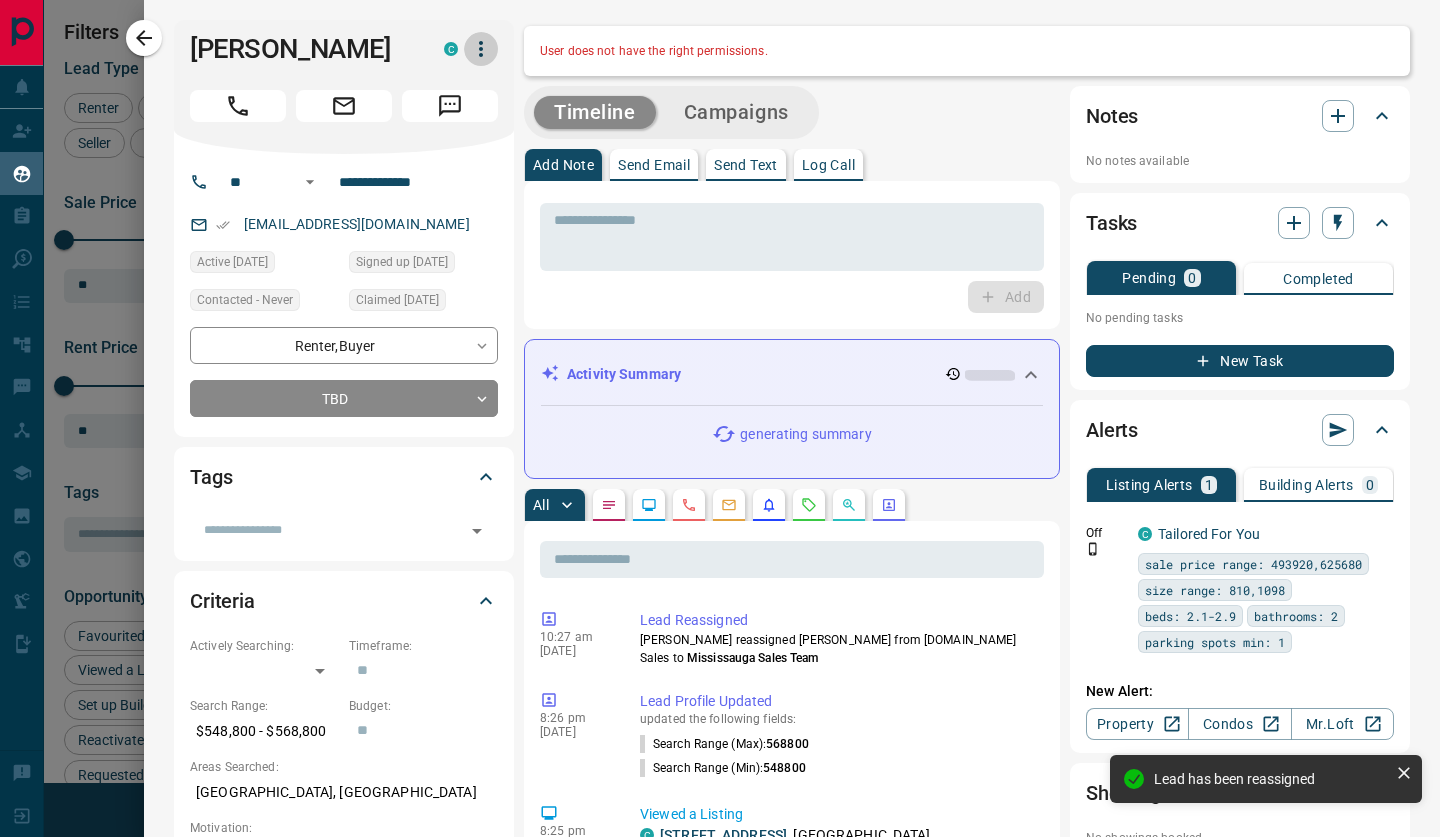 click at bounding box center [481, 49] 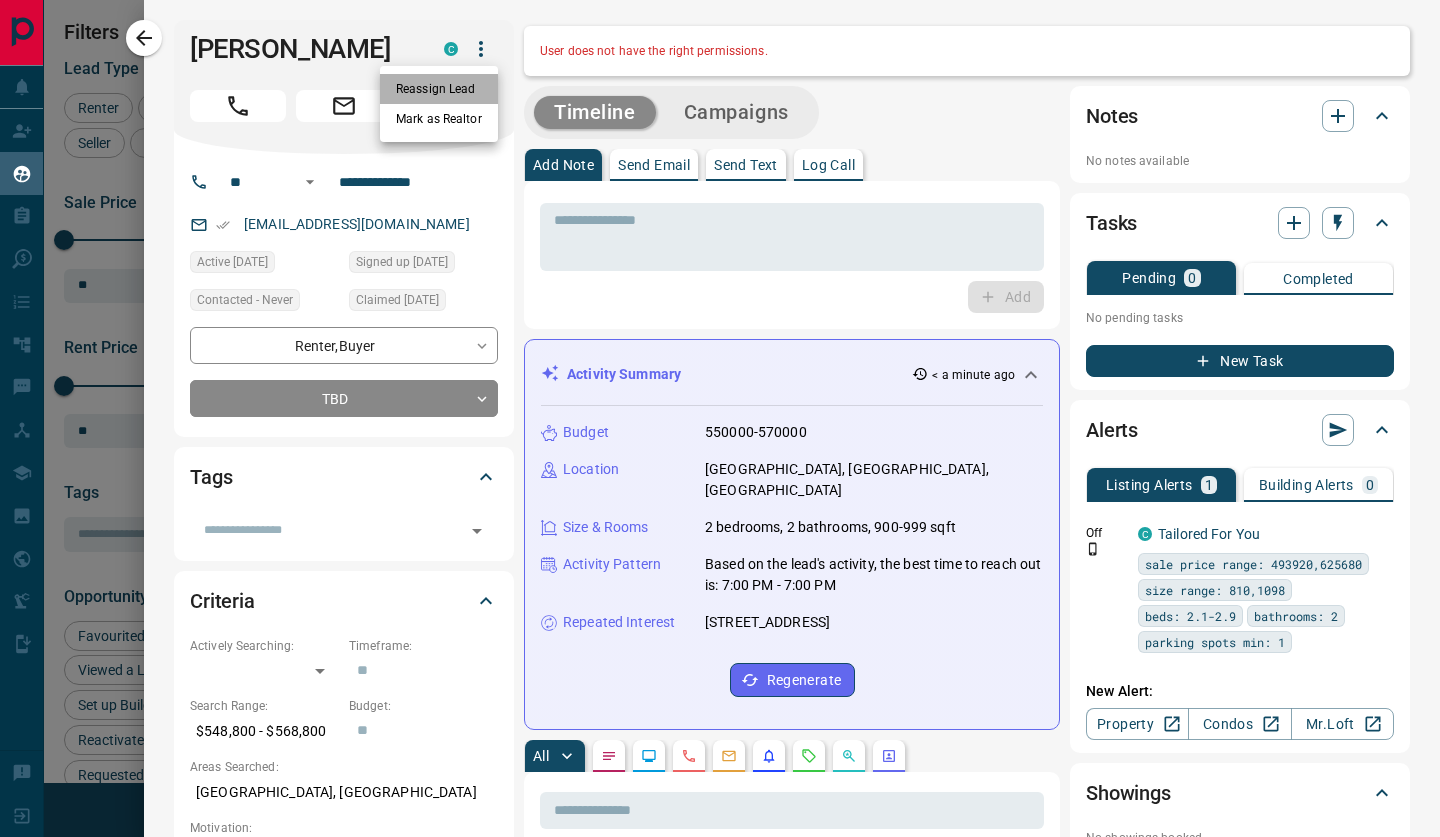 click on "Reassign Lead" at bounding box center (439, 89) 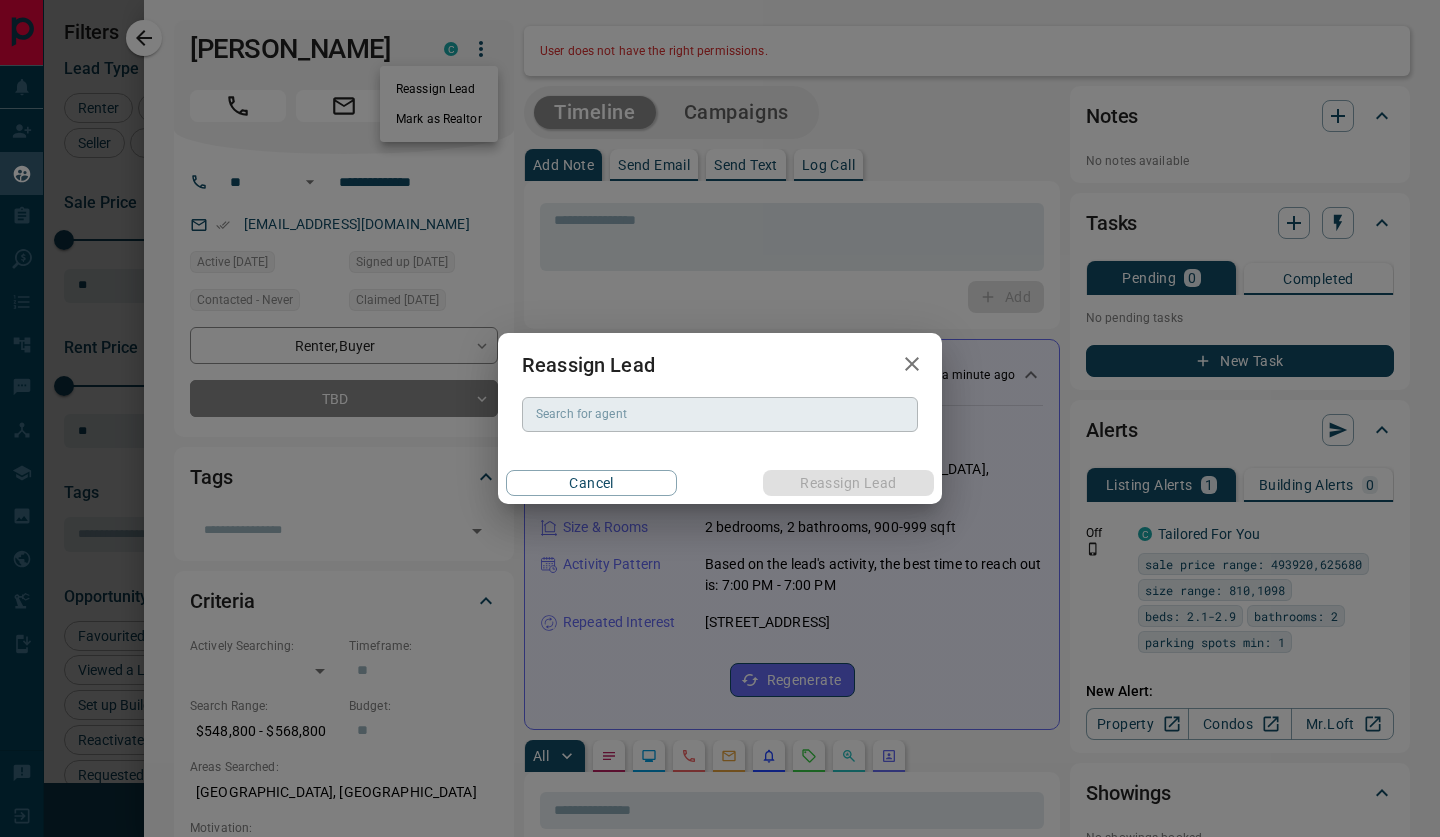 click on "Search for agent" at bounding box center [720, 414] 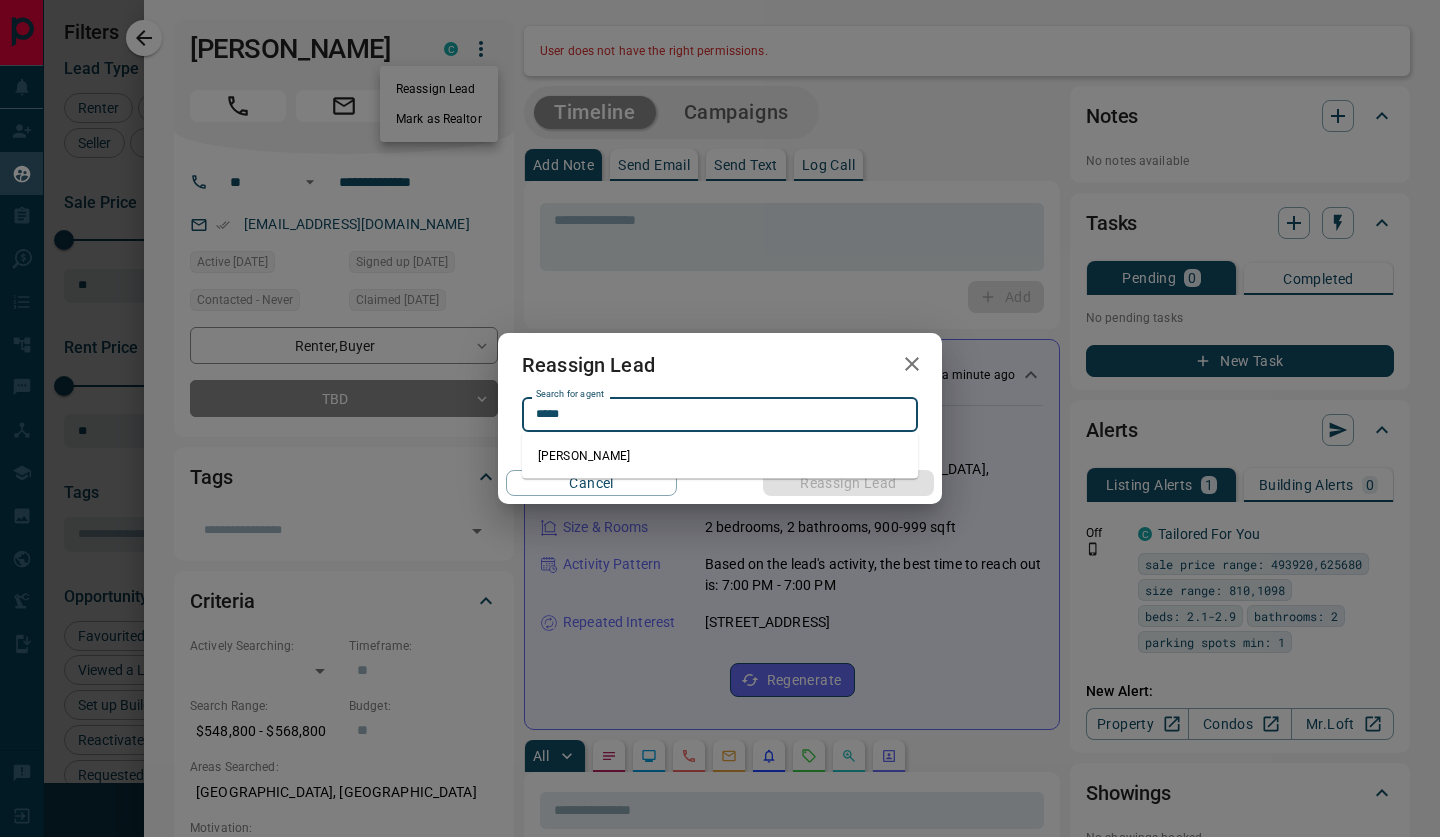 click on "[PERSON_NAME]" at bounding box center [720, 456] 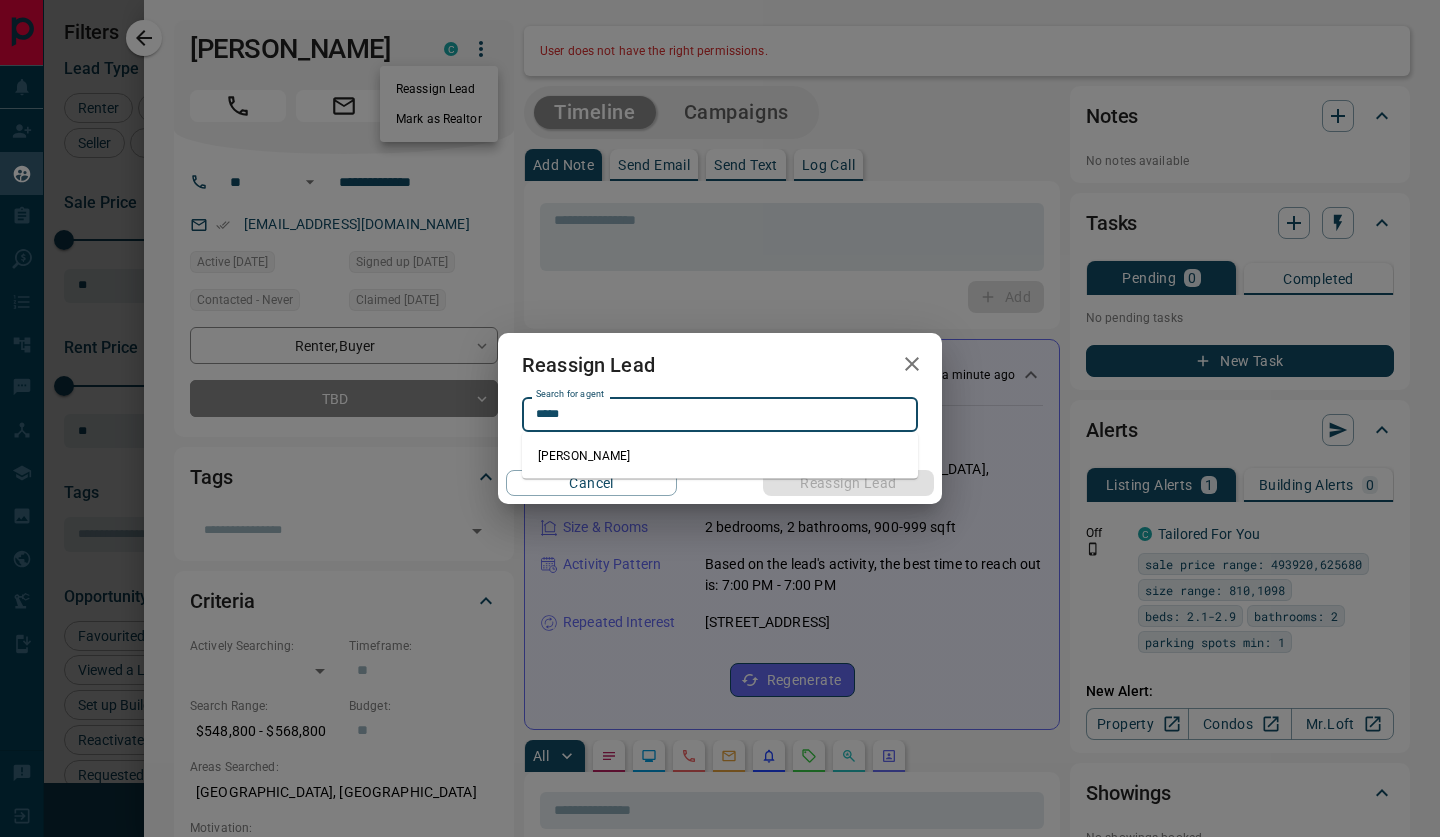 type on "**********" 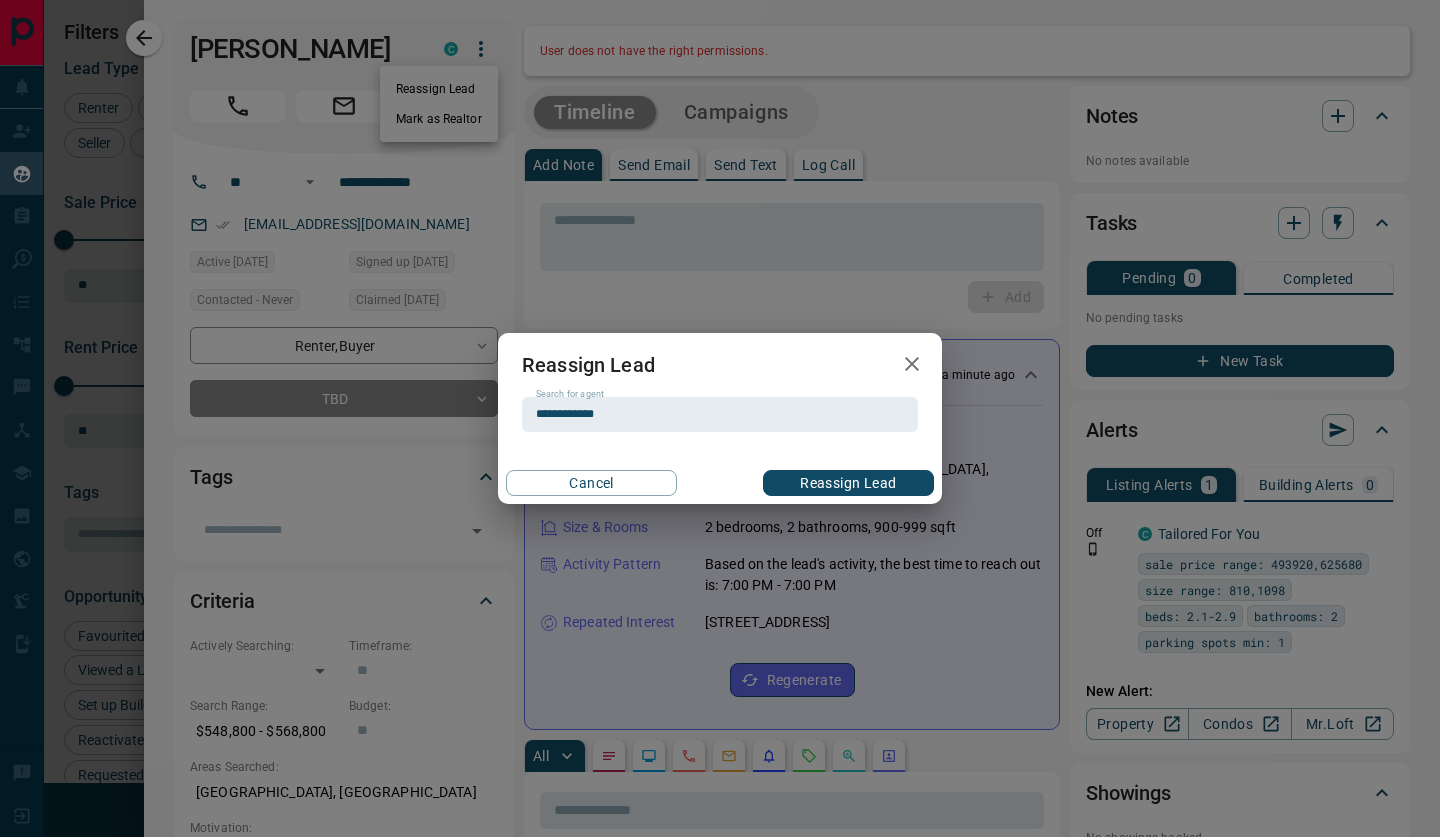 click on "Reassign Lead" at bounding box center (848, 483) 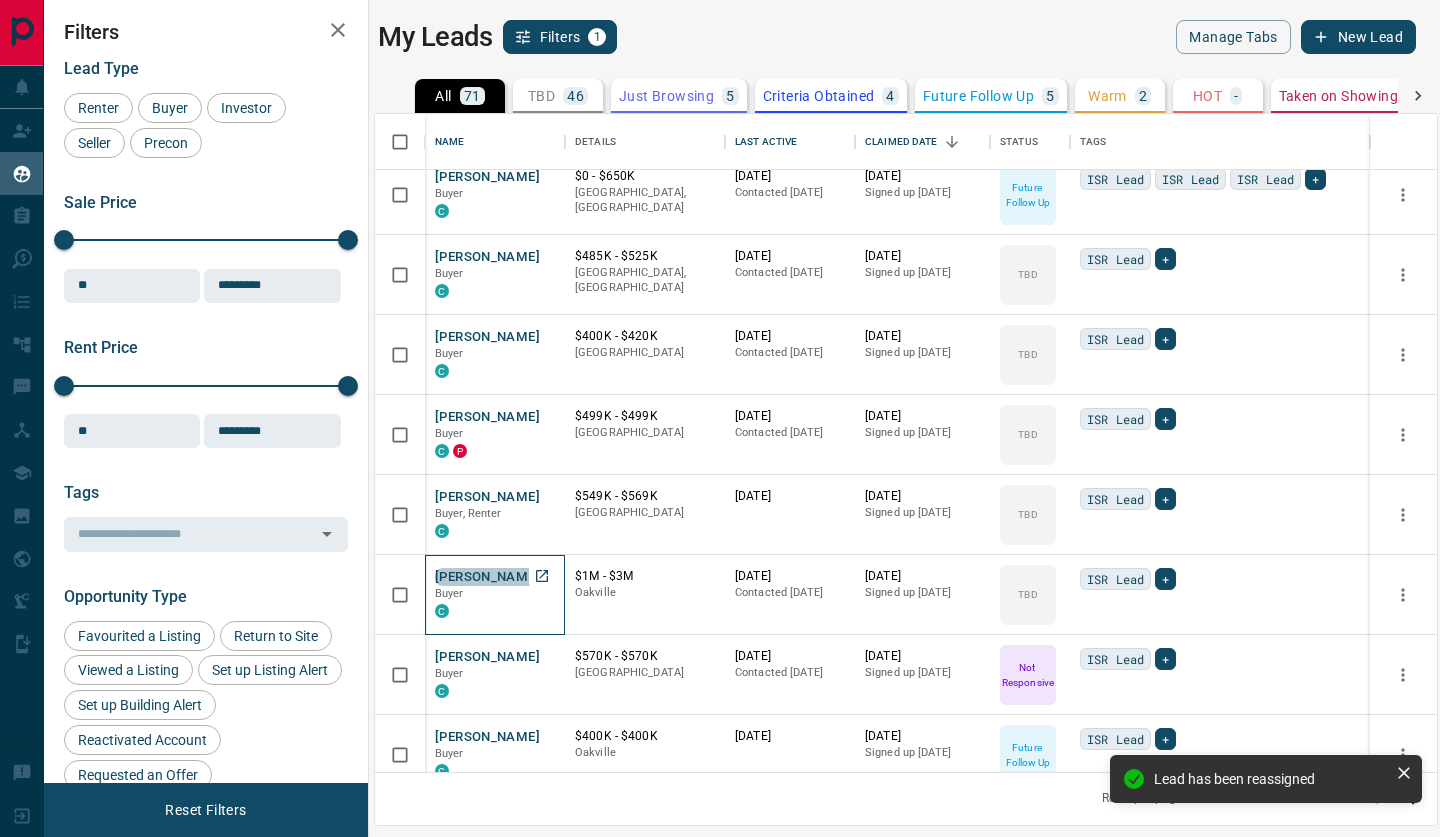 click on "[PERSON_NAME]" at bounding box center (487, 577) 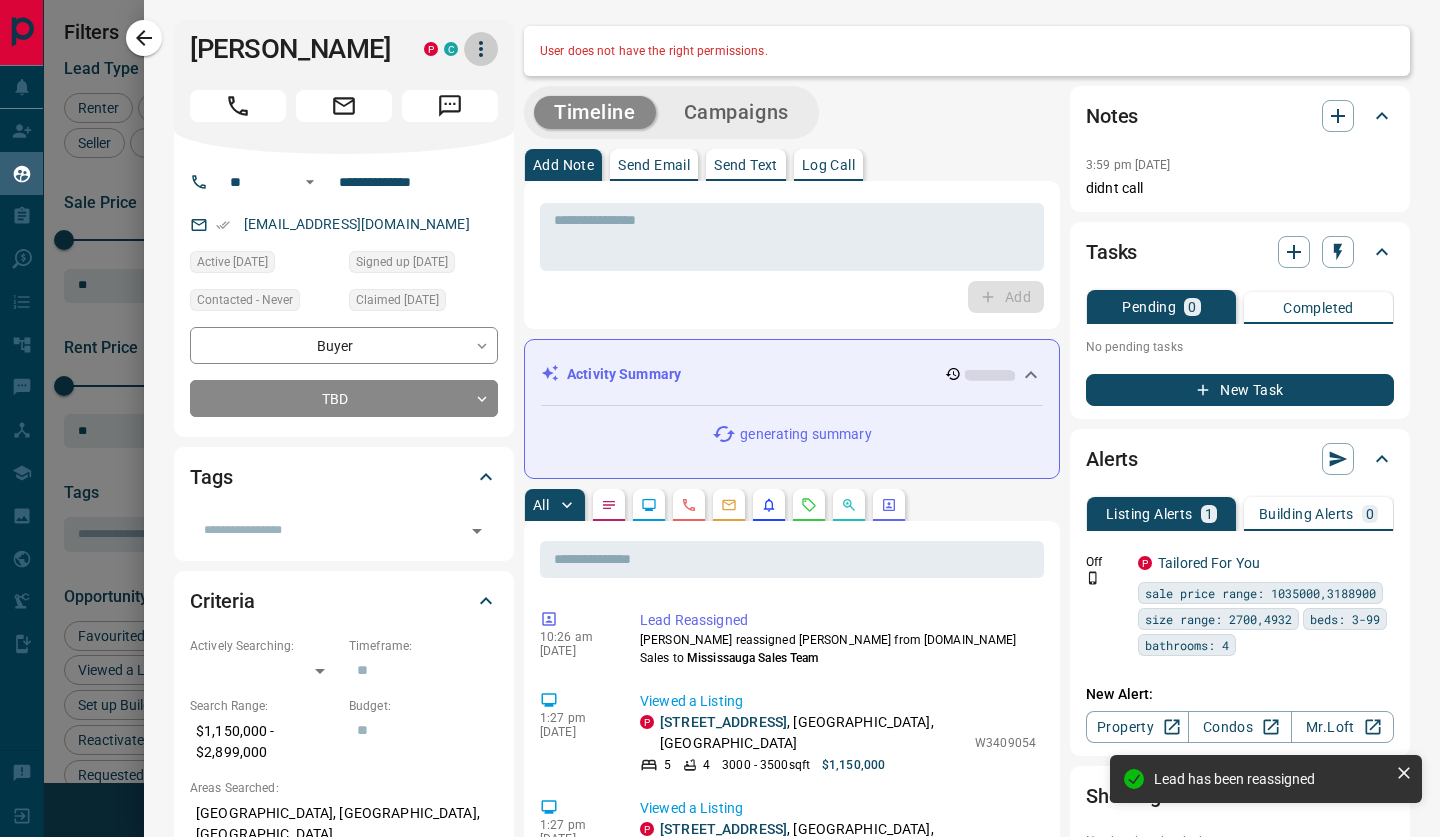 click 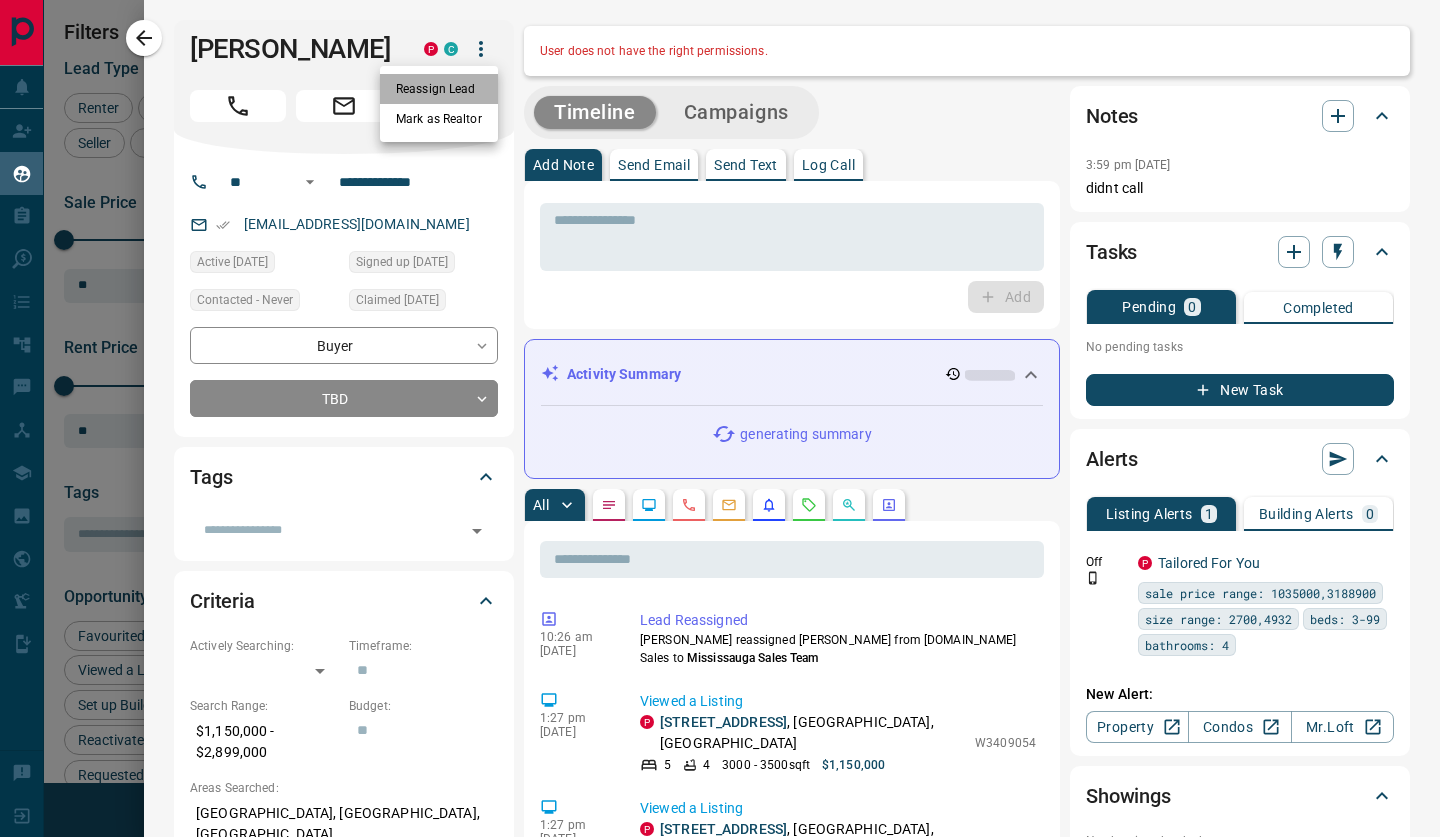click on "Reassign Lead" at bounding box center [439, 89] 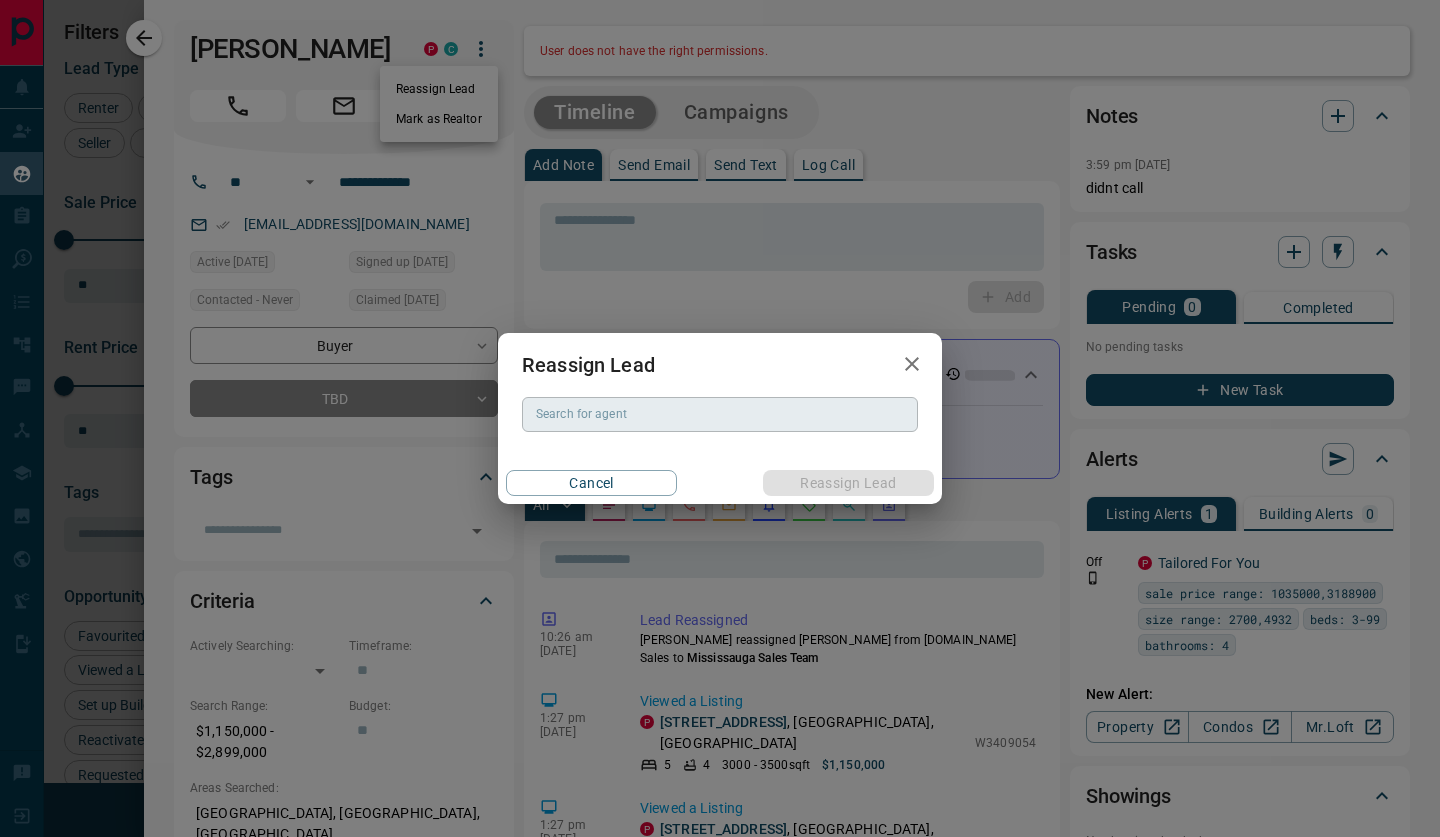 click on "Search for agent Search for agent" at bounding box center [720, 414] 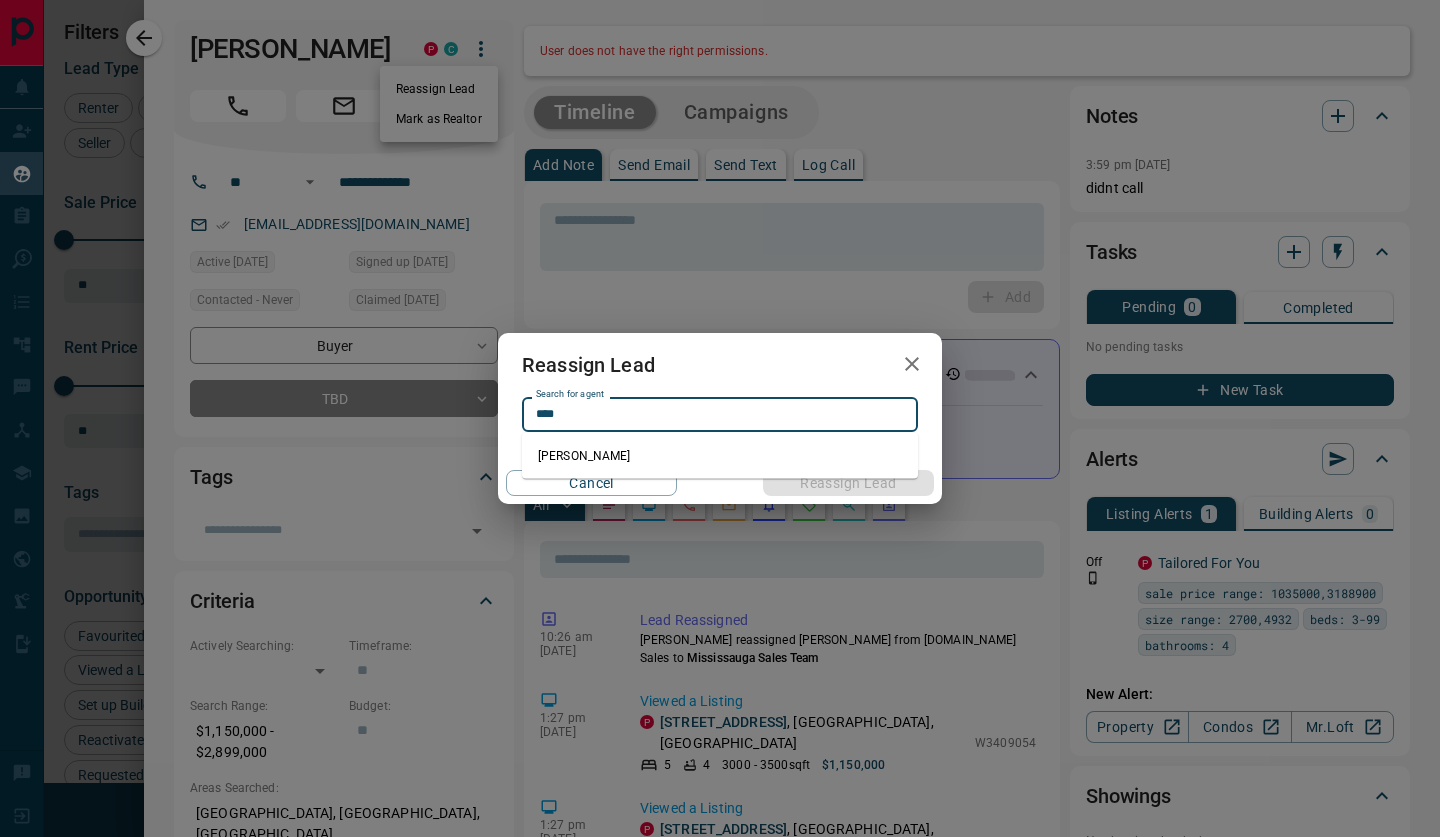 click on "[PERSON_NAME]" at bounding box center [720, 456] 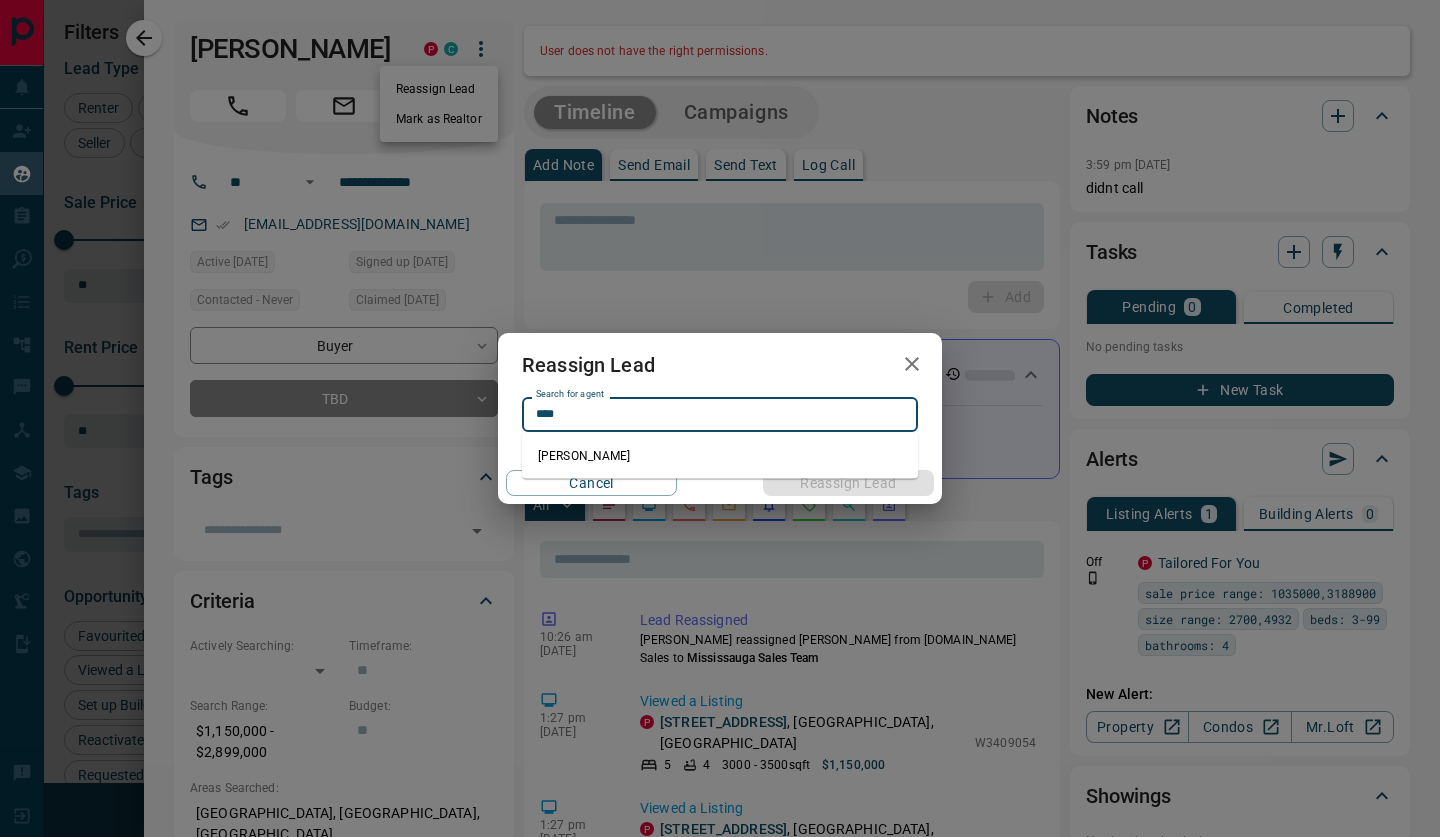 type on "**********" 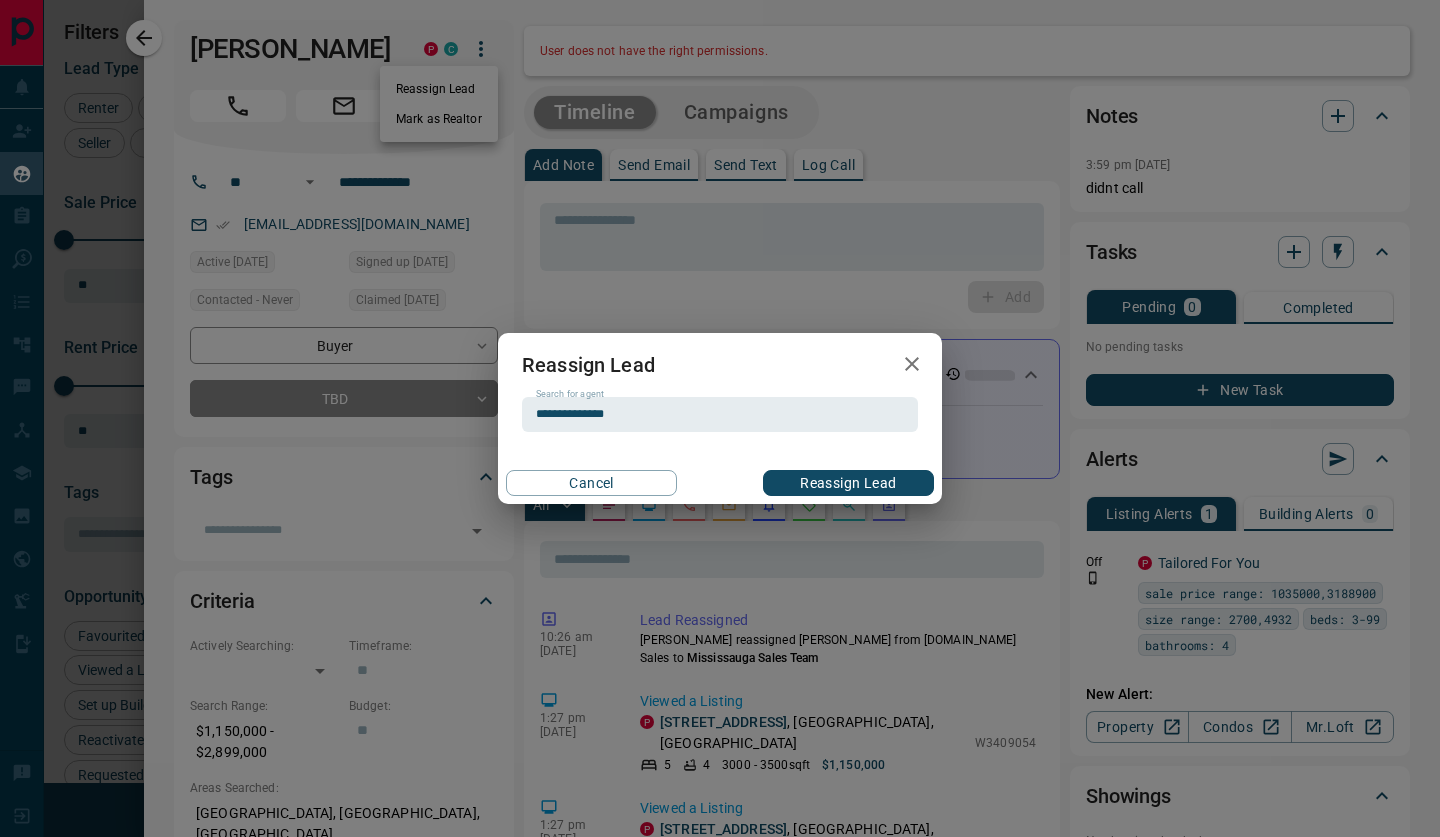 click on "Reassign Lead" at bounding box center (848, 483) 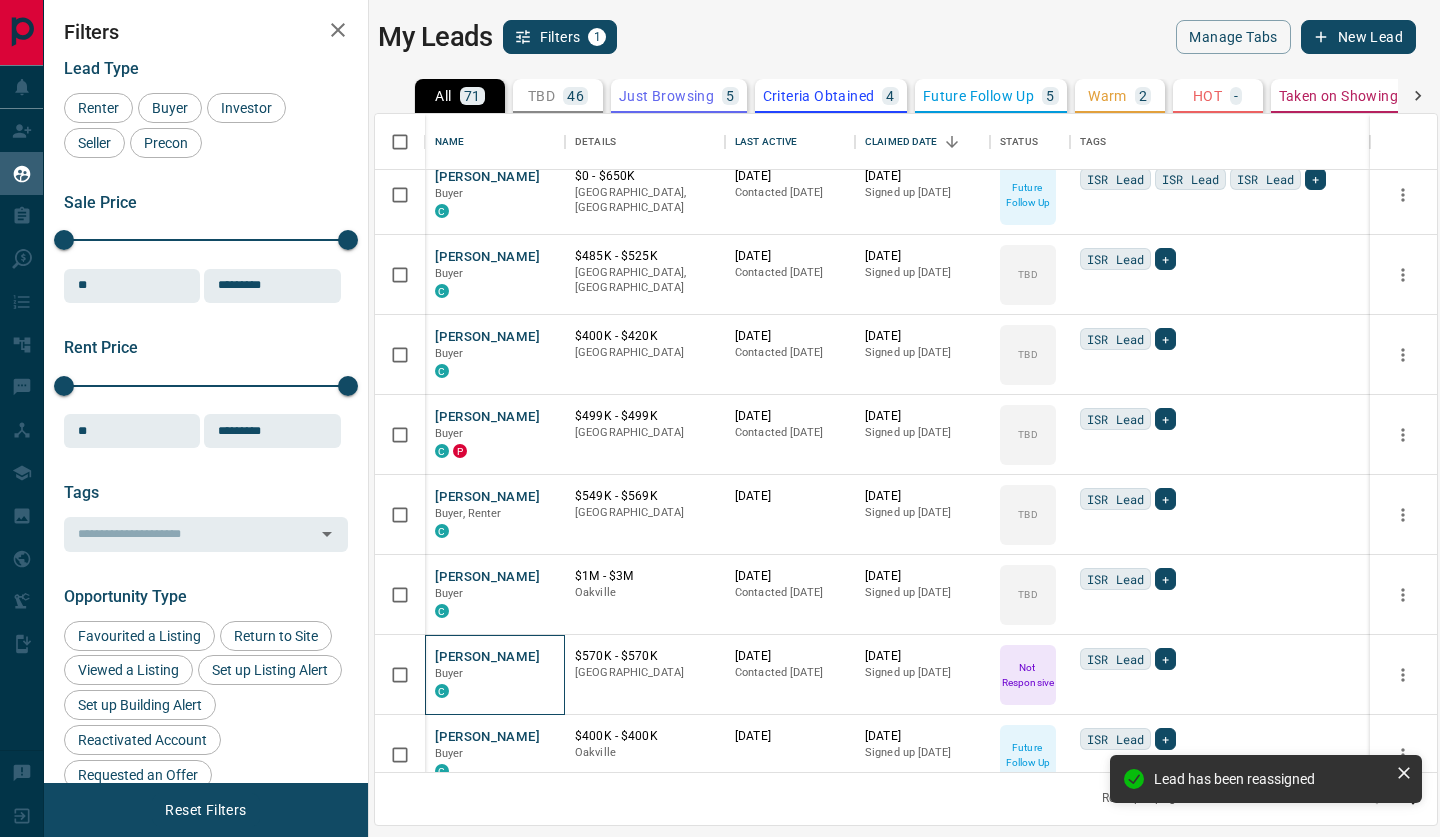 click on "[PERSON_NAME]" at bounding box center (487, 657) 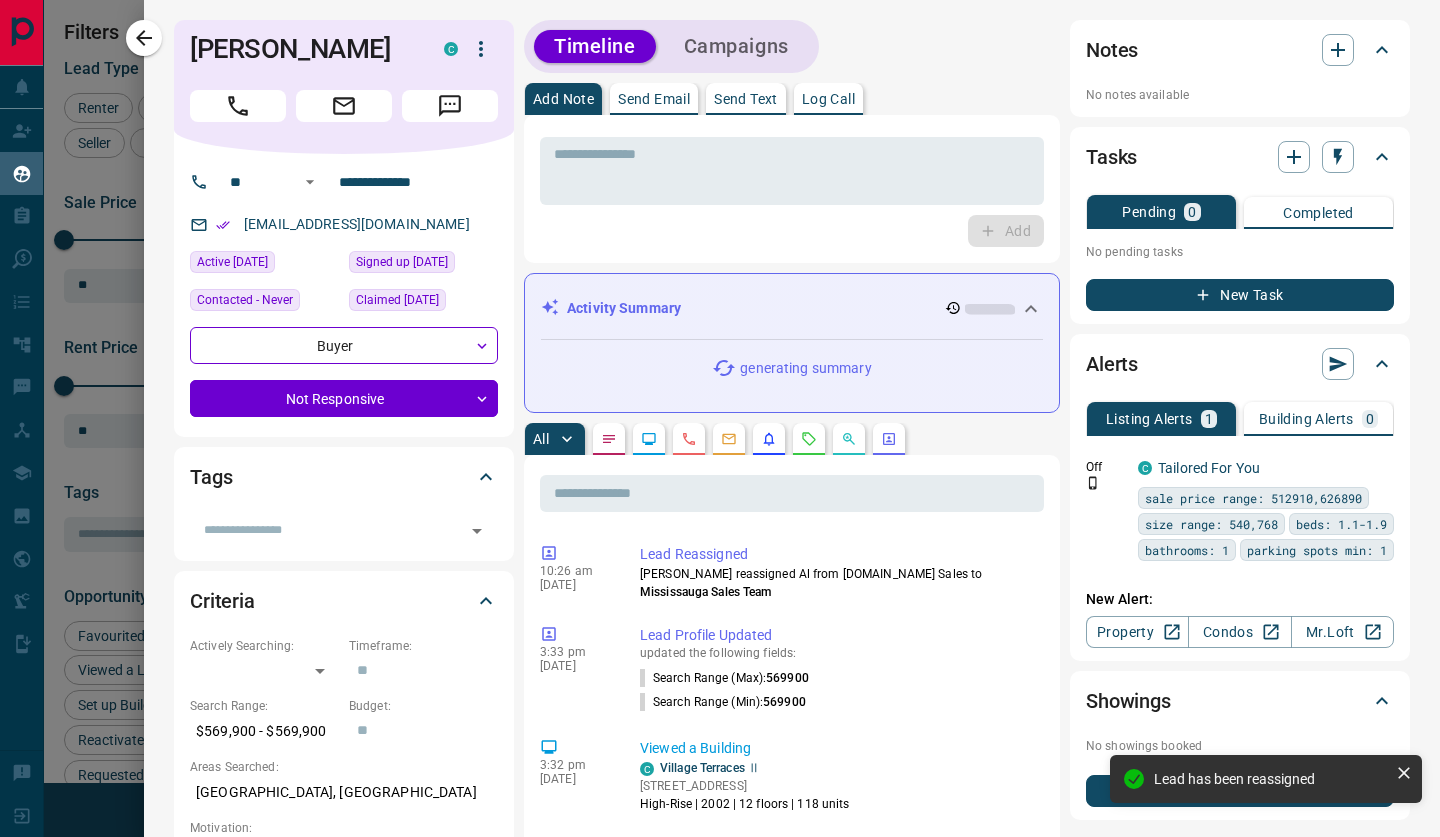 click 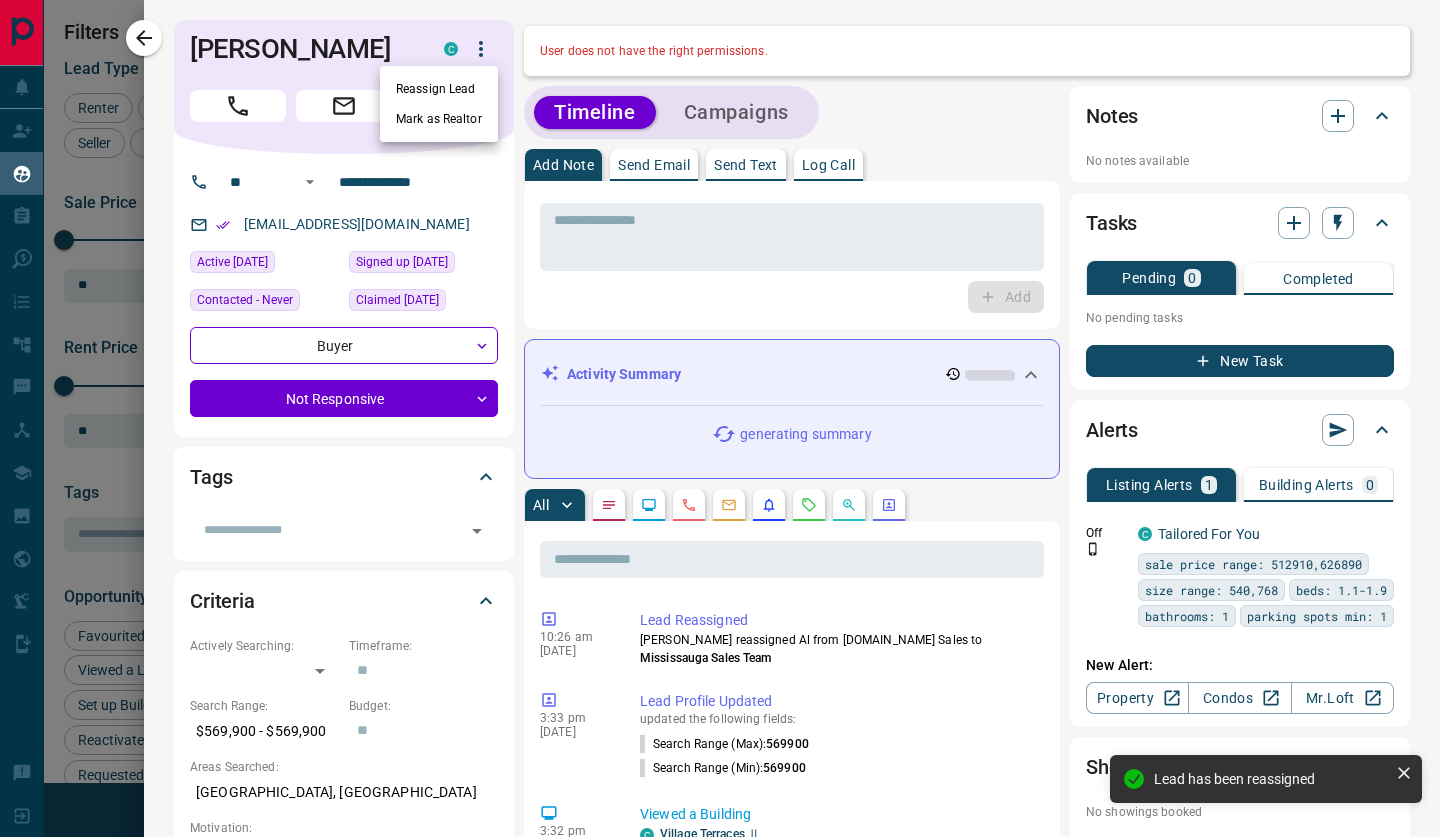 click on "Reassign Lead" at bounding box center [439, 89] 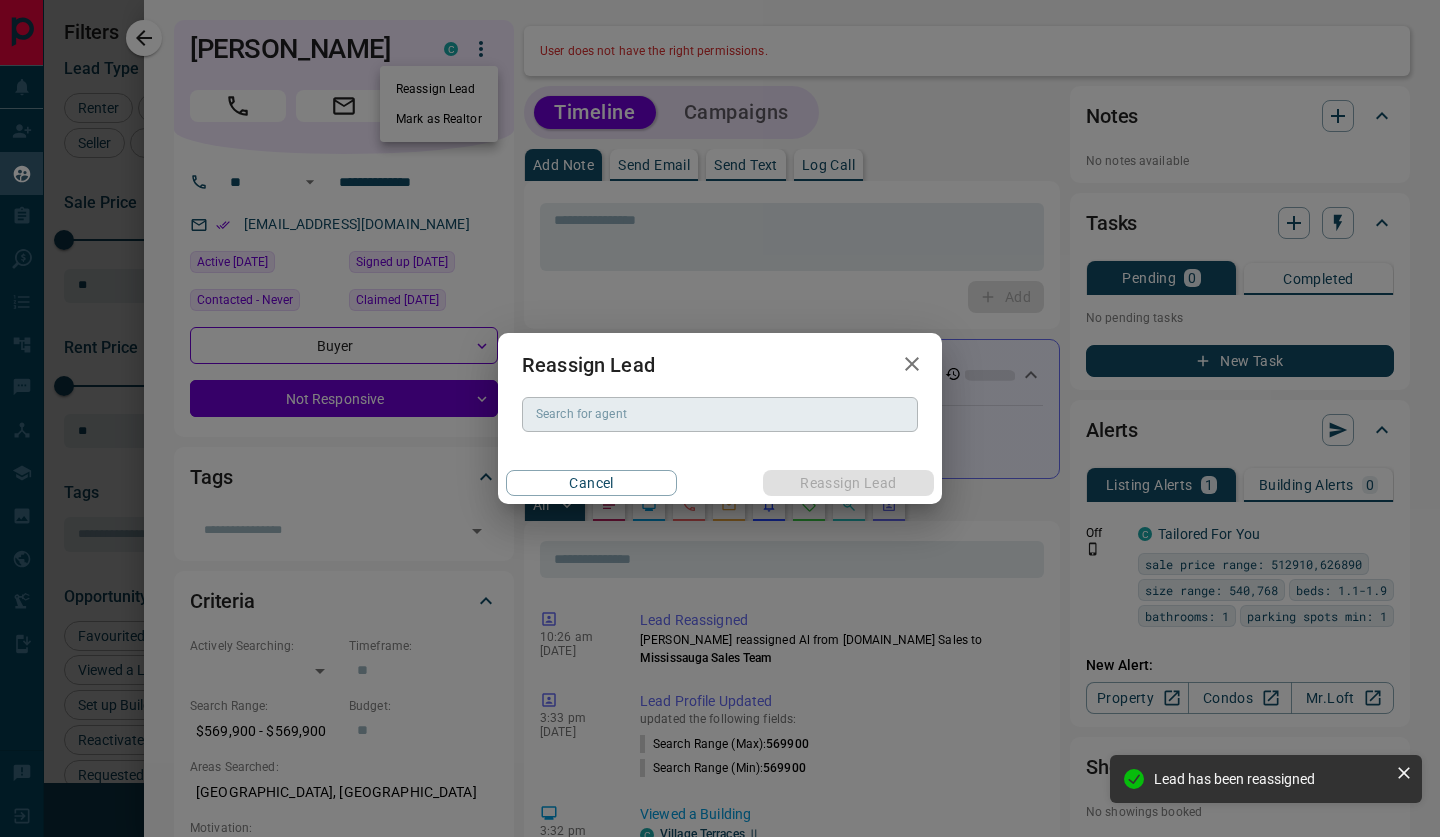 click on "Search for agent Search for agent" at bounding box center [720, 414] 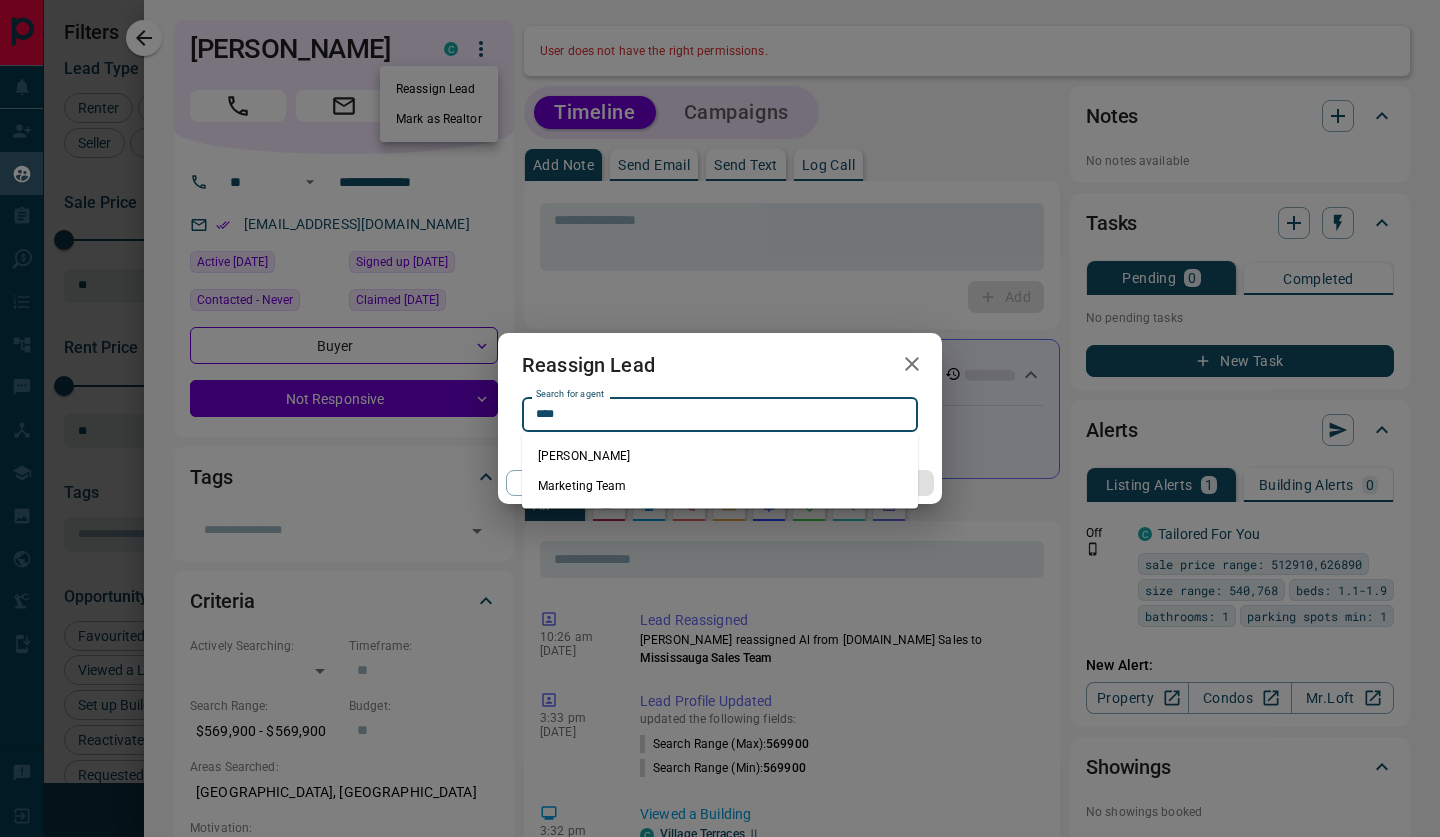 click on "[PERSON_NAME]" at bounding box center [720, 456] 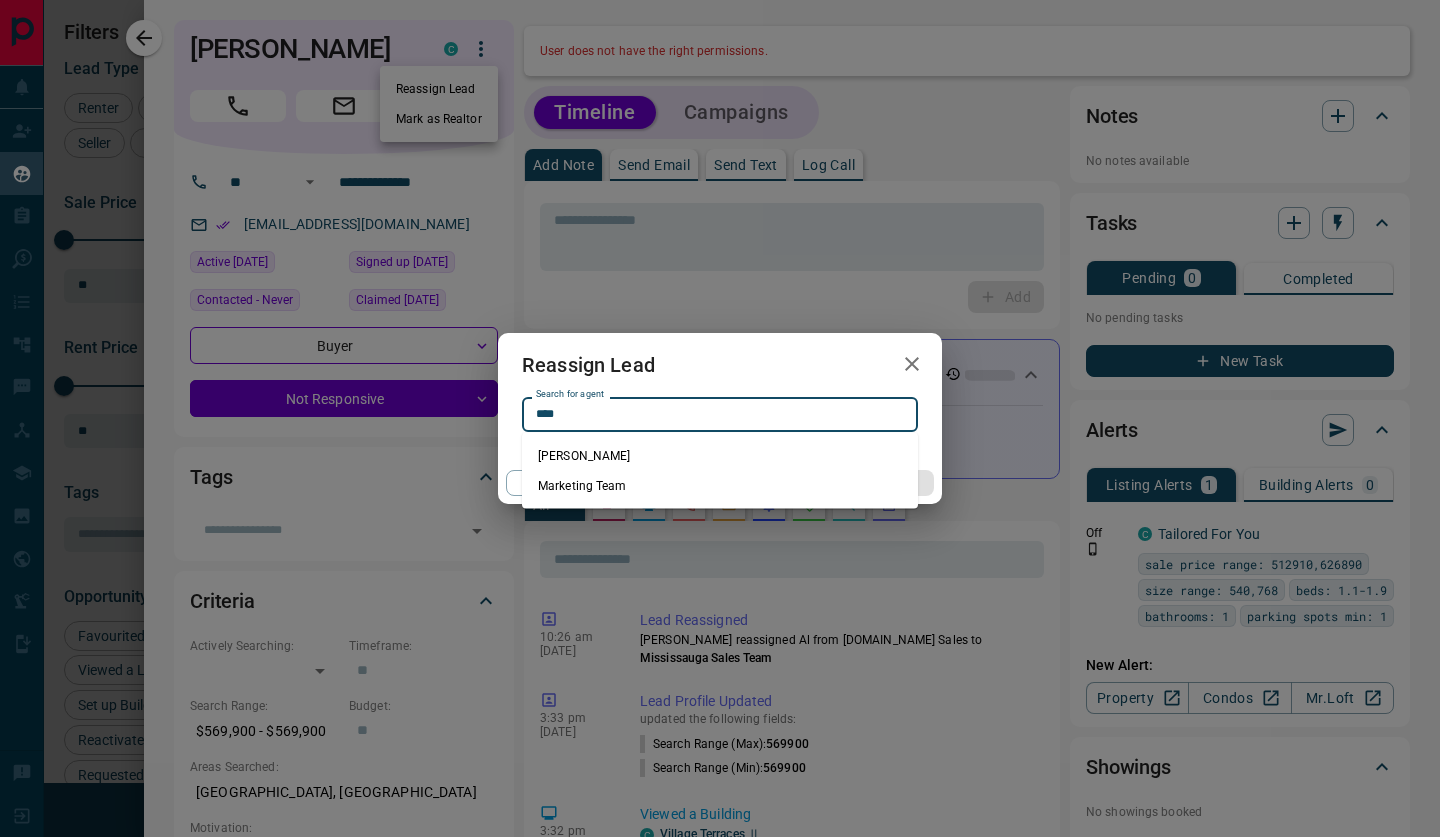 type on "**********" 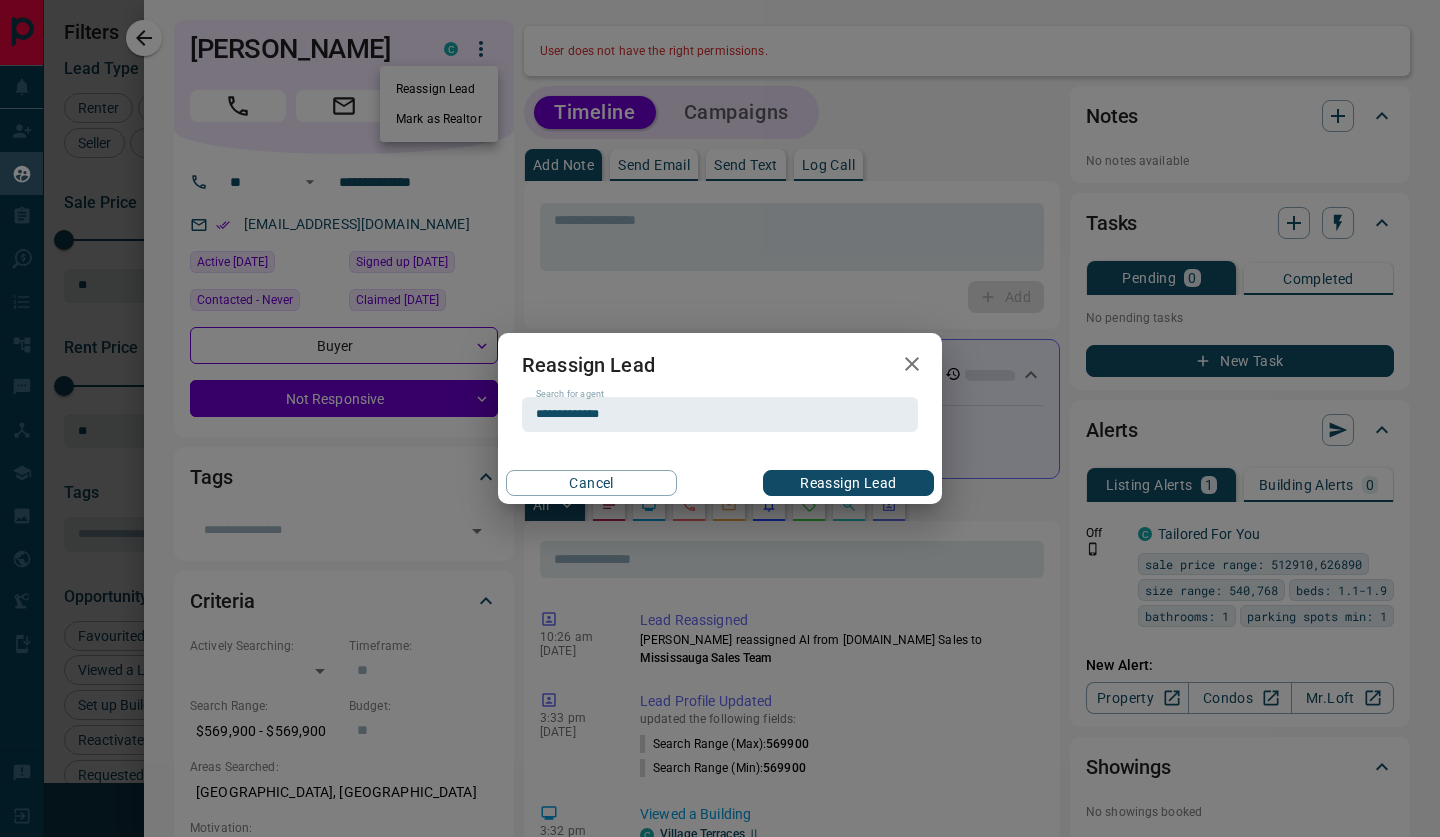 click on "Reassign Lead" at bounding box center [848, 483] 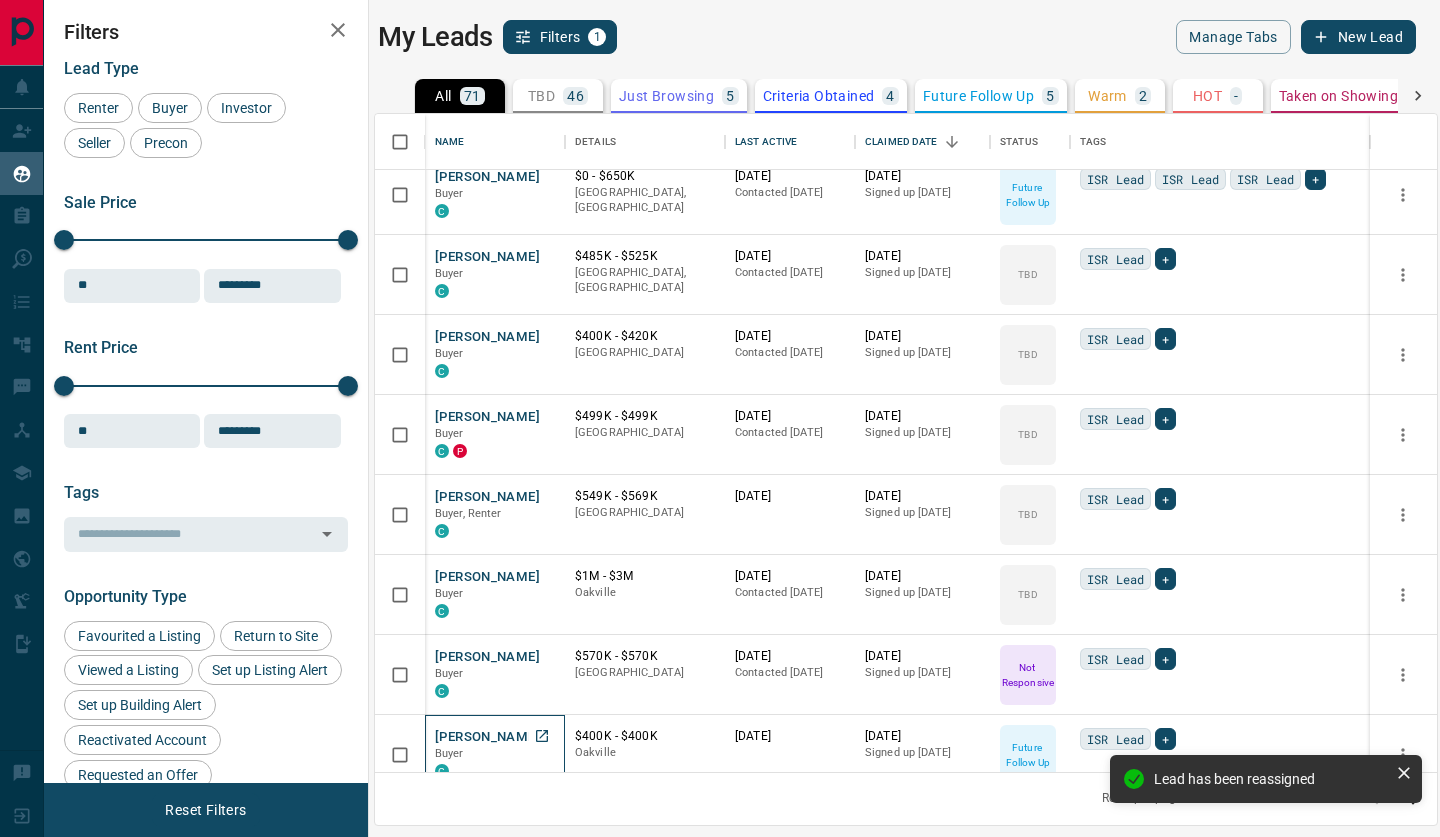click on "[PERSON_NAME]" at bounding box center (487, 737) 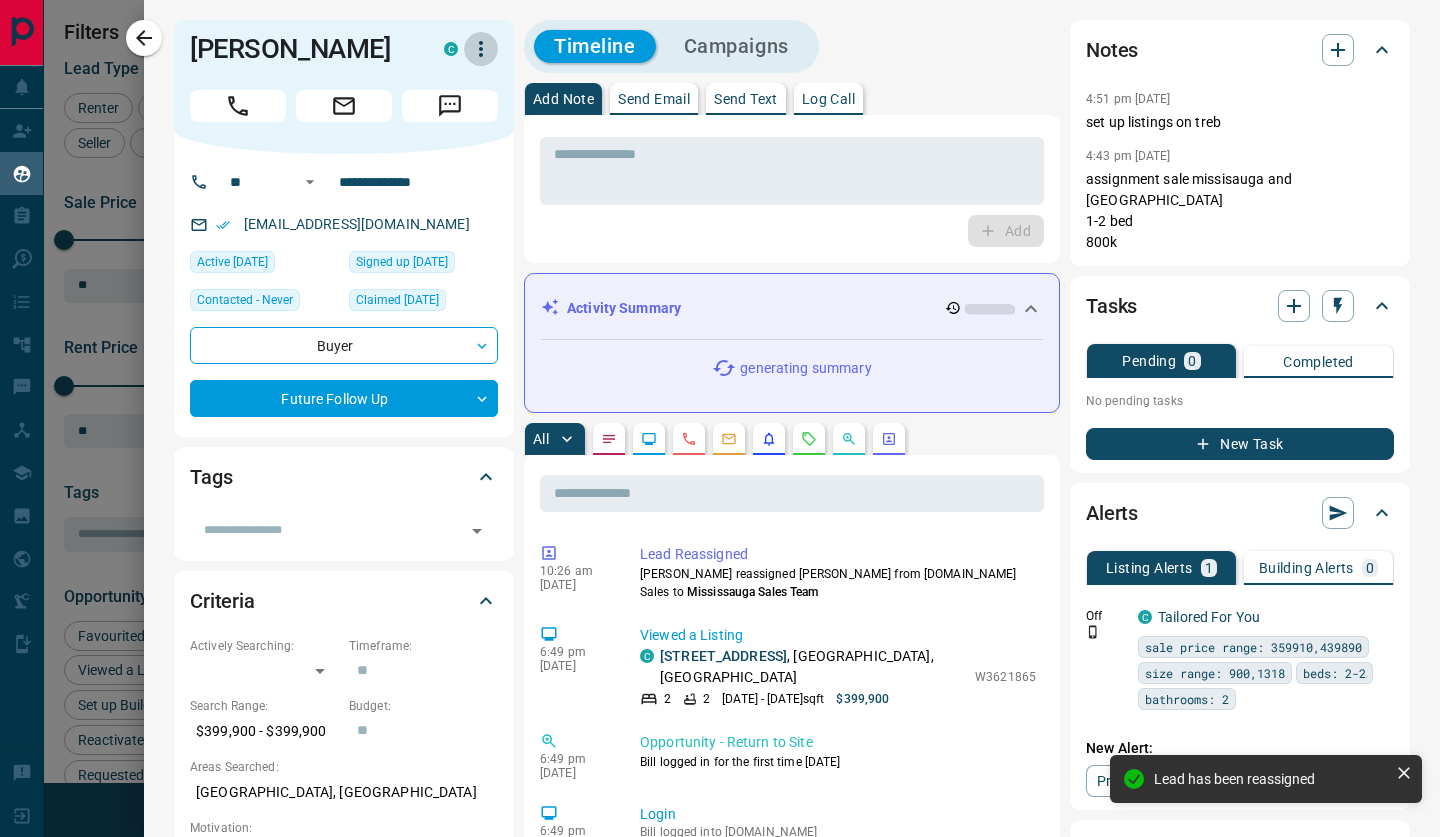 click 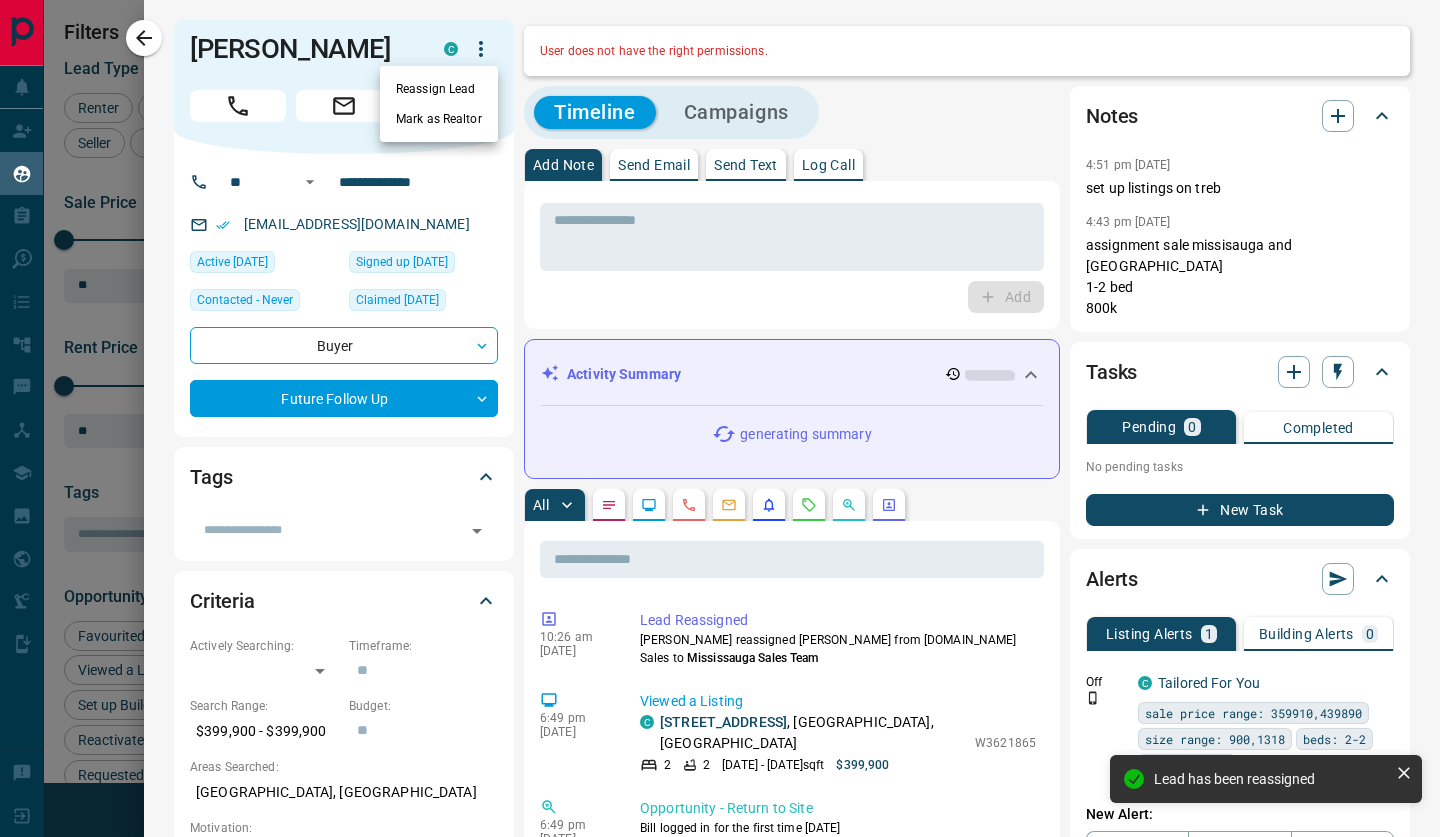 click on "Reassign Lead" at bounding box center [439, 89] 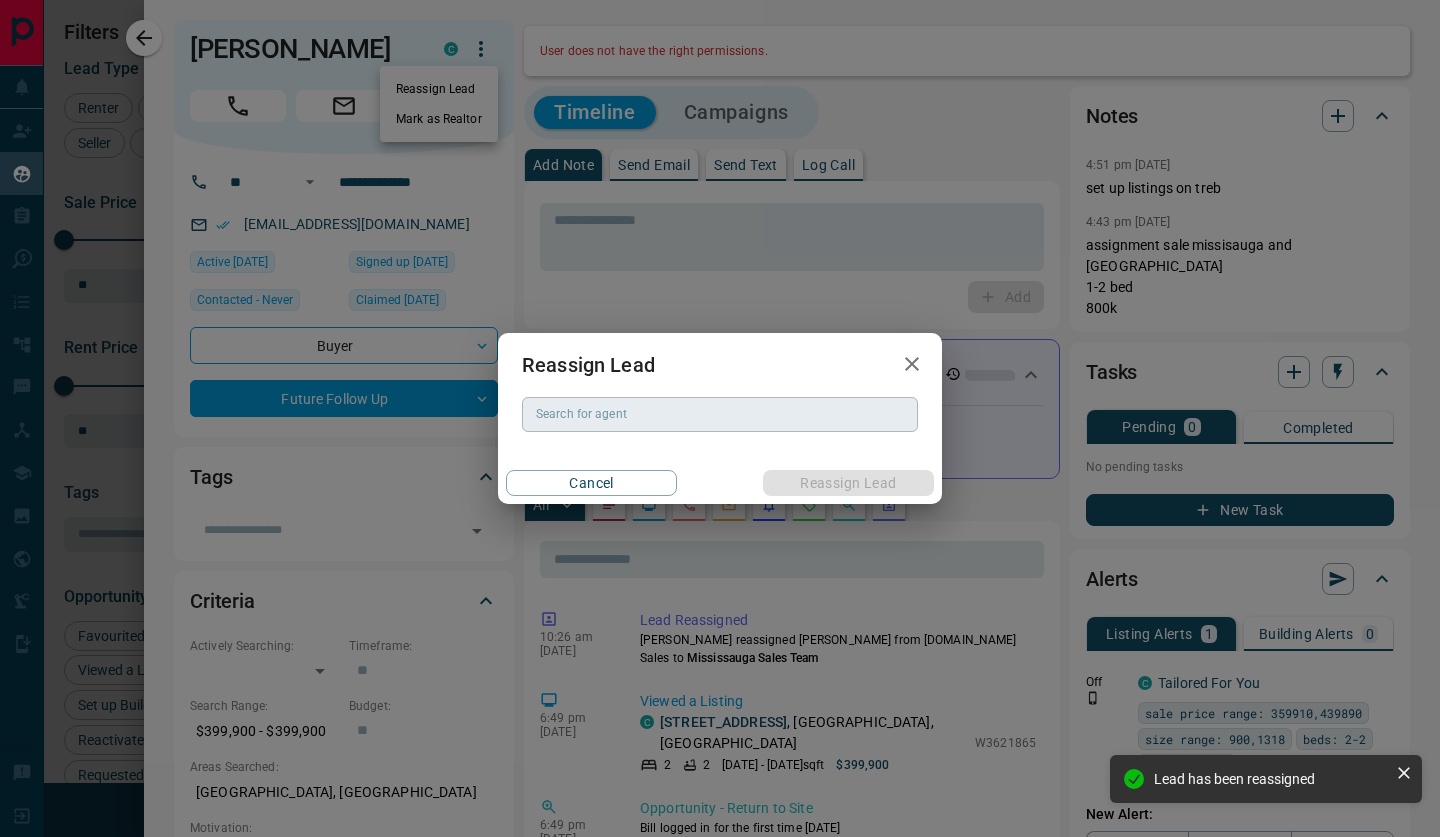 click on "Search for agent Search for agent" at bounding box center (720, 414) 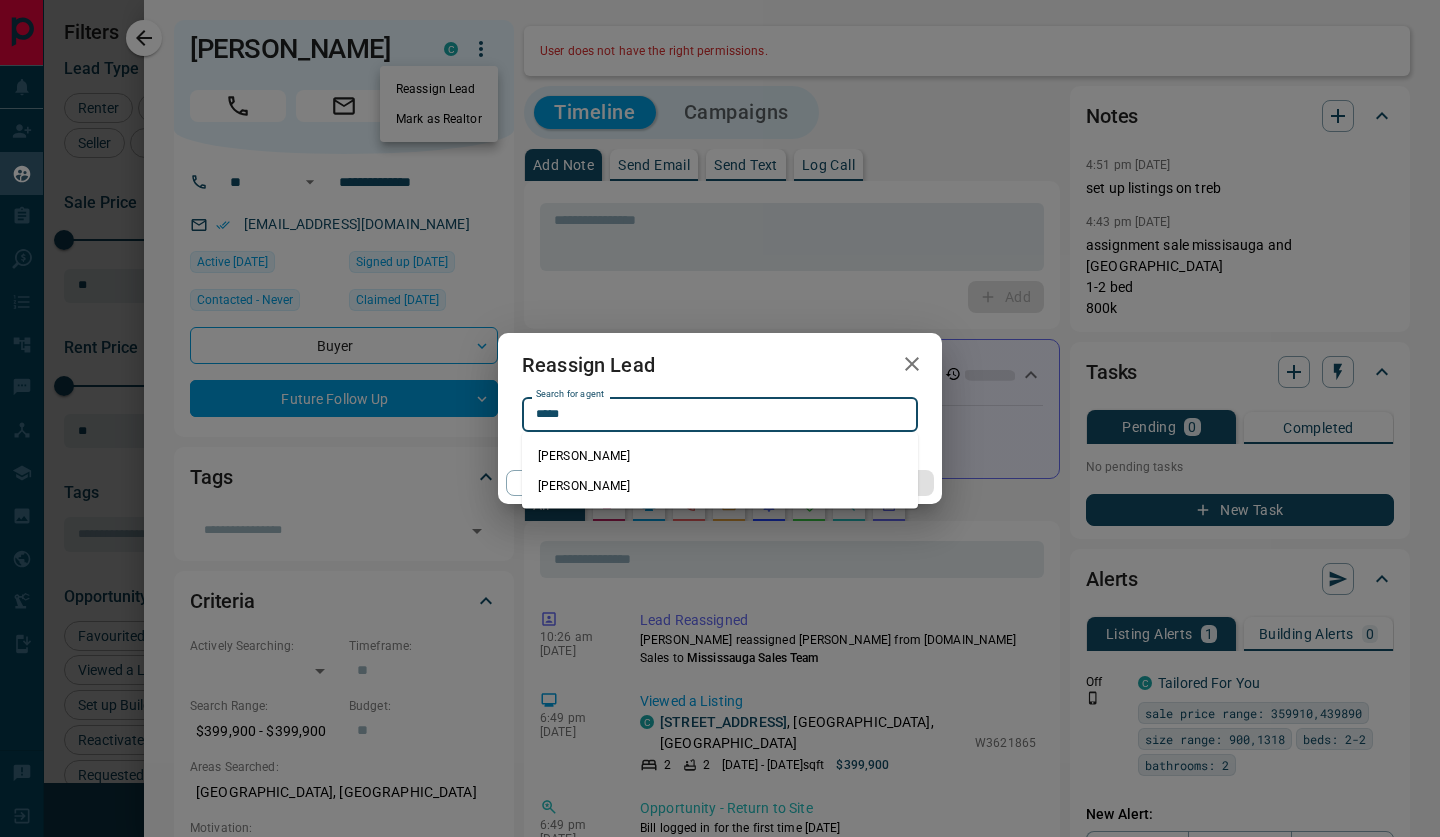 click on "[PERSON_NAME]" at bounding box center [720, 486] 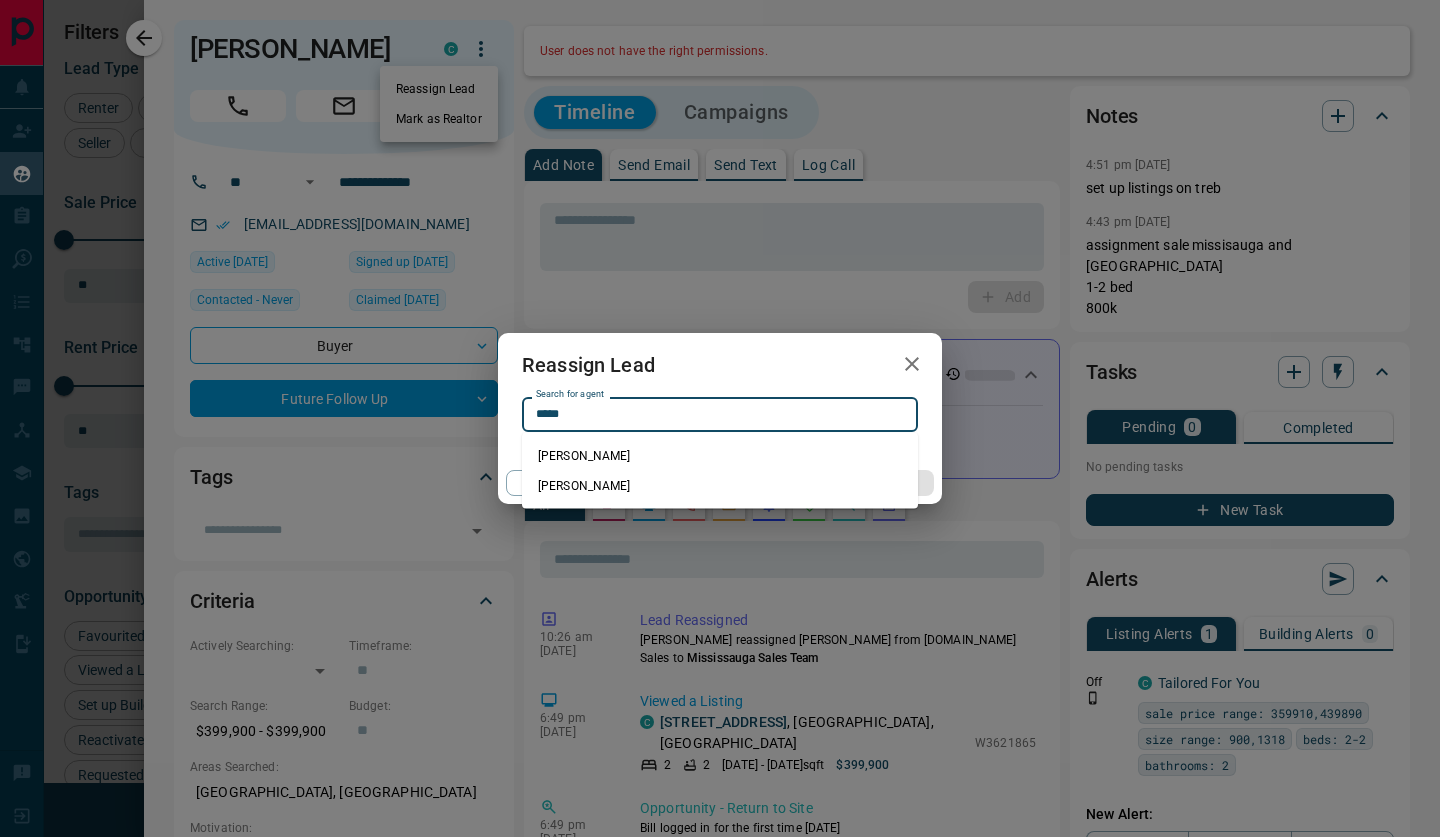 type on "**********" 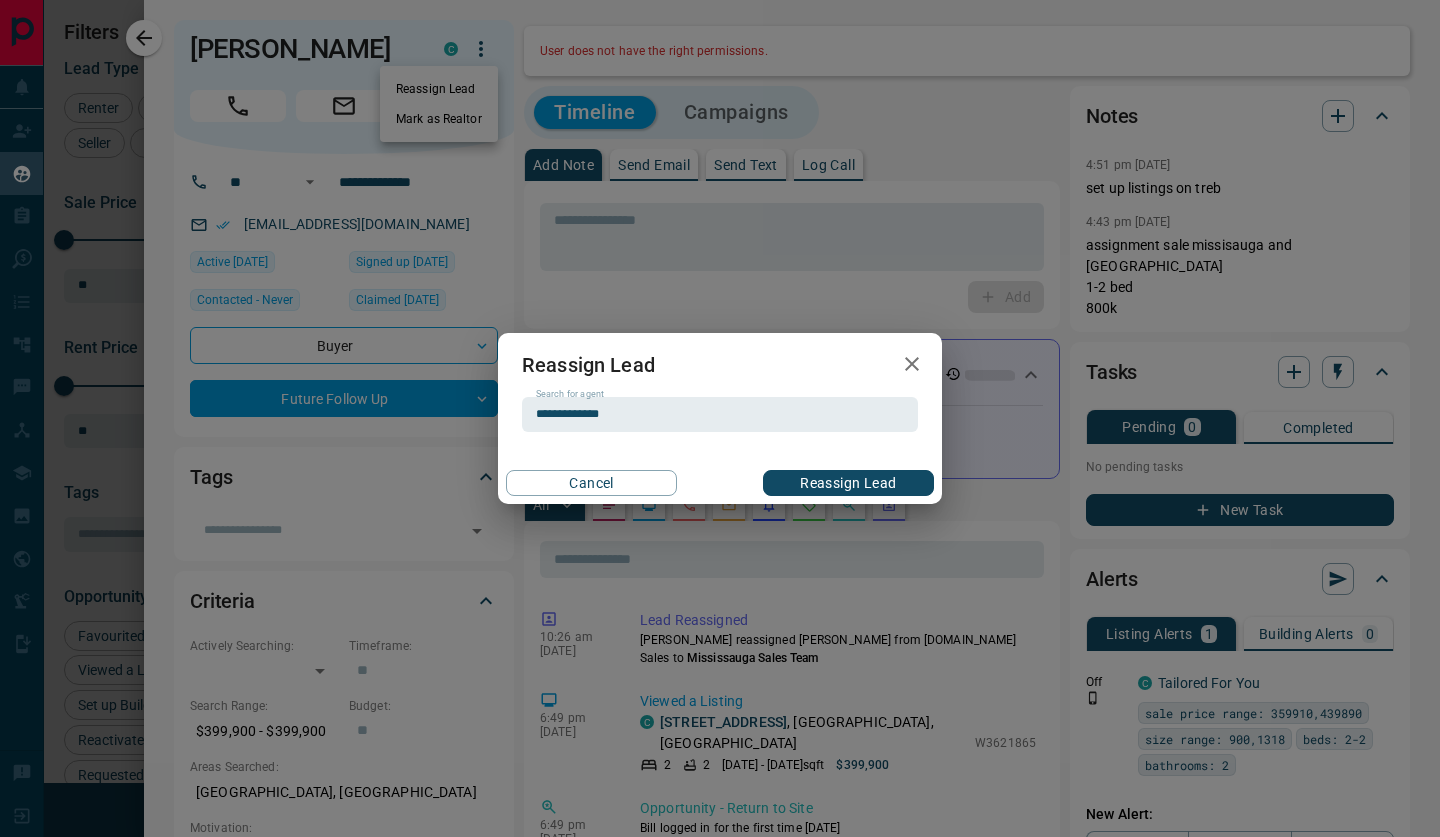 click on "Reassign Lead" at bounding box center [848, 483] 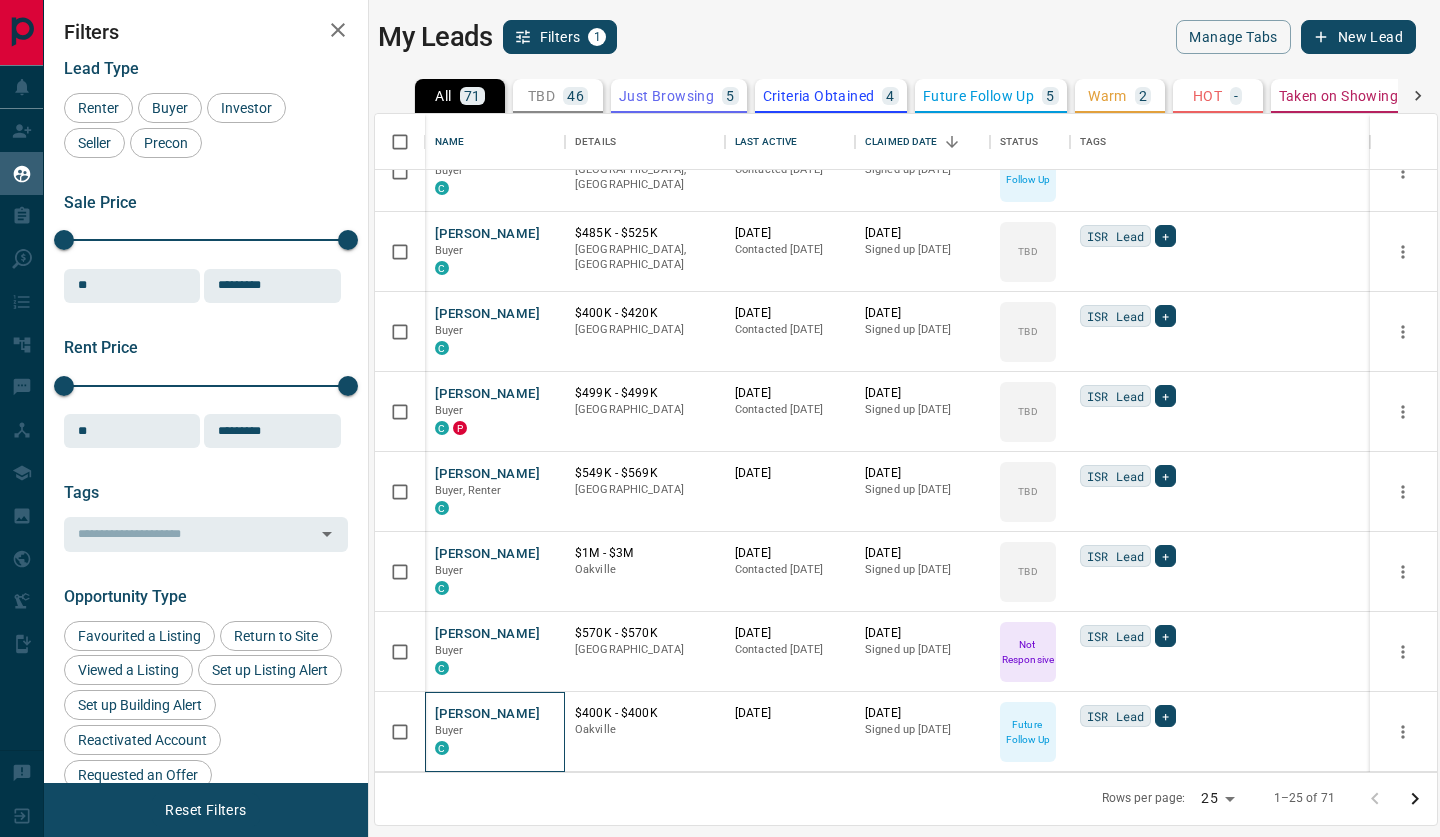 scroll, scrollTop: 1197, scrollLeft: 0, axis: vertical 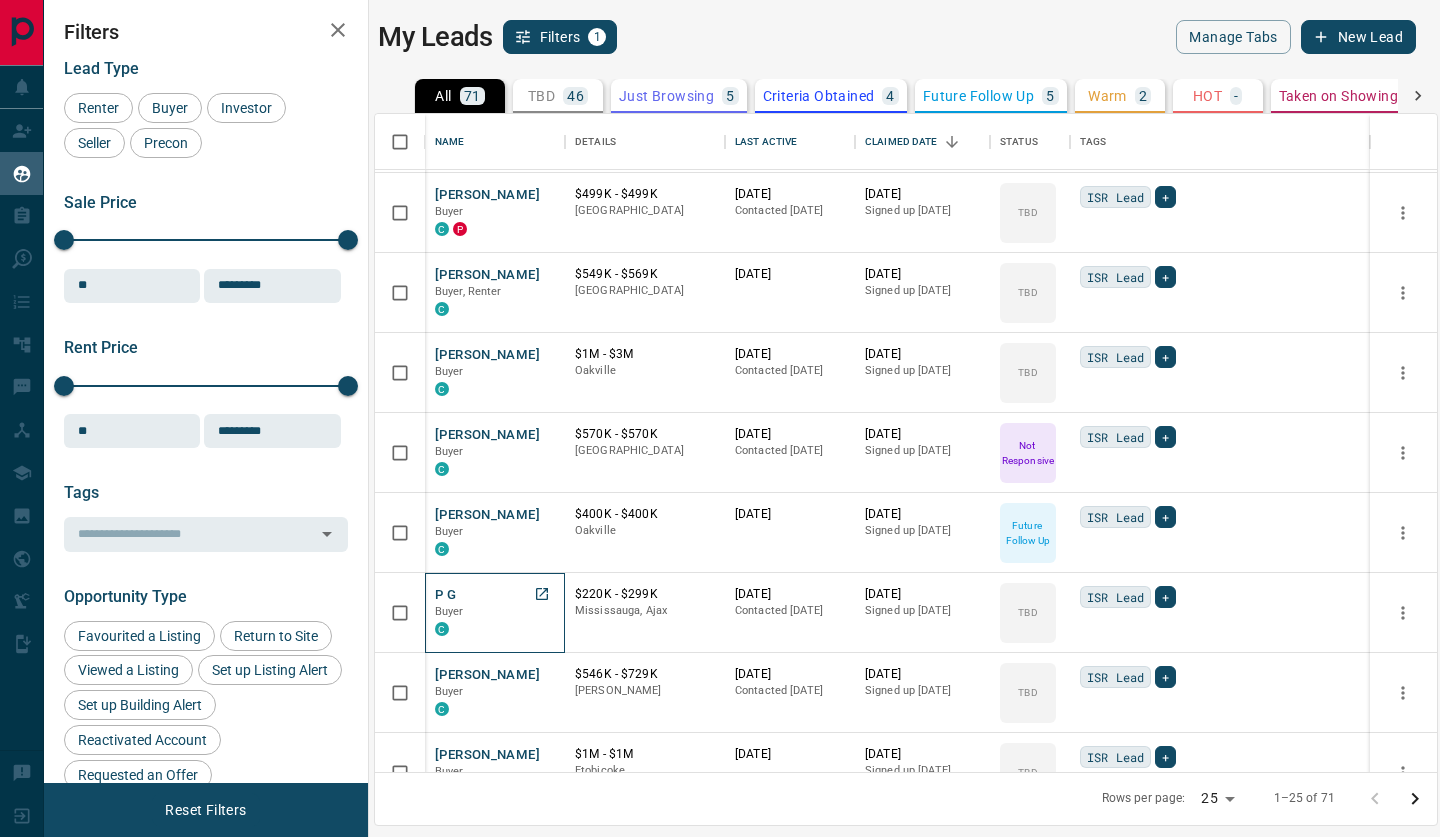 click on "P G" at bounding box center [445, 595] 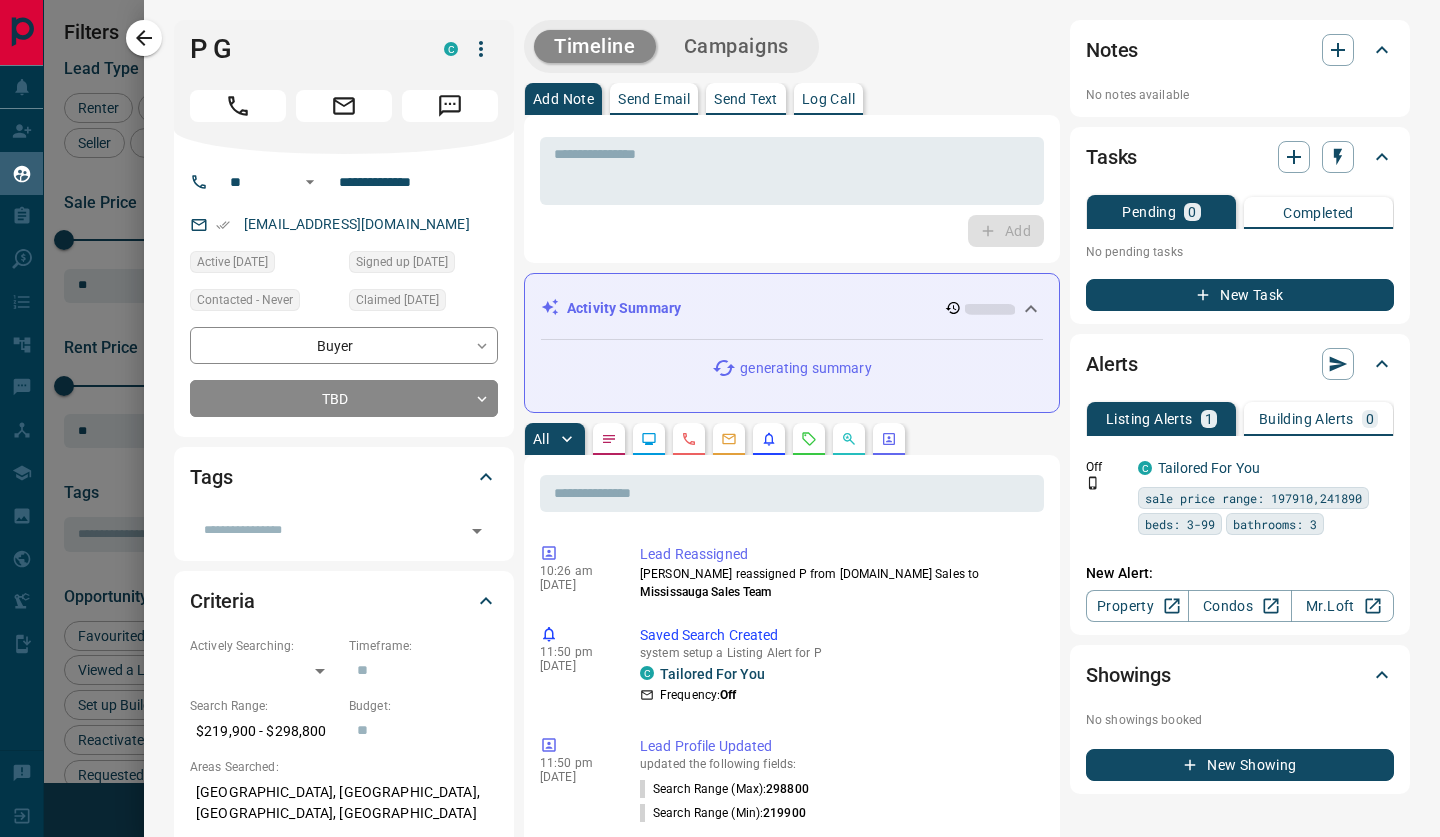 click 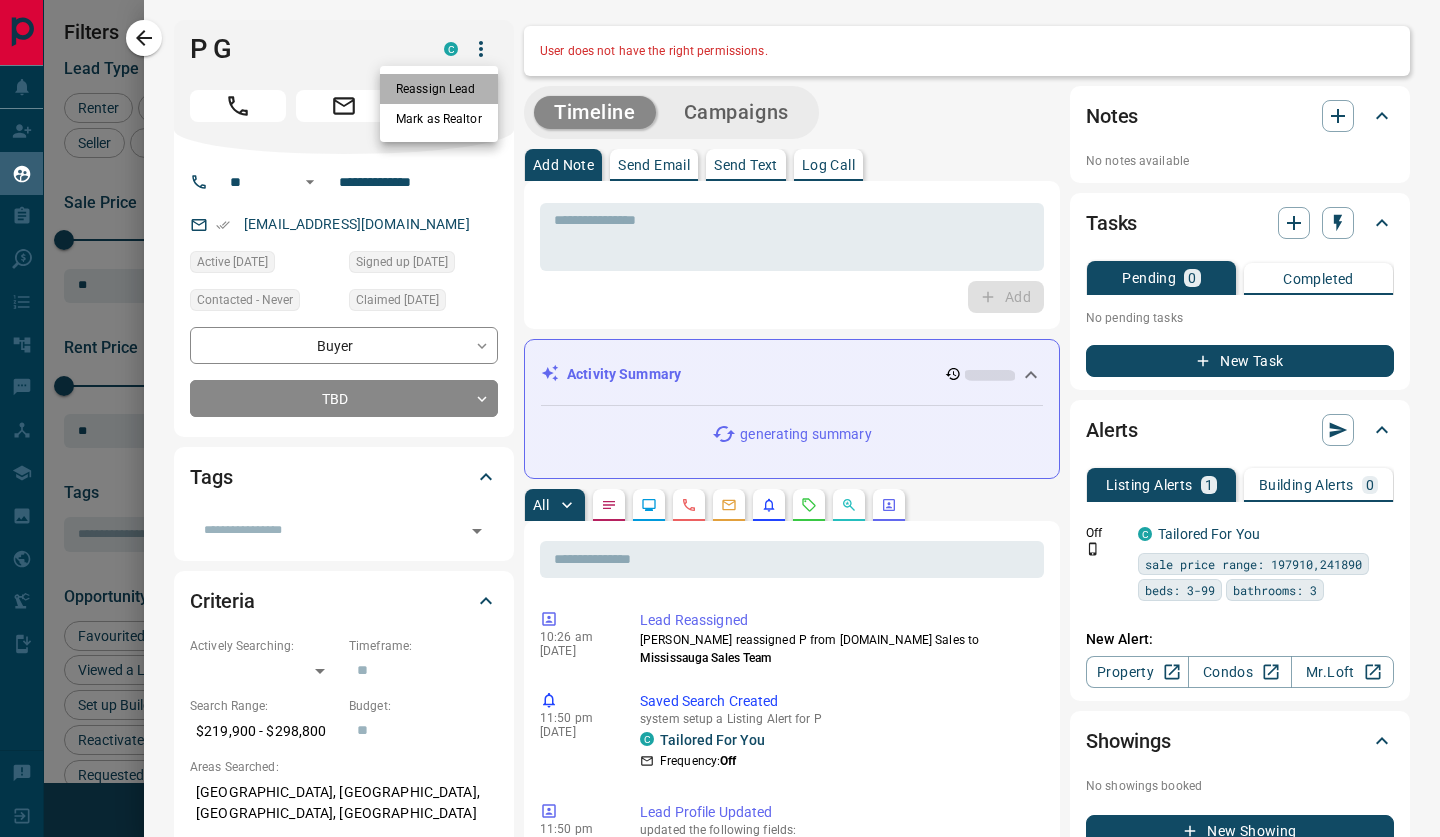click on "Reassign Lead" at bounding box center (439, 89) 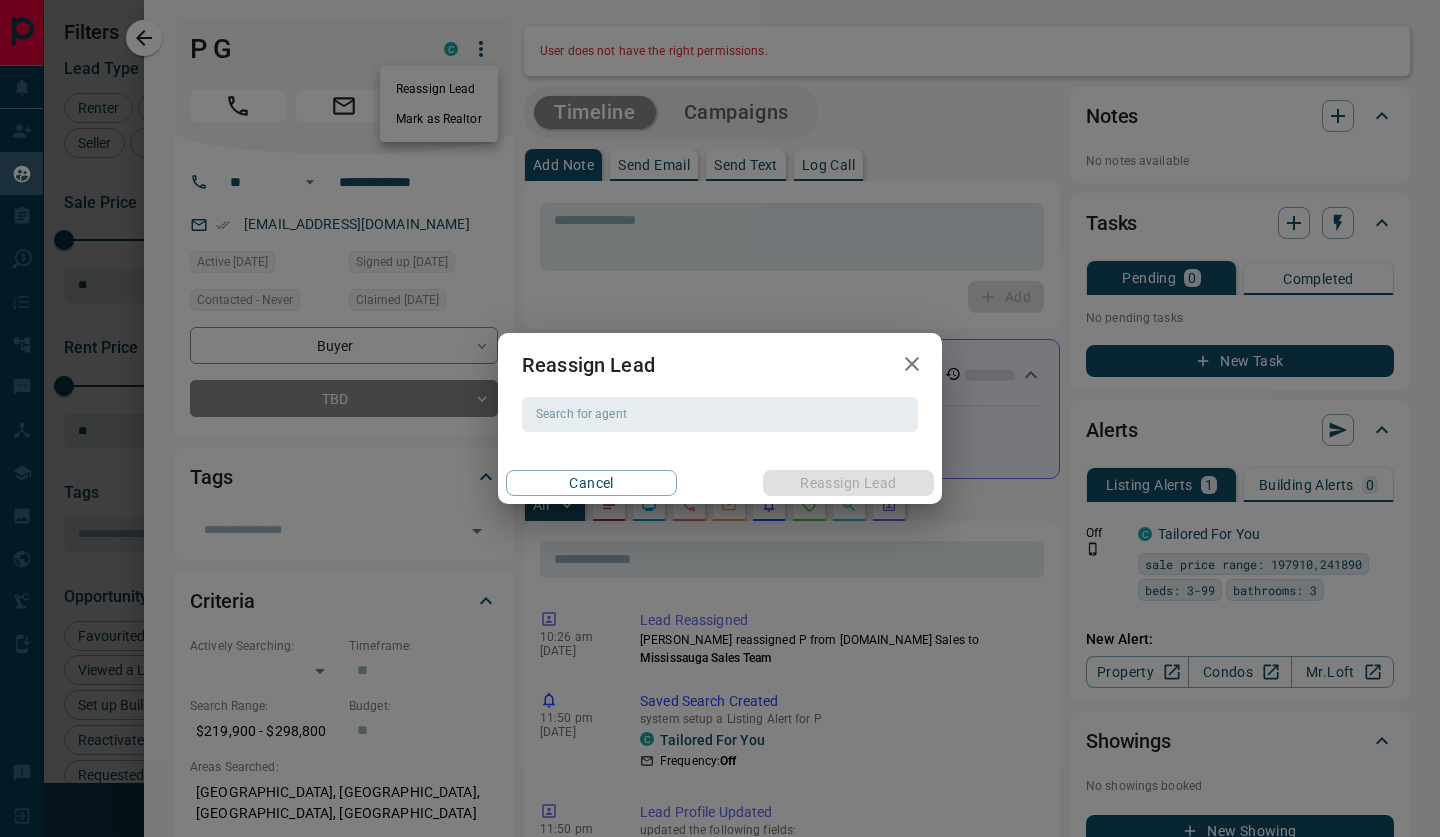 click on "Search for agent Search for agent" at bounding box center (720, 414) 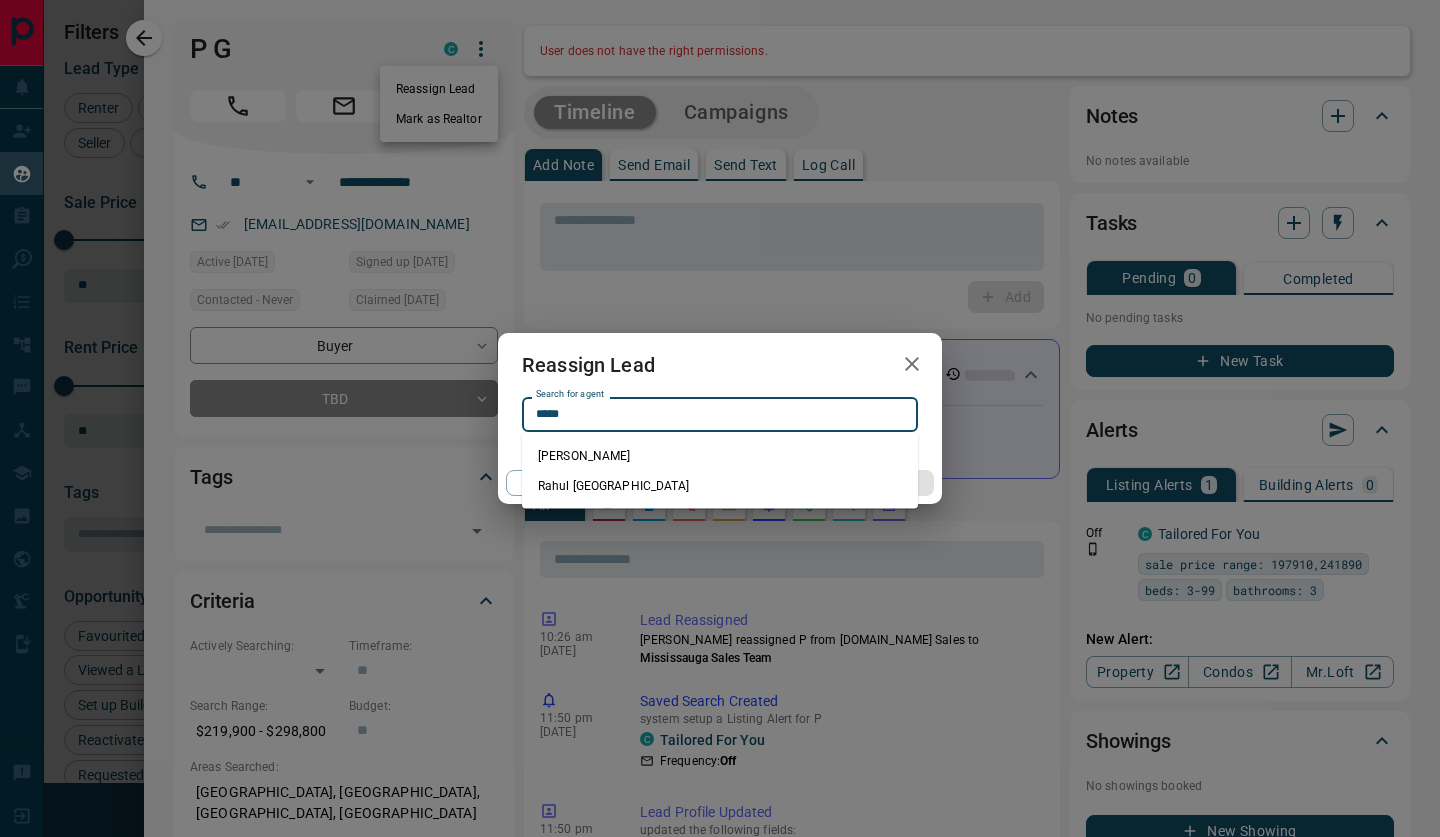 click on "Rahul [GEOGRAPHIC_DATA]" at bounding box center (720, 486) 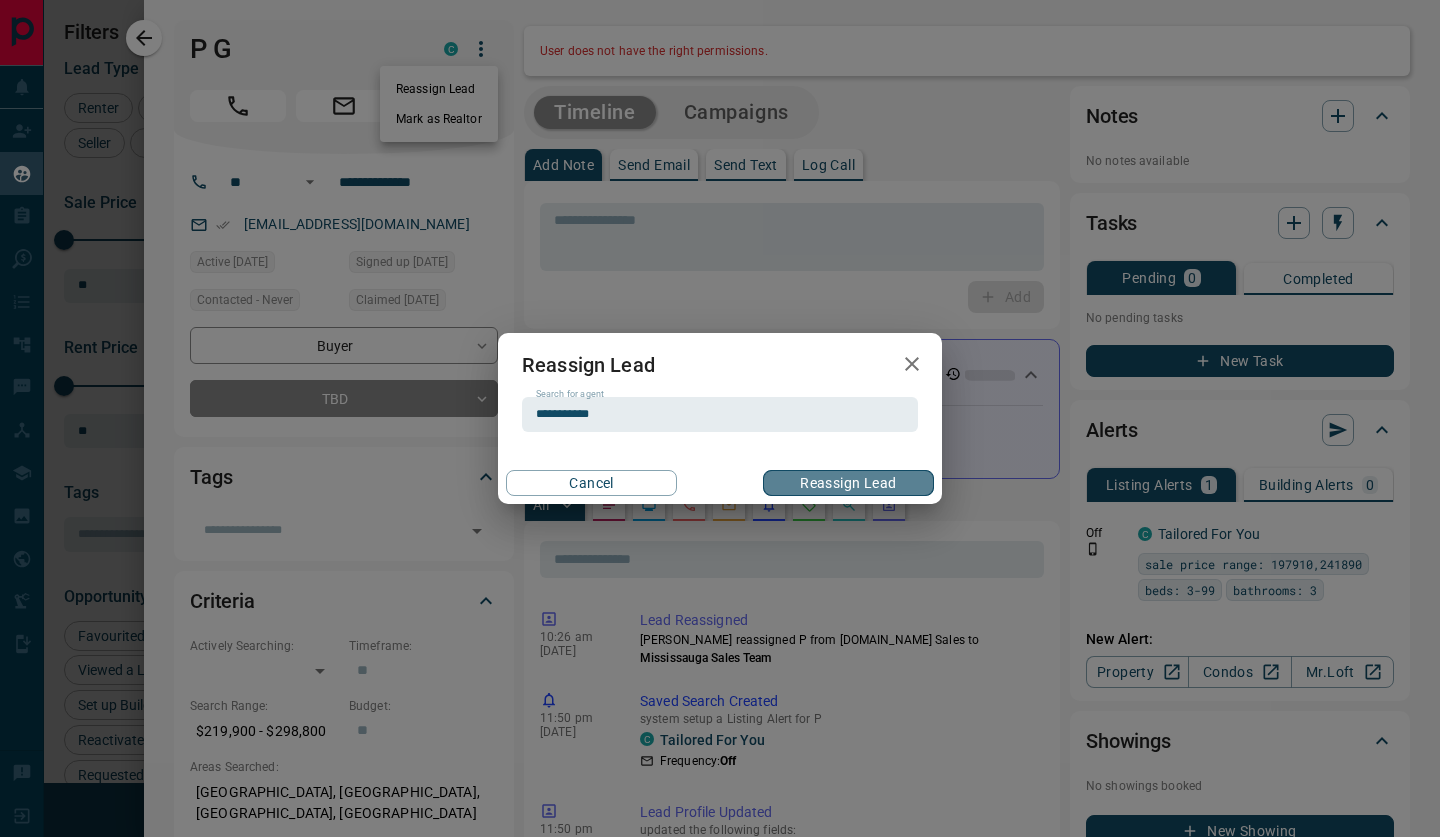 click on "Reassign Lead" at bounding box center (848, 483) 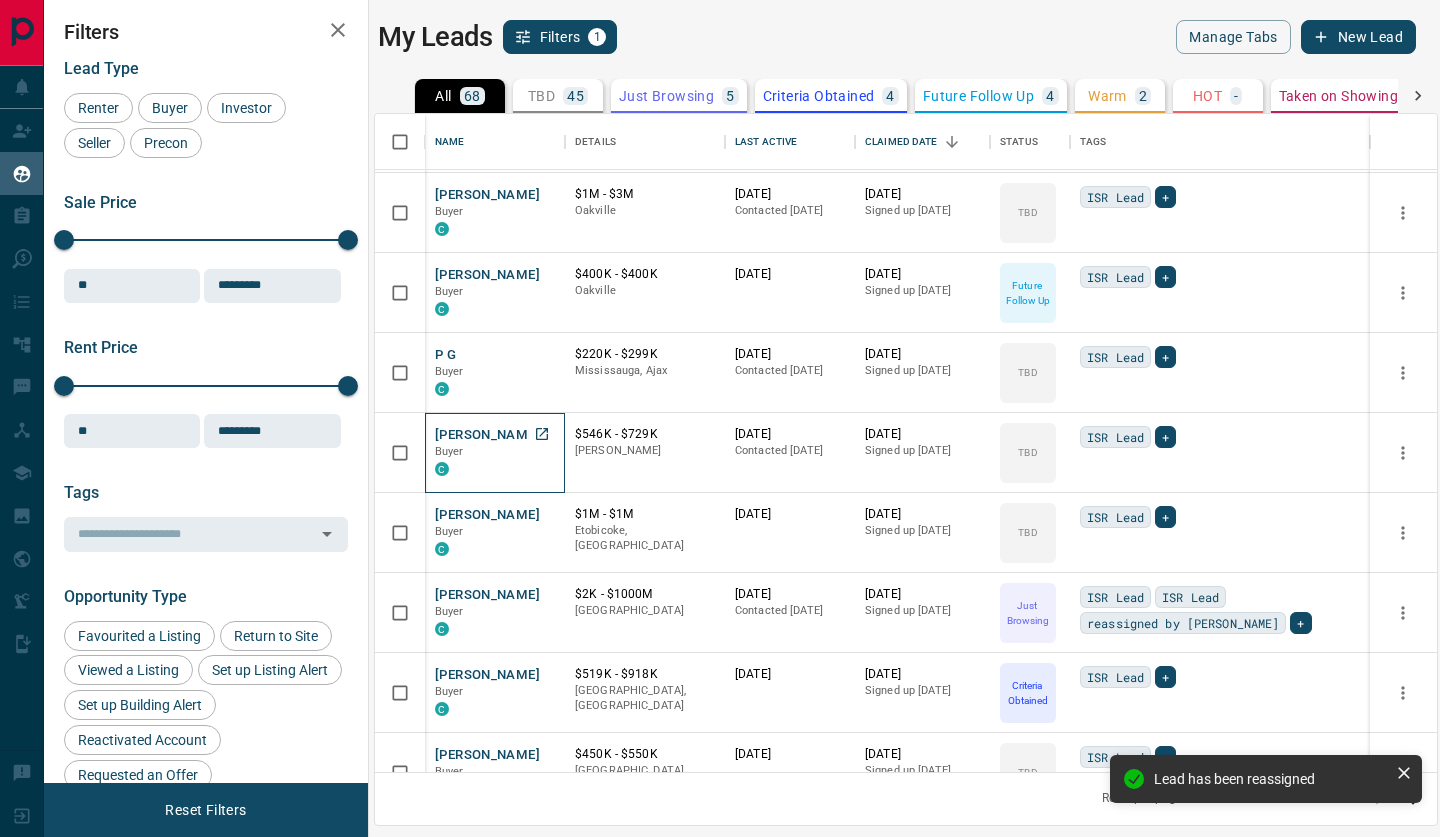 click on "[PERSON_NAME]" at bounding box center (487, 435) 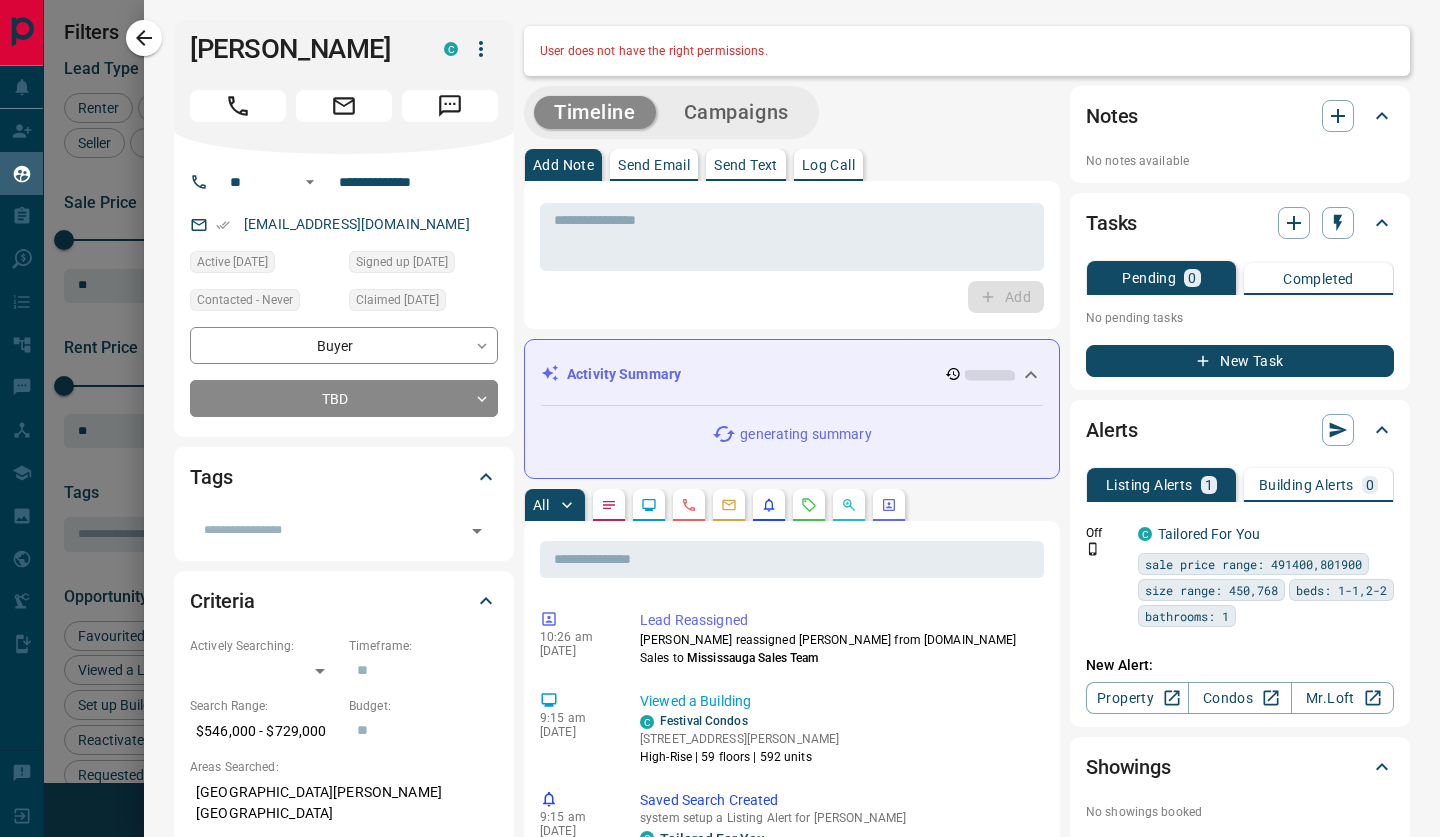 scroll, scrollTop: 0, scrollLeft: 0, axis: both 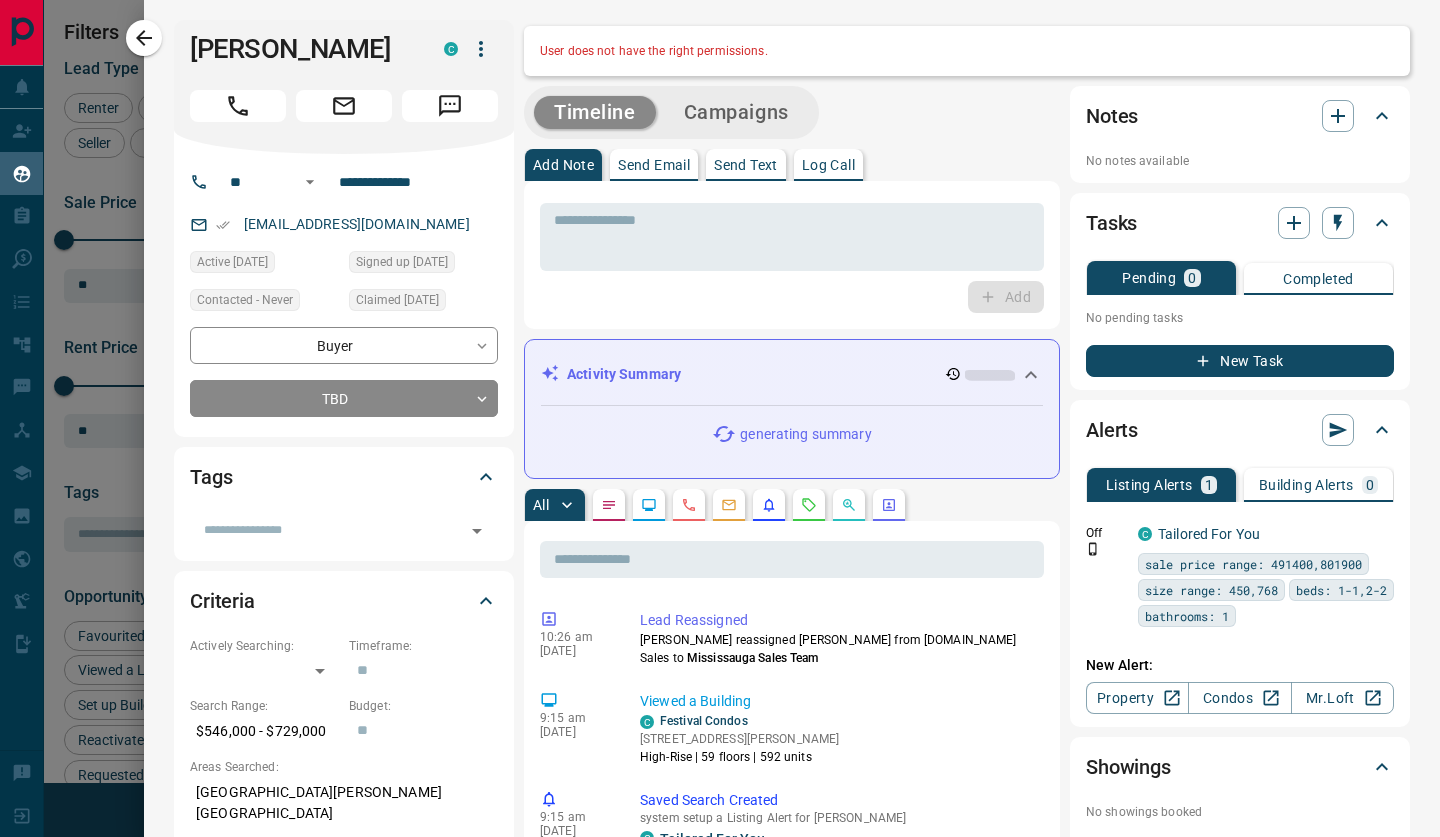 click 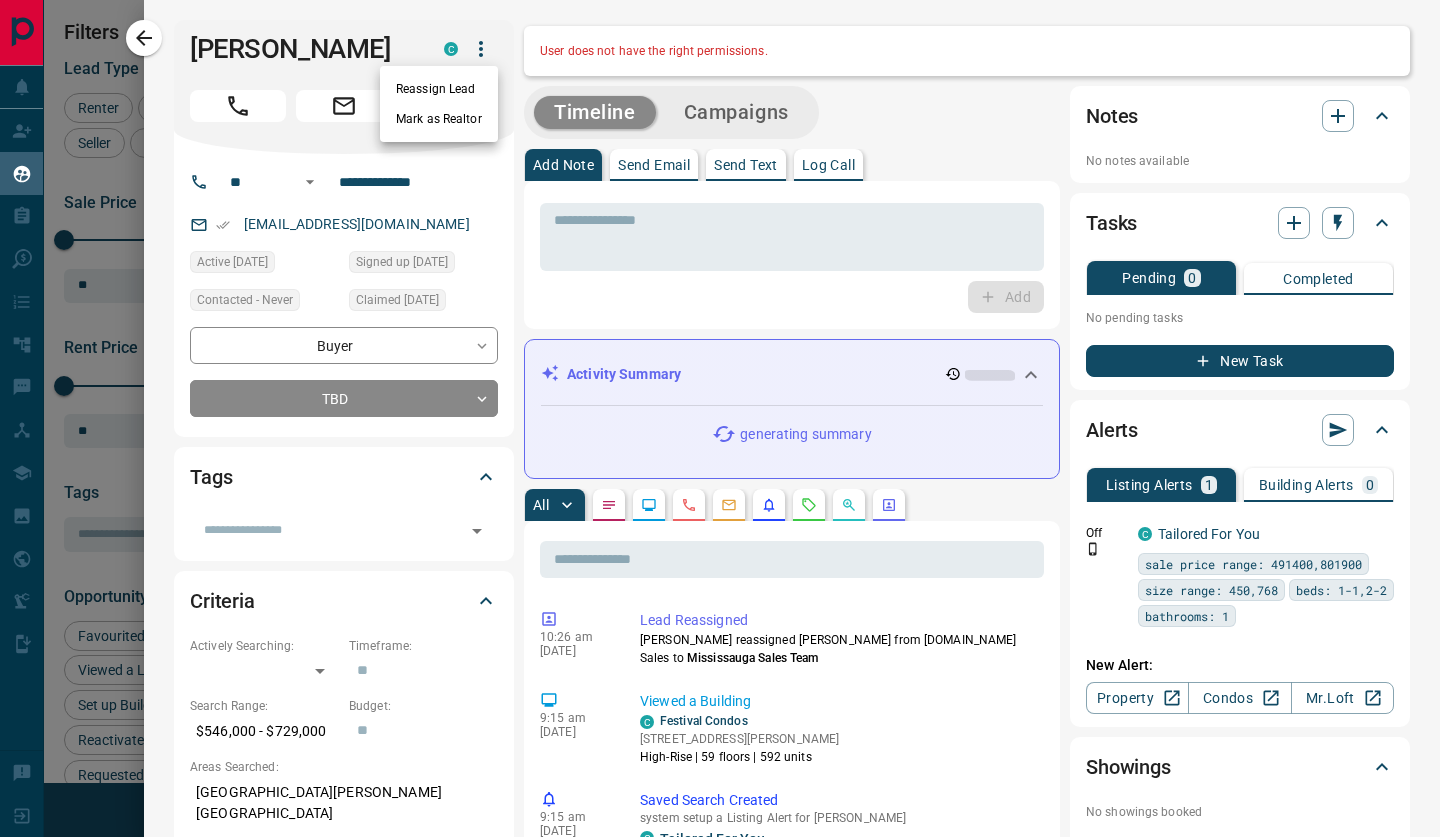 click on "Reassign Lead" at bounding box center [439, 89] 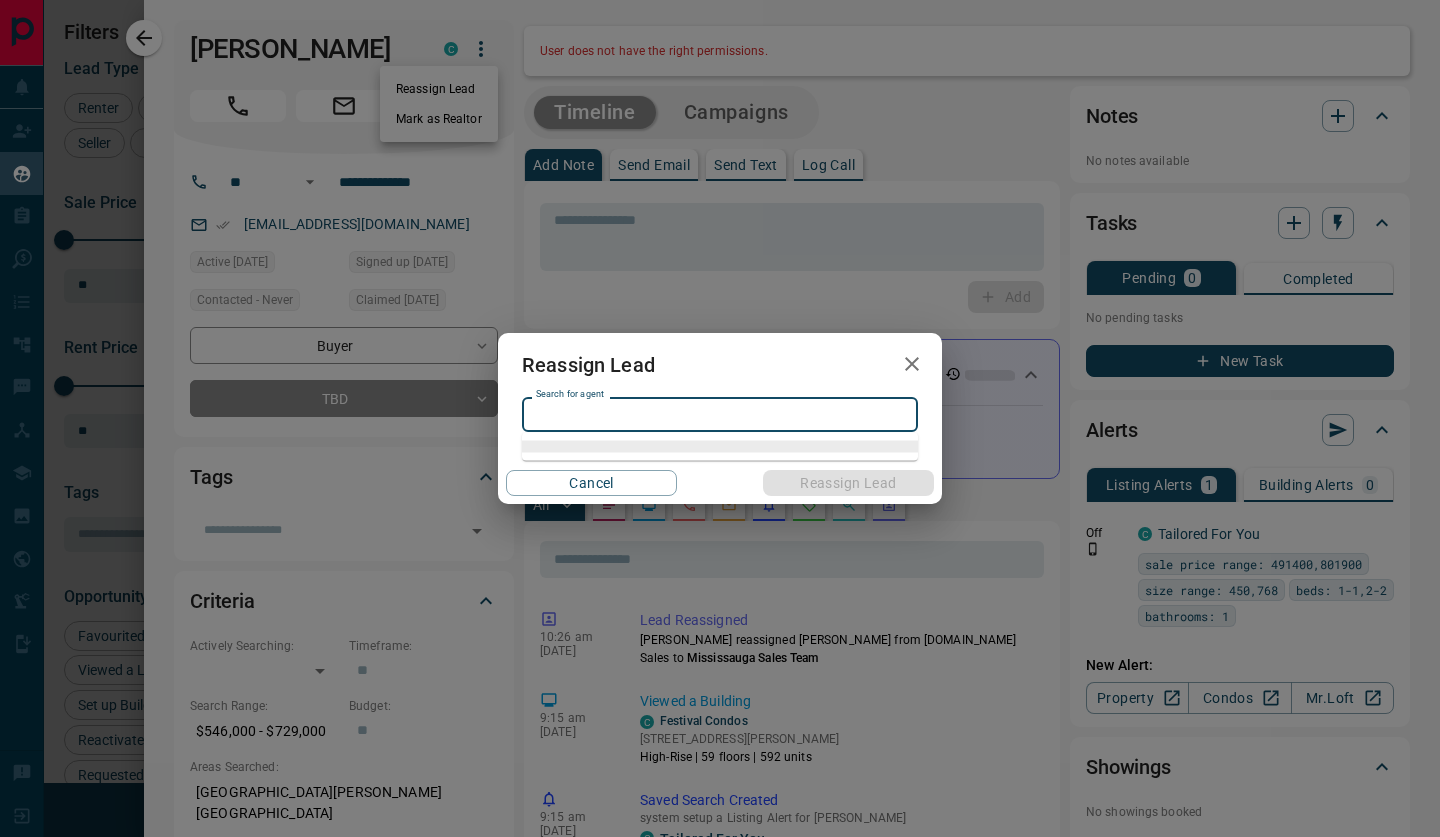 click on "Search for agent Search for agent" at bounding box center [720, 414] 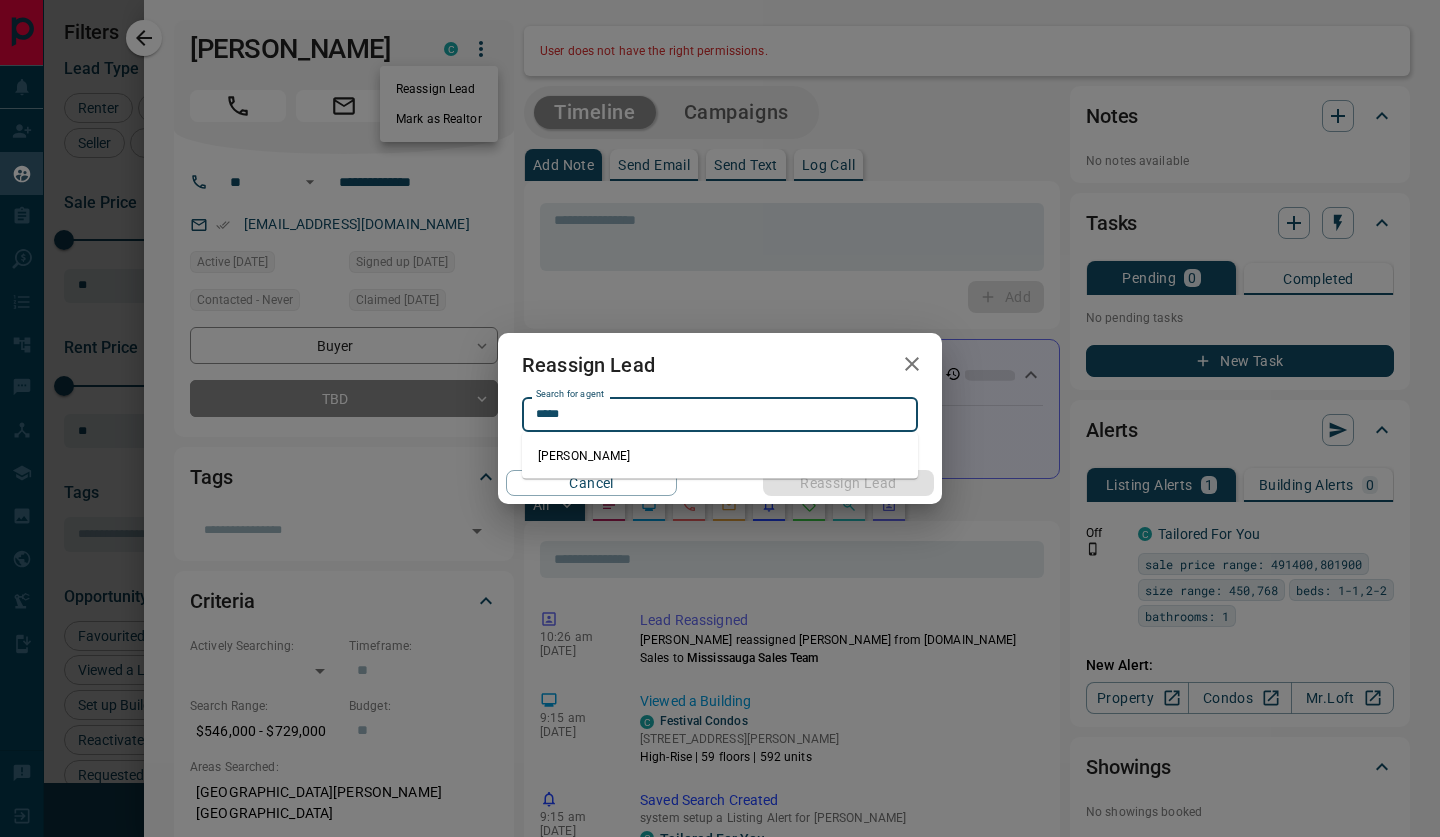 click on "[PERSON_NAME]" at bounding box center [720, 456] 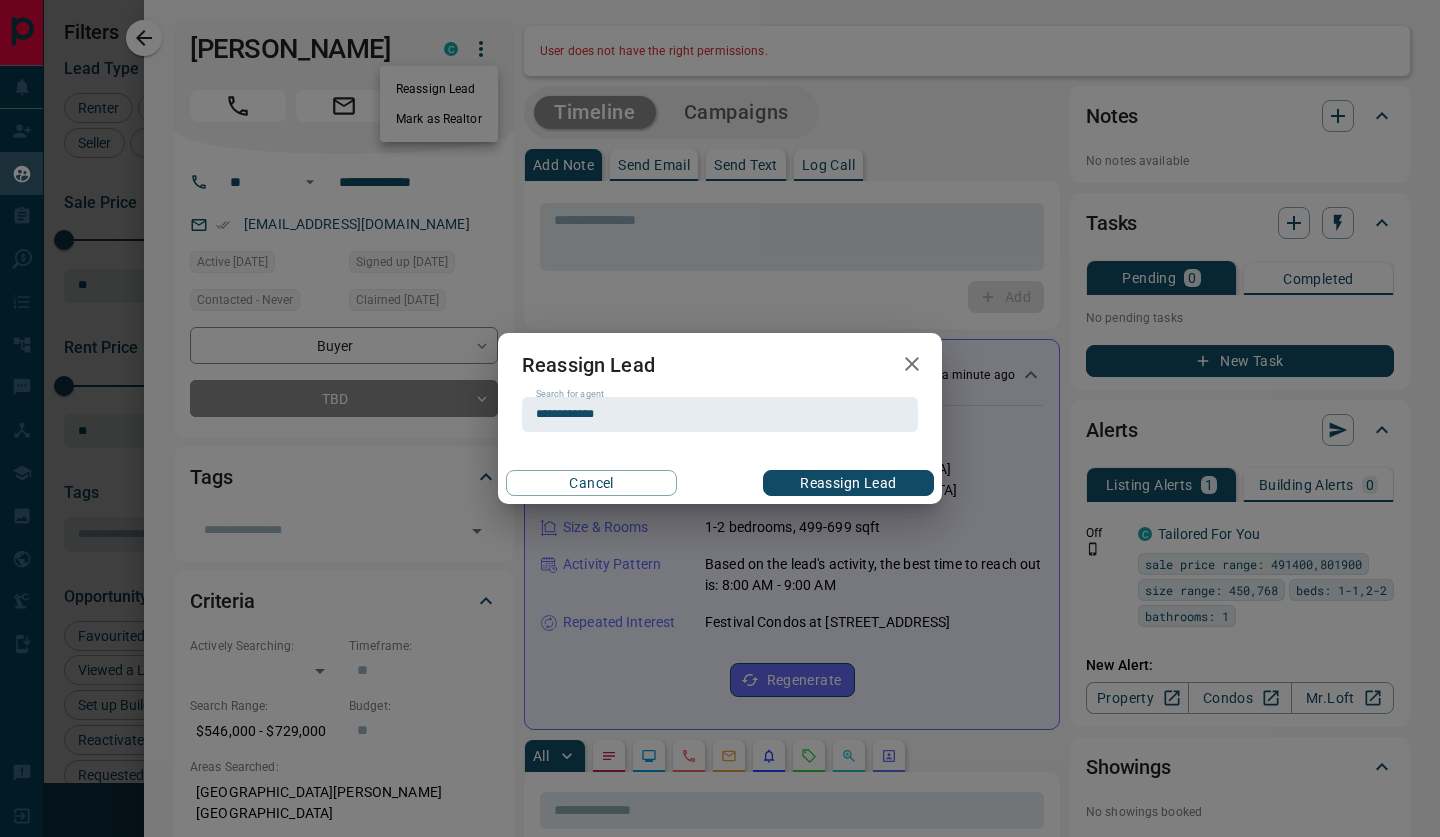 click on "Reassign Lead" at bounding box center (848, 483) 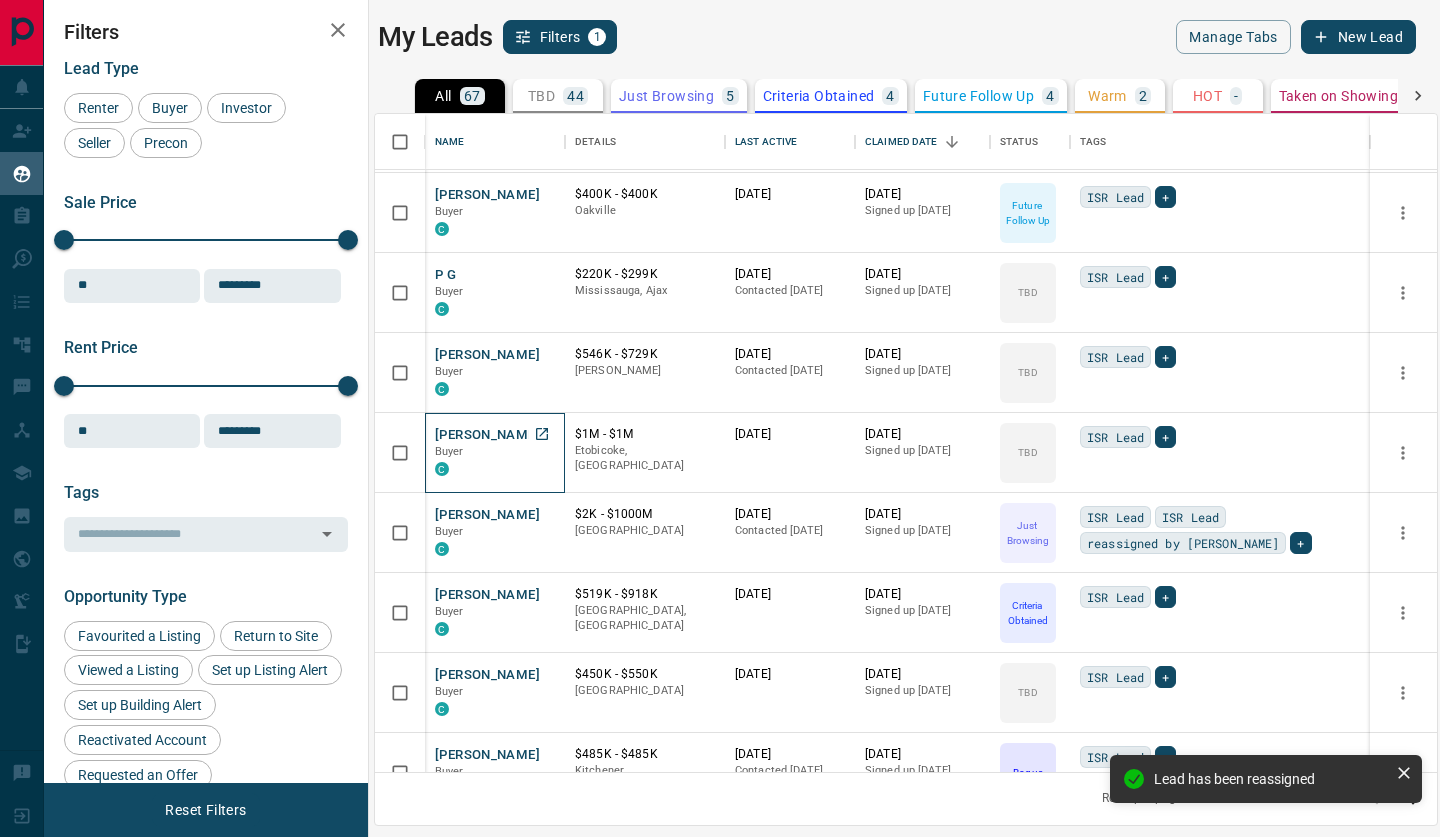 click on "[PERSON_NAME]" at bounding box center [487, 435] 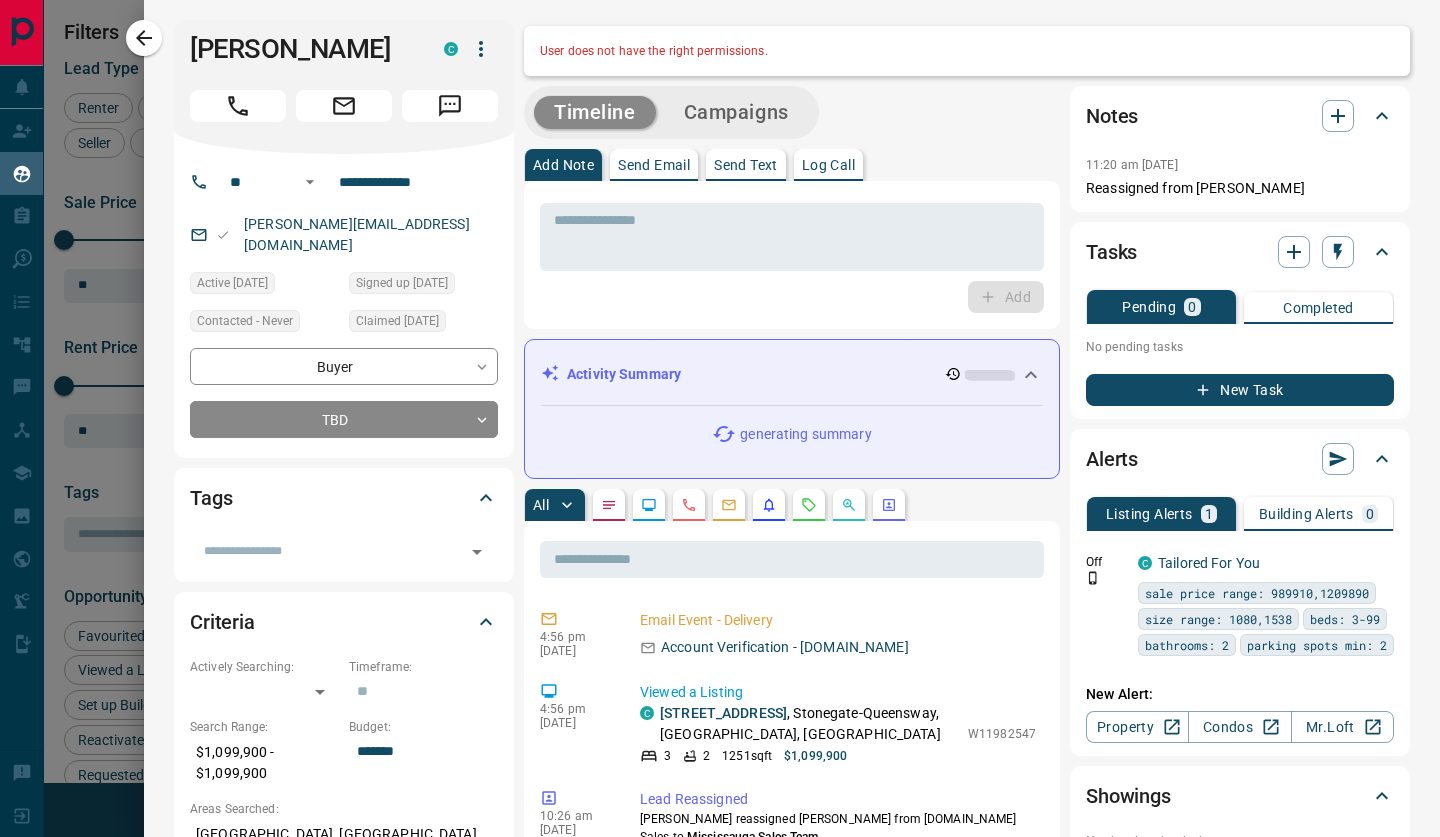 click 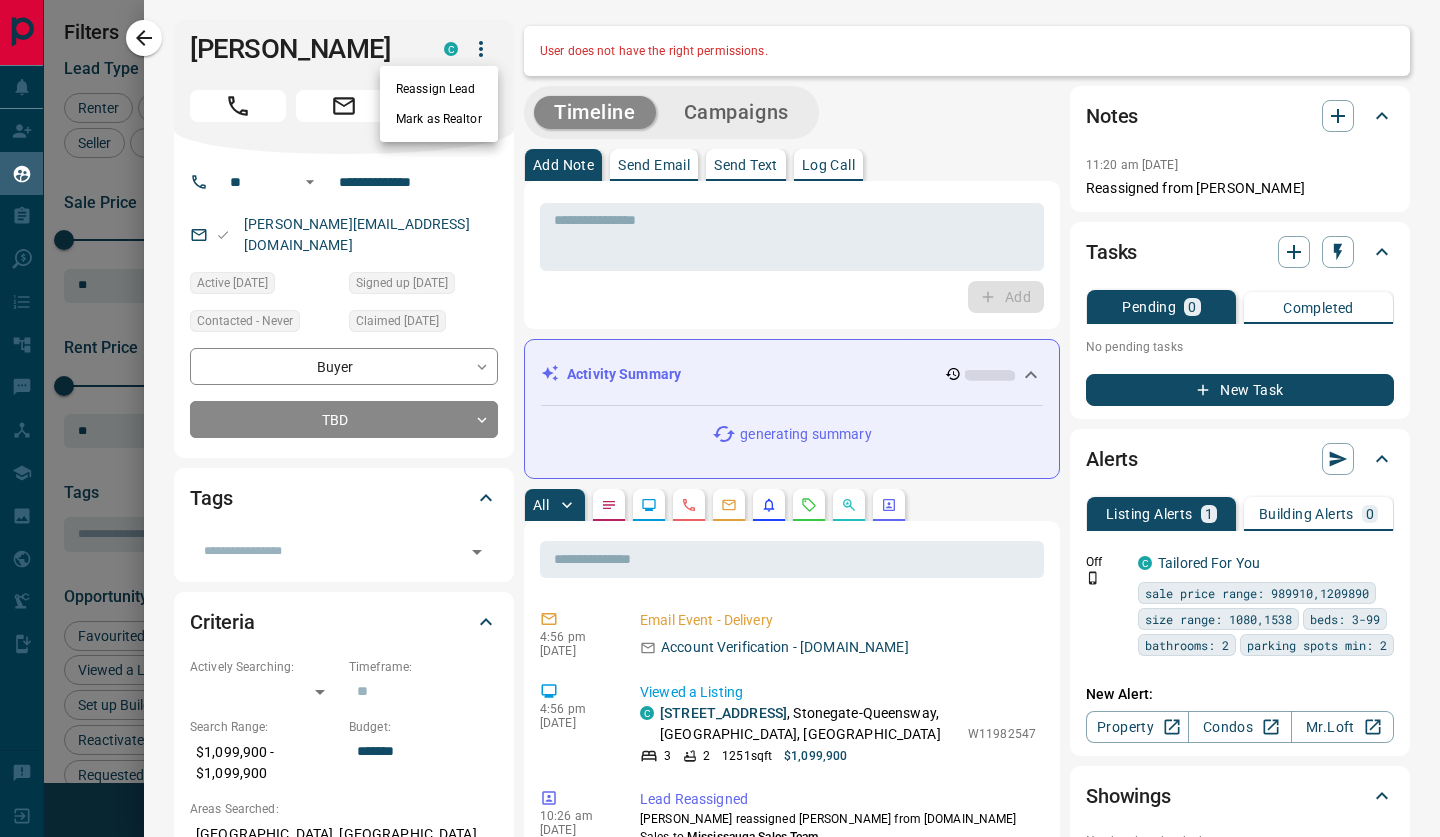 click on "Mark as Realtor" at bounding box center [439, 119] 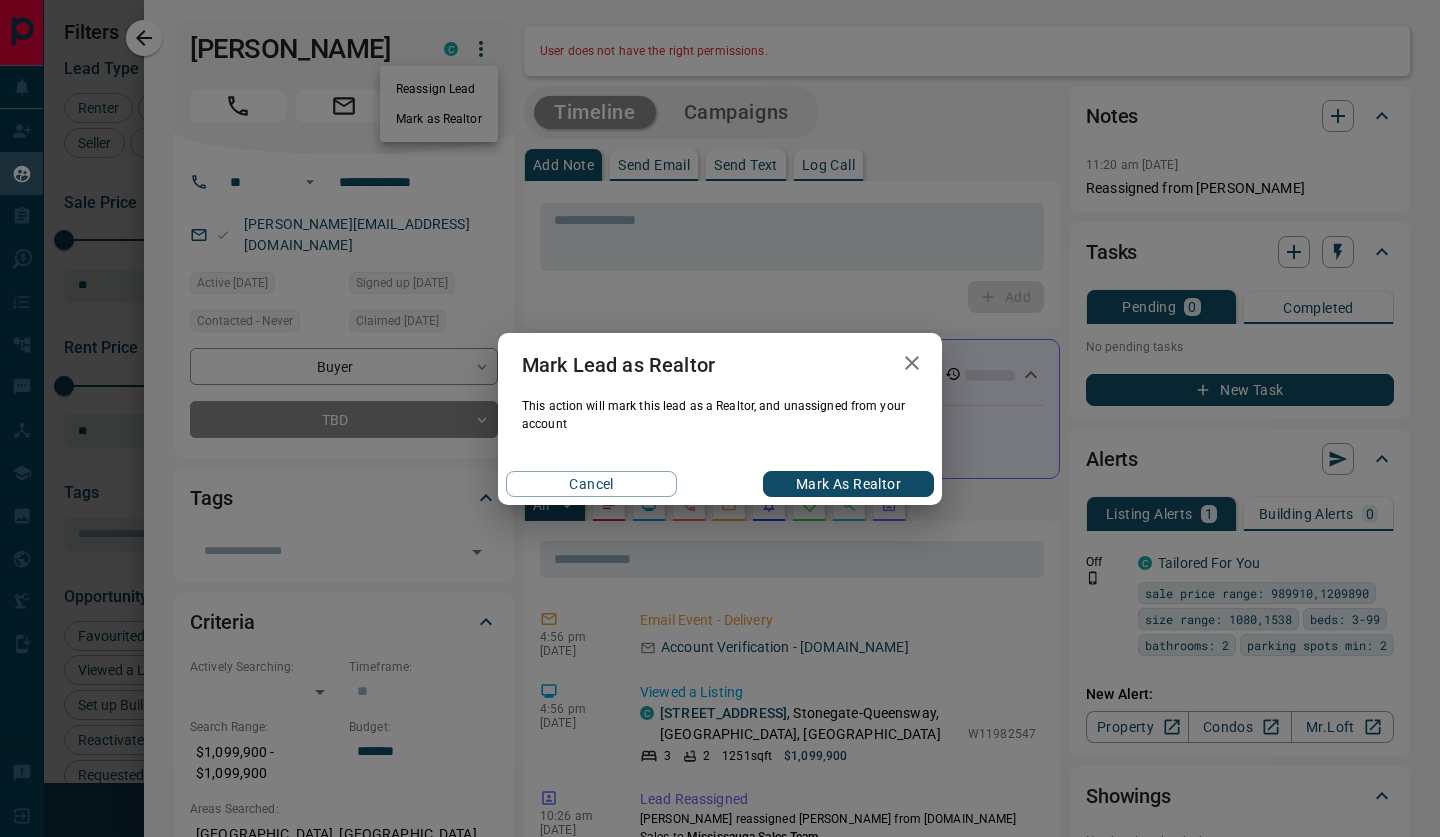click 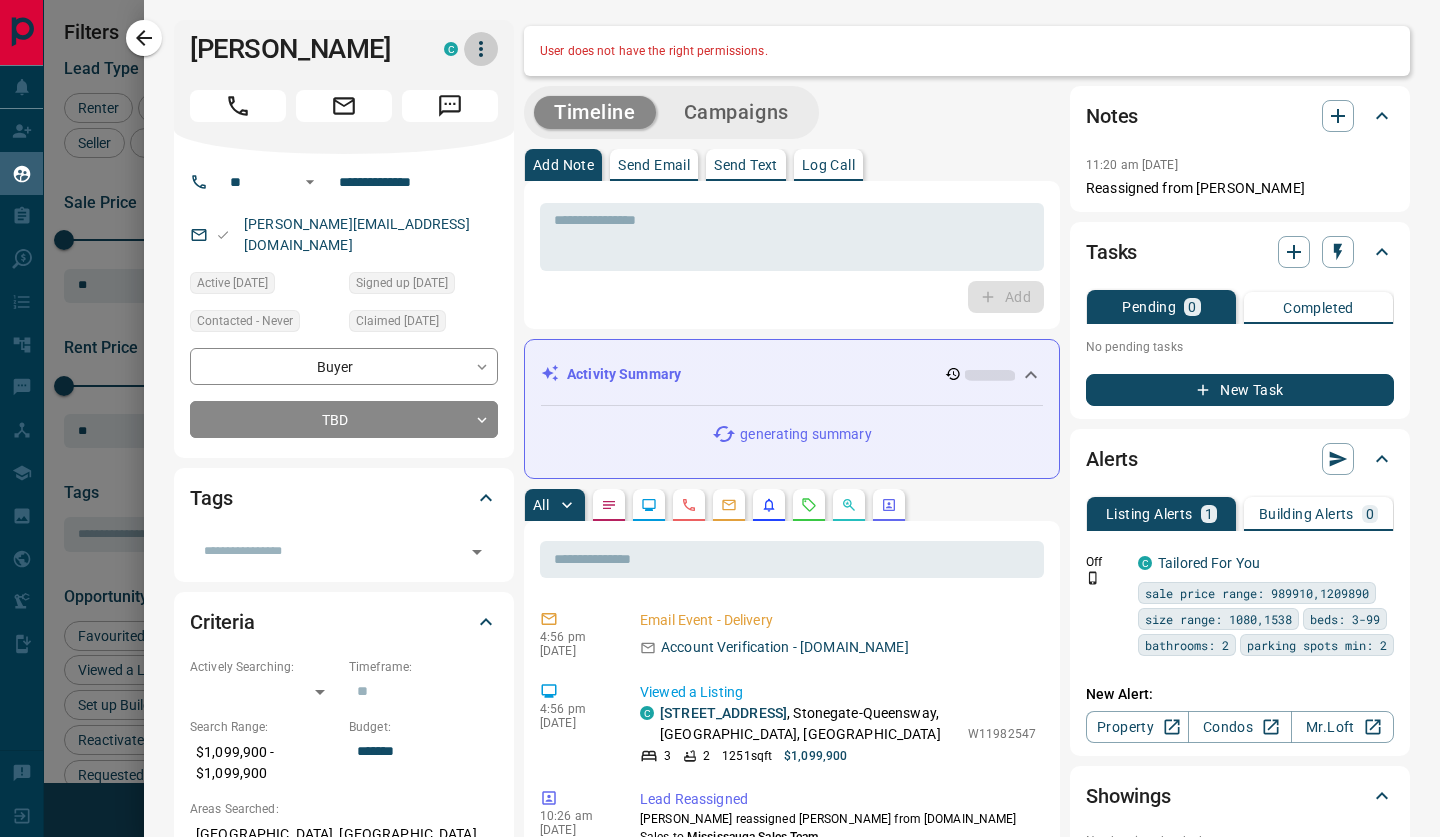 click 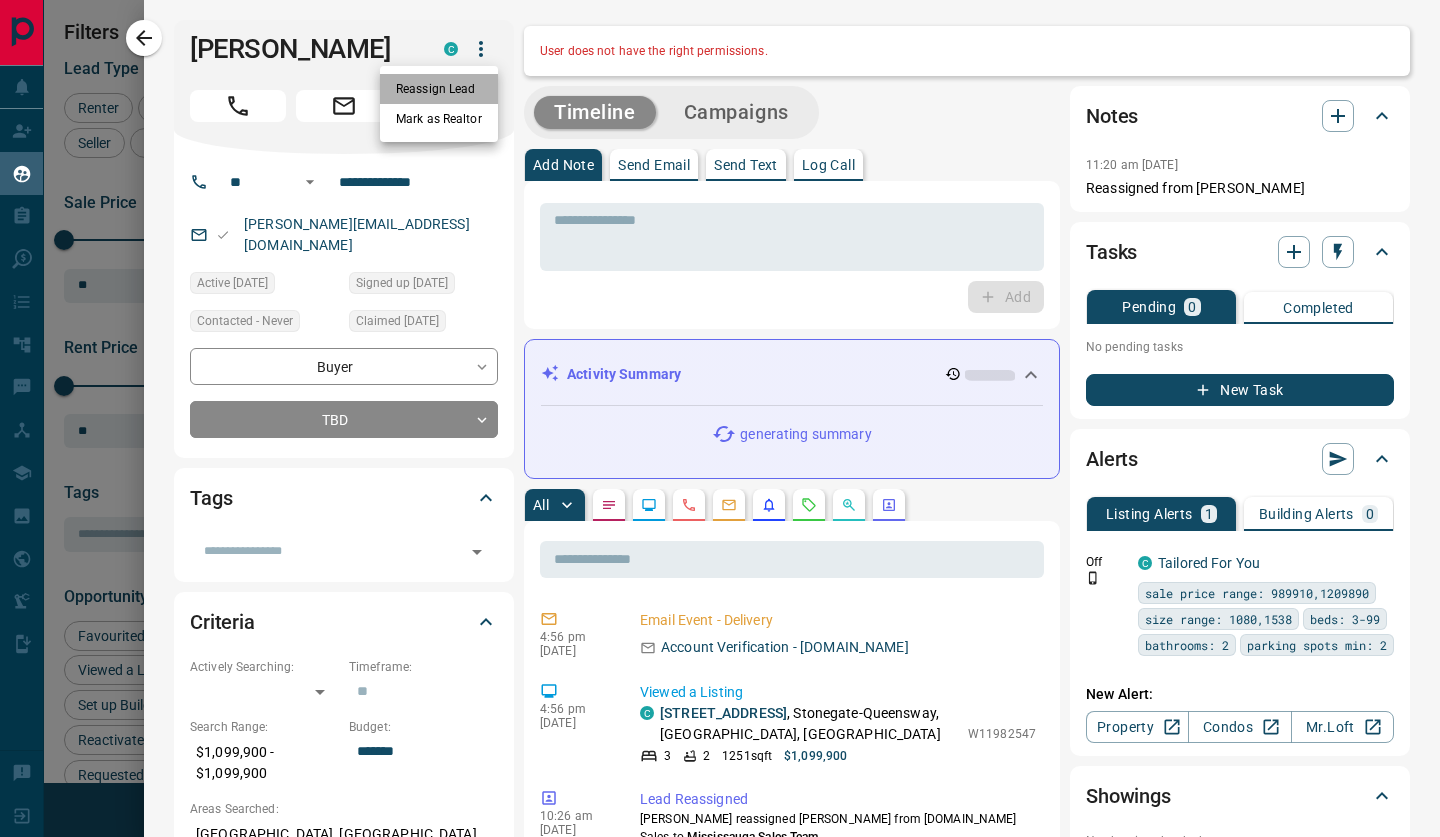 click on "Reassign Lead" at bounding box center (439, 89) 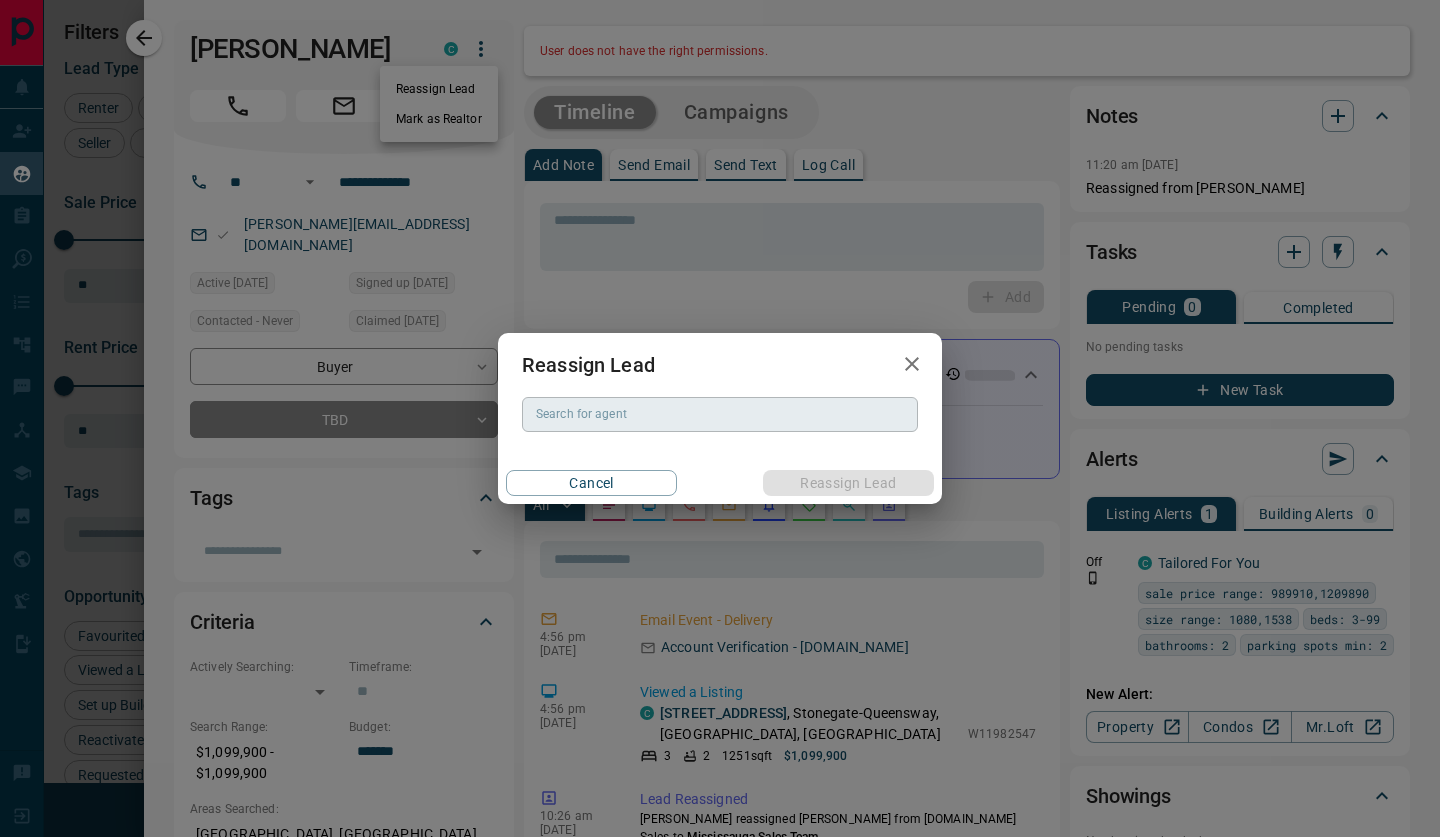 click on "Search for agent" at bounding box center (718, 414) 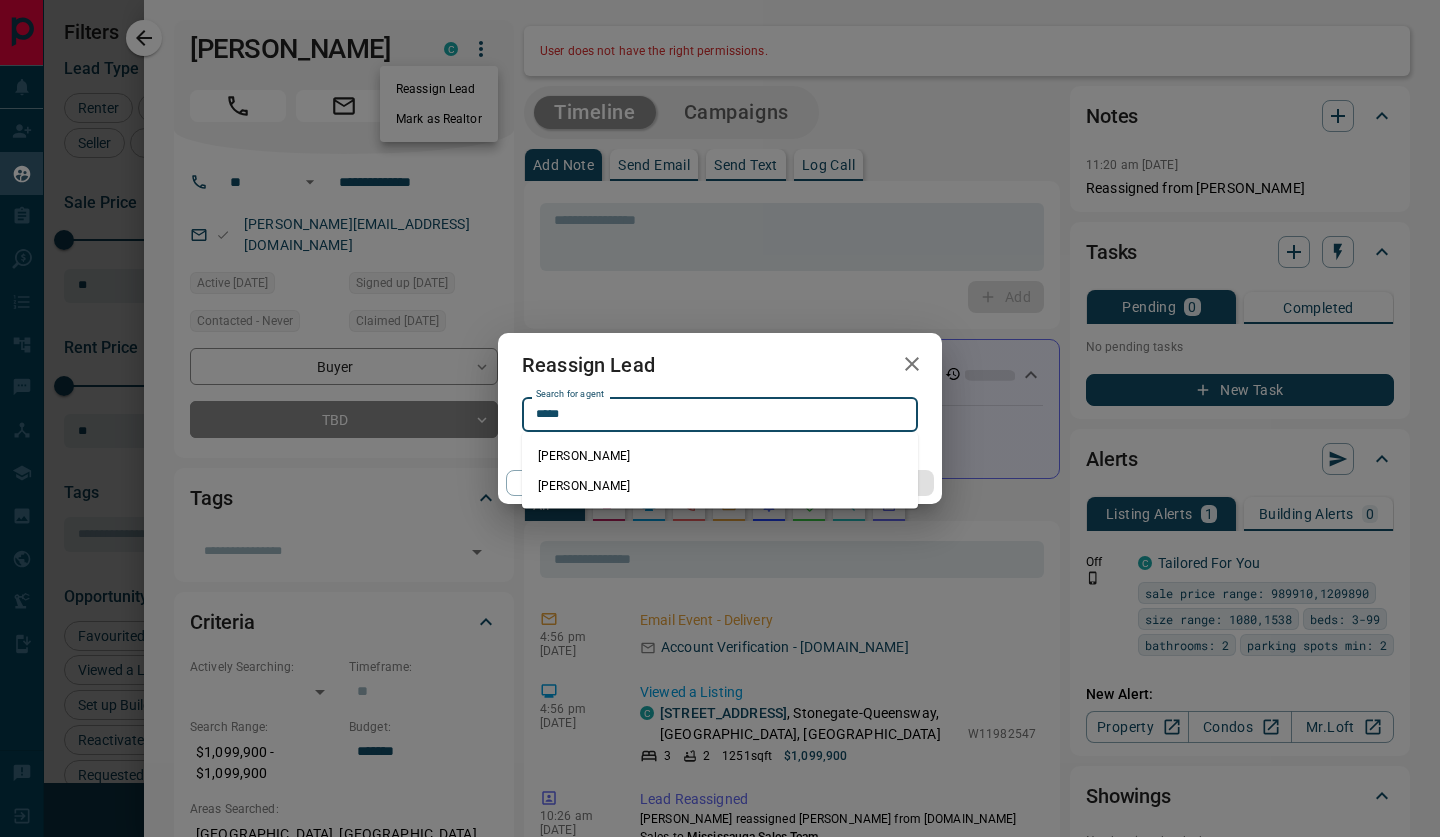 click on "[PERSON_NAME]" at bounding box center [720, 486] 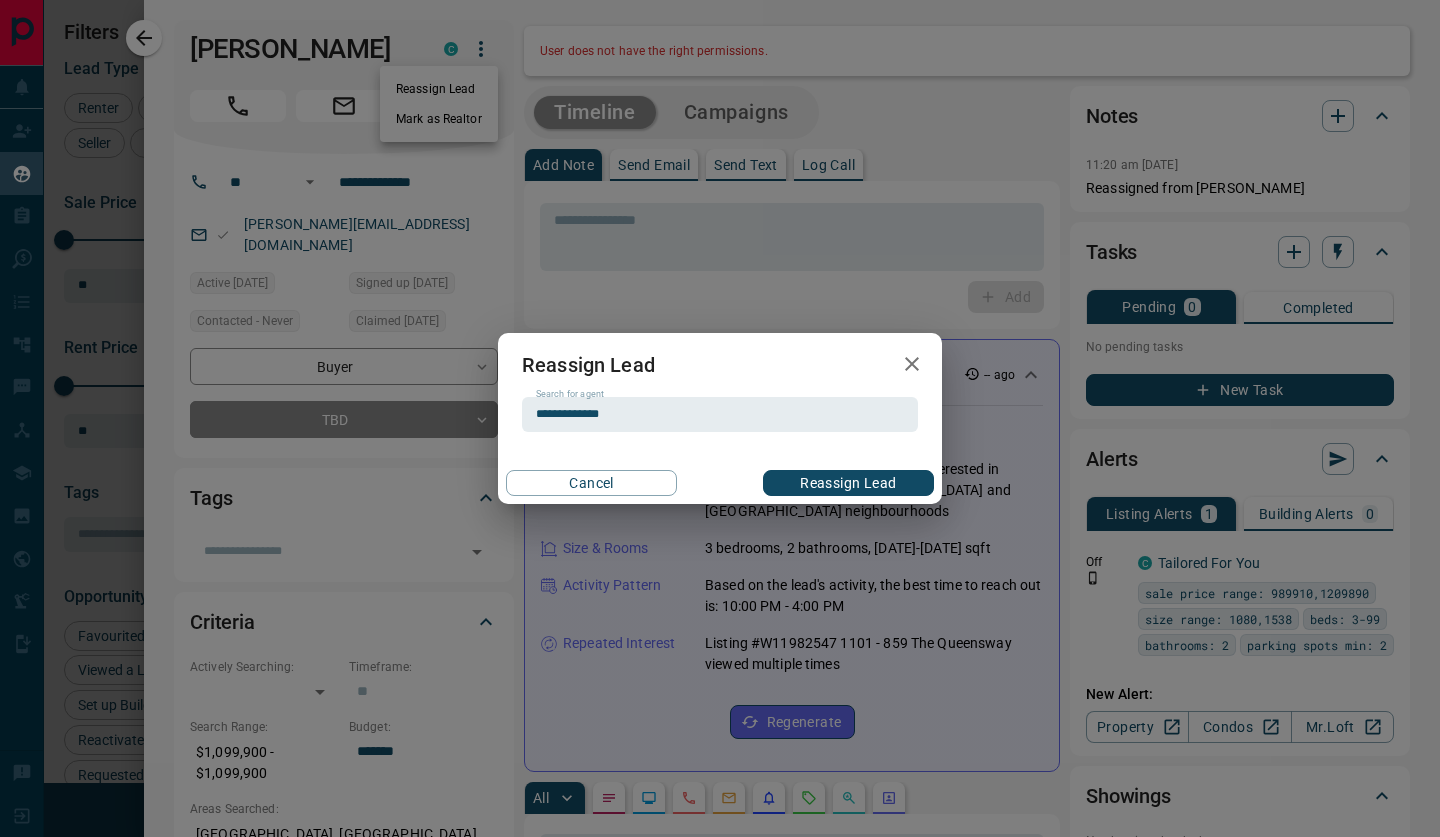 click on "Reassign Lead" at bounding box center (848, 483) 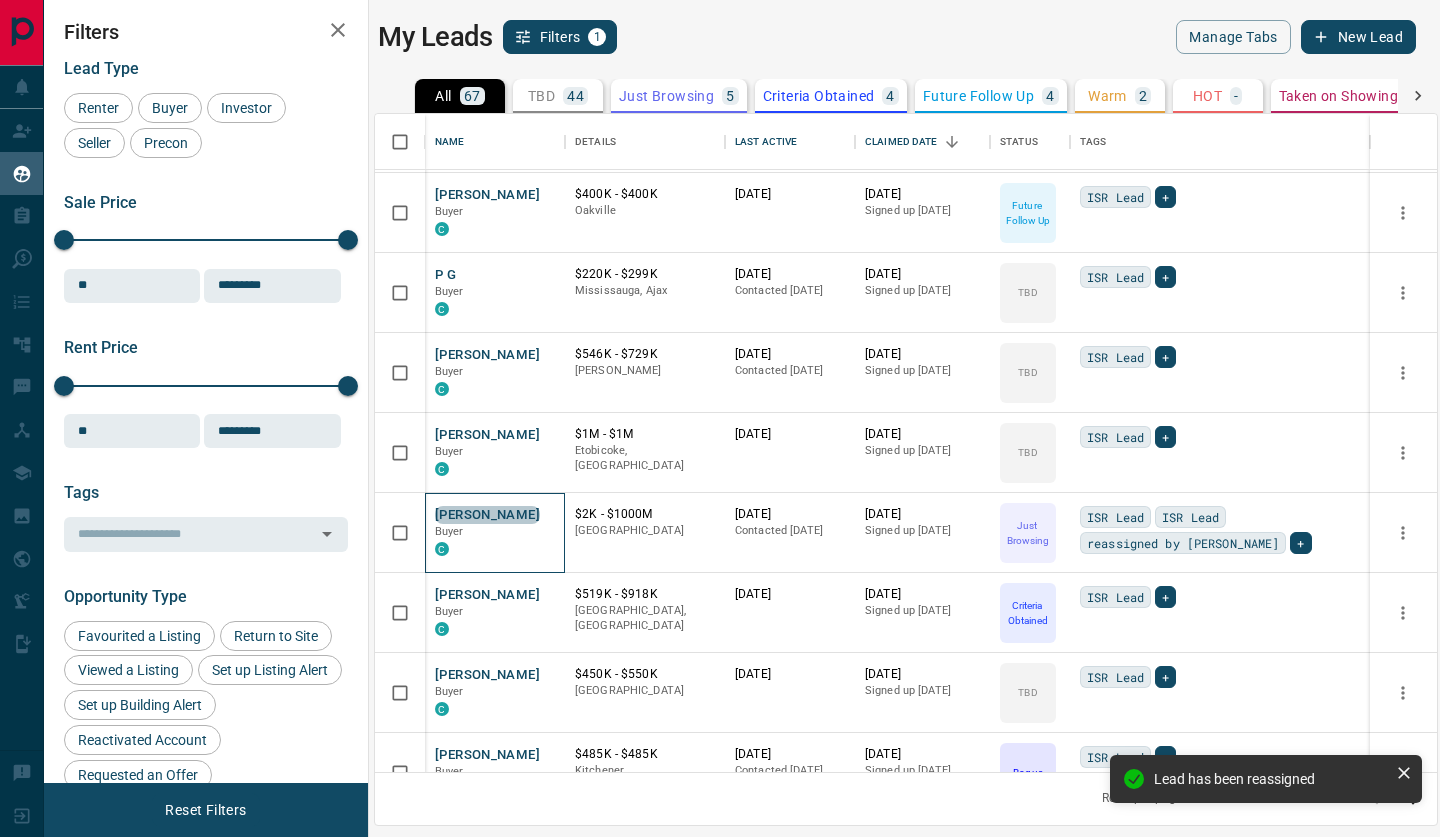 click on "[PERSON_NAME]" at bounding box center [487, 515] 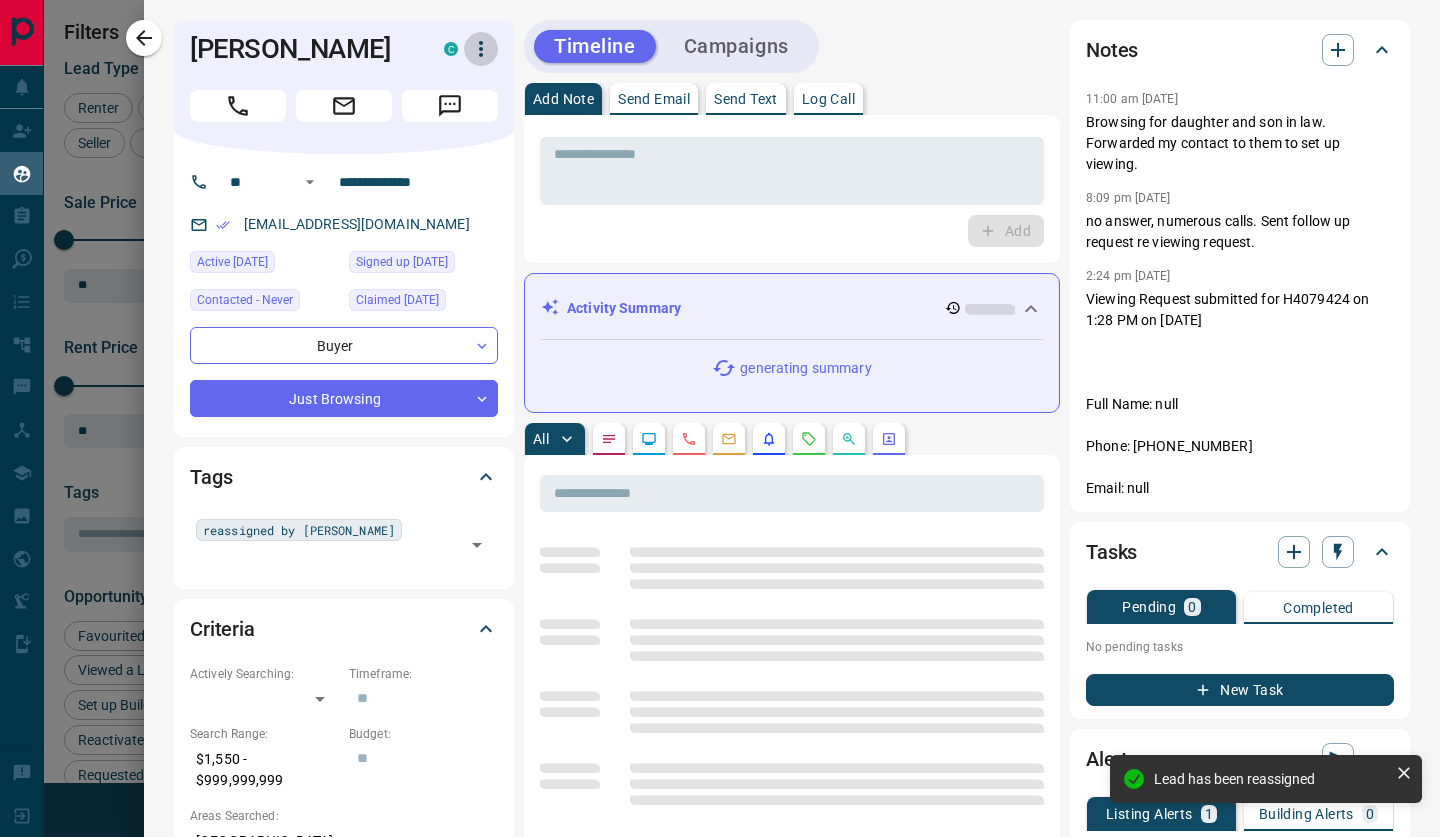 click 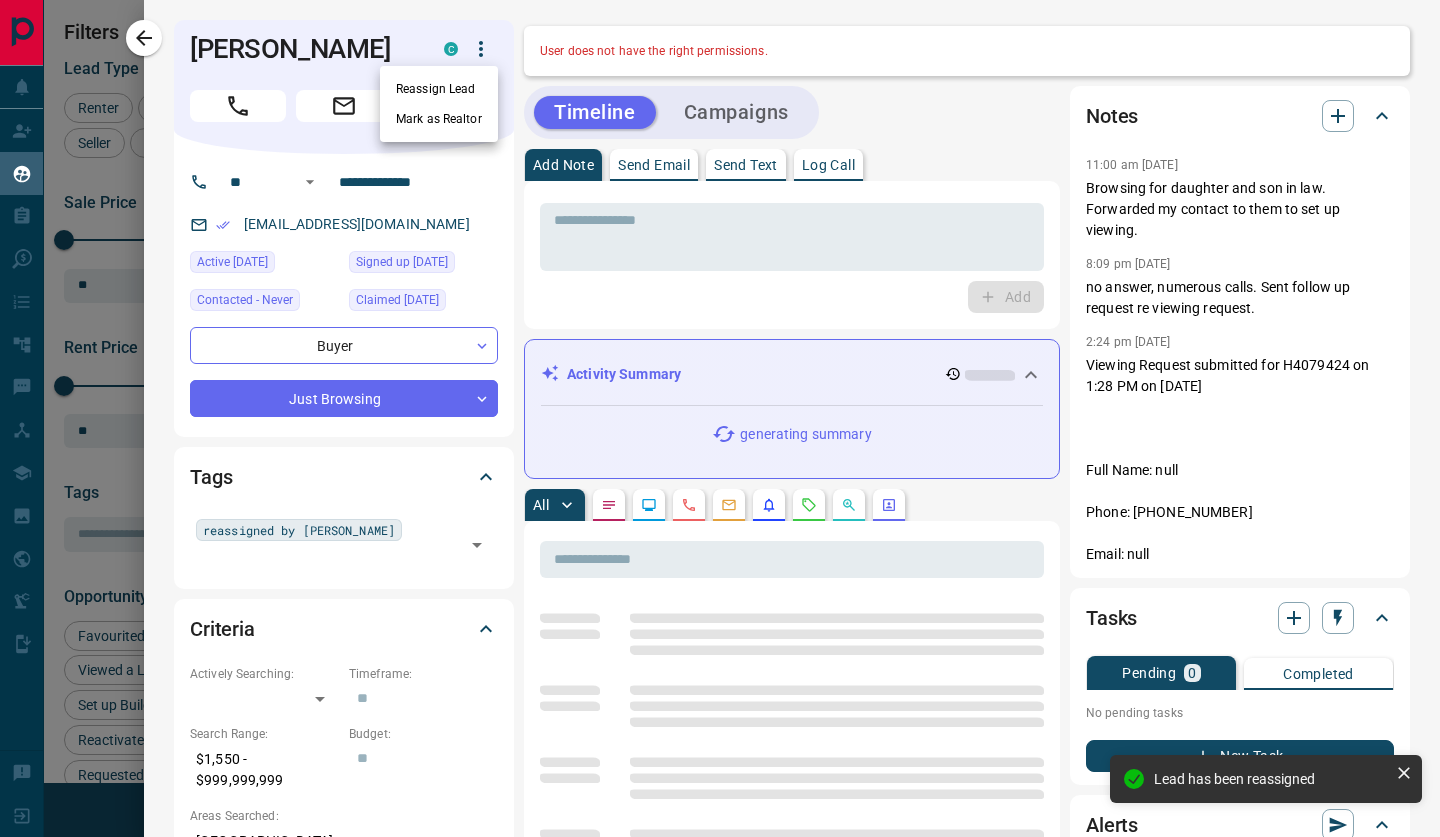 click on "Reassign Lead" at bounding box center (439, 89) 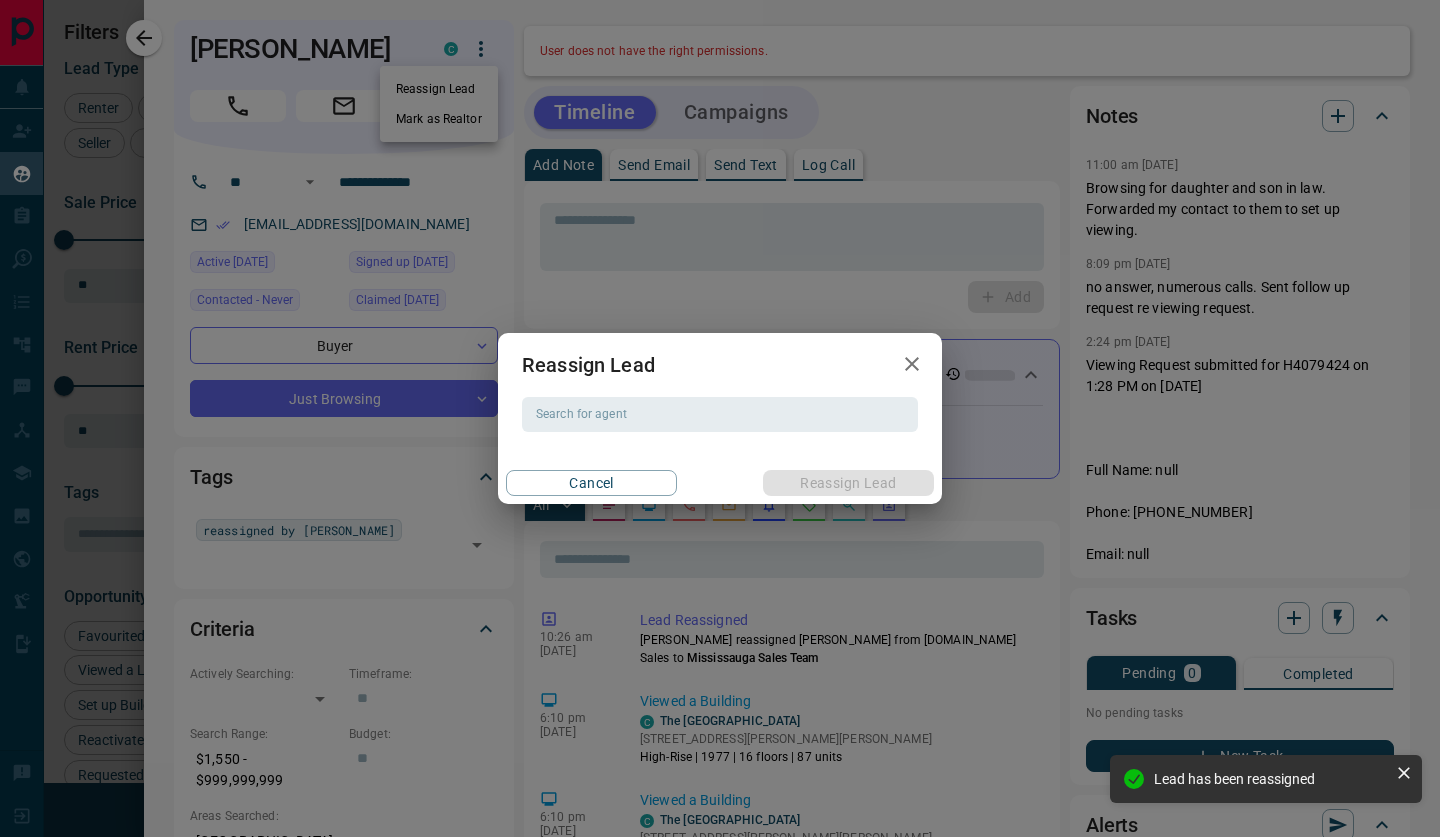 click on "Reassign Lead" at bounding box center [588, 365] 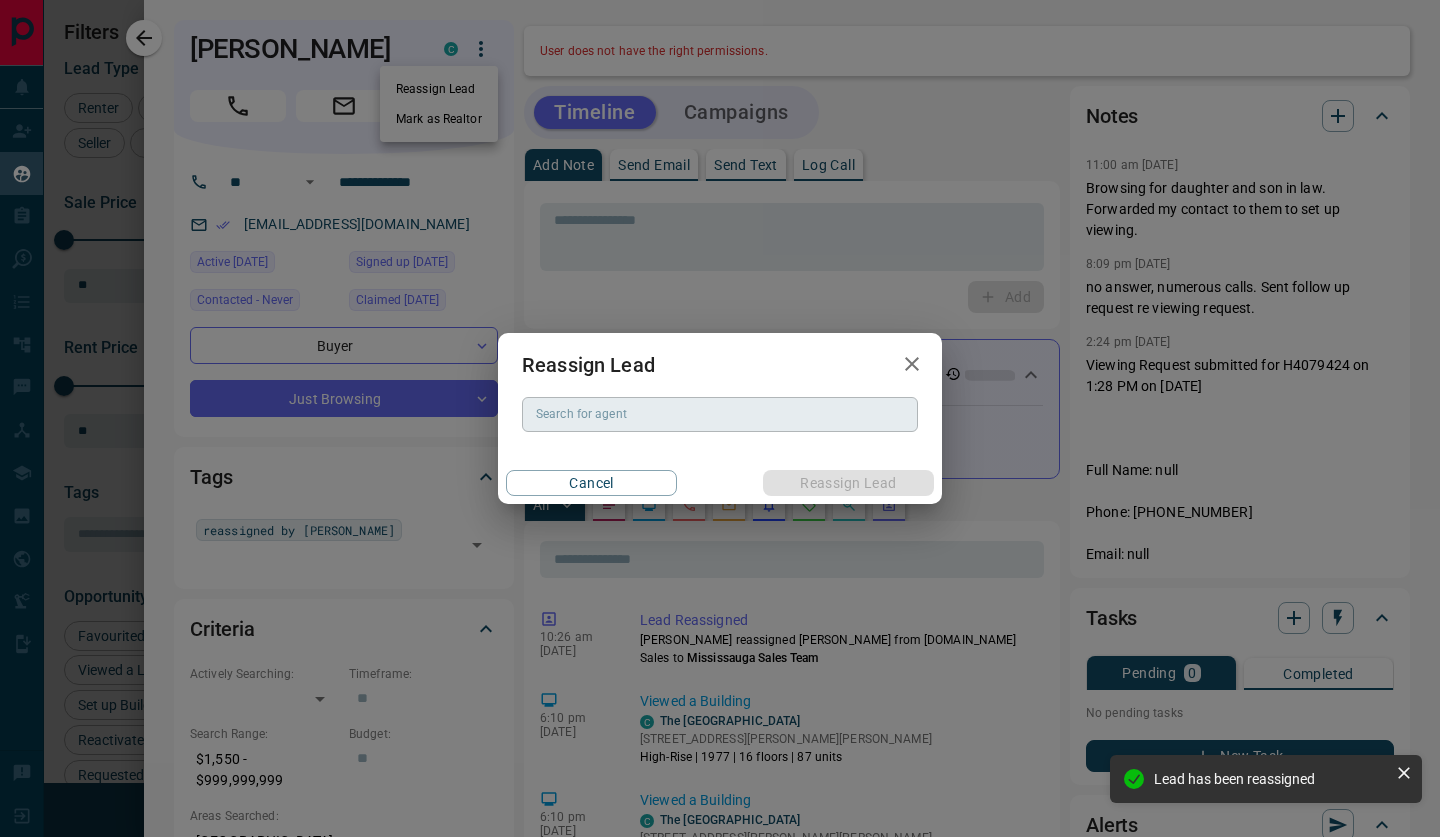 click on "Search for agent Search for agent" at bounding box center (720, 414) 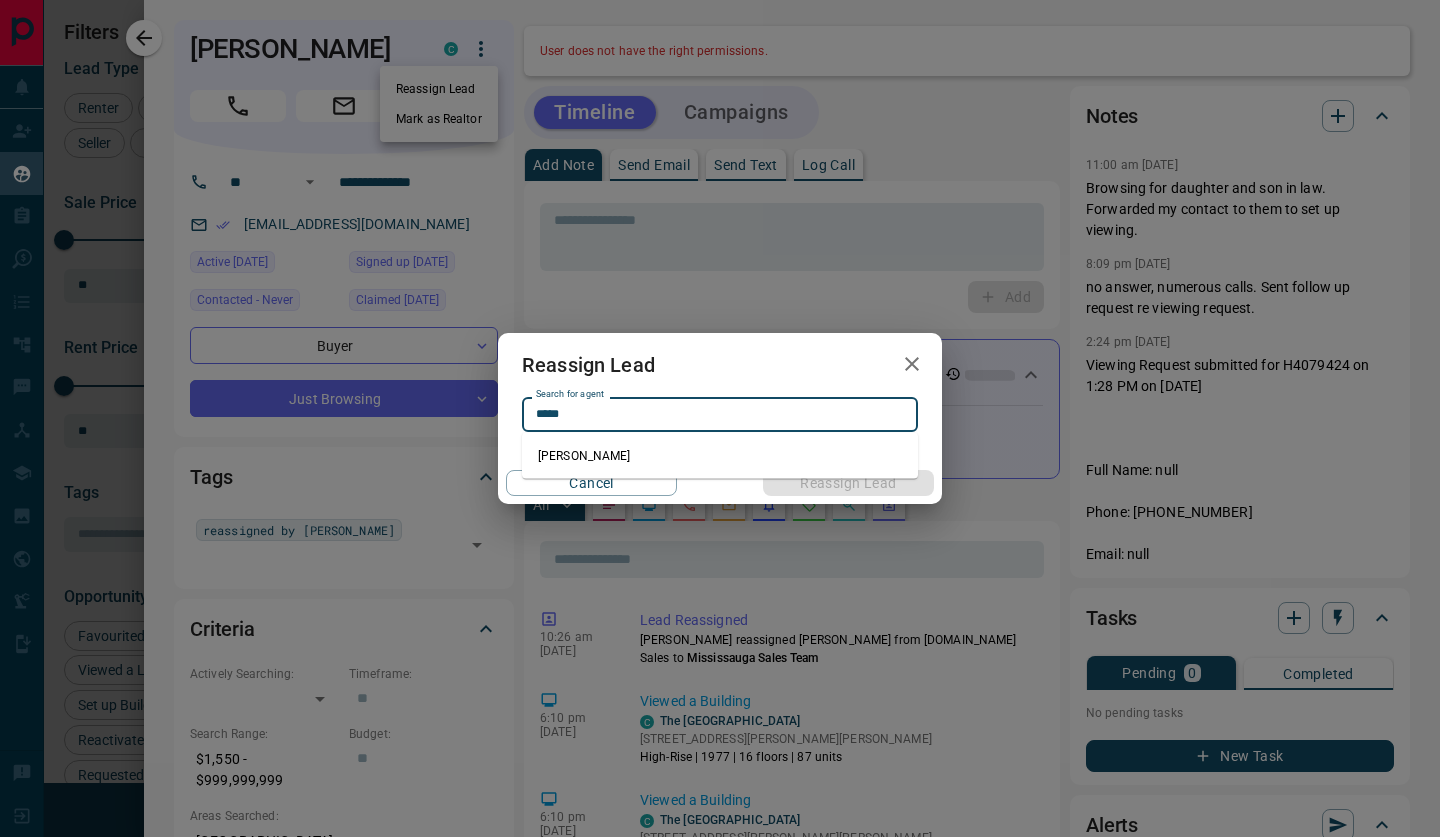 click on "[PERSON_NAME]" at bounding box center [720, 456] 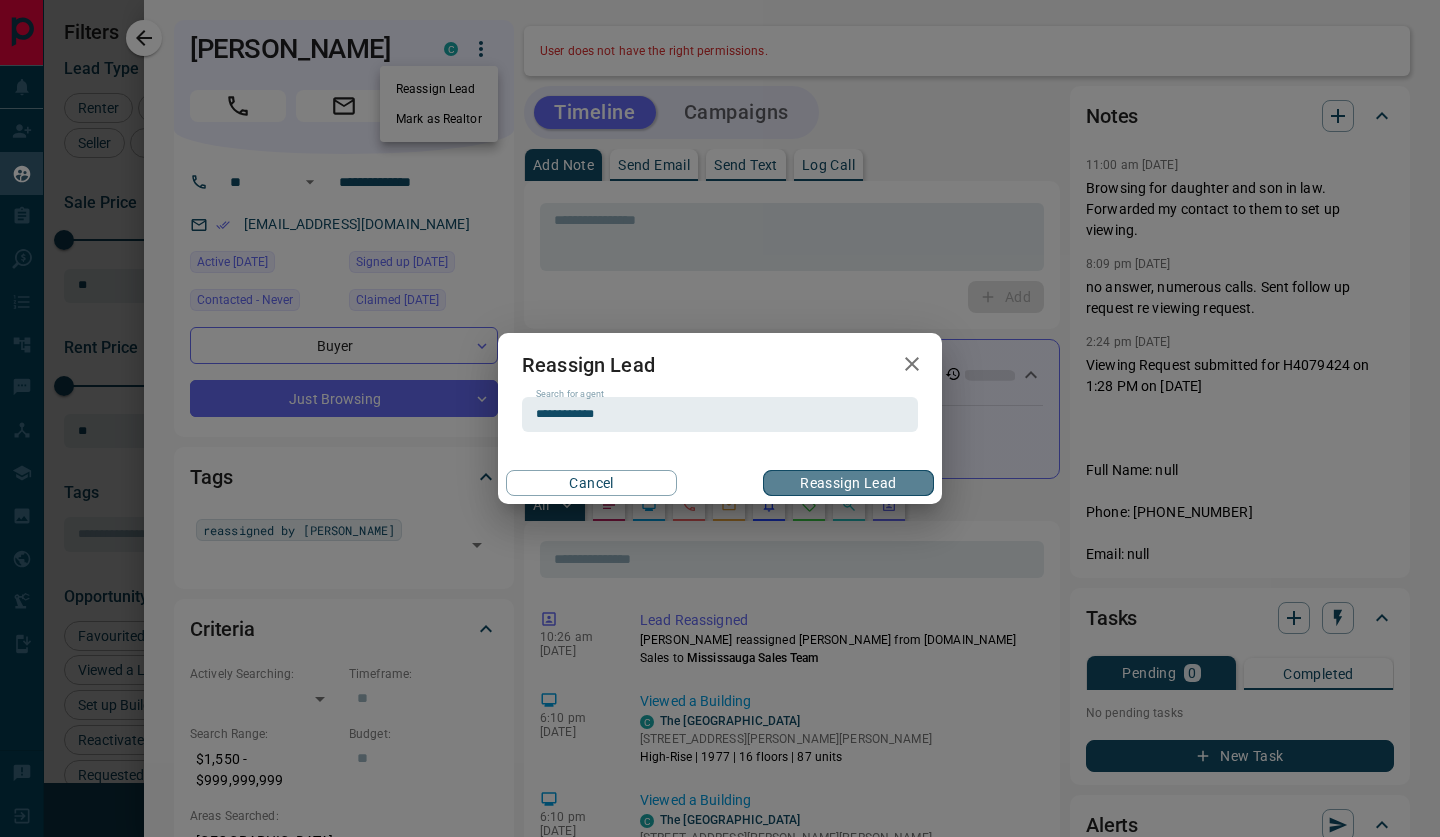 click on "Reassign Lead" at bounding box center [848, 483] 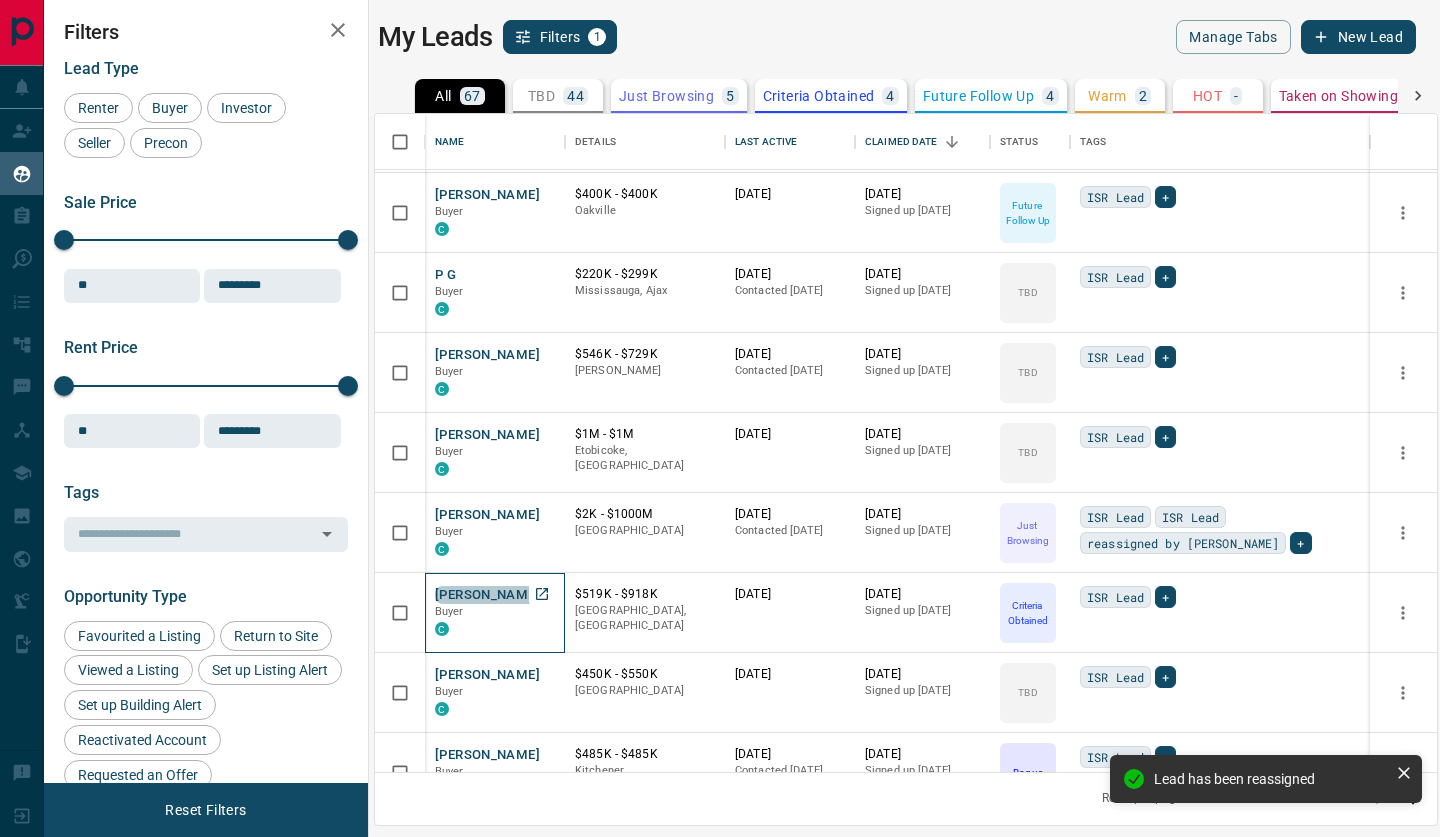 click on "[PERSON_NAME]" at bounding box center [487, 595] 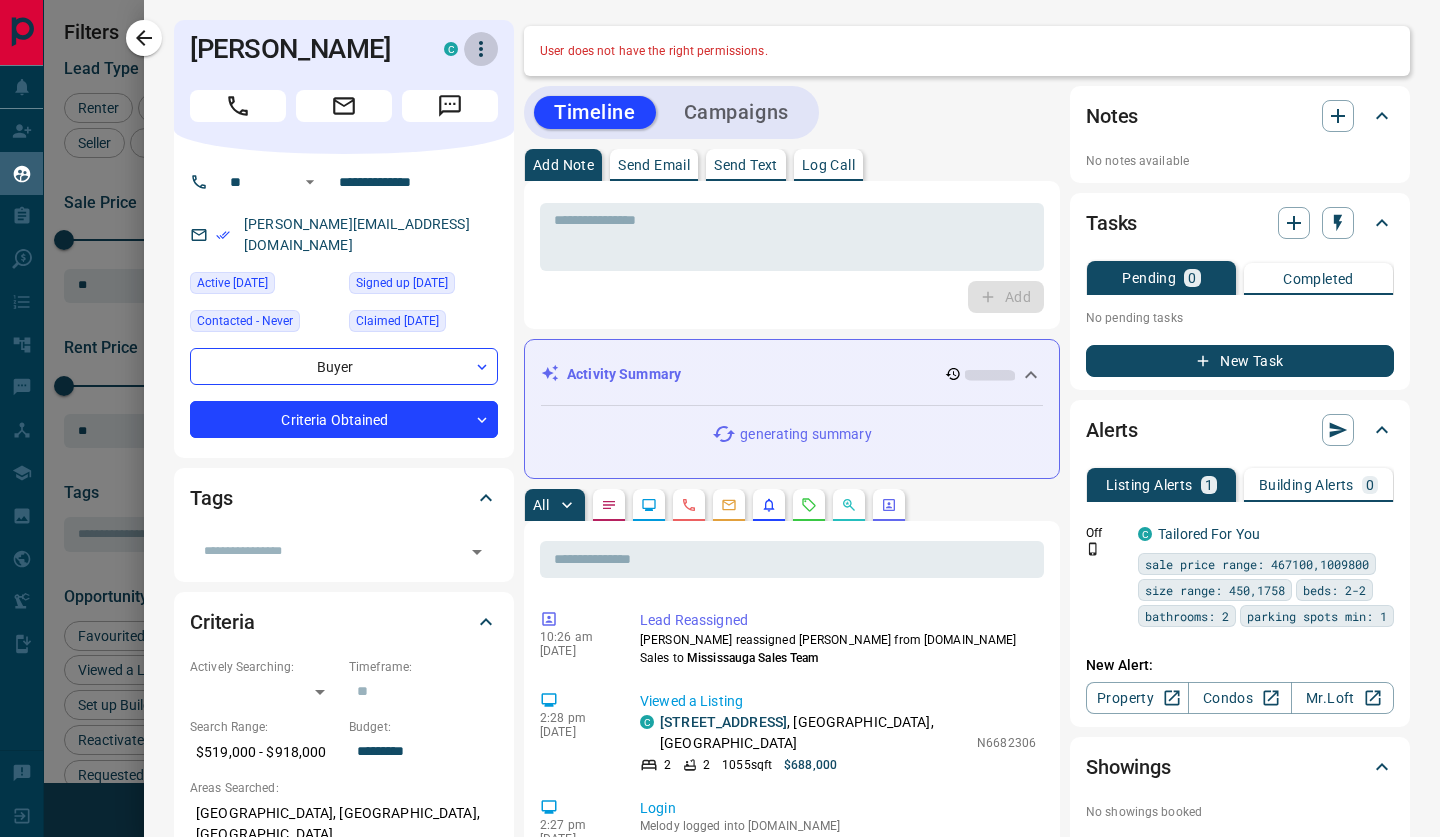click 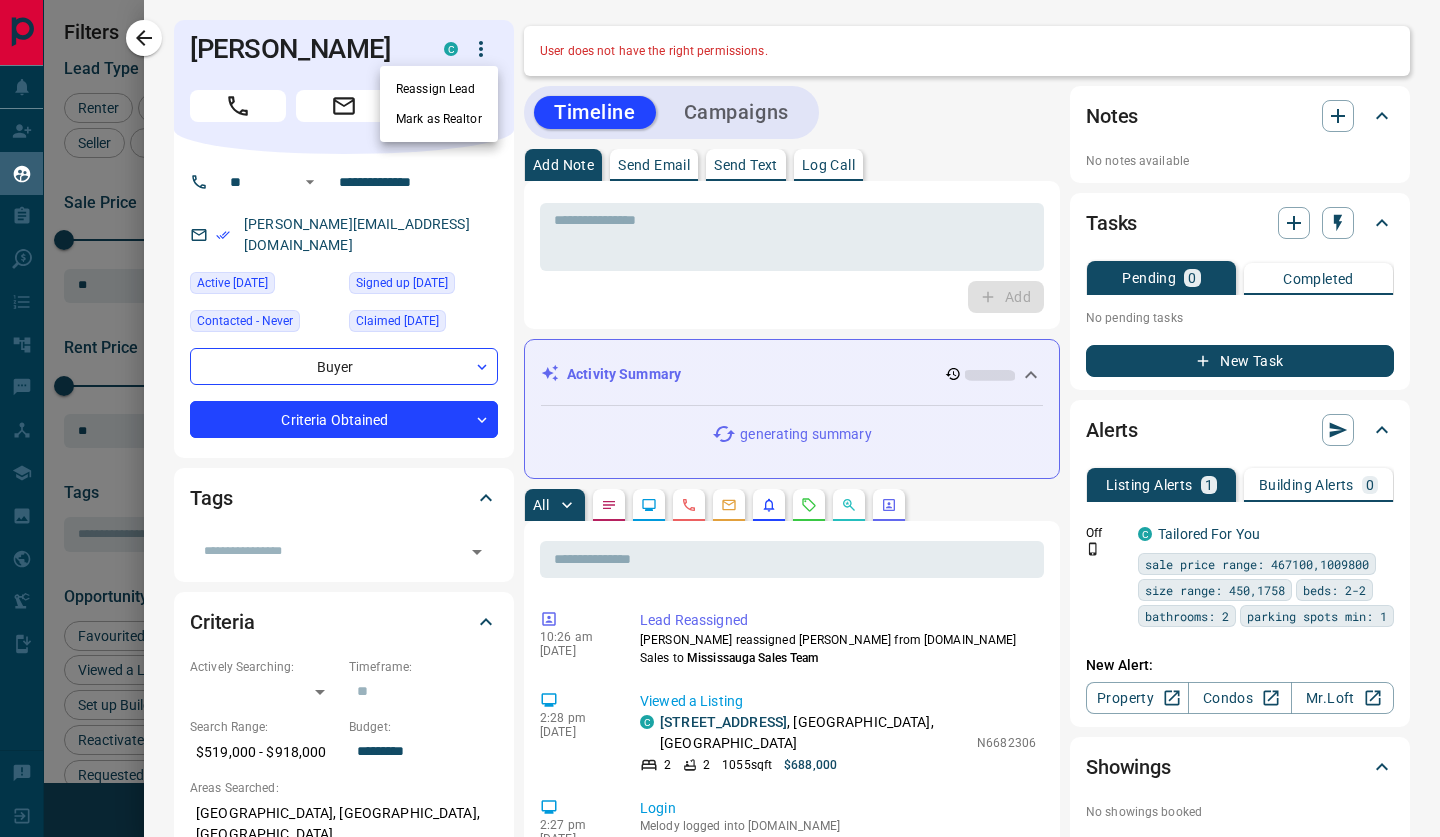 click on "Reassign Lead" at bounding box center (439, 89) 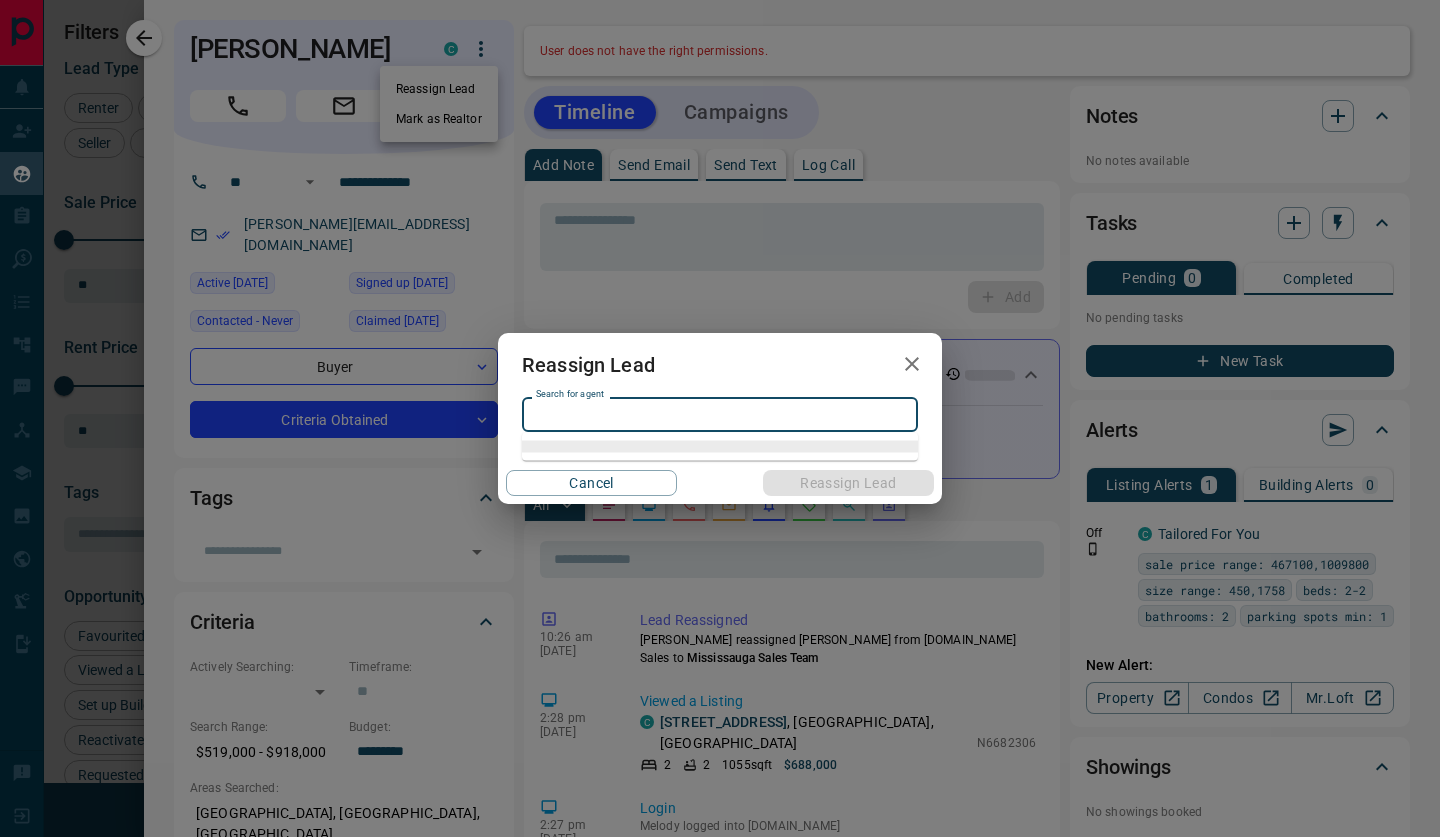 click on "Search for agent Search for agent" at bounding box center (720, 414) 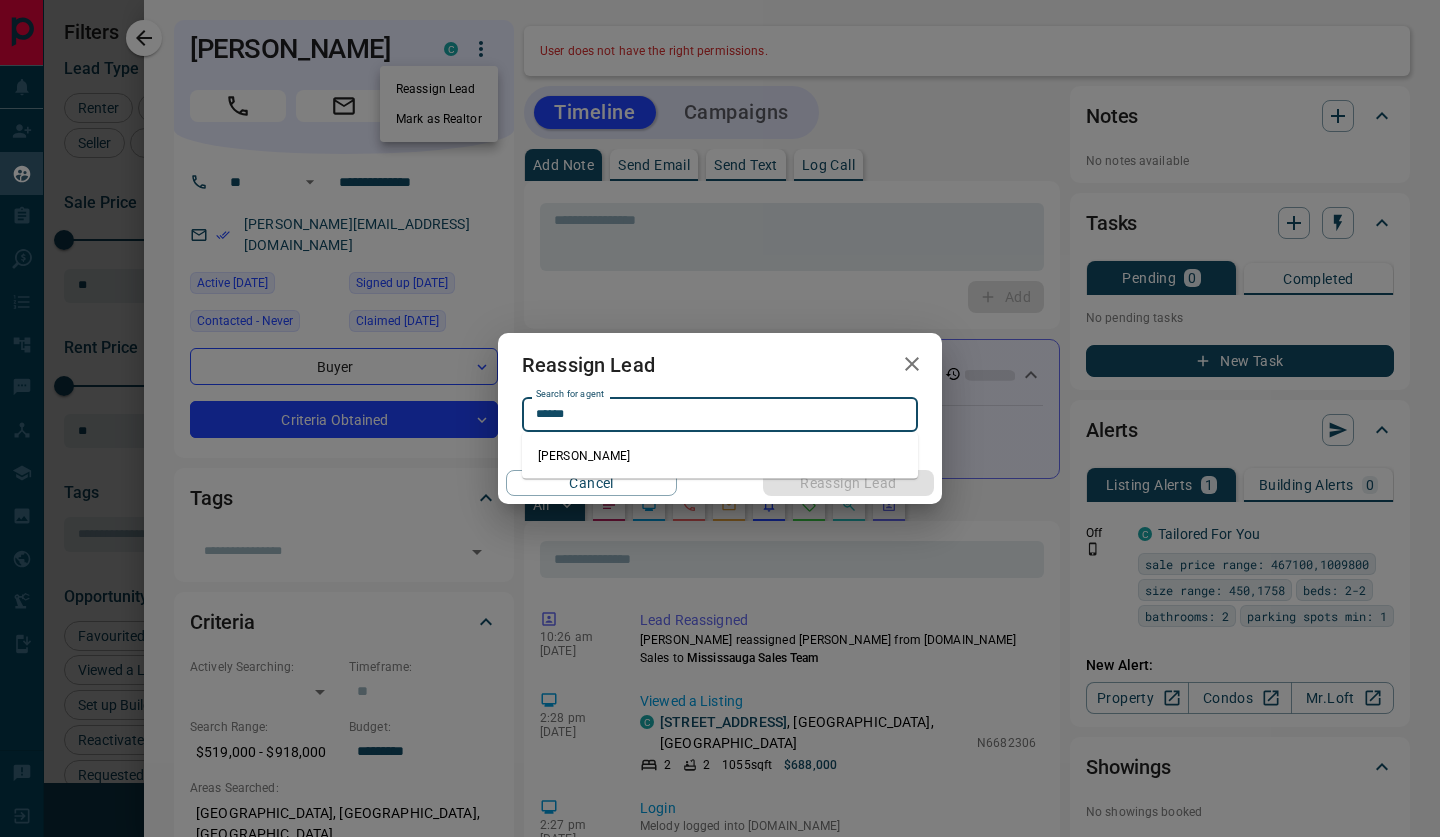 click on "[PERSON_NAME]" at bounding box center (720, 456) 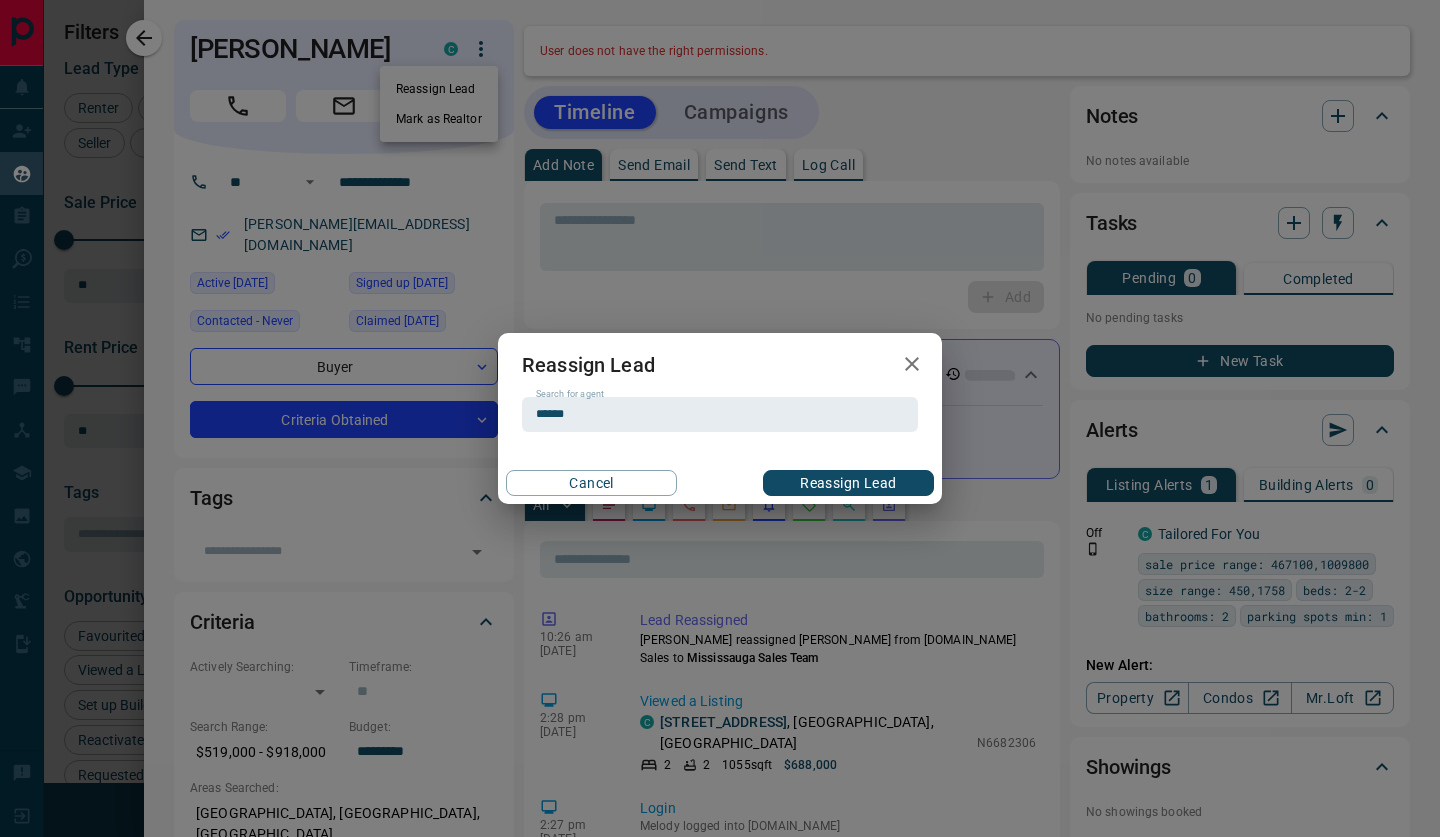 type on "**********" 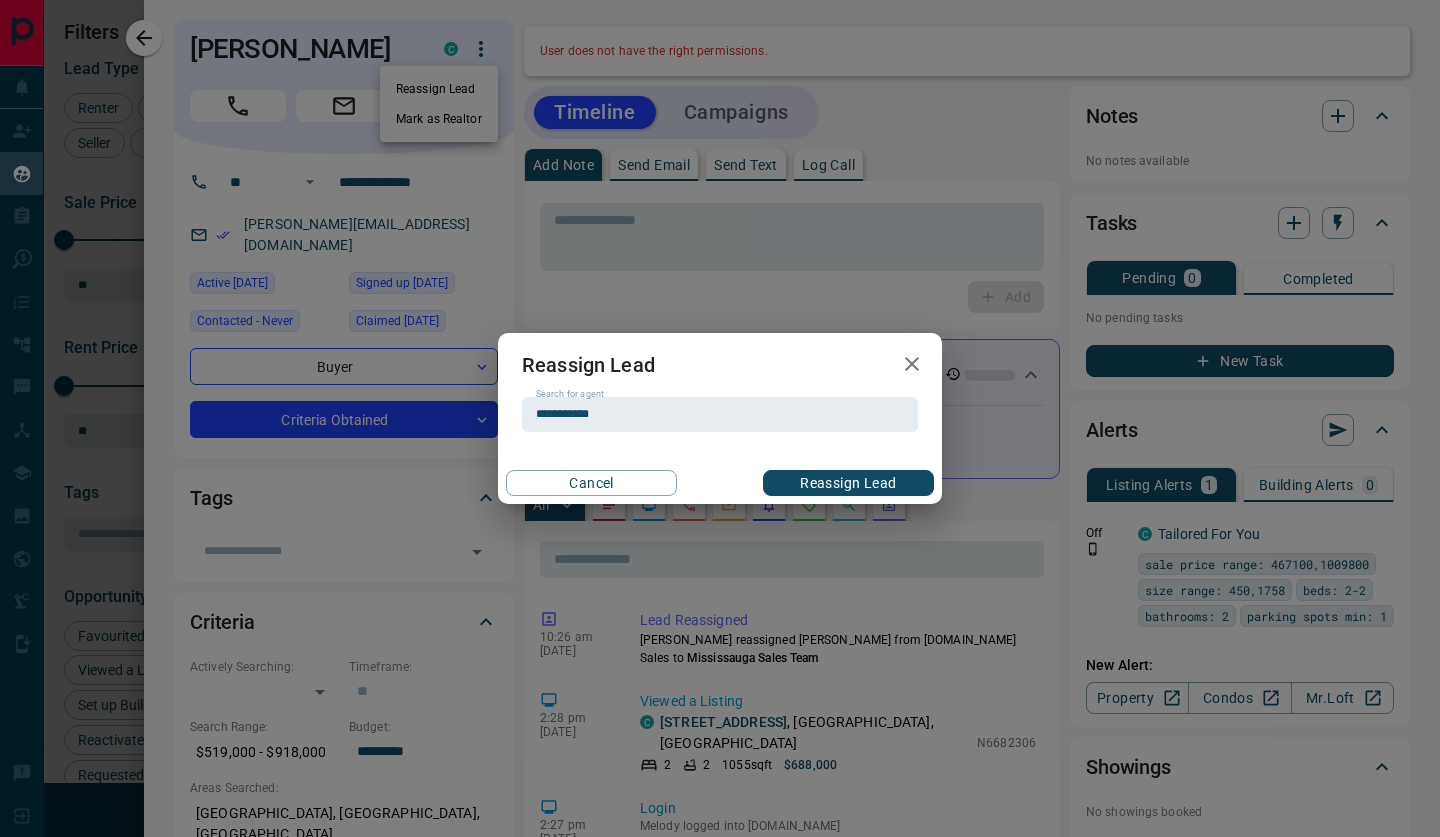 click on "Reassign Lead" at bounding box center [848, 483] 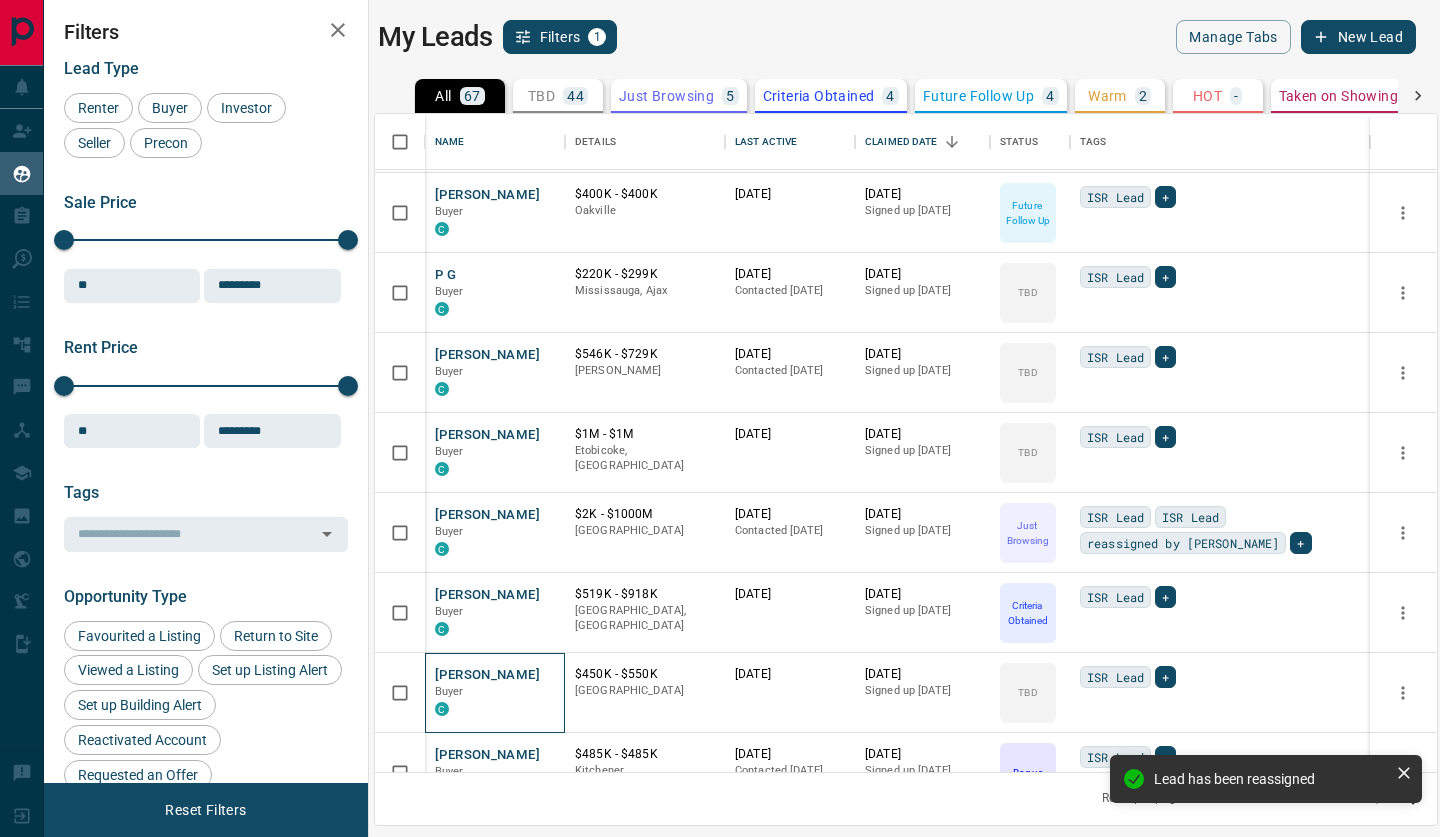 click on "[PERSON_NAME]" at bounding box center (487, 675) 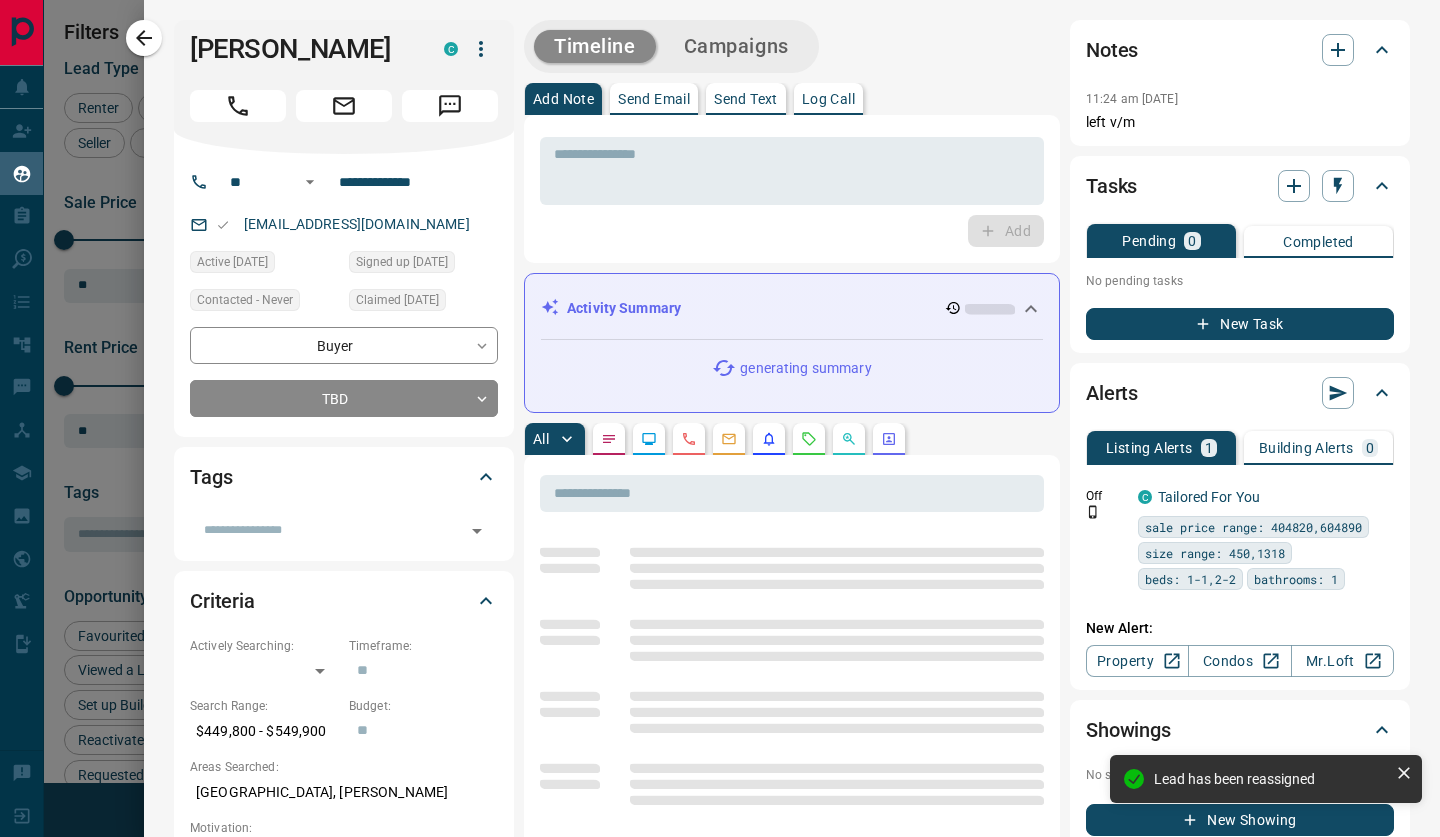 click 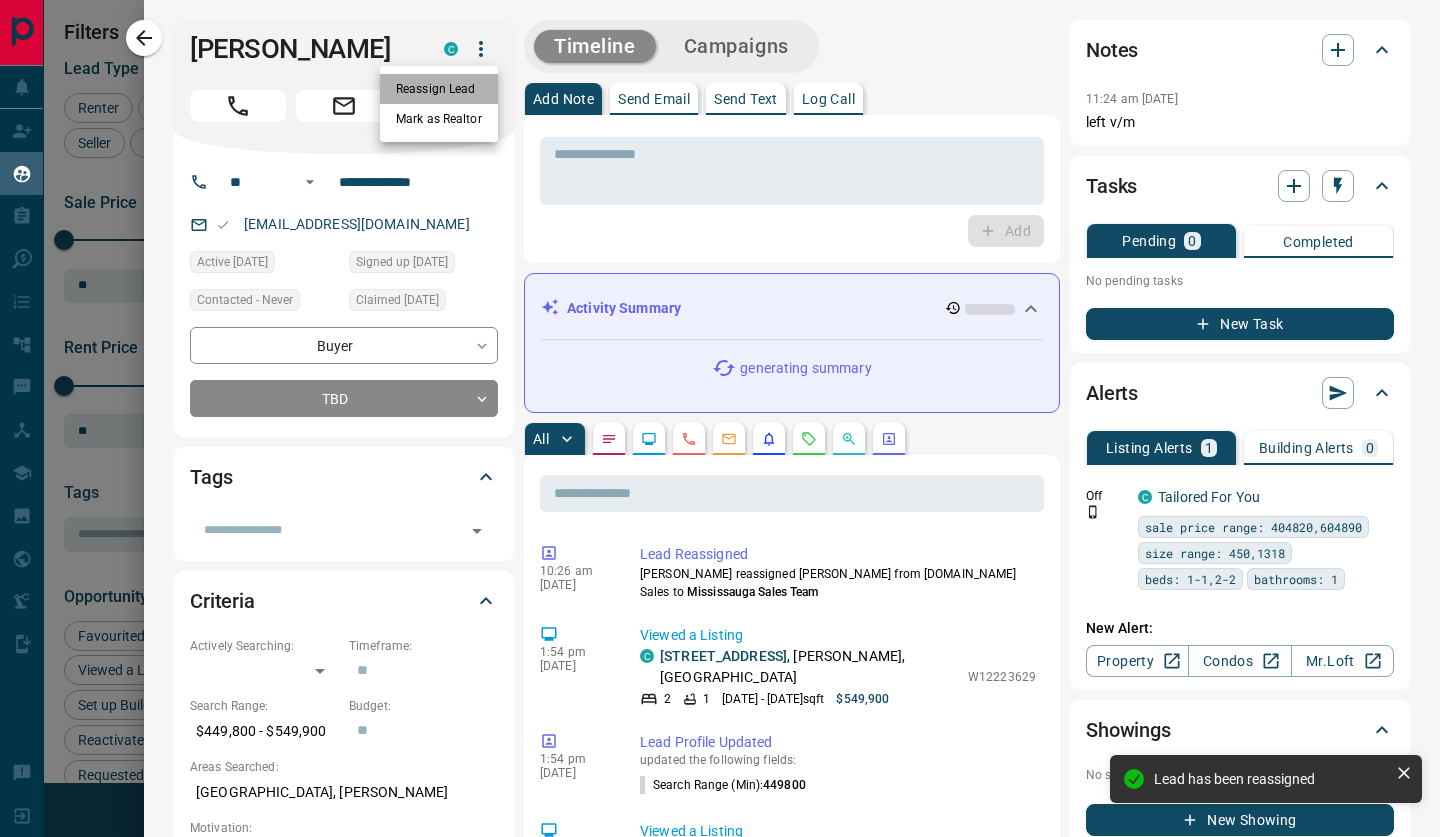 click on "Reassign Lead" at bounding box center (439, 89) 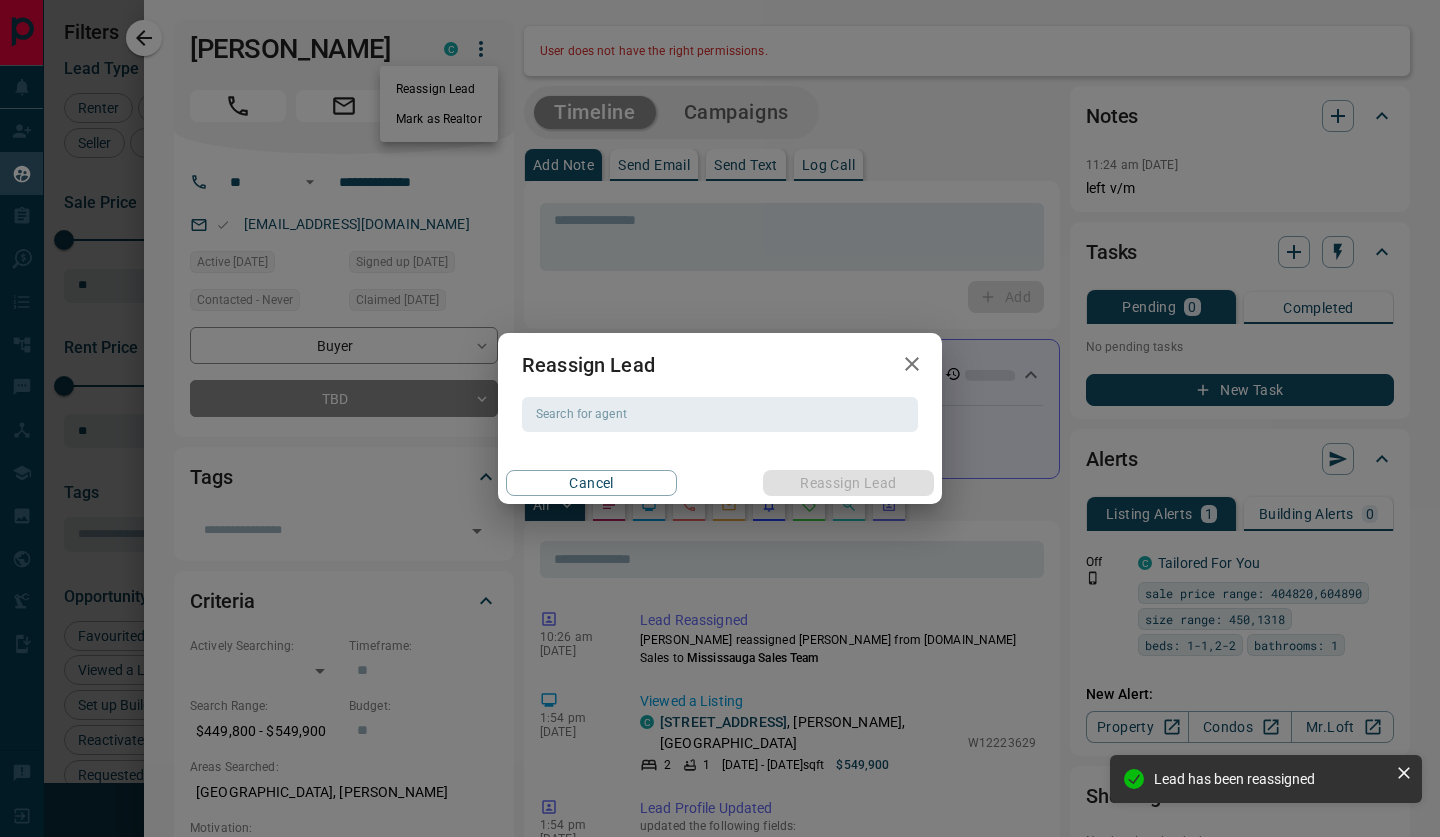 click on "Search for agent" at bounding box center (718, 414) 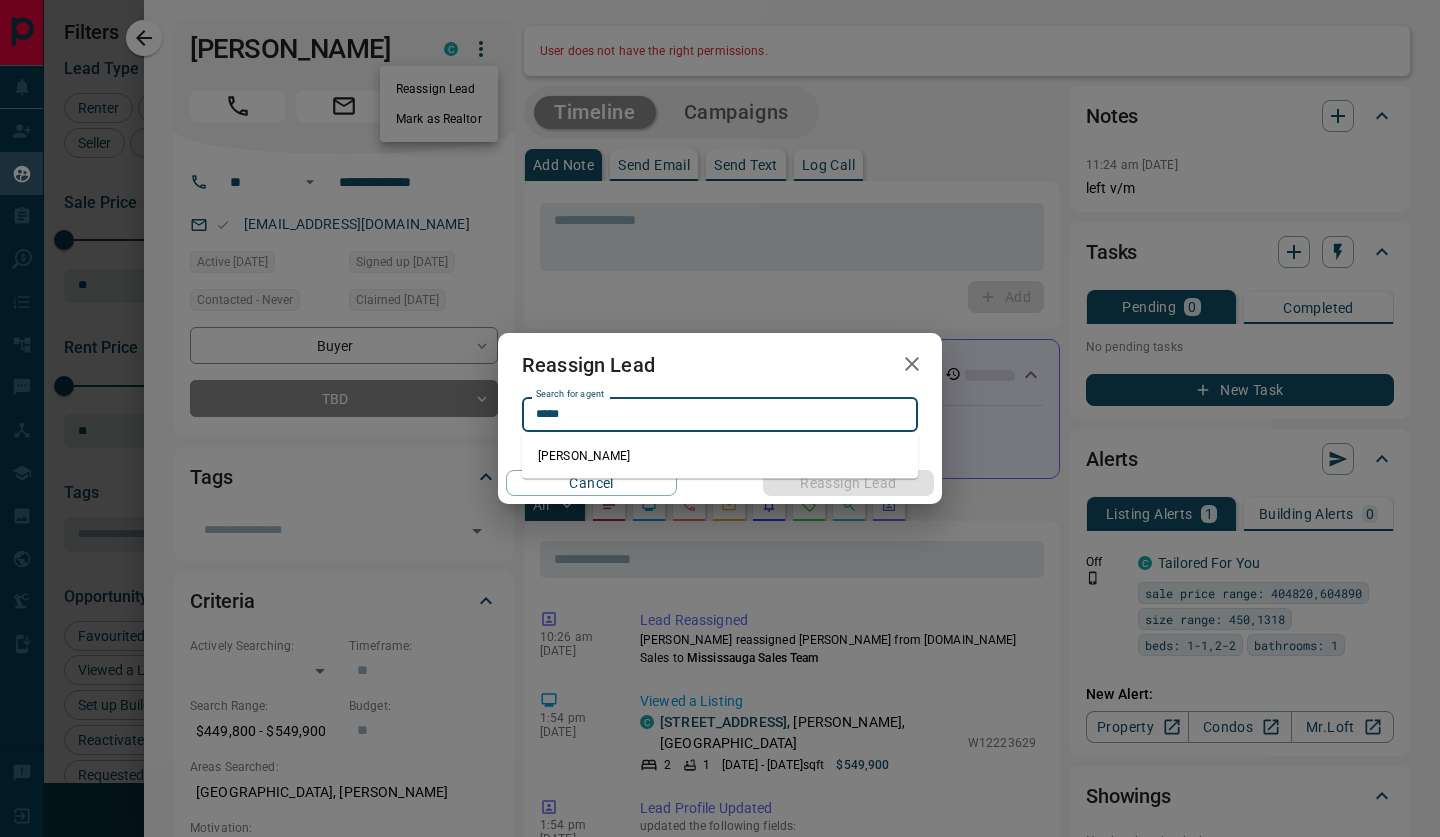 click on "[PERSON_NAME]" at bounding box center (720, 456) 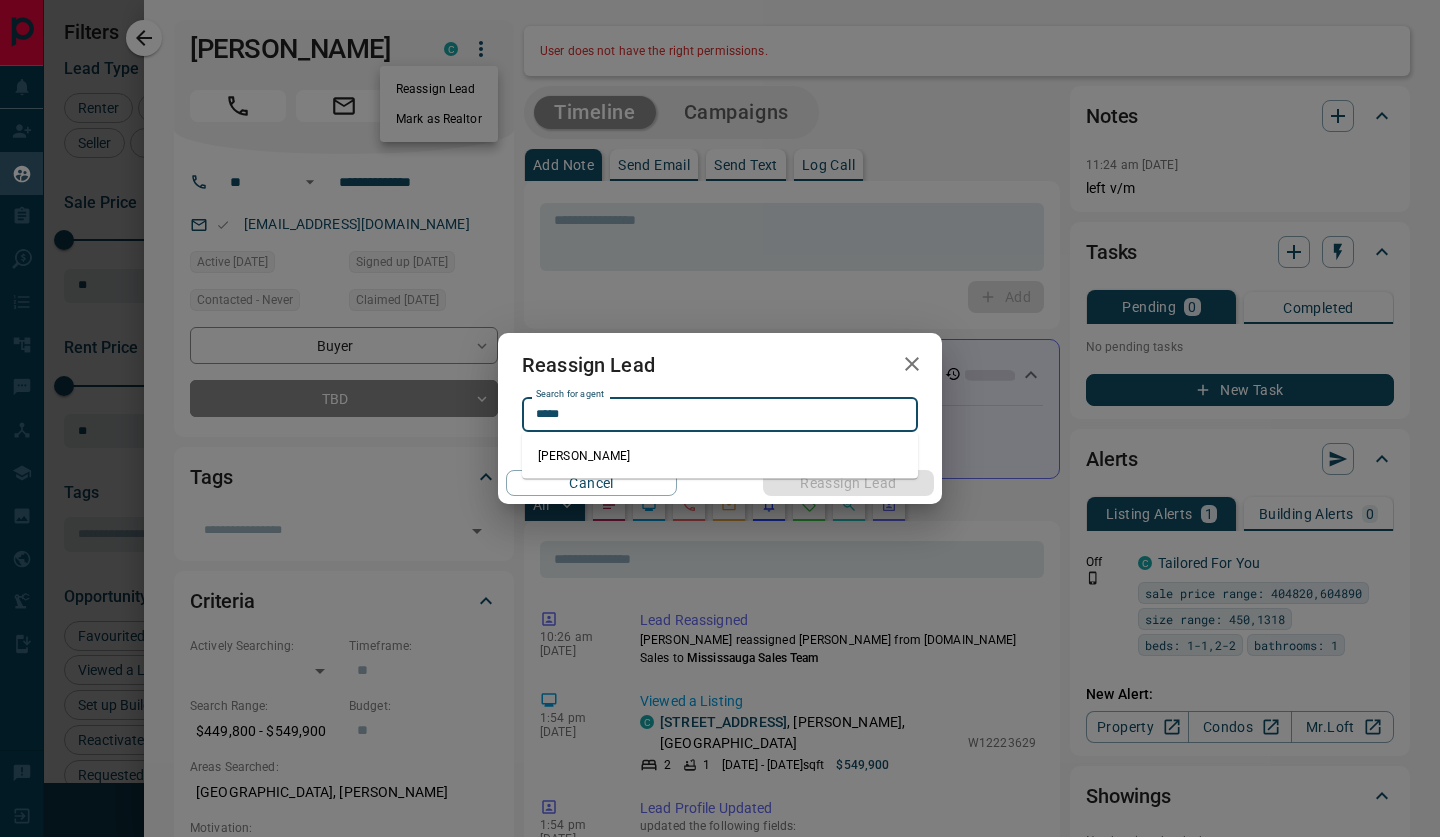 type on "**********" 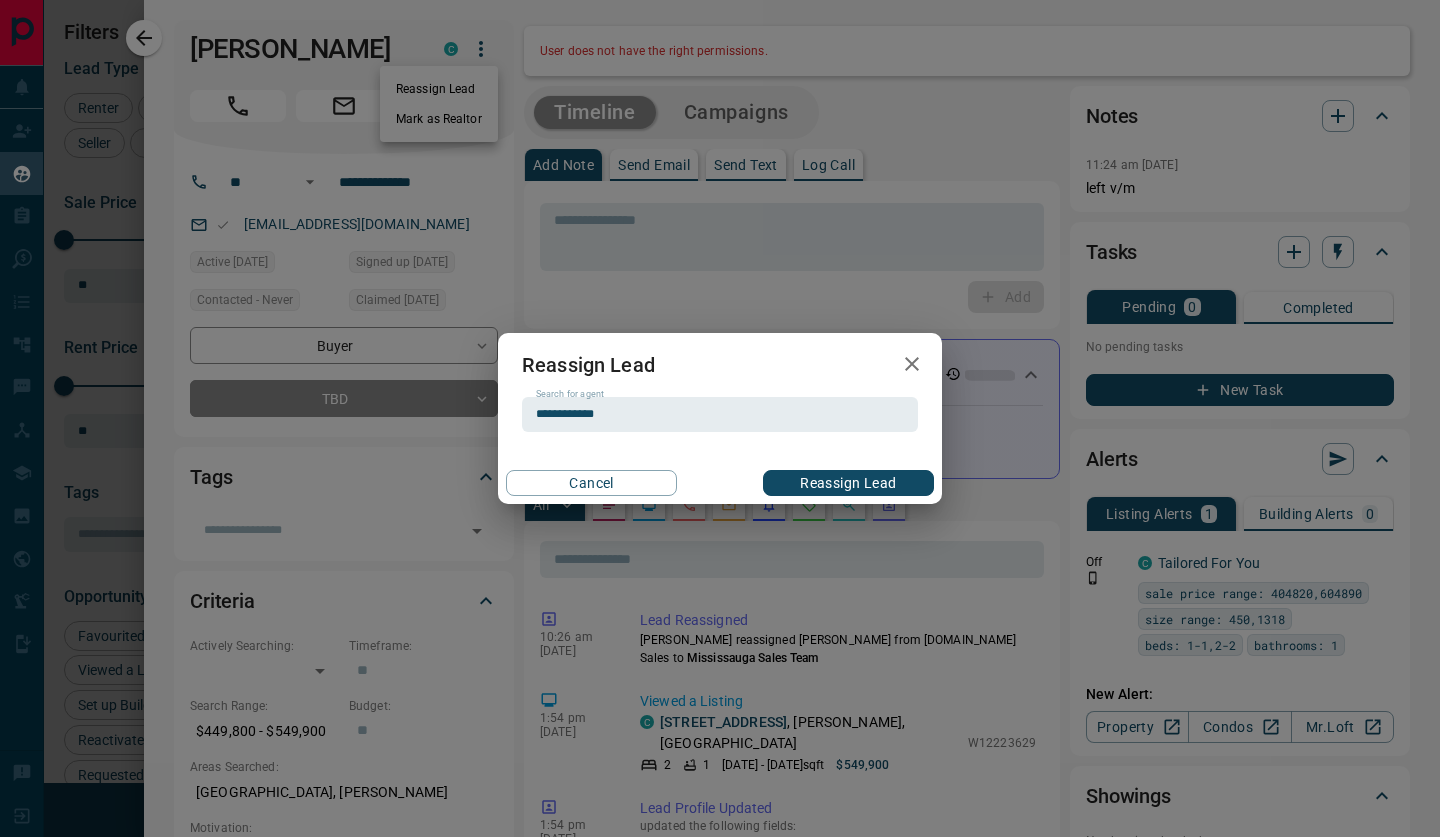 click on "Reassign Lead" at bounding box center [848, 483] 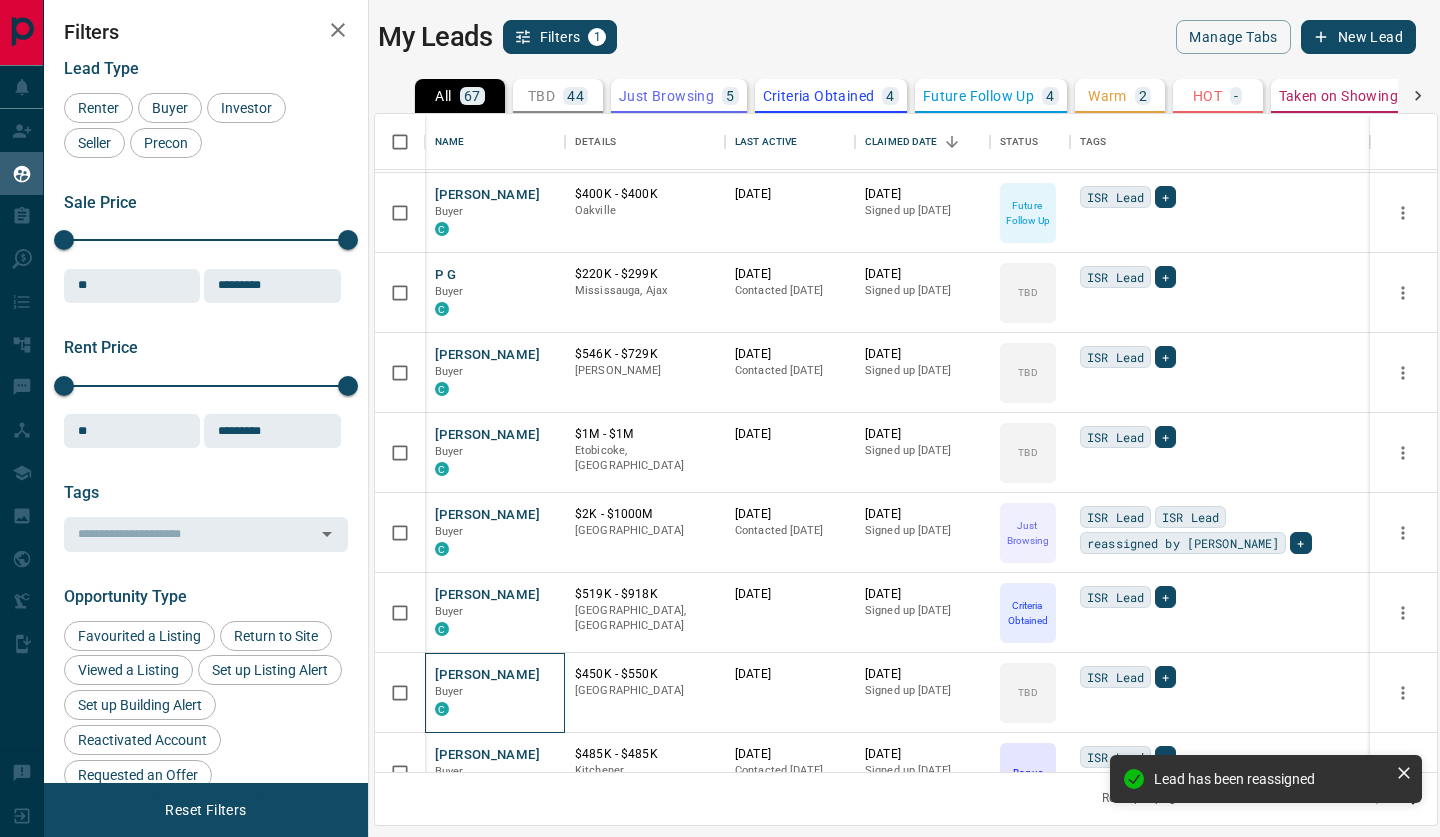 scroll, scrollTop: 0, scrollLeft: 0, axis: both 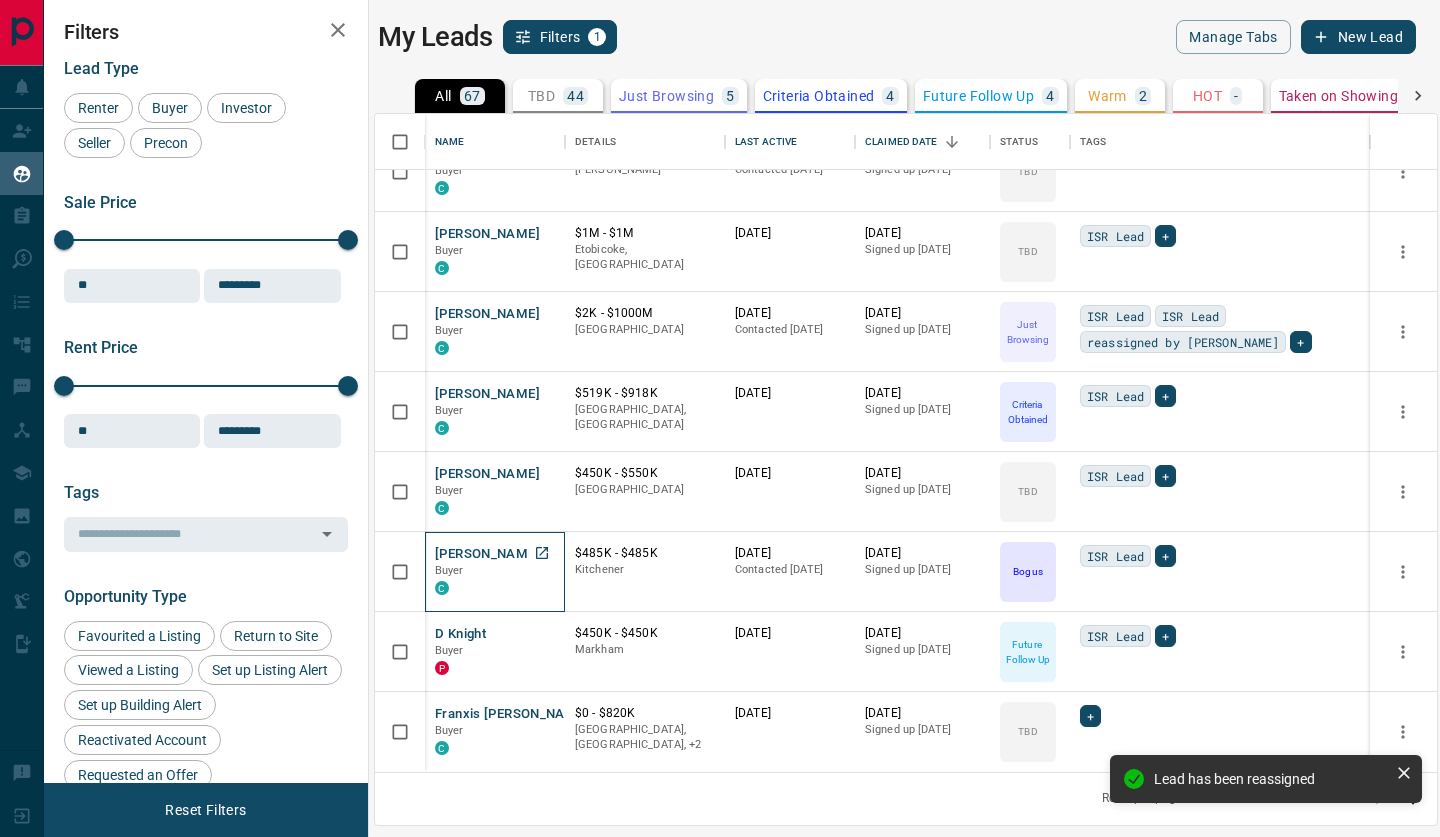 click on "[PERSON_NAME]" at bounding box center [487, 554] 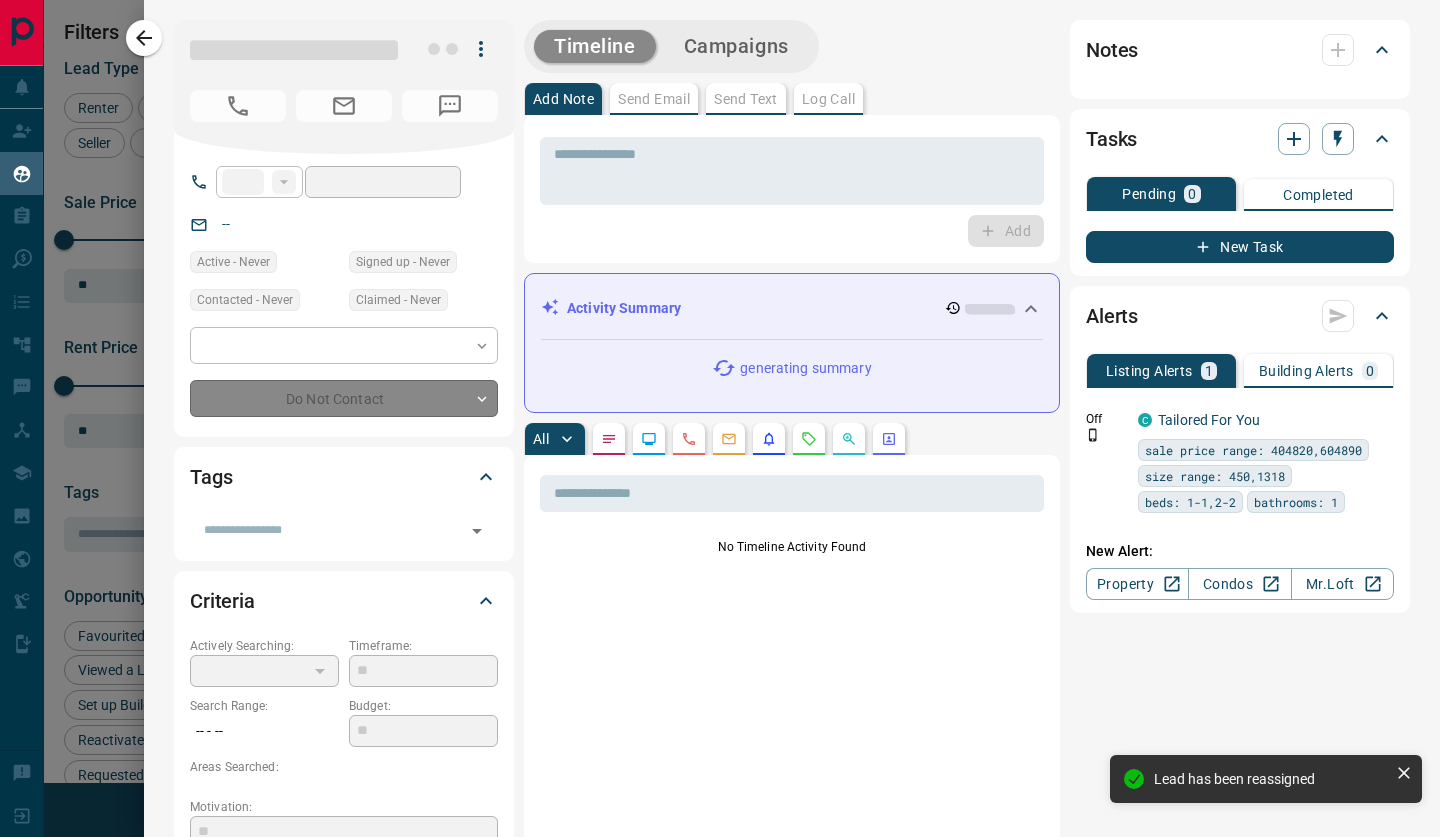 type on "**" 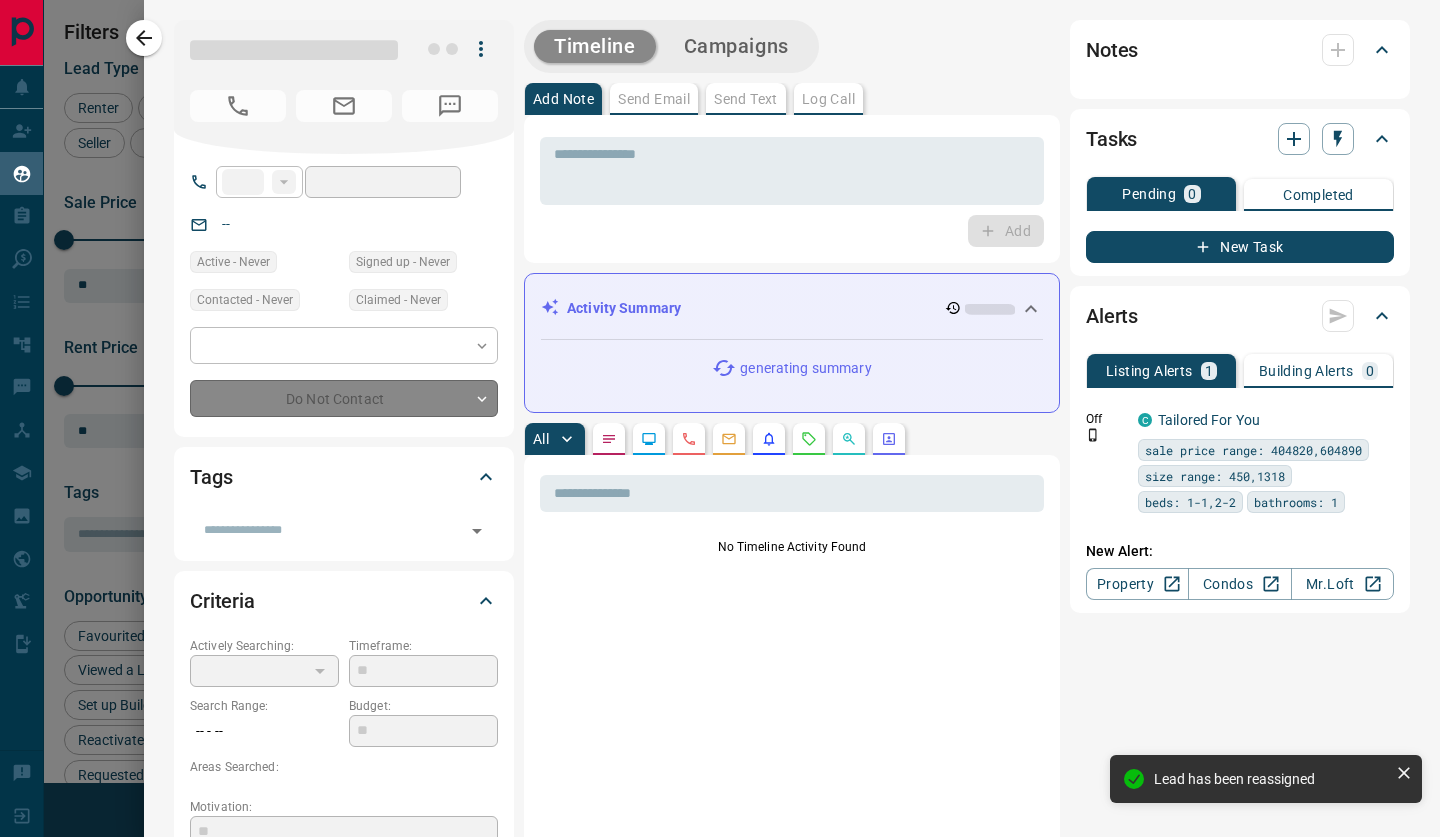 type on "**********" 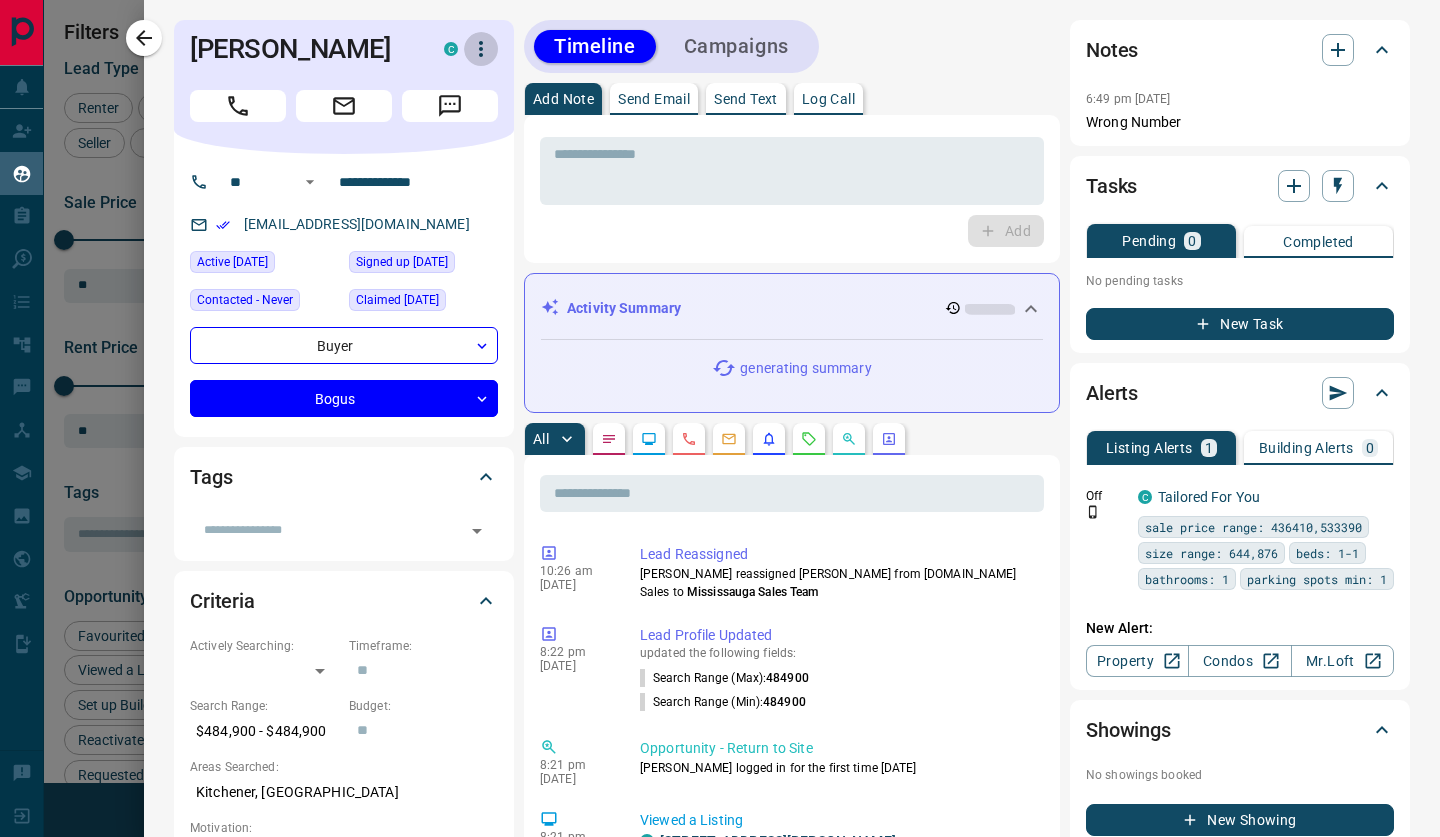 click 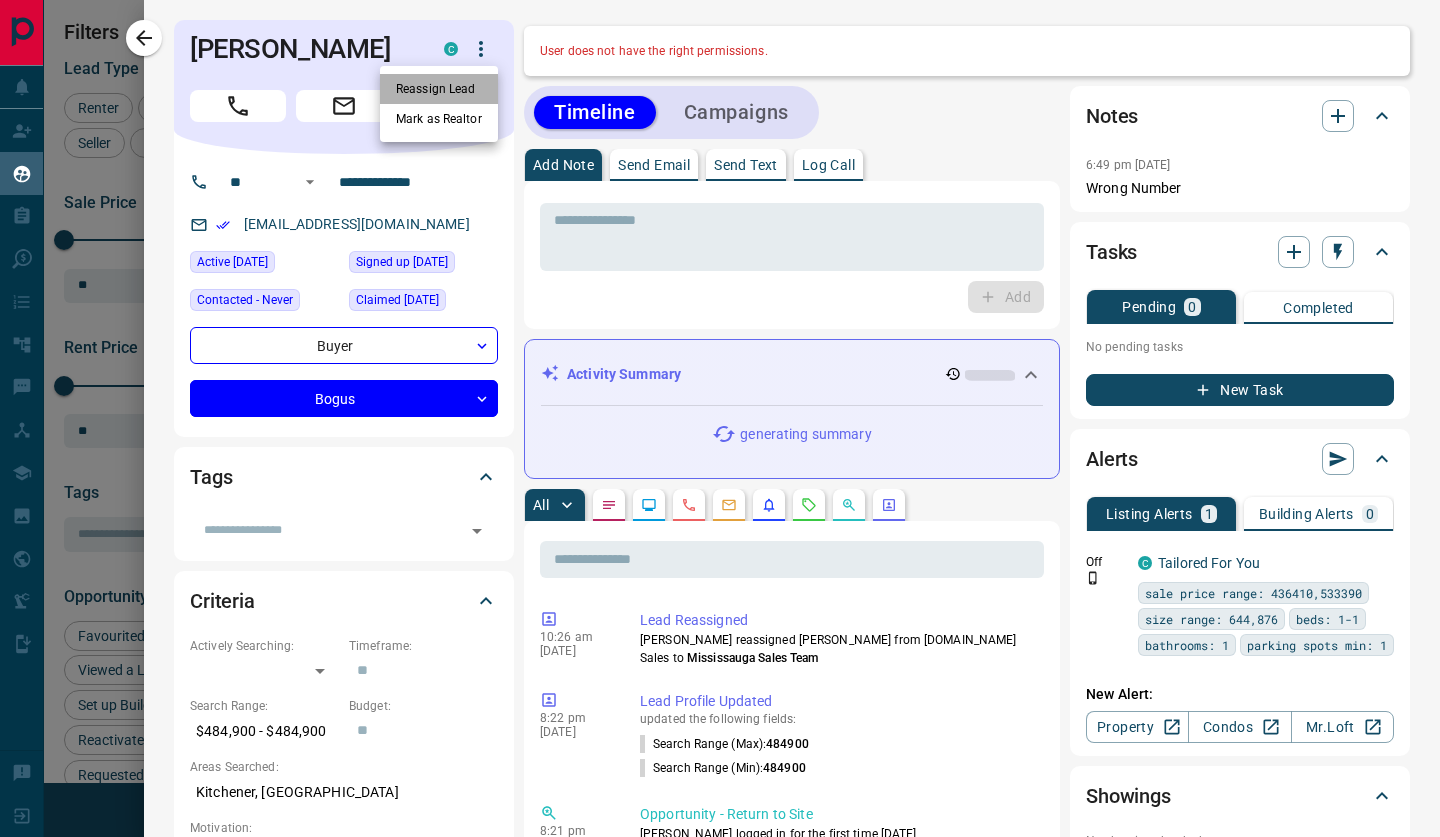 click on "Reassign Lead" at bounding box center [439, 89] 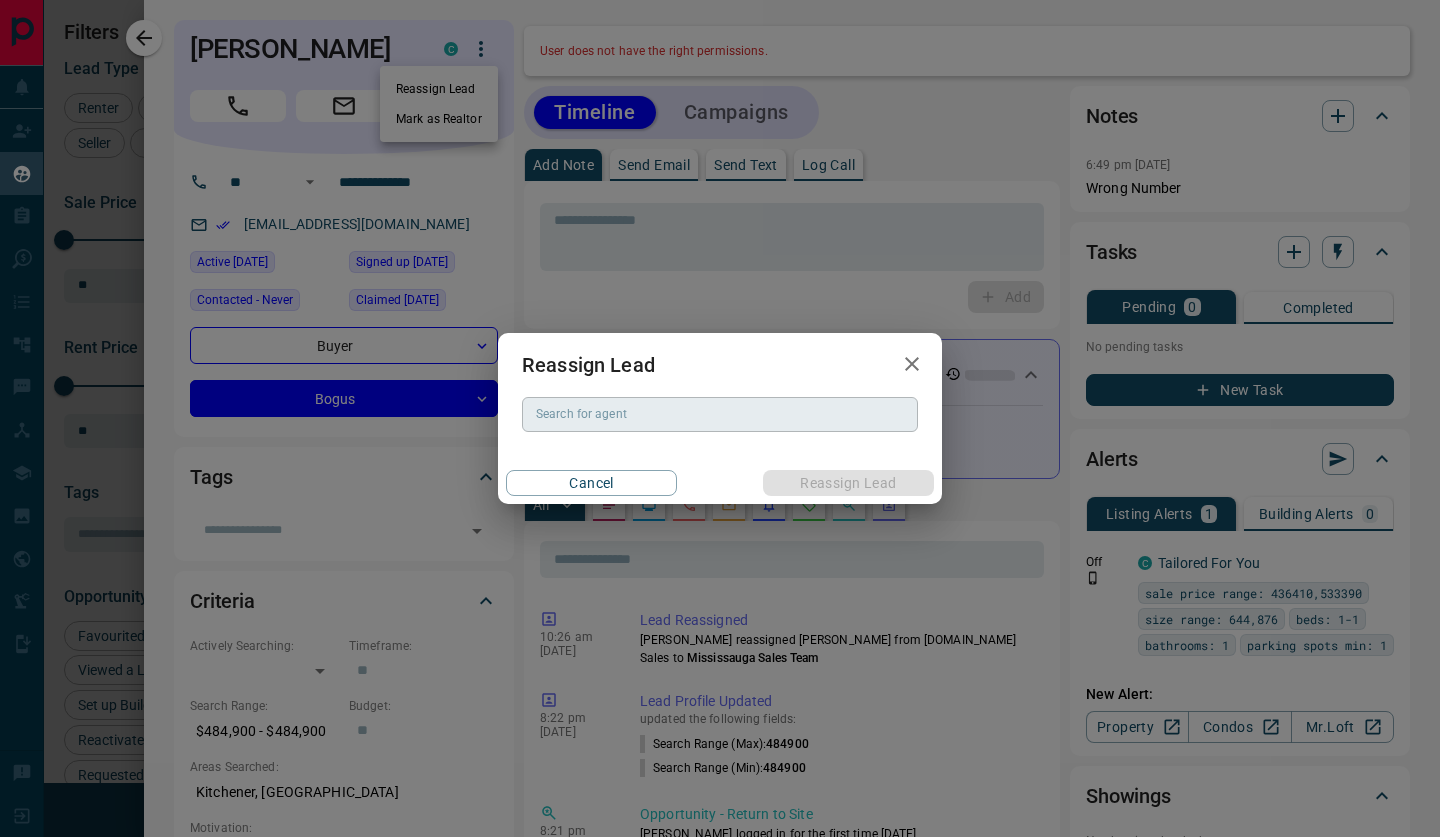 click on "Search for agent" at bounding box center [720, 414] 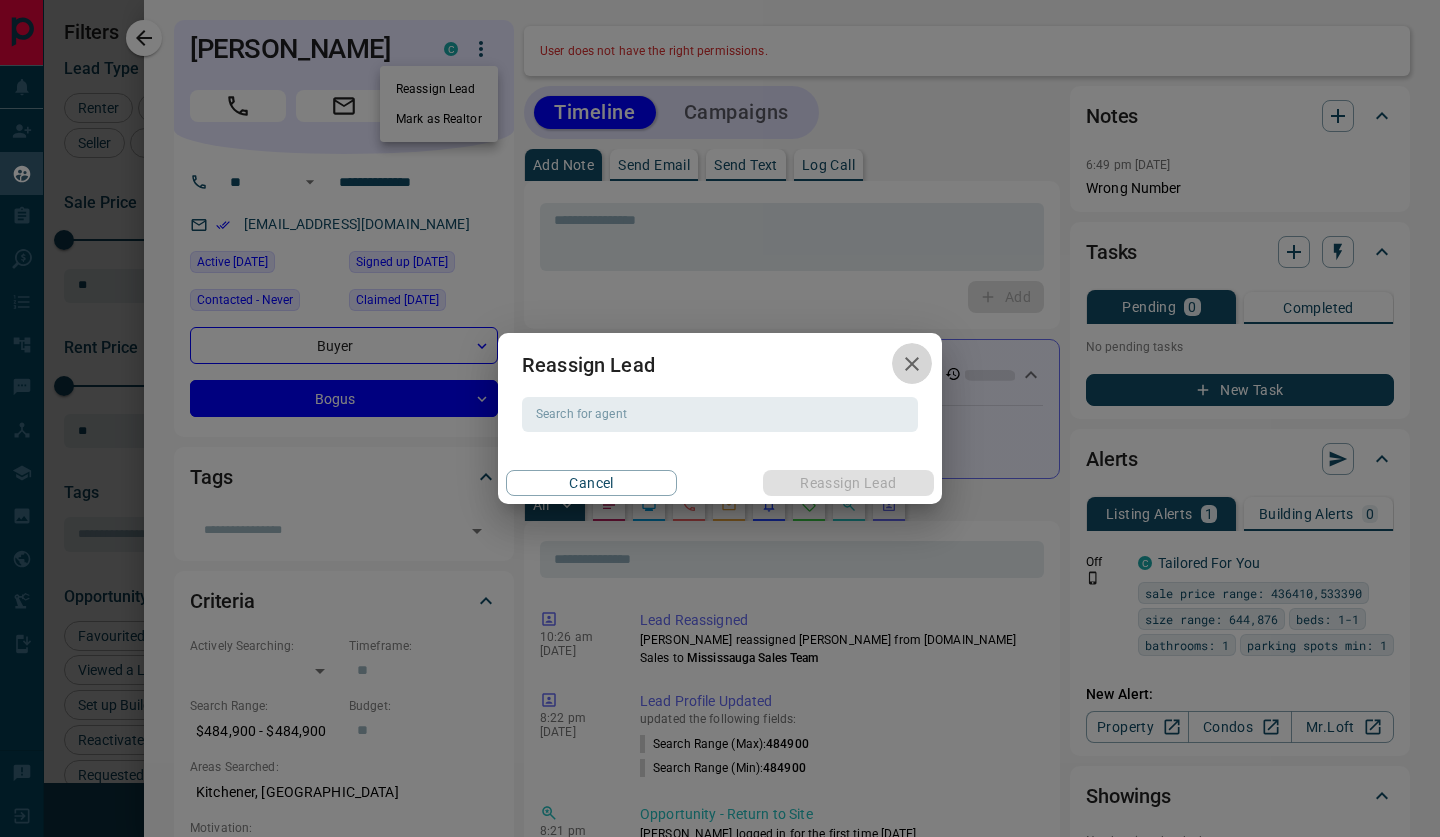 click at bounding box center (912, 363) 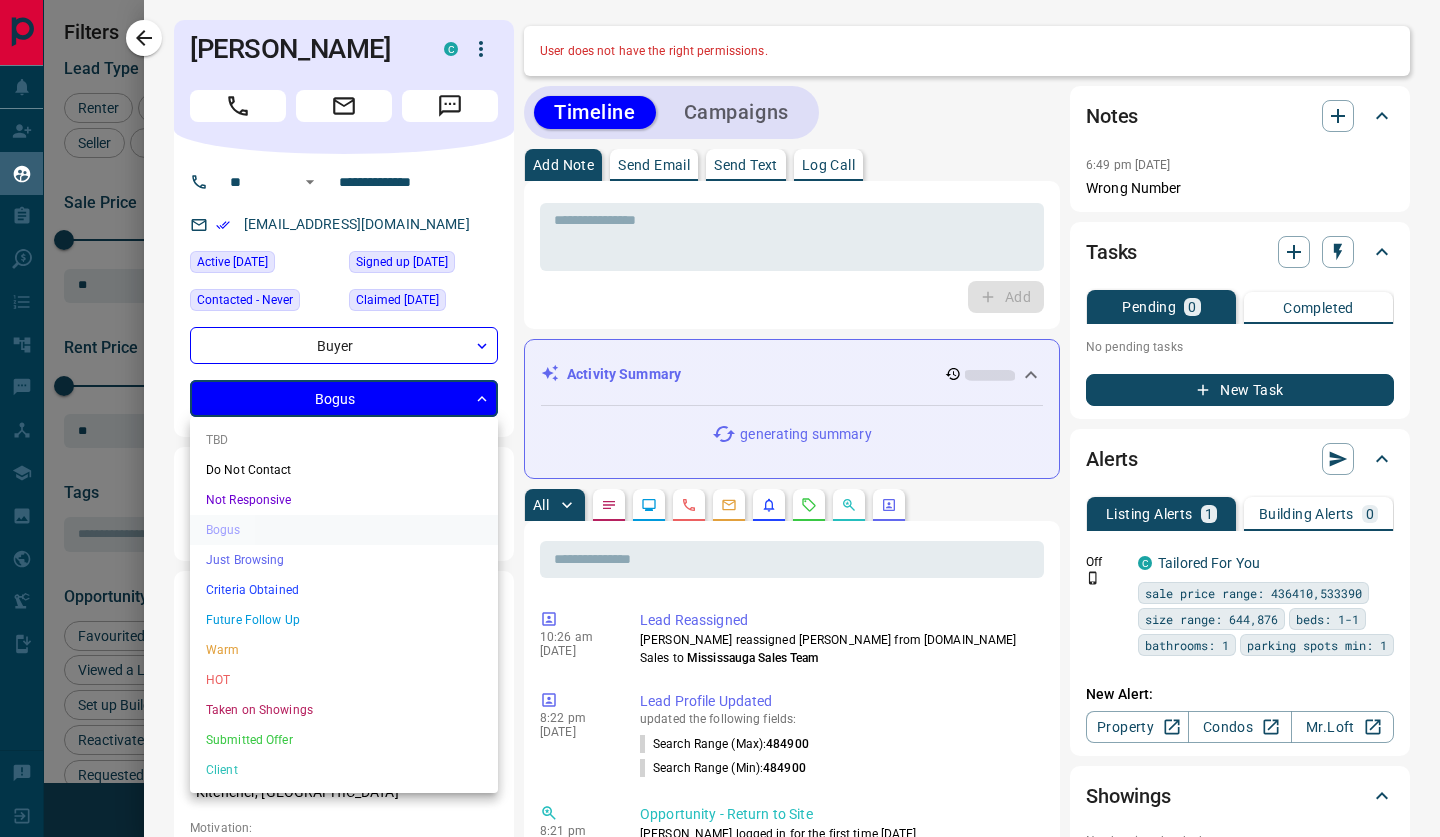 click on "Lead Transfers Claim Leads My Leads Tasks Opportunities Campaigns Automations Messages Broker Bay Training Media Services Agent Resources Precon Worksheet Mobile Apps Disclosure Logout My Leads Filters 1 Manage Tabs New Lead All 67 TBD 44 Do Not Contact - Not Responsive 3 Bogus 2 Just Browsing 5 Criteria Obtained 4 Future Follow Up 4 Warm 2 HOT - Taken on Showings 1 Submitted Offer 1 Client 1 Name Details Last Active Claimed Date Status Tags [PERSON_NAME] Buyer C $400K - $400K [GEOGRAPHIC_DATA] [DATE] [DATE] Signed up [DATE] Future Follow Up ISR Lead + P G Buyer C $220K - $299K Mississauga, [GEOGRAPHIC_DATA] [DATE] Contacted [DATE] [DATE] Signed up [DATE] TBD ISR Lead + [PERSON_NAME] Buyer C $546K - $729[PERSON_NAME] [DATE] Contacted [DATE] [DATE] Signed up [DATE] TBD ISR Lead + [PERSON_NAME] Buyer C $1M - $1M Etobicoke, [GEOGRAPHIC_DATA] [DATE] [DATE] Signed up [DATE] TBD ISR Lead + [PERSON_NAME] C $2K - $1000M [GEOGRAPHIC_DATA] [DATE] Contacted [DATE] [DATE] ISR Lead" at bounding box center (720, 406) 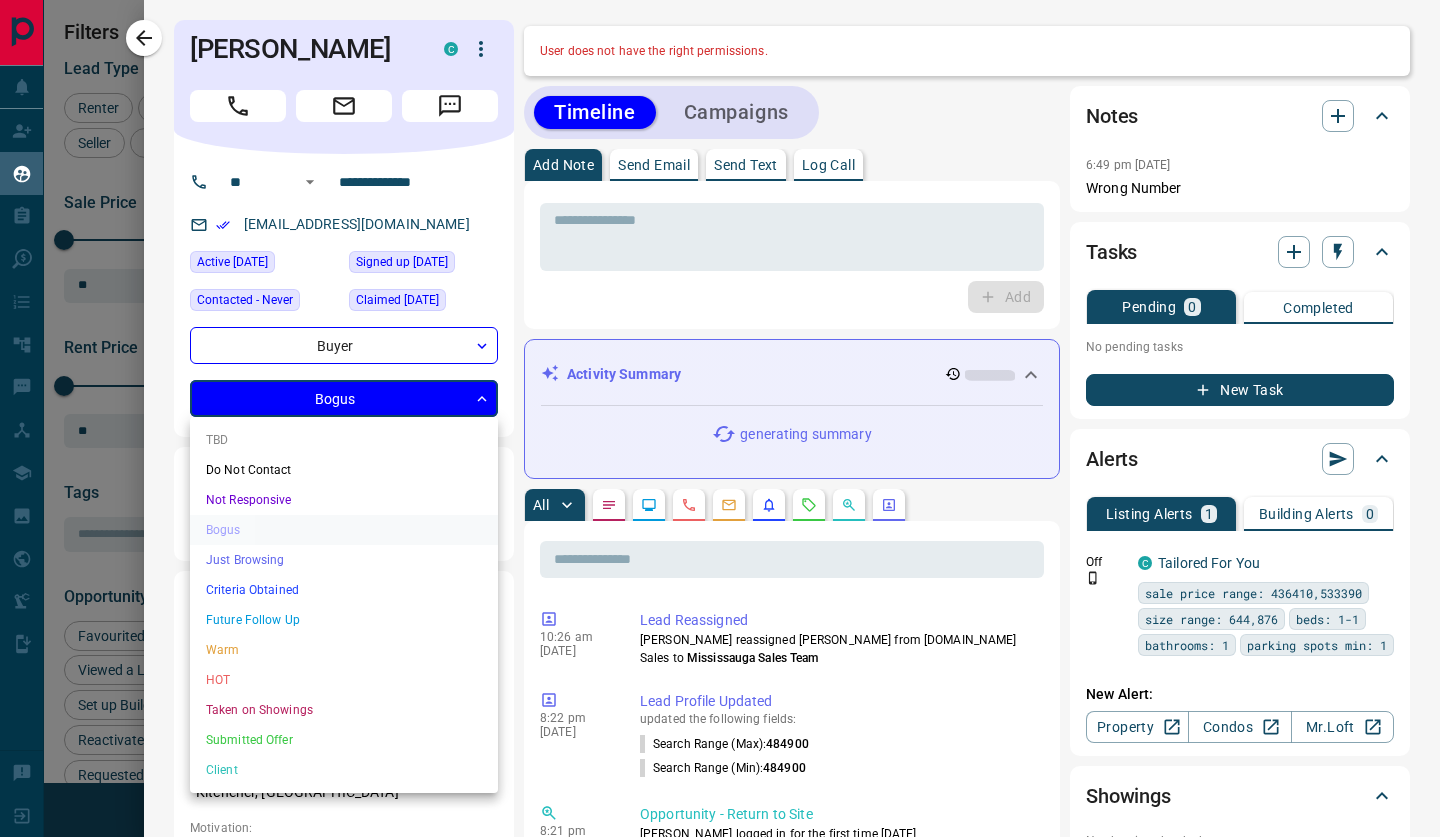 click on "TBD" at bounding box center (344, 440) 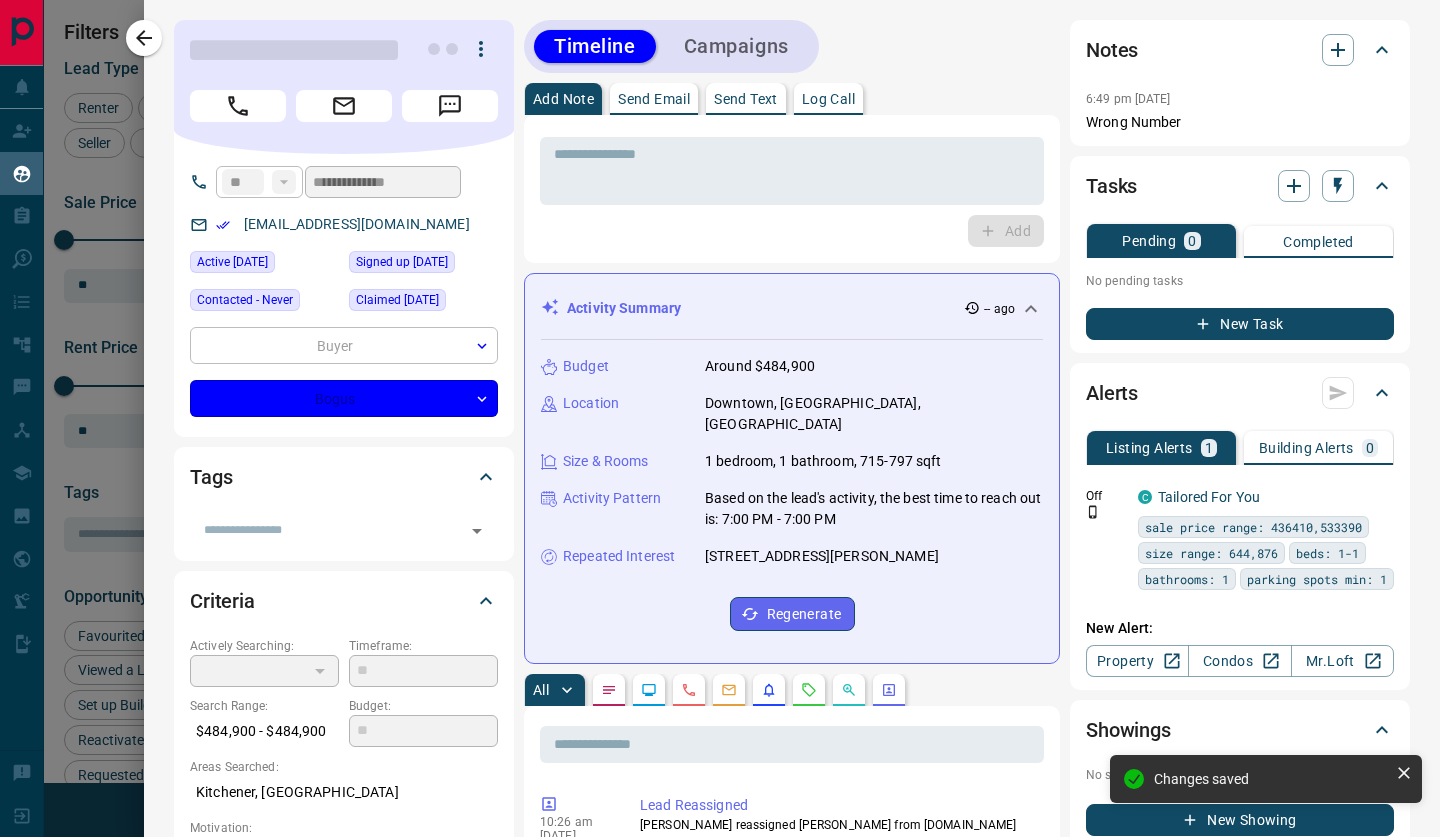 type on "**********" 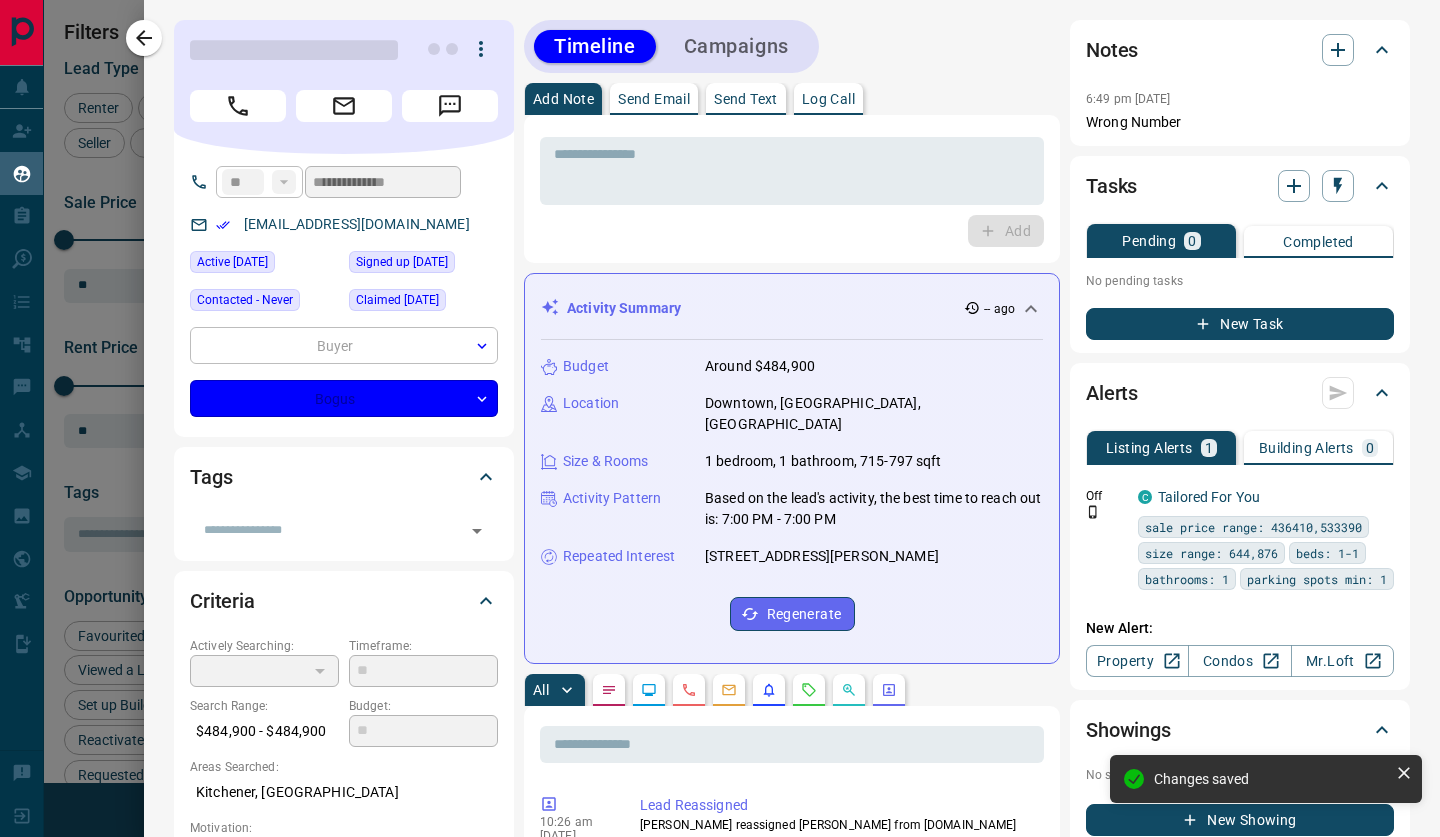 type on "**" 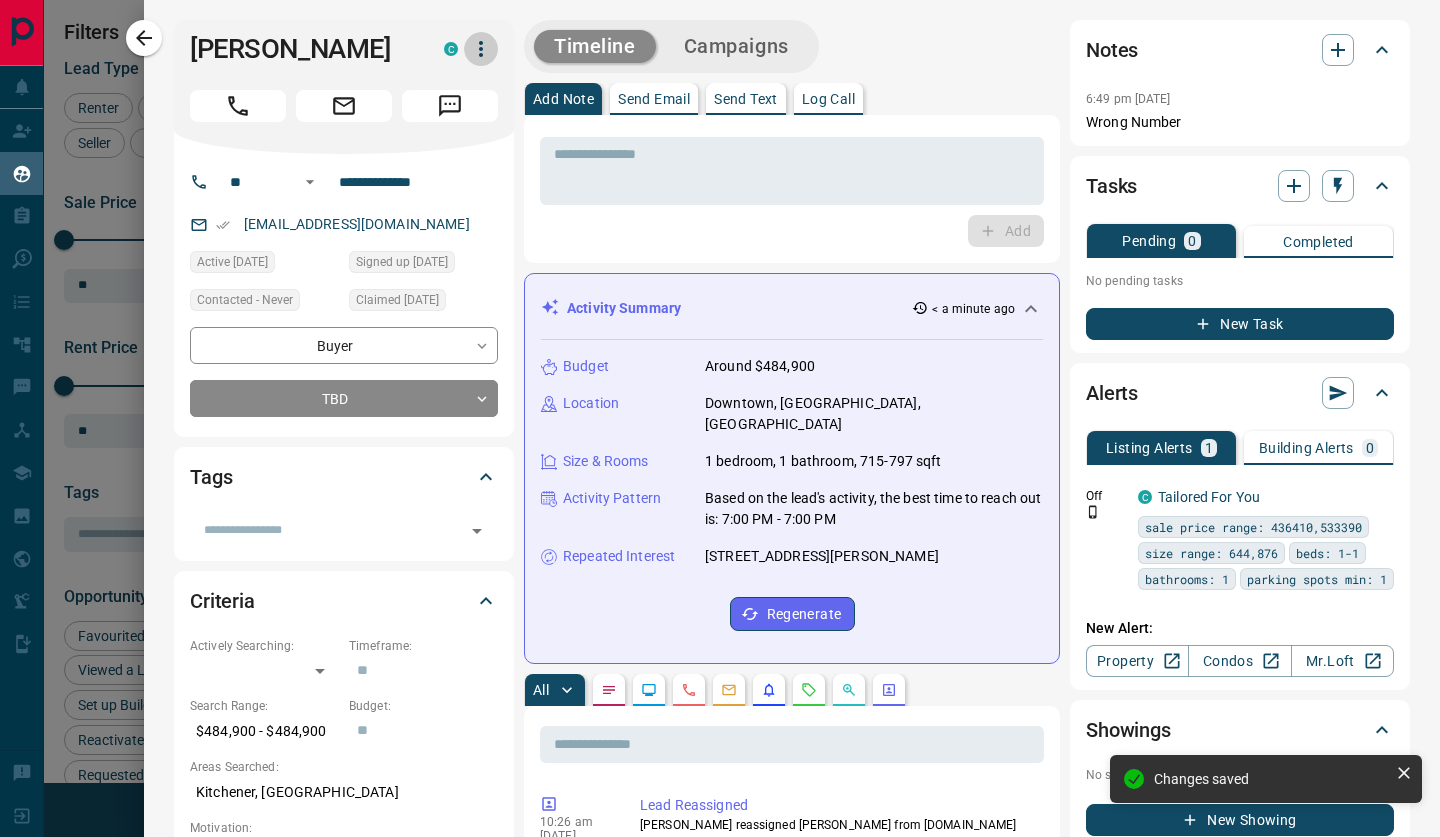 click 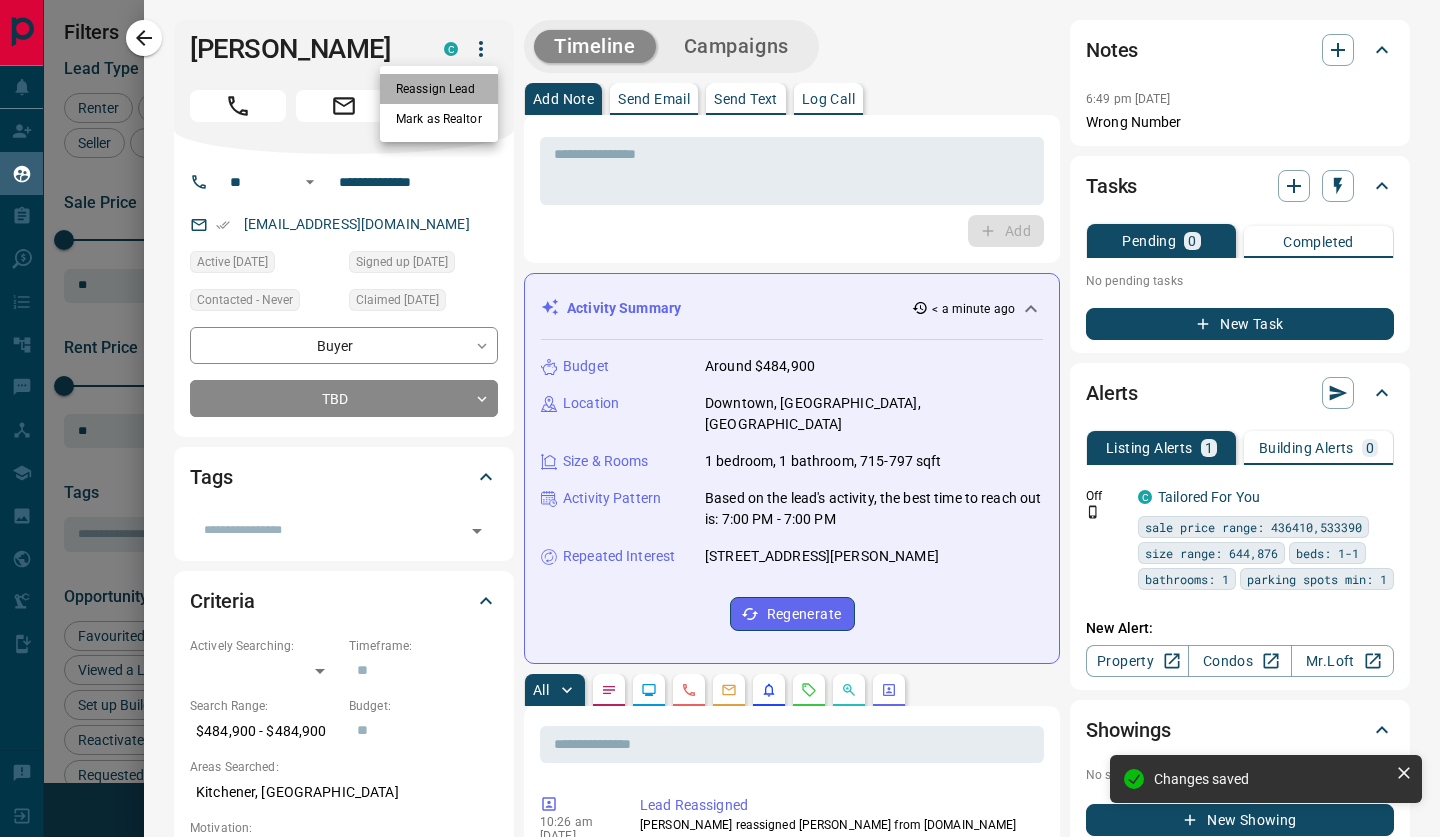 click on "Reassign Lead" at bounding box center (439, 89) 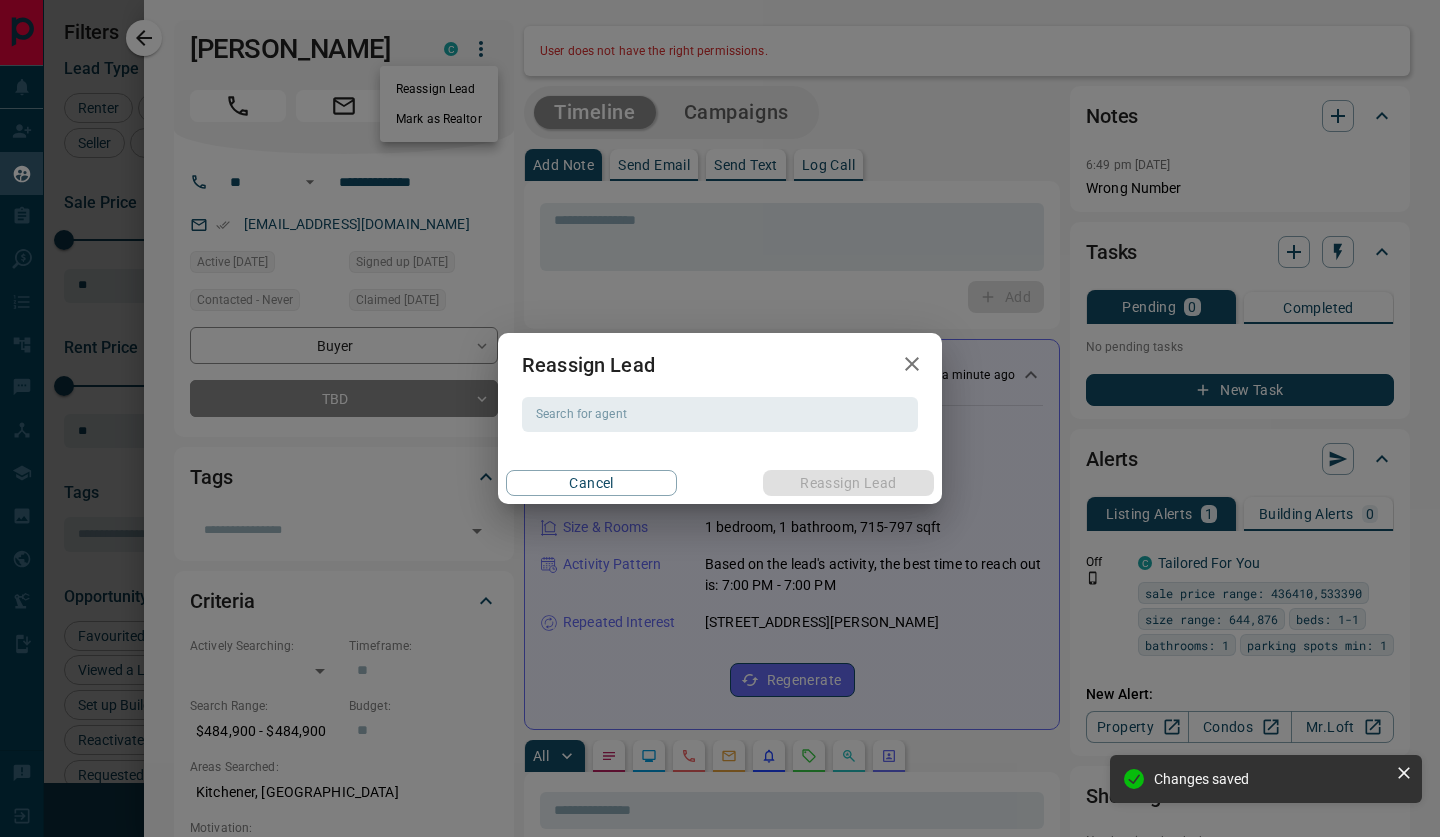 click on "Search for agent Search for agent" at bounding box center [720, 414] 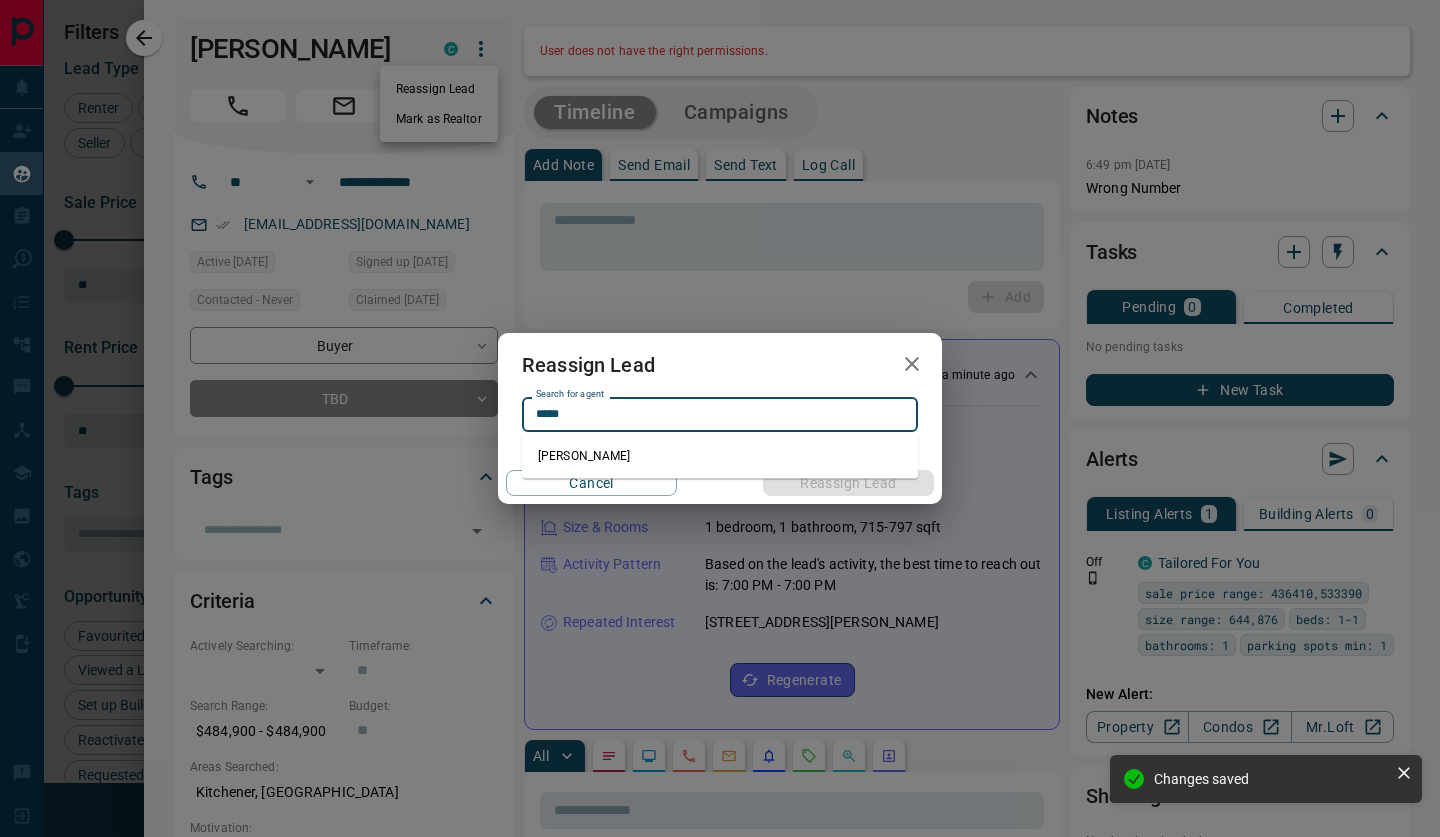 click on "[PERSON_NAME]" at bounding box center [720, 456] 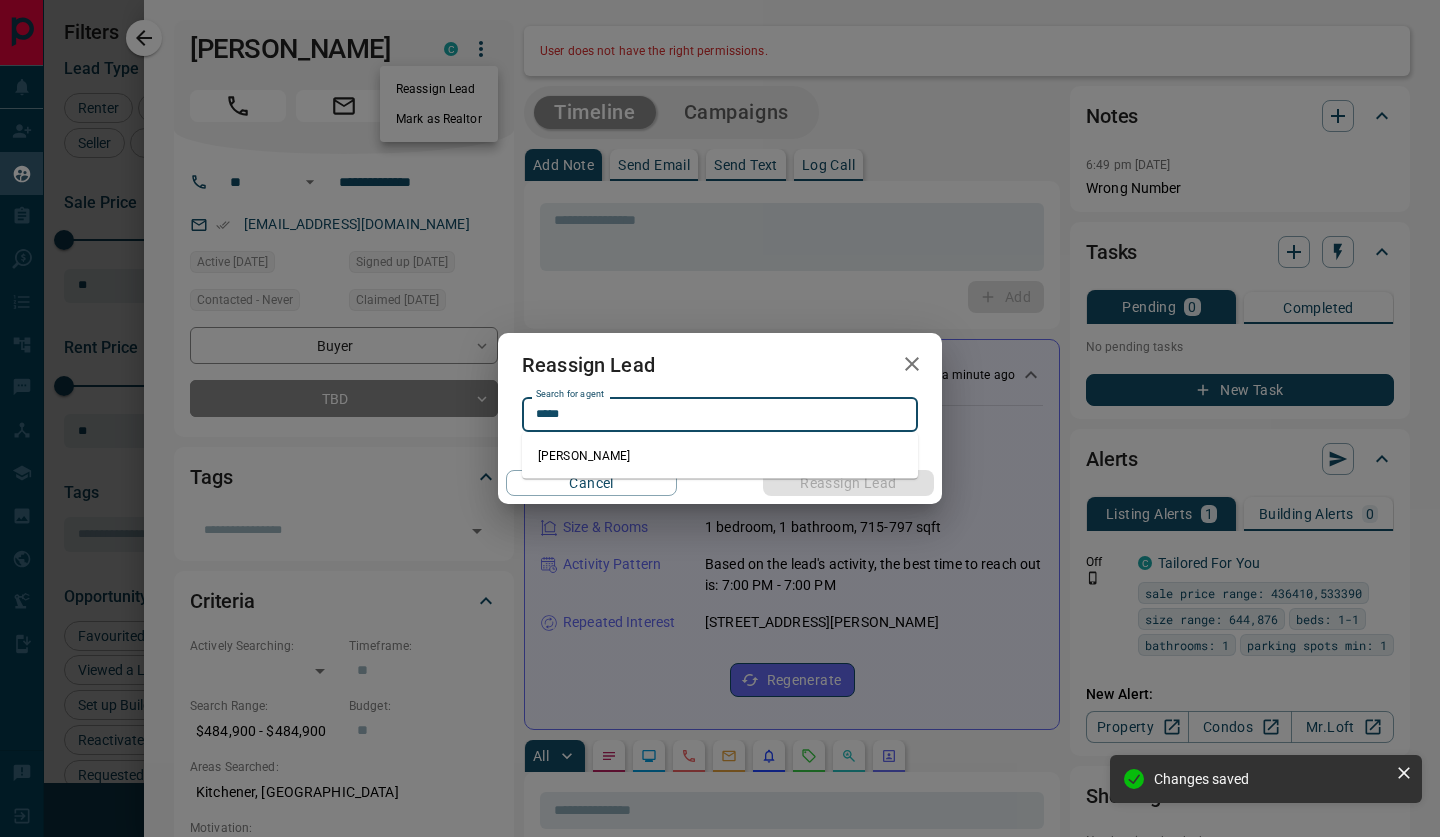 type on "**********" 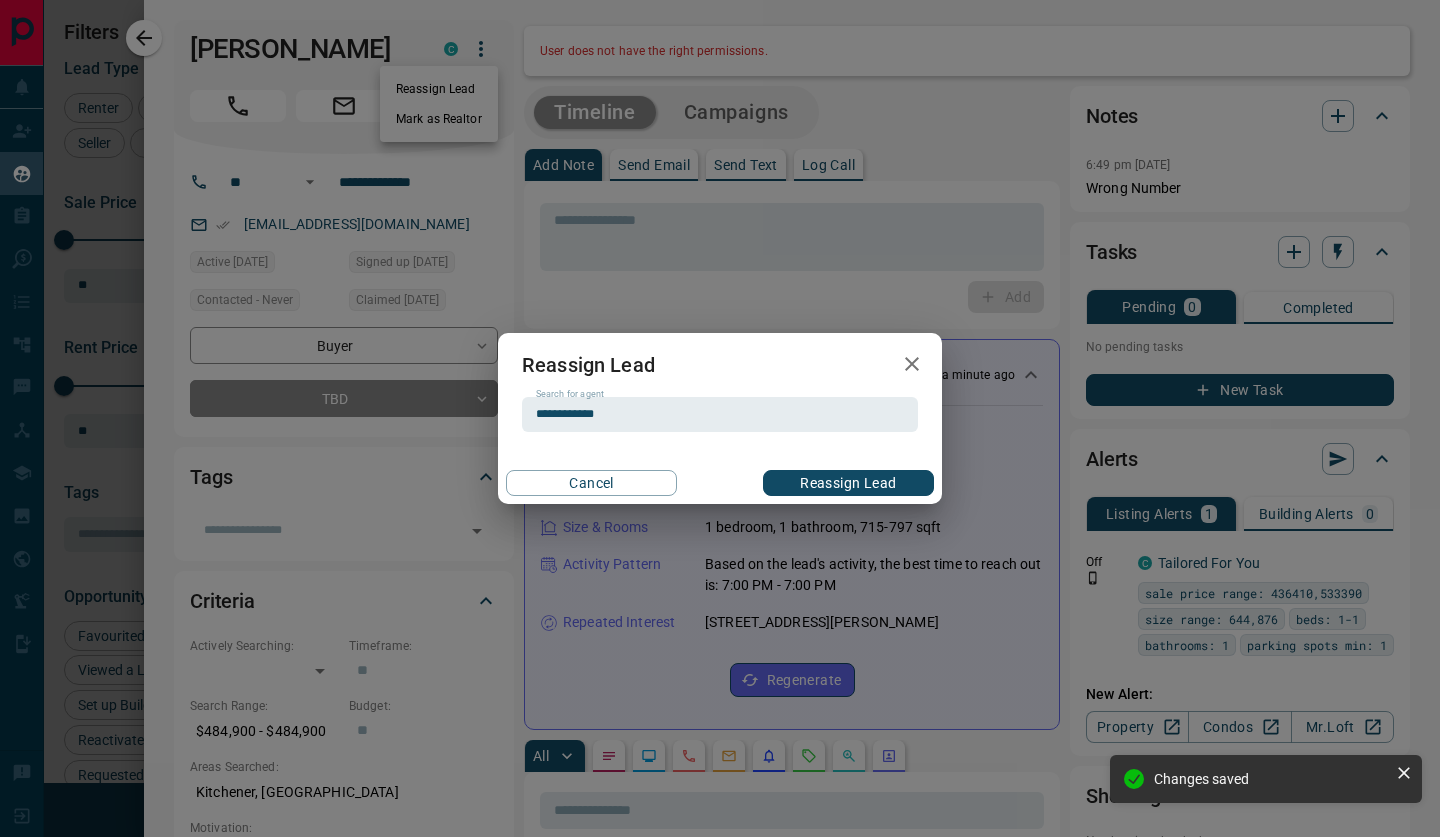 click on "Reassign Lead" at bounding box center [848, 483] 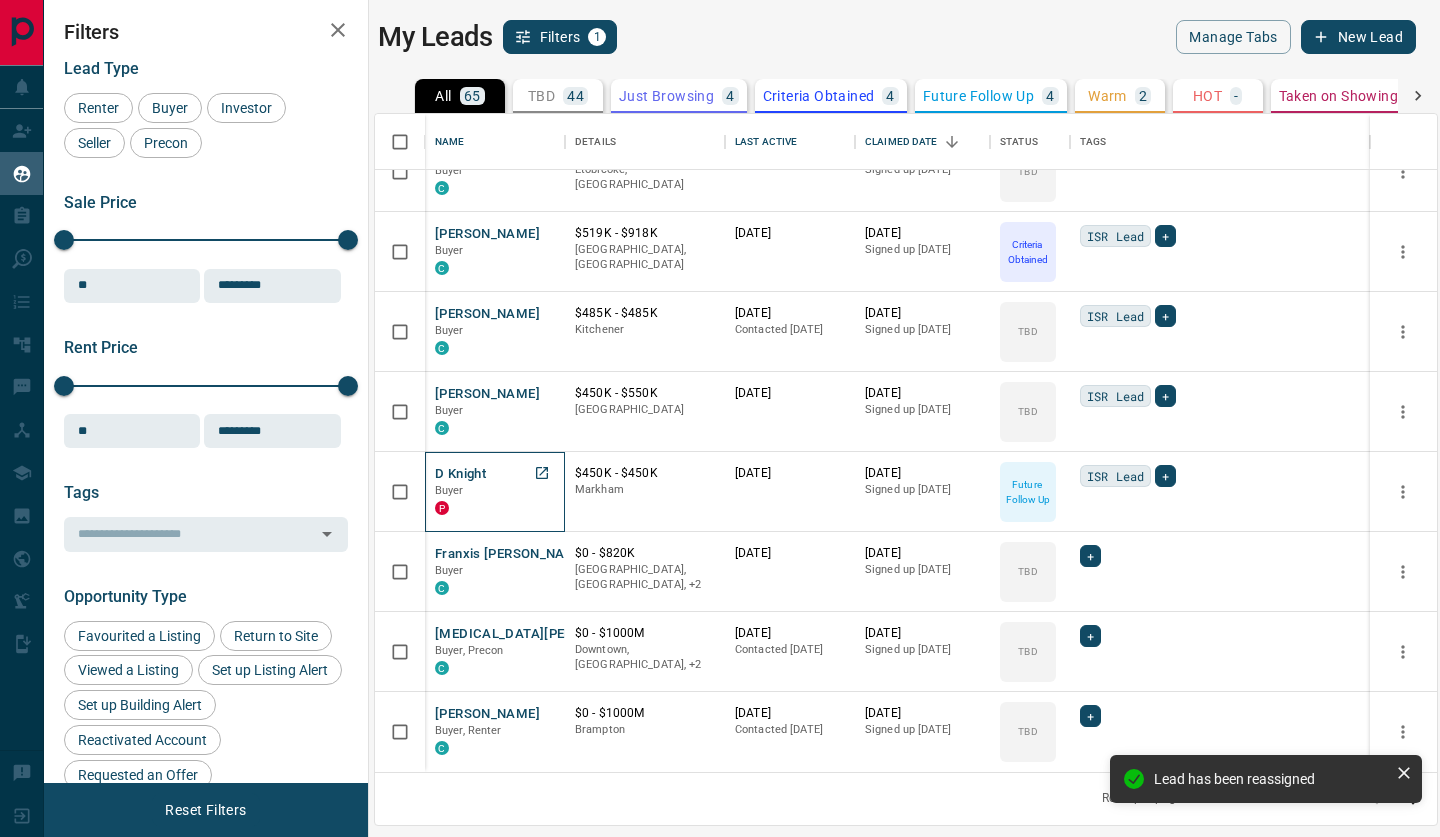 click on "D Knight" at bounding box center [460, 474] 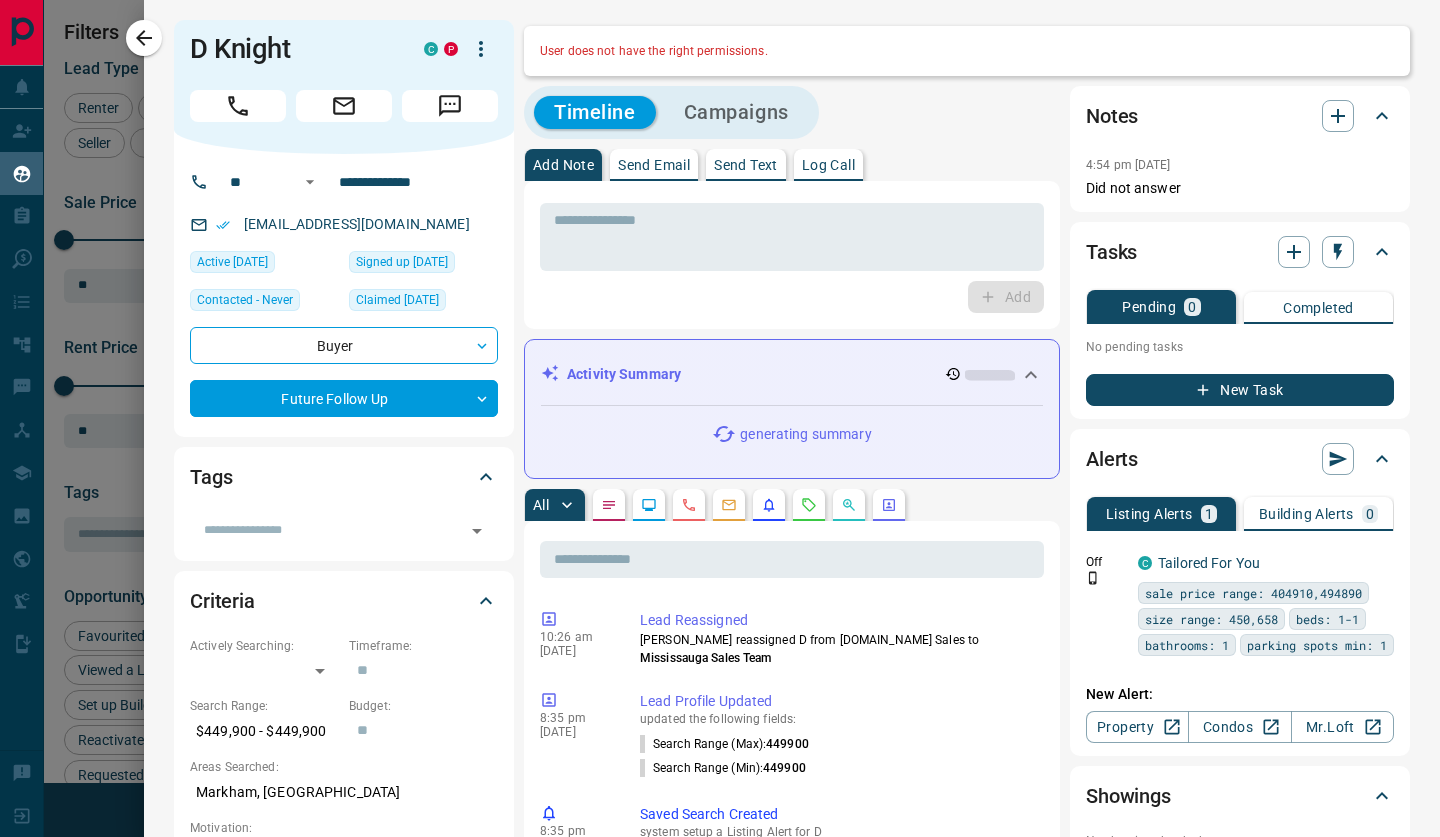 click 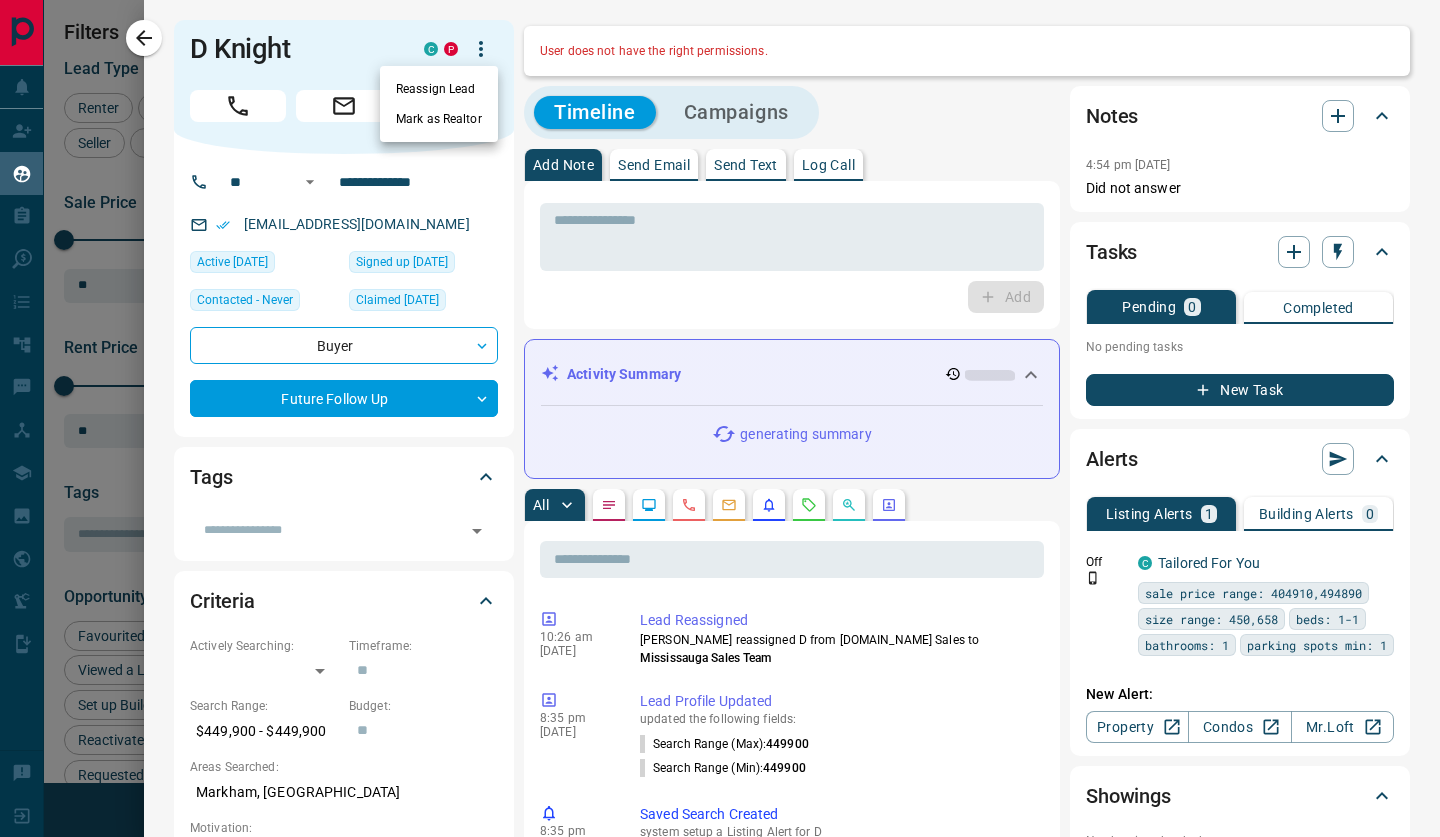 click on "Reassign Lead" at bounding box center (439, 89) 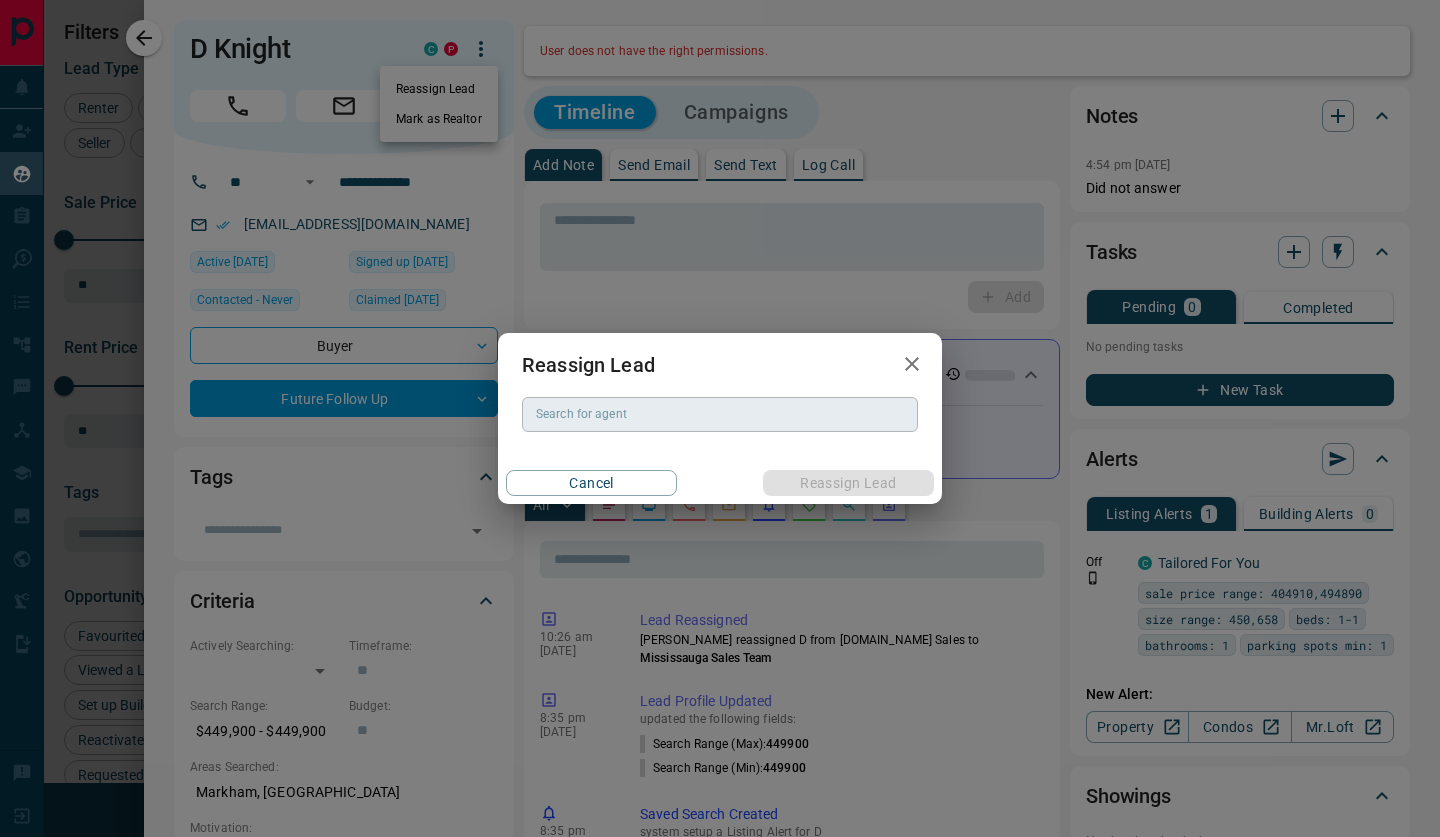 click on "Search for agent" at bounding box center (718, 414) 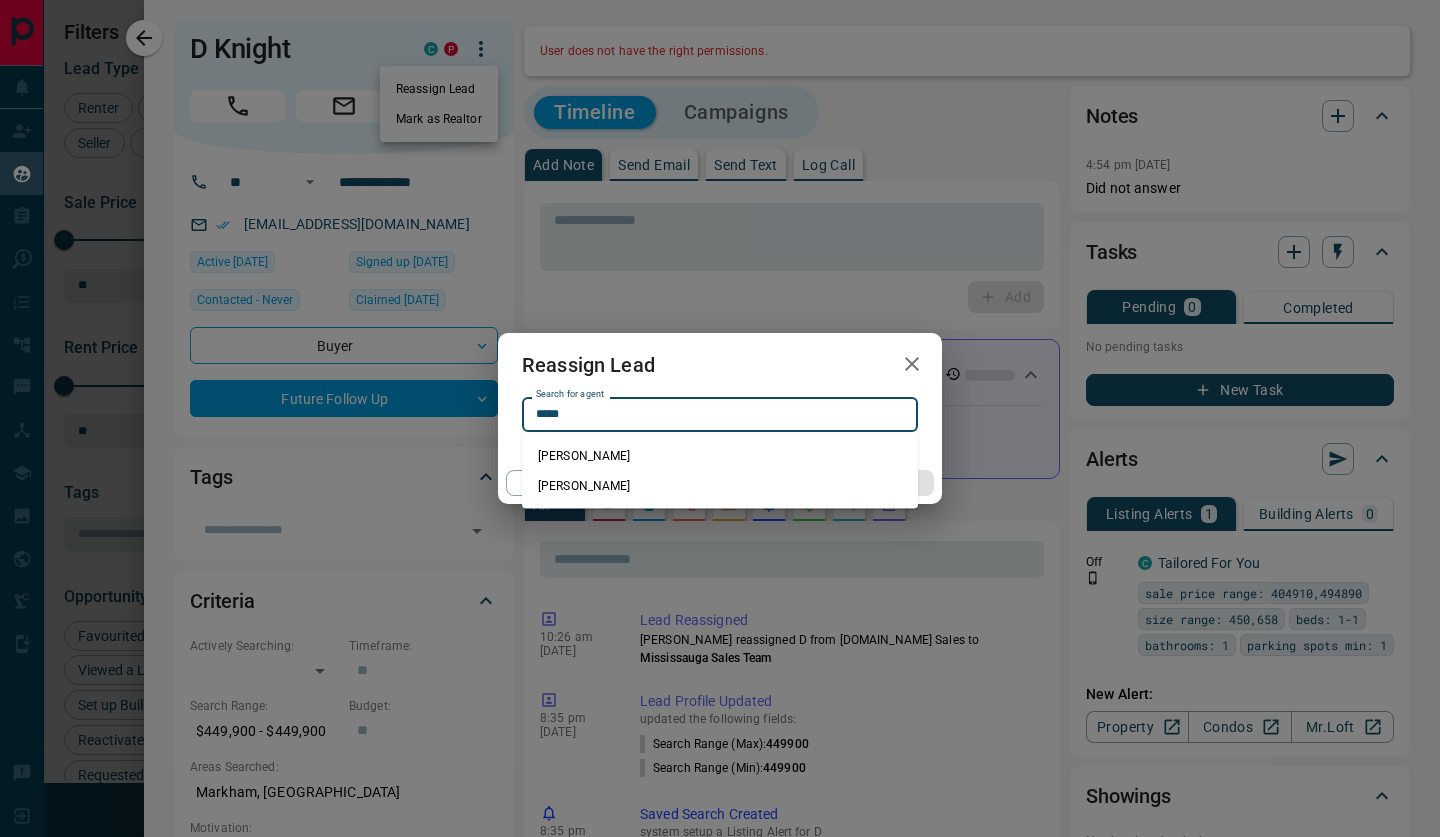 click on "[PERSON_NAME]" at bounding box center [720, 486] 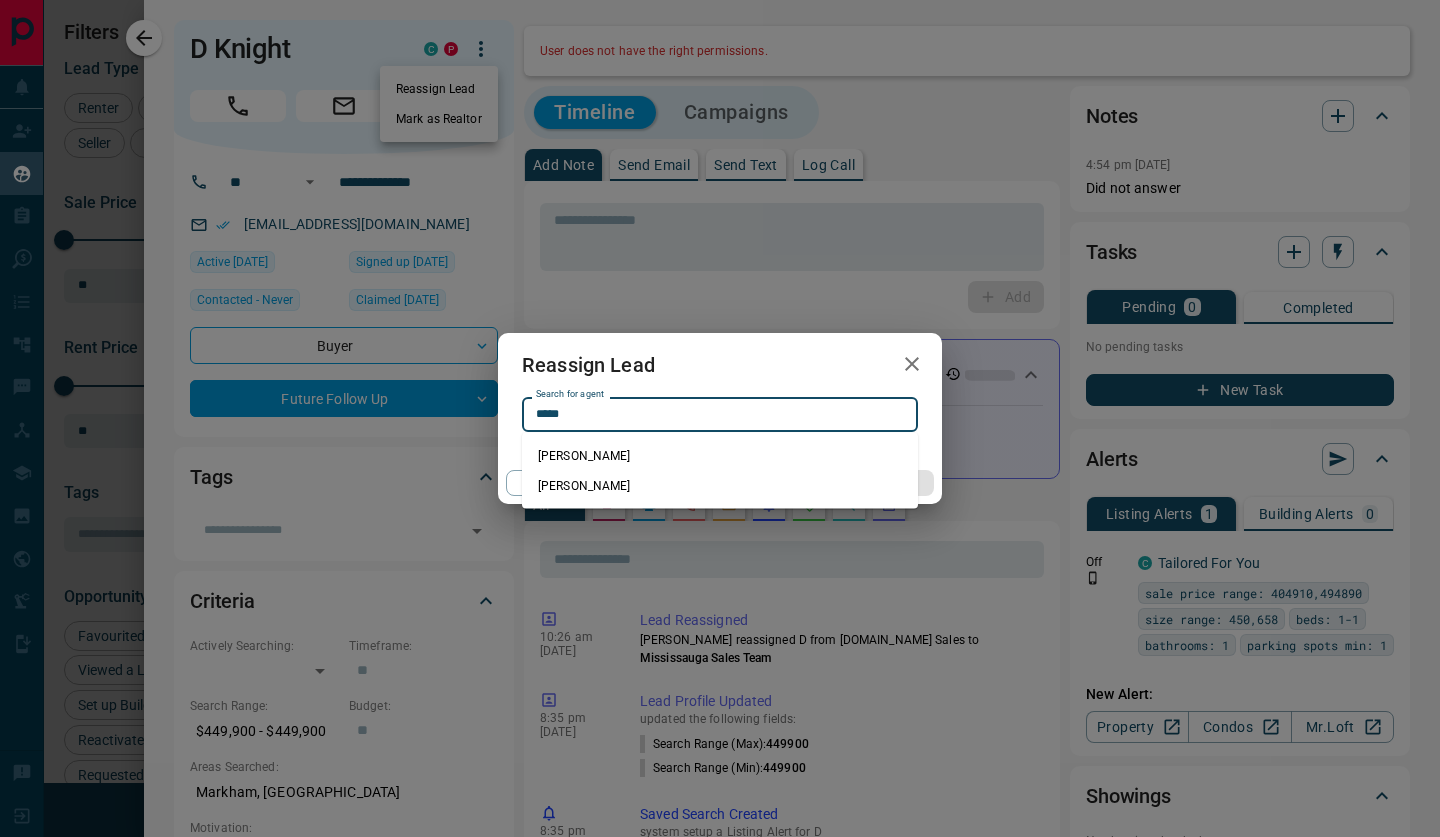 type on "**********" 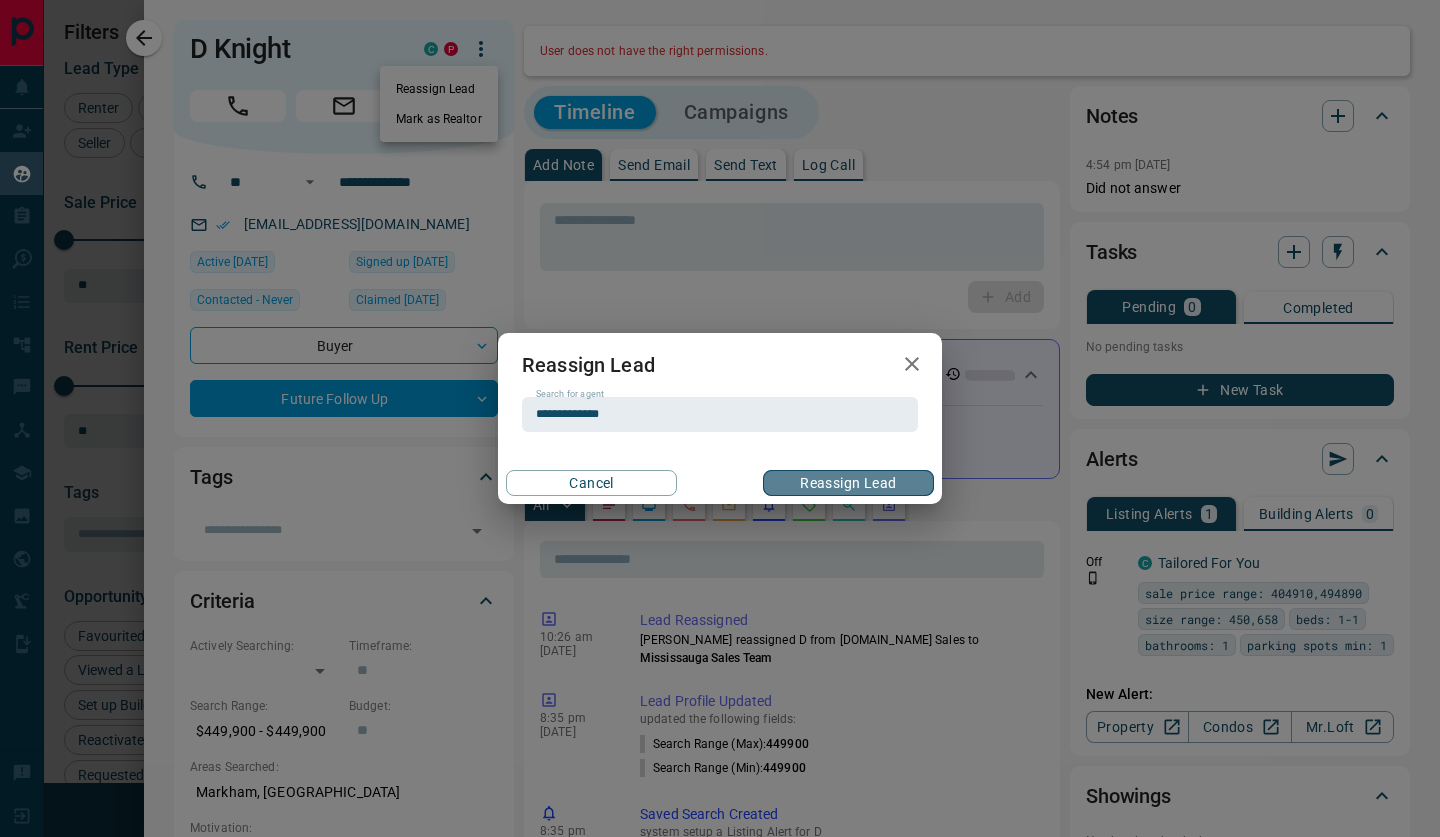 click on "Reassign Lead" at bounding box center [848, 483] 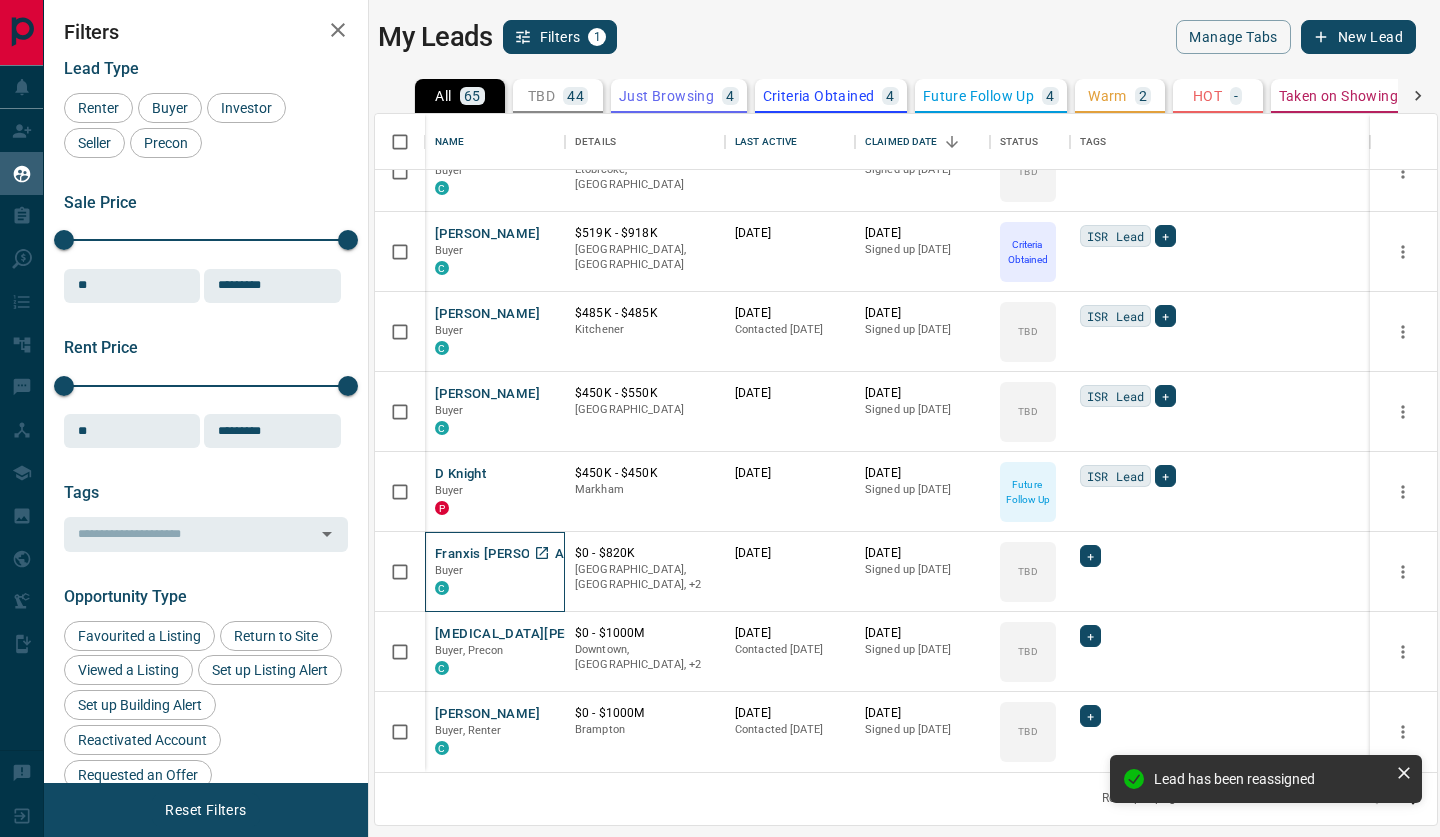 click on "Franxis [PERSON_NAME]" at bounding box center (512, 554) 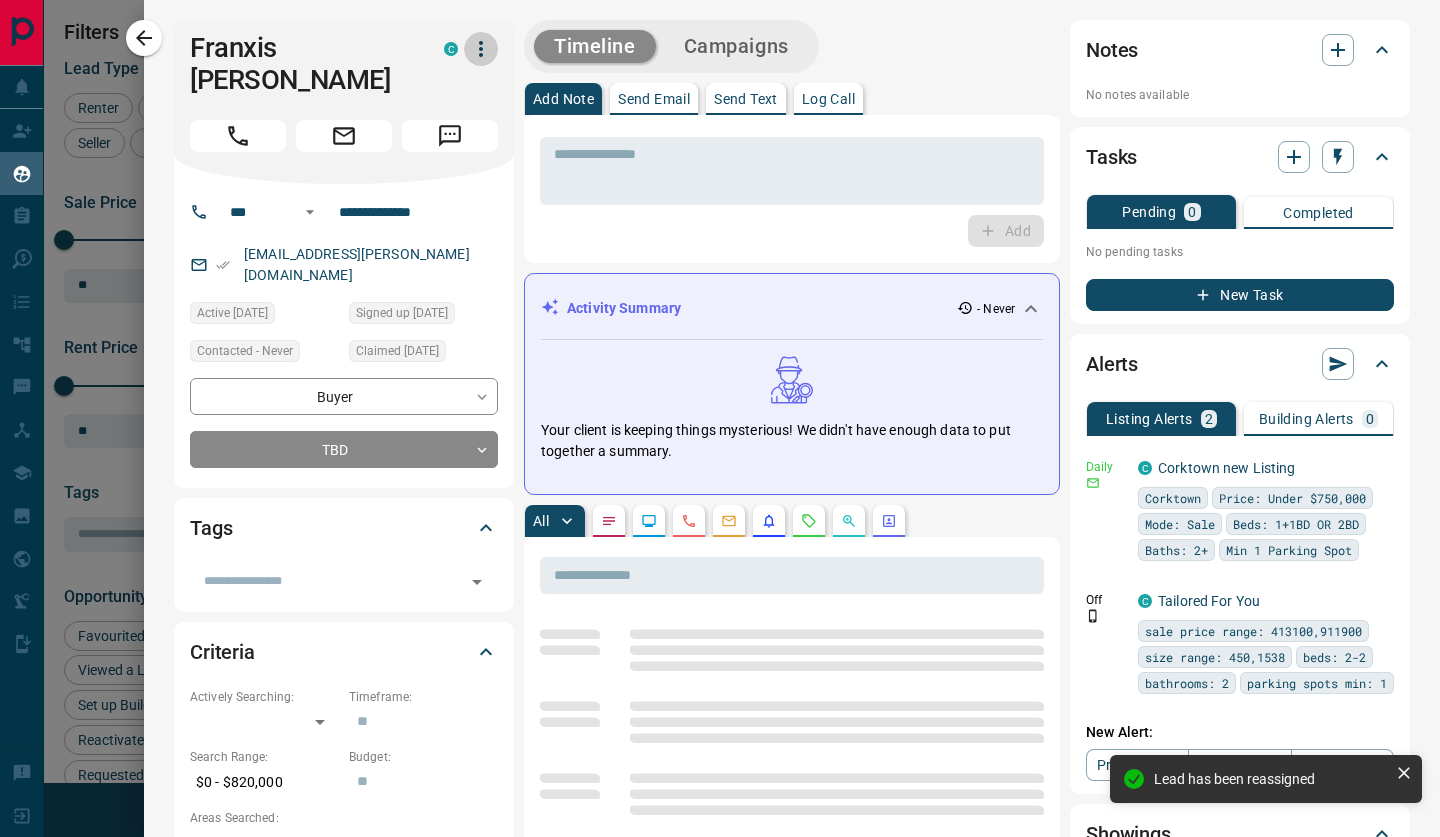 click 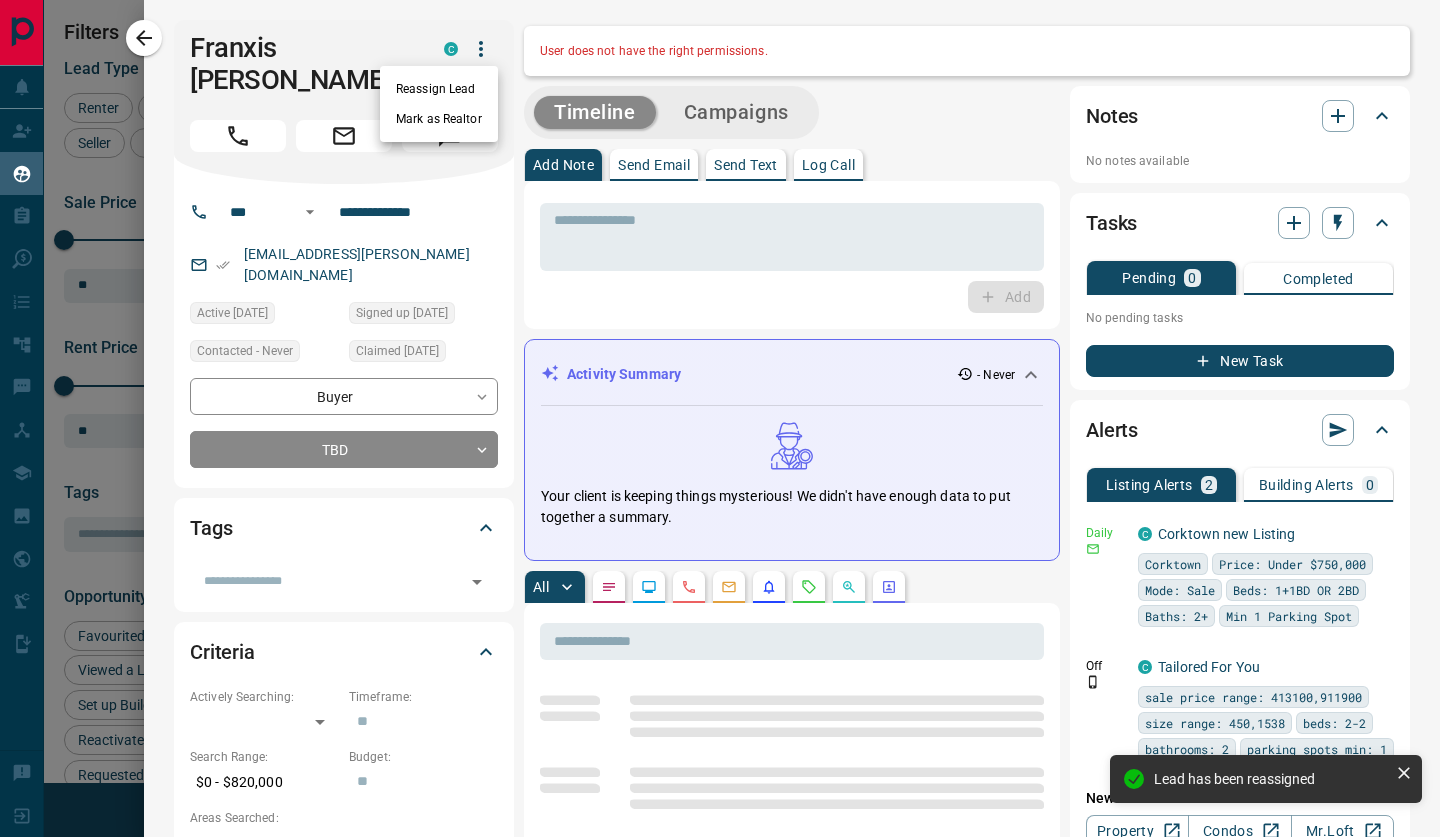 click on "Reassign Lead" at bounding box center (439, 89) 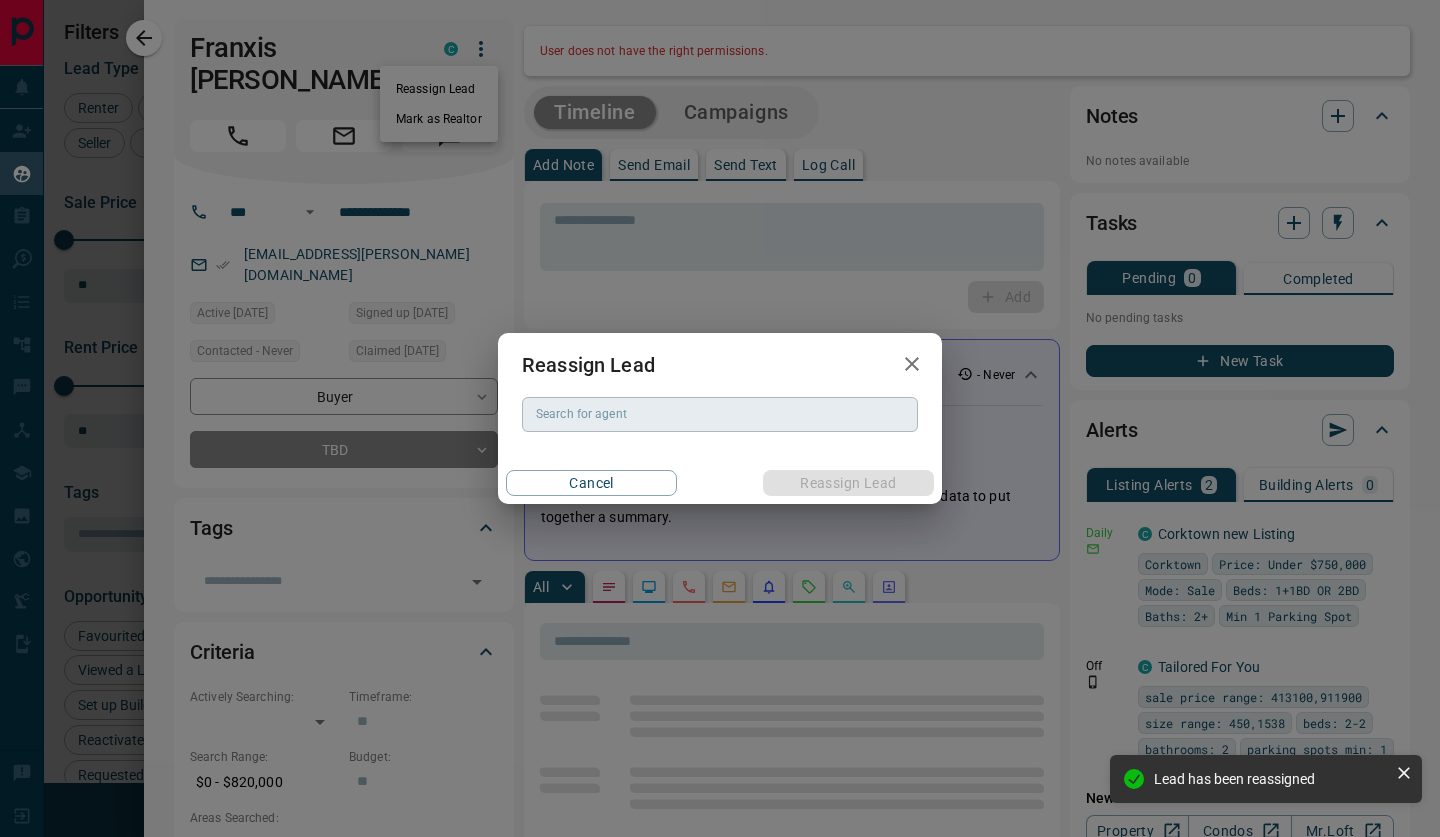 click on "Search for agent Search for agent" at bounding box center [720, 414] 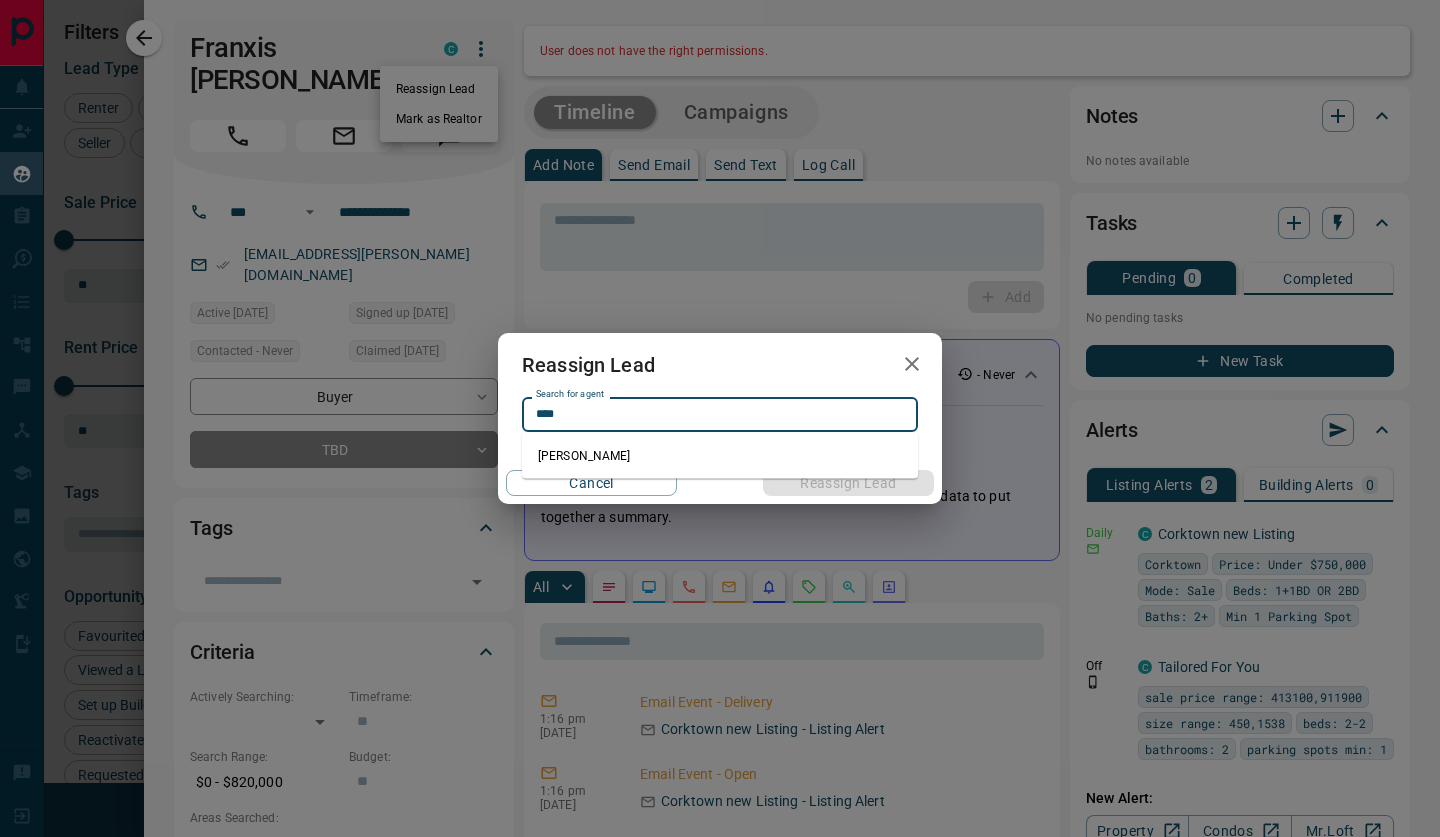 click on "[PERSON_NAME]" at bounding box center (720, 456) 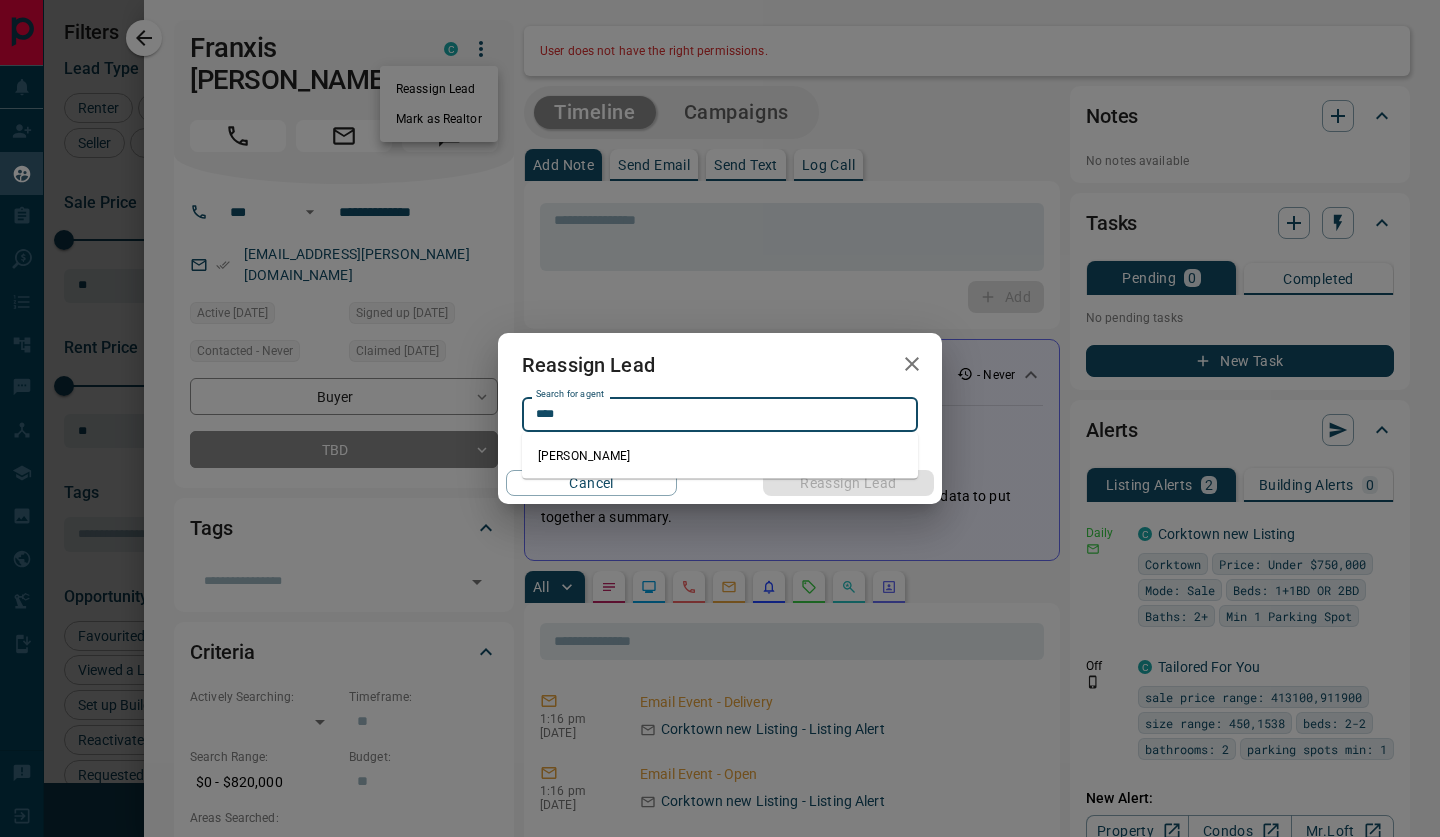 type on "**********" 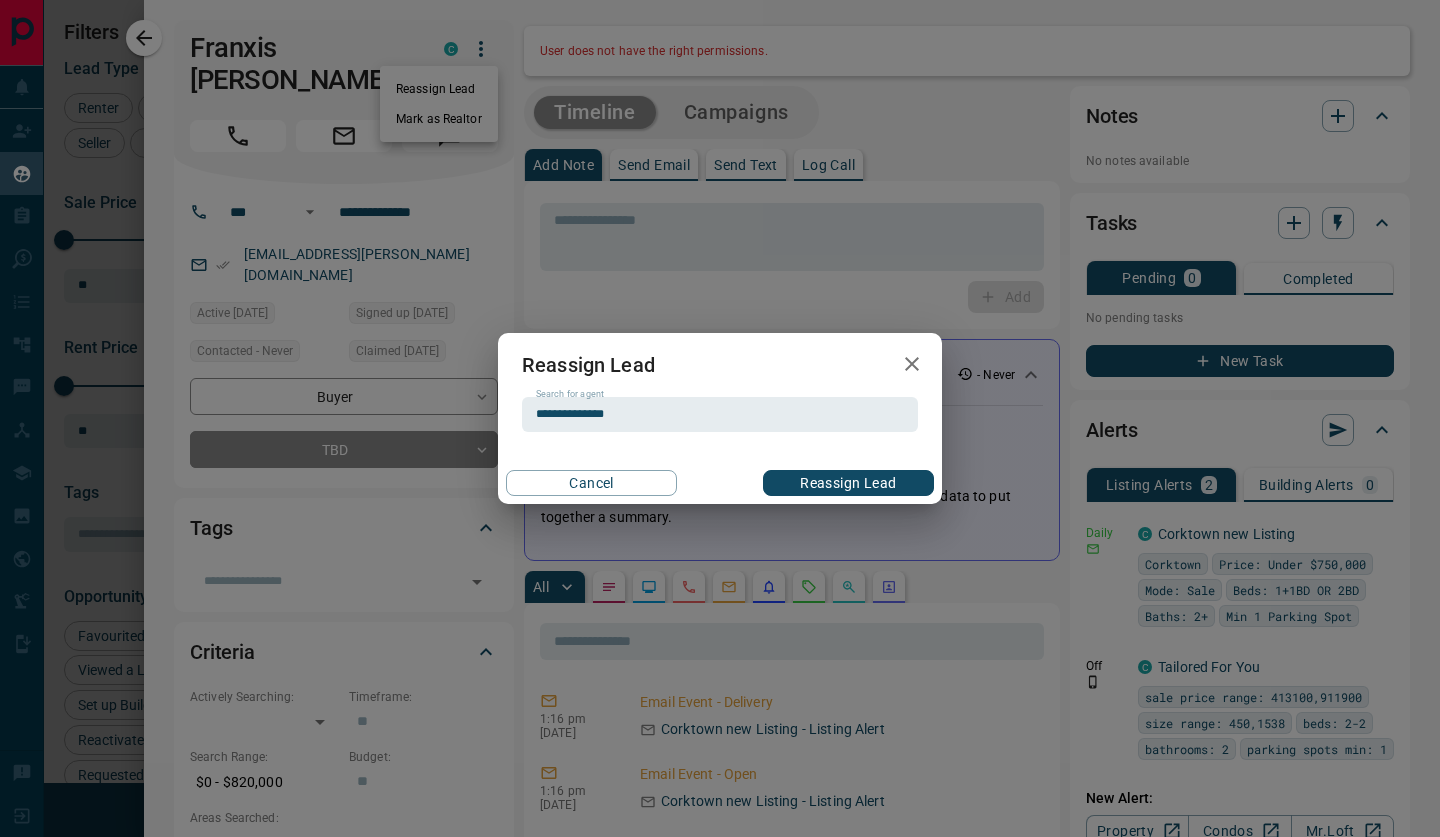 click on "Cancel Reassign Lead" at bounding box center (720, 483) 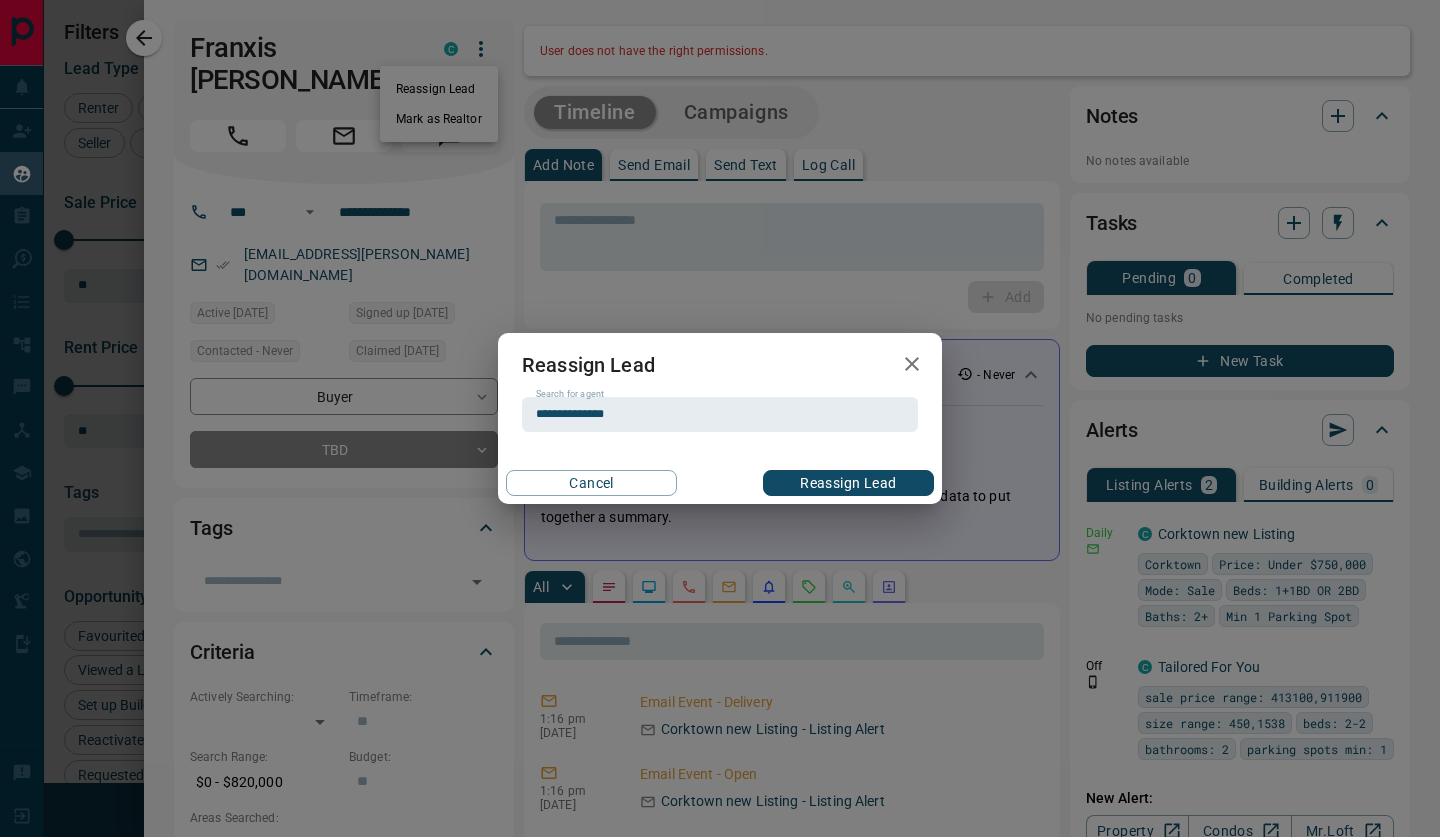 click on "Reassign Lead" at bounding box center [848, 483] 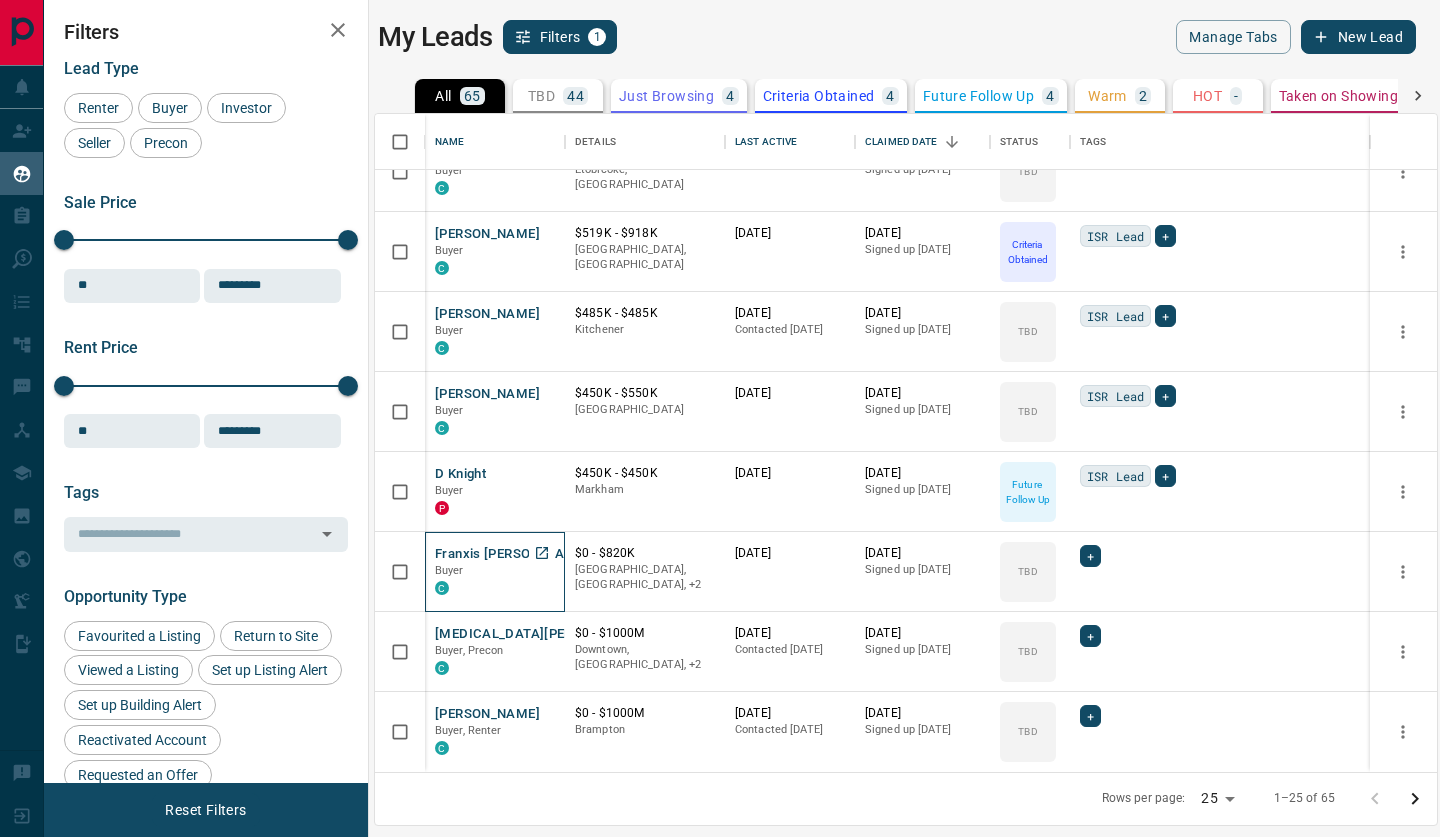 click on "Franxis [PERSON_NAME]" at bounding box center [512, 554] 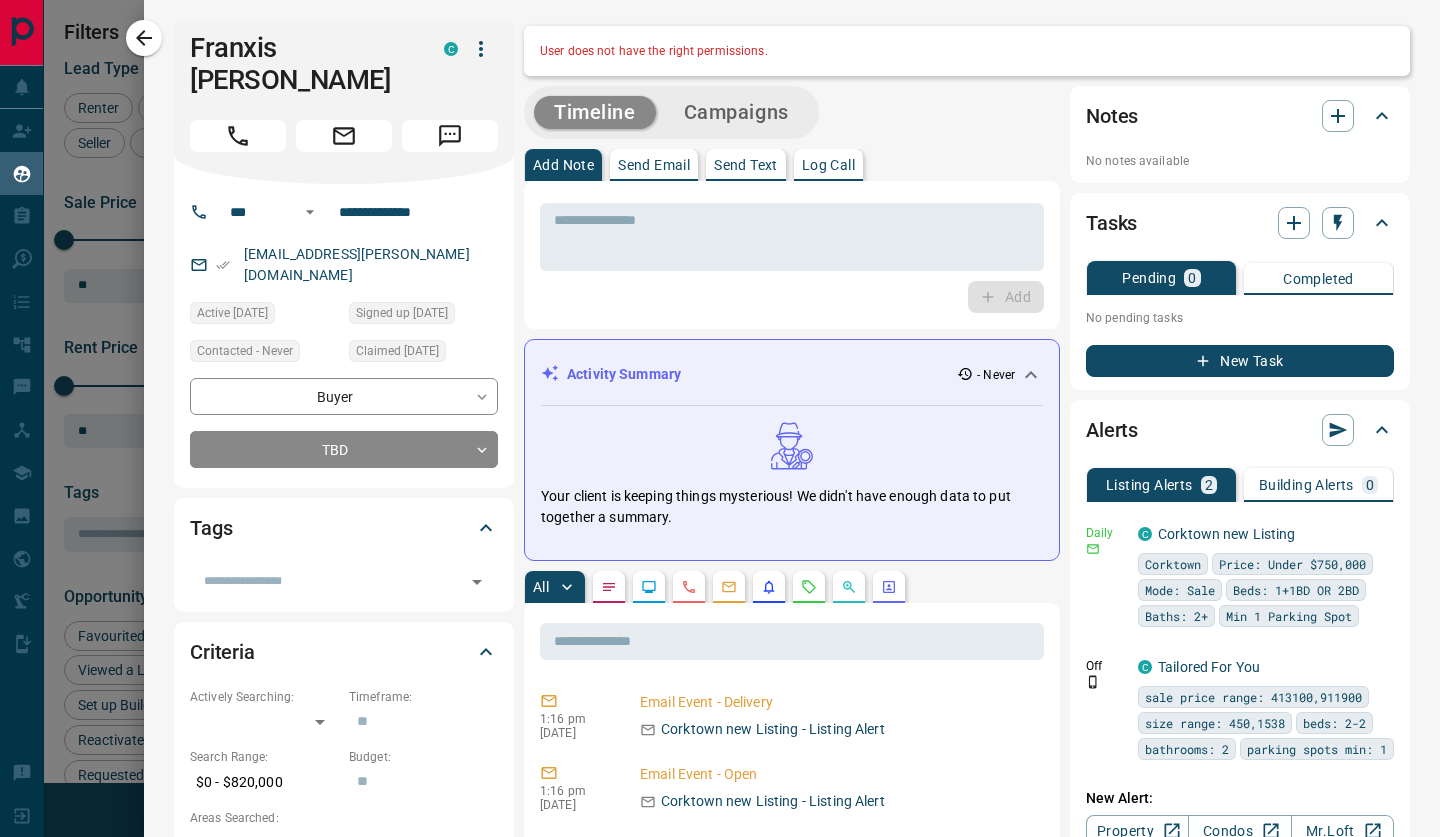 click 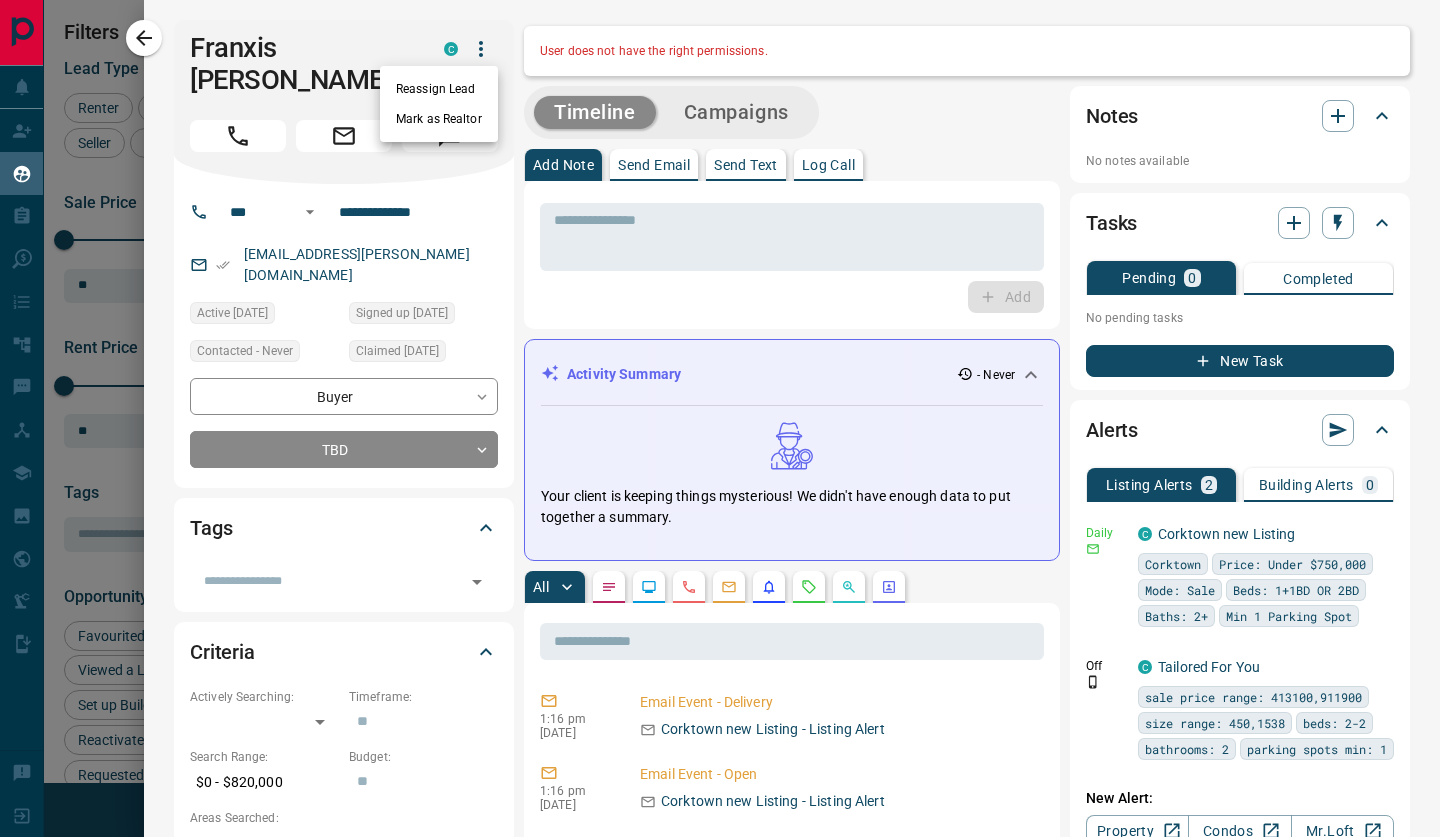 click on "Reassign Lead" at bounding box center (439, 89) 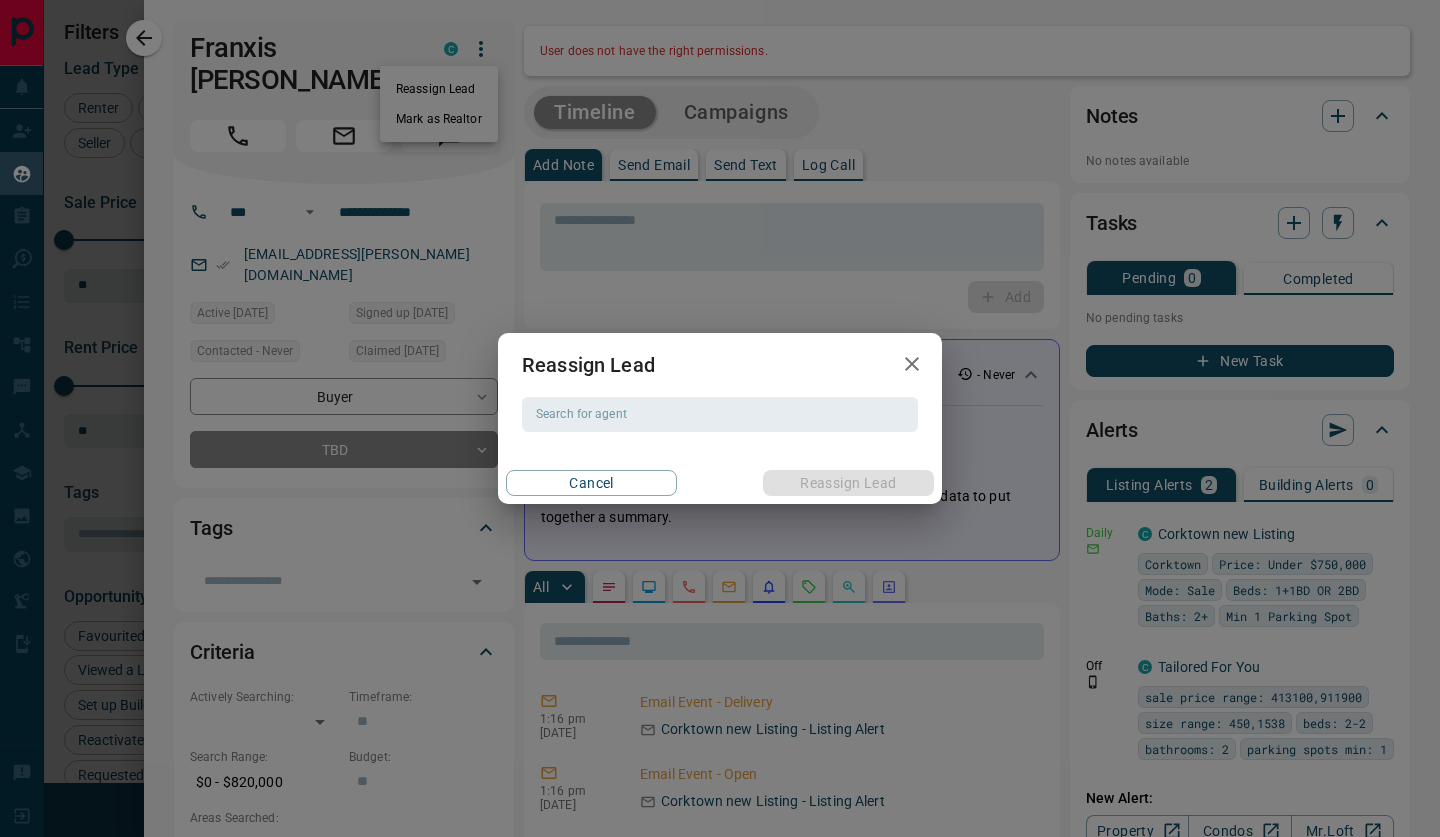 click on "Search for agent" at bounding box center (718, 414) 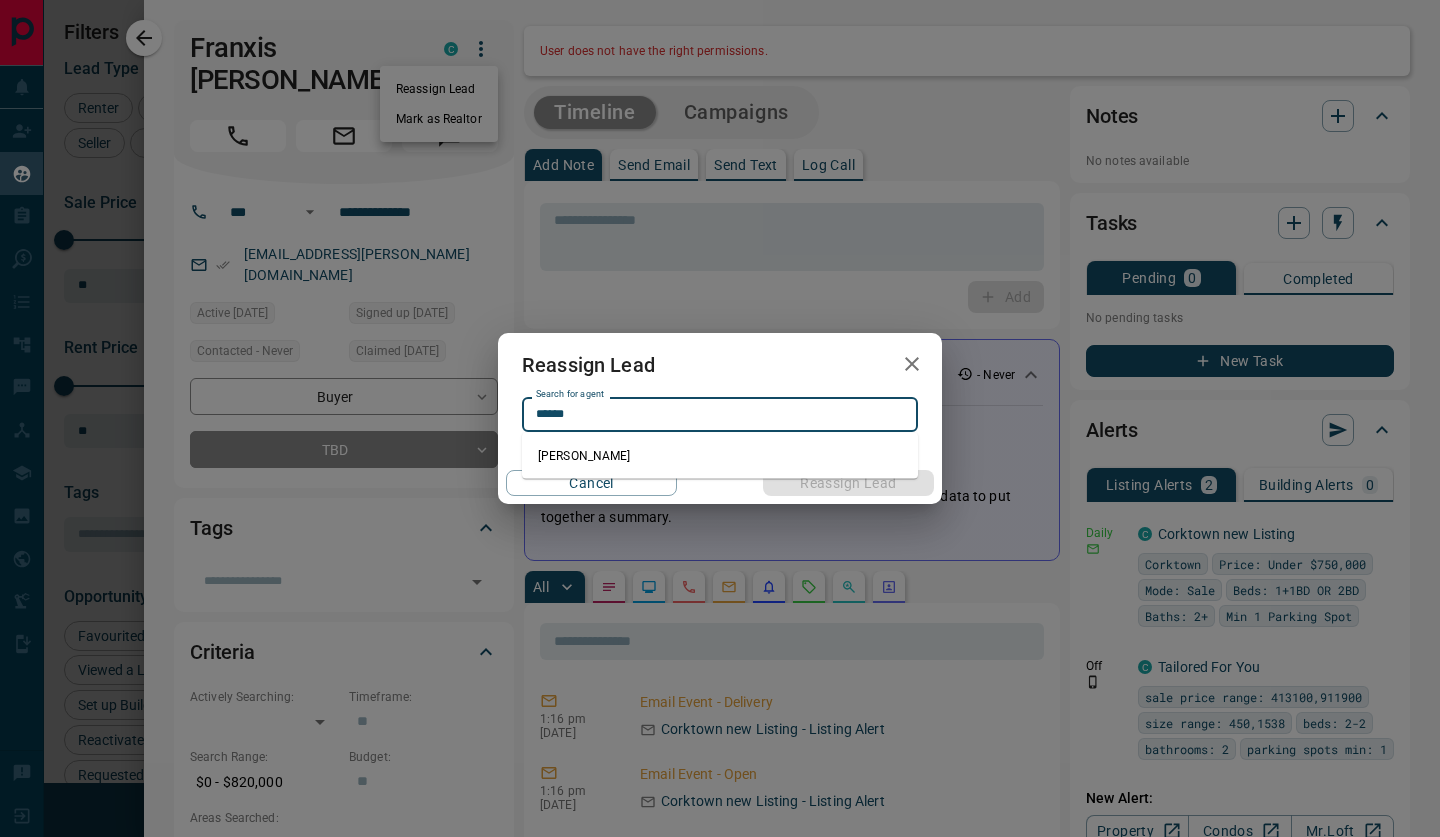 click on "[PERSON_NAME]" at bounding box center (720, 456) 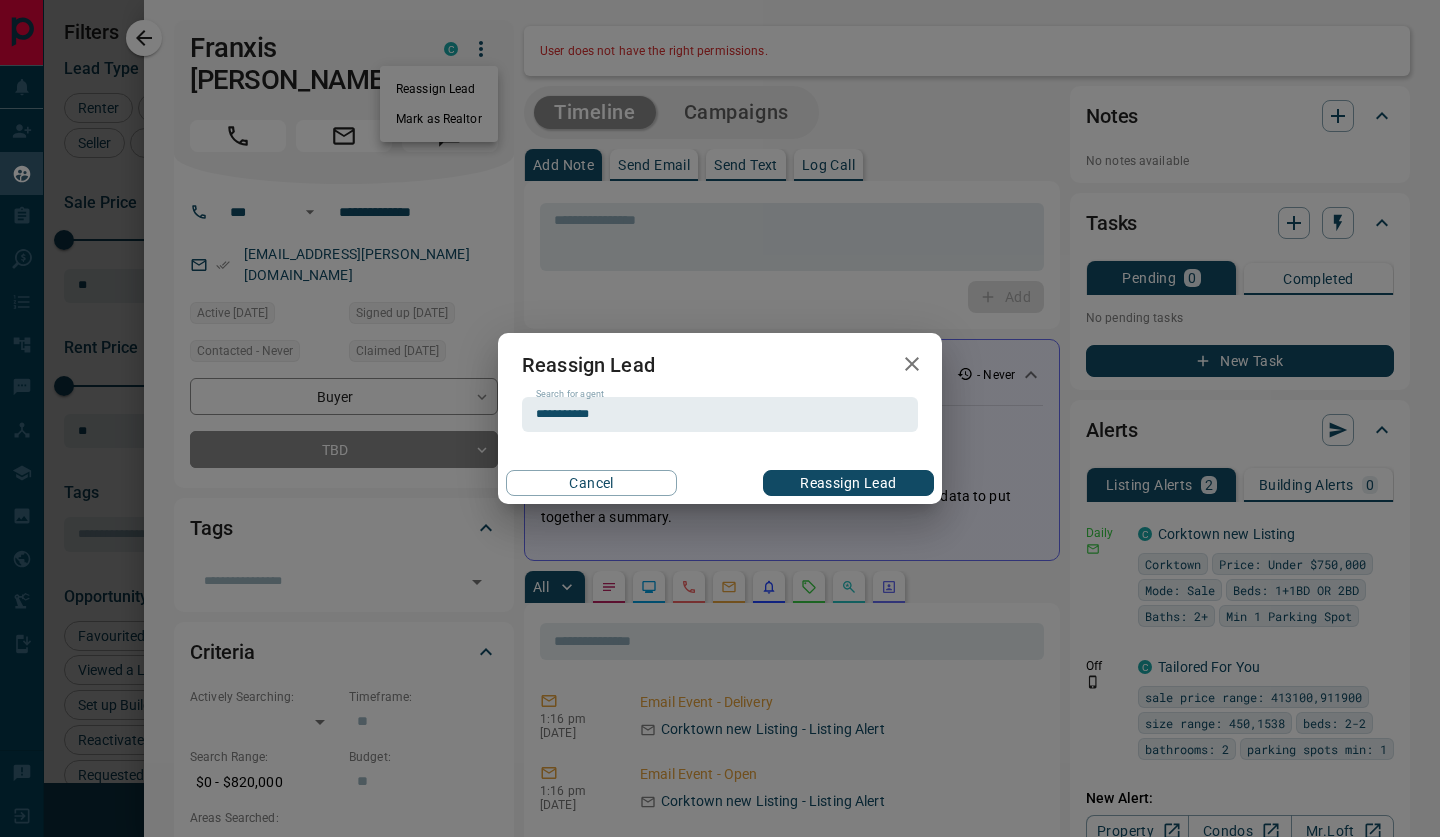 click on "Reassign Lead" at bounding box center [848, 483] 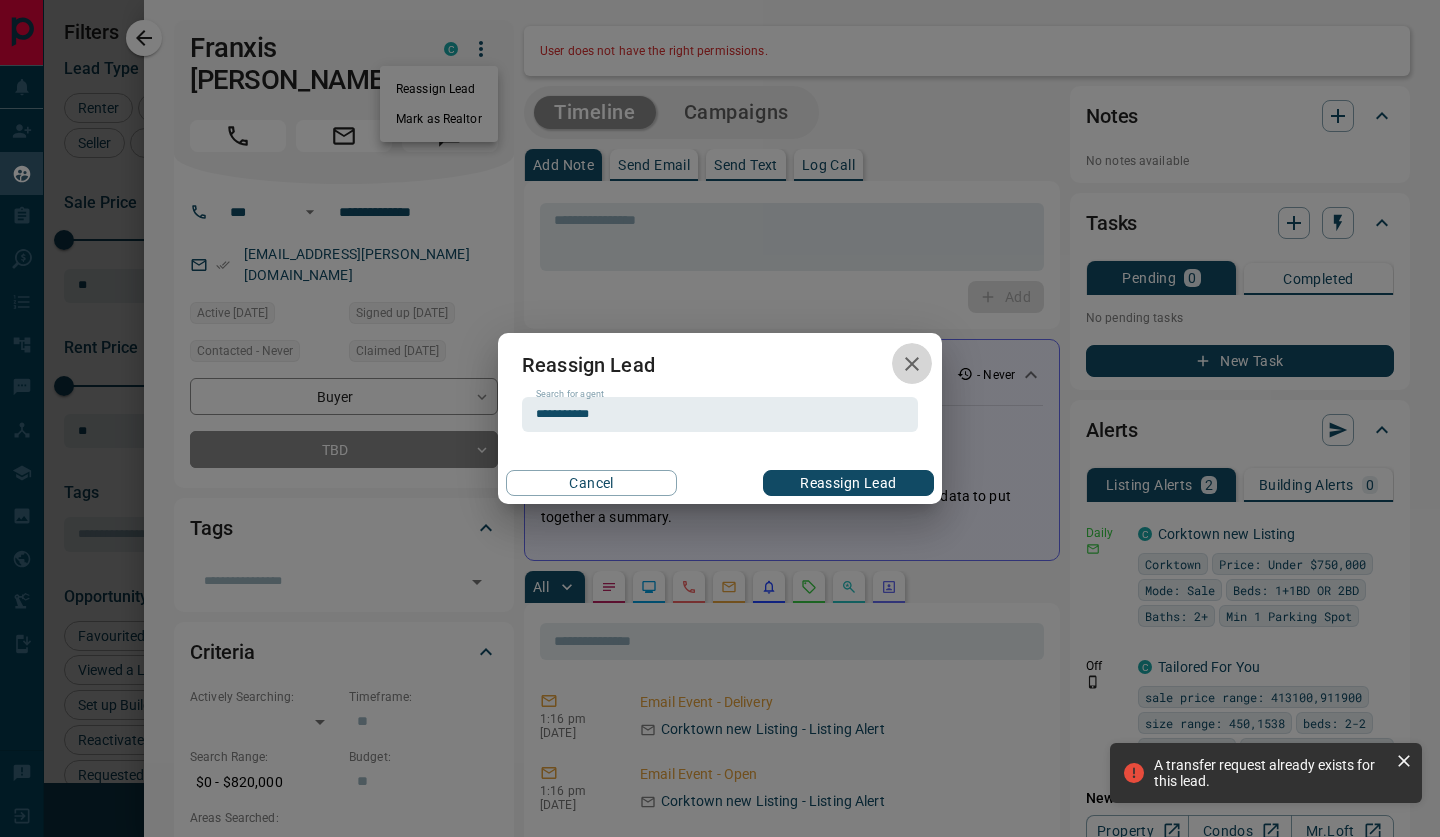 click 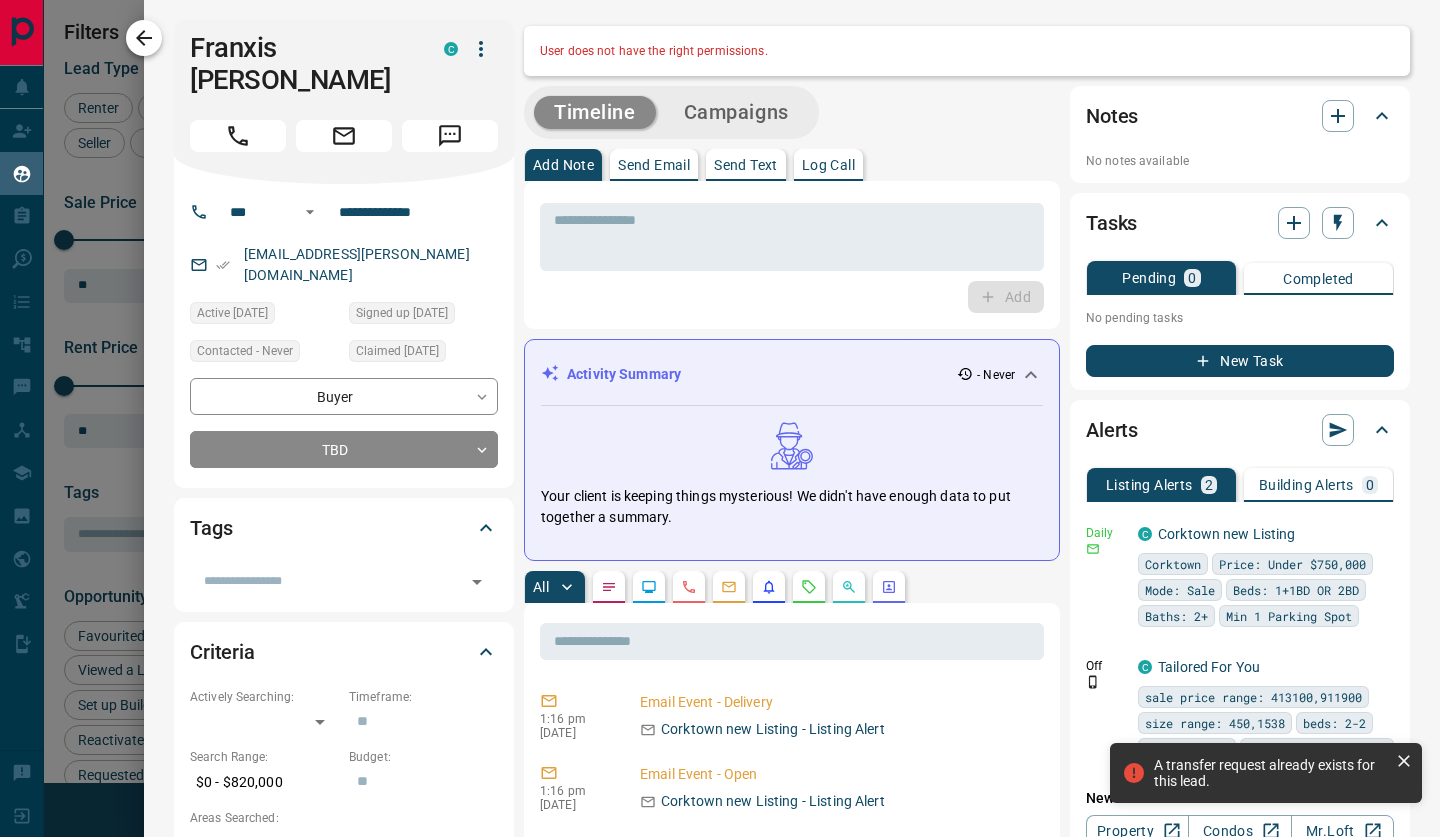 click 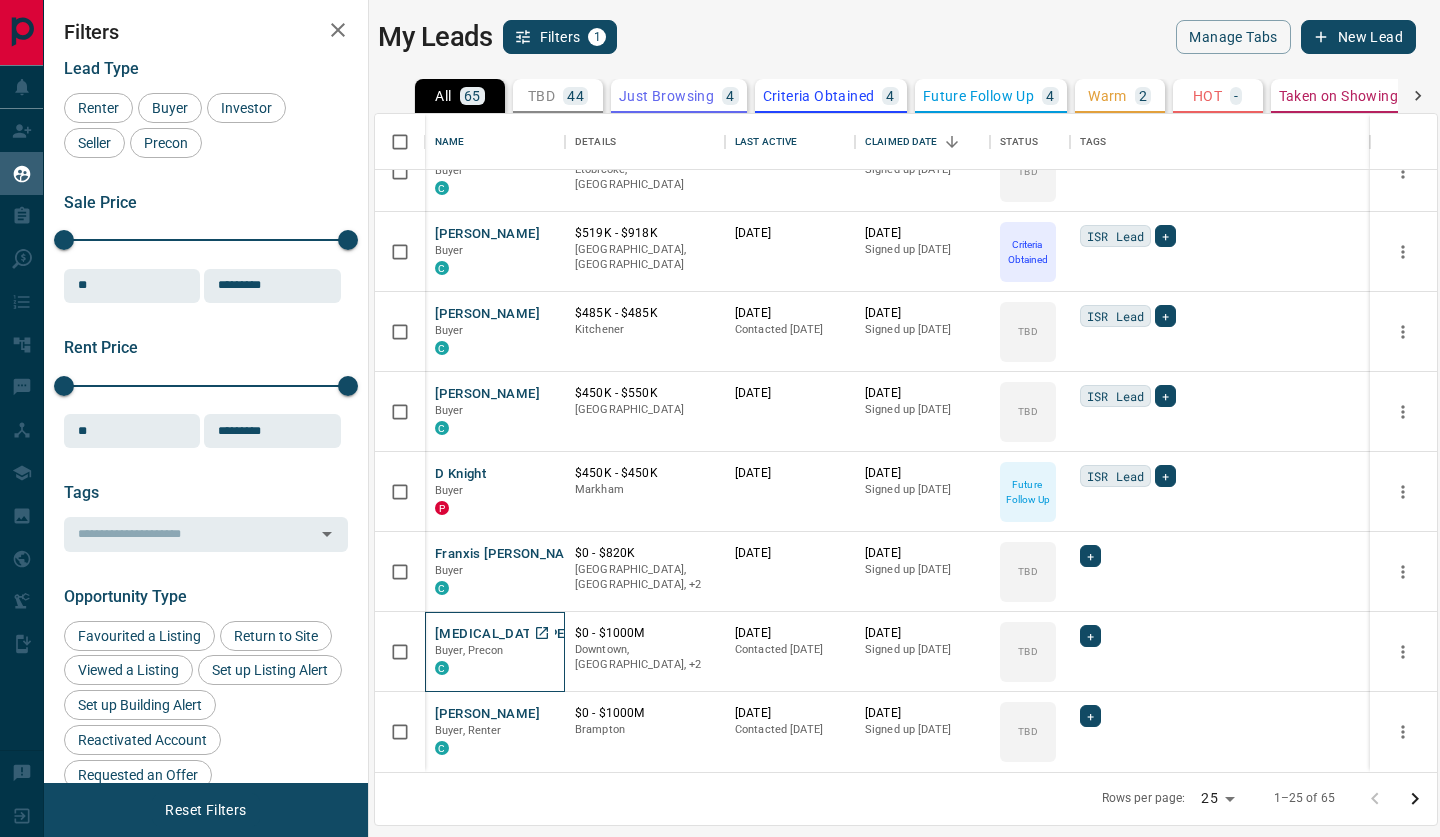 click on "[MEDICAL_DATA][PERSON_NAME]" at bounding box center (542, 634) 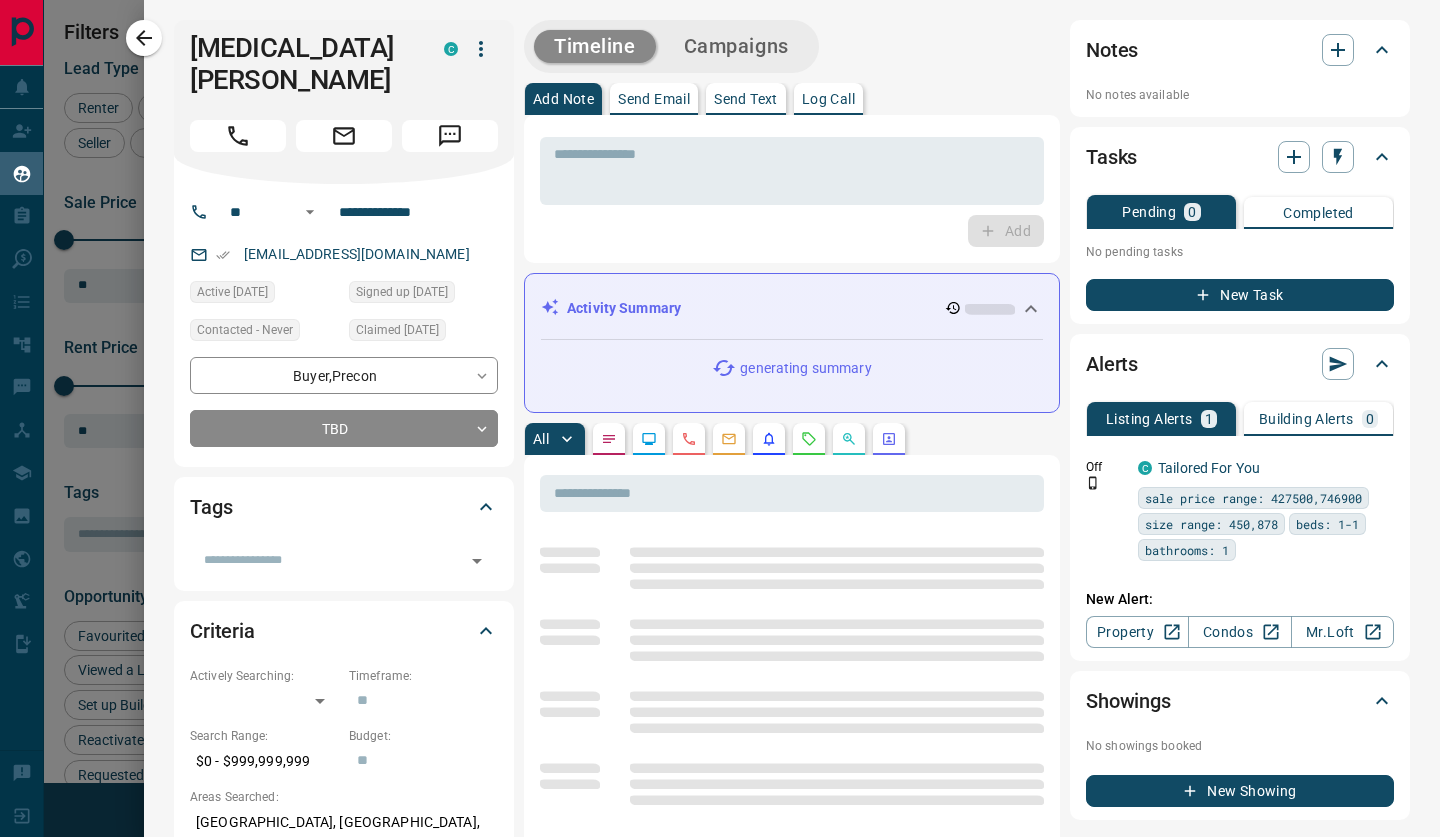 click 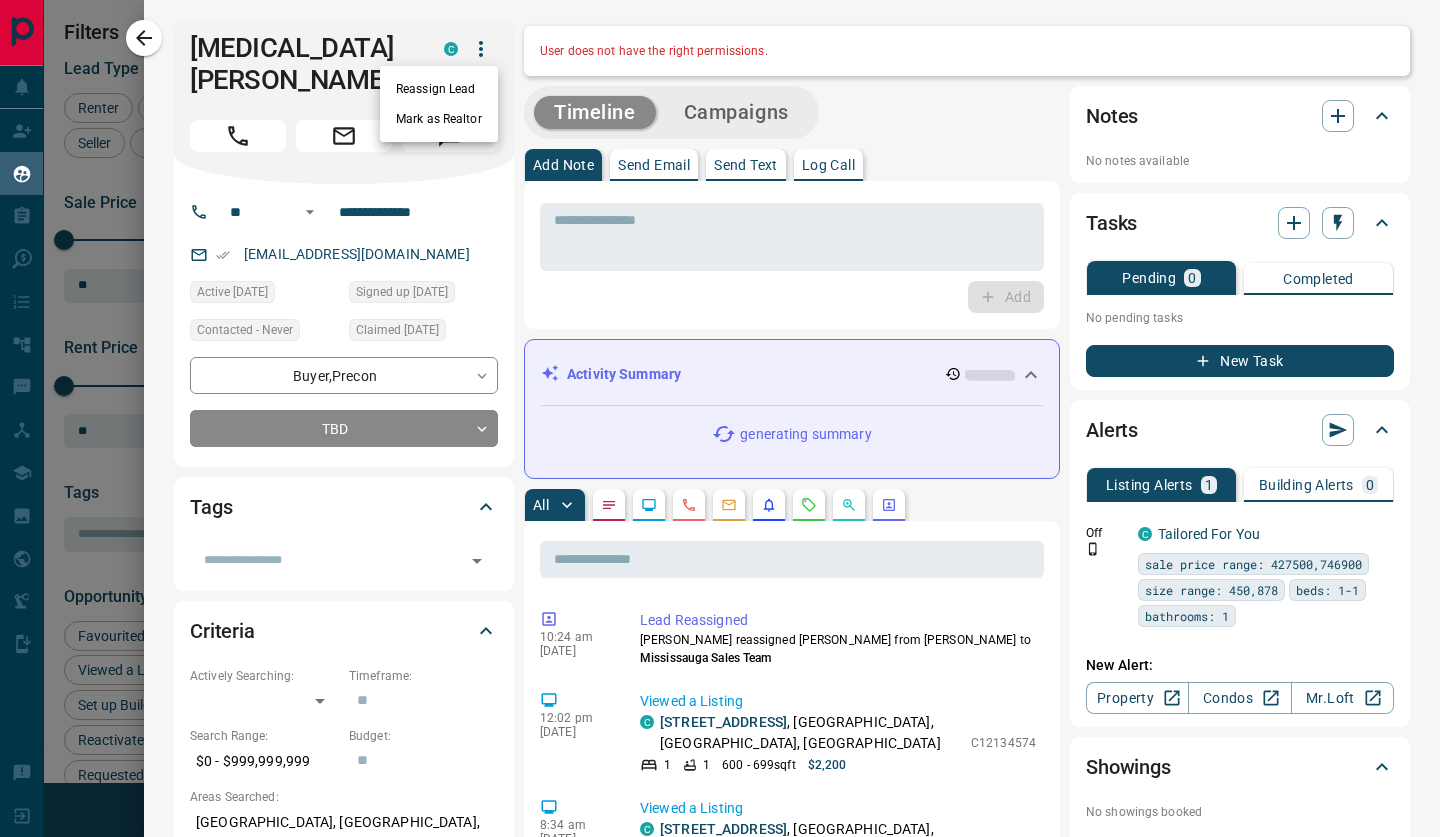 click on "Reassign Lead" at bounding box center (439, 89) 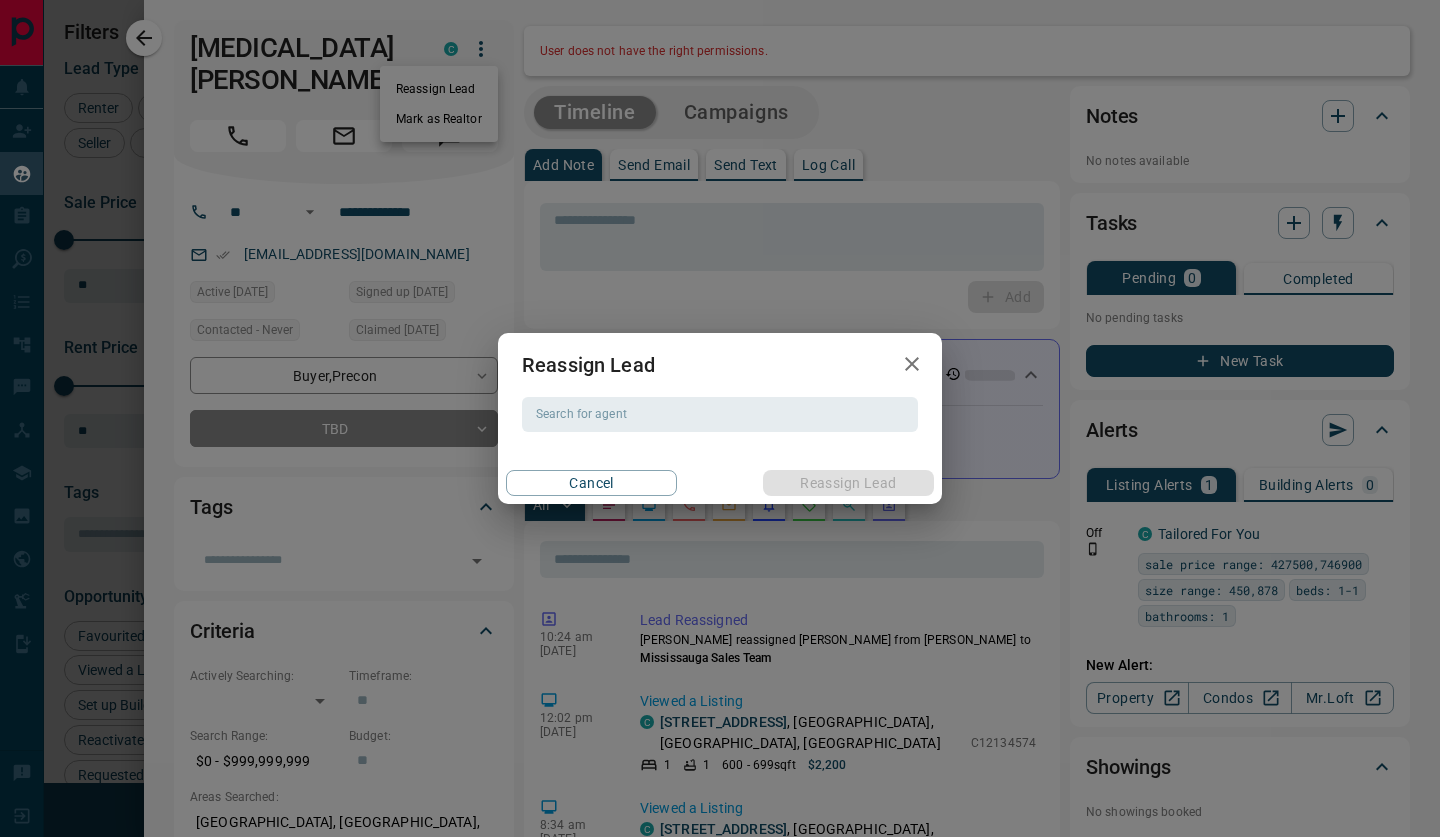 click on "Reassign Lead Search for agent Search for agent Cancel Reassign Lead" at bounding box center (720, 418) 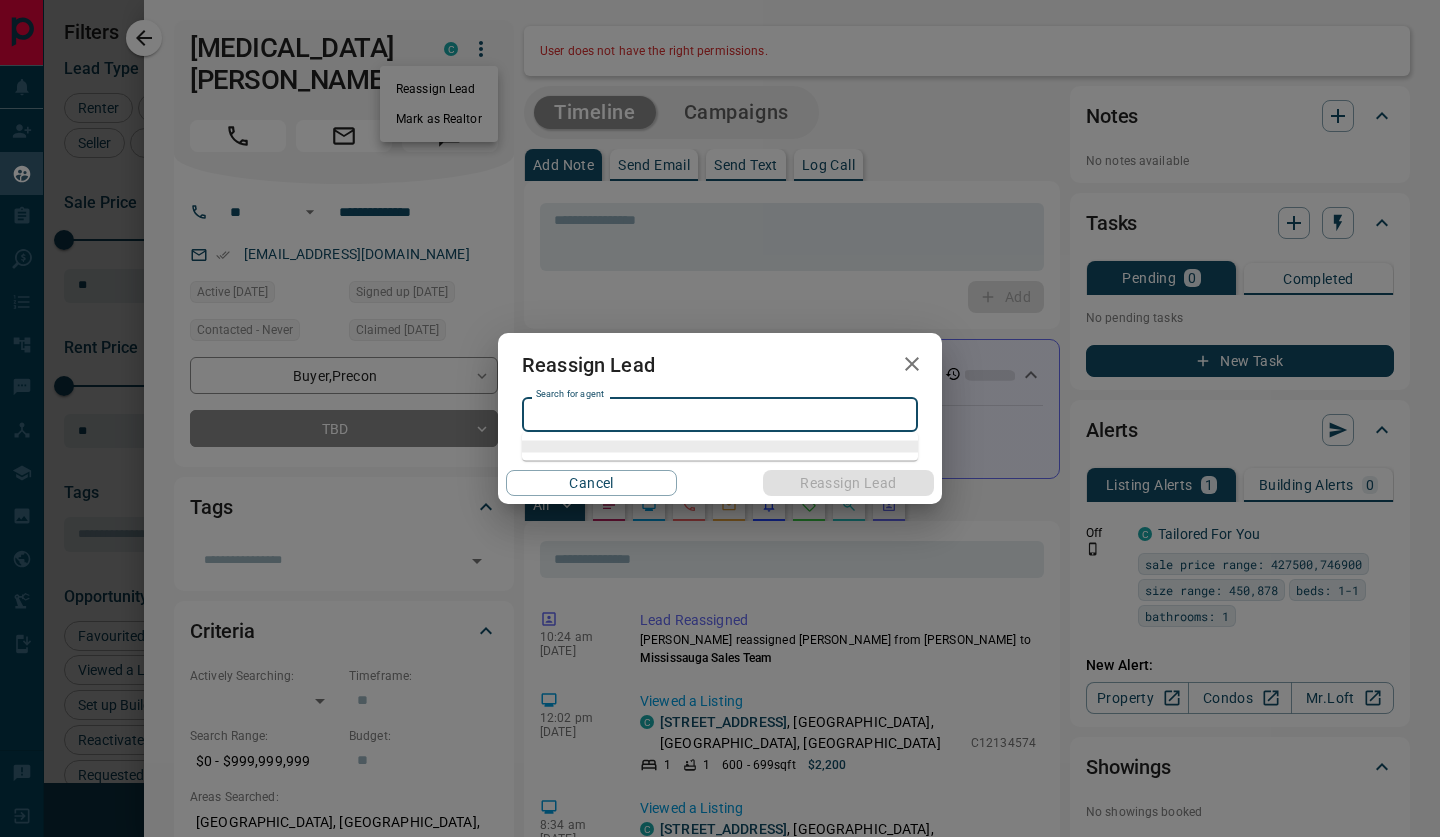 click on "Search for agent" at bounding box center [718, 414] 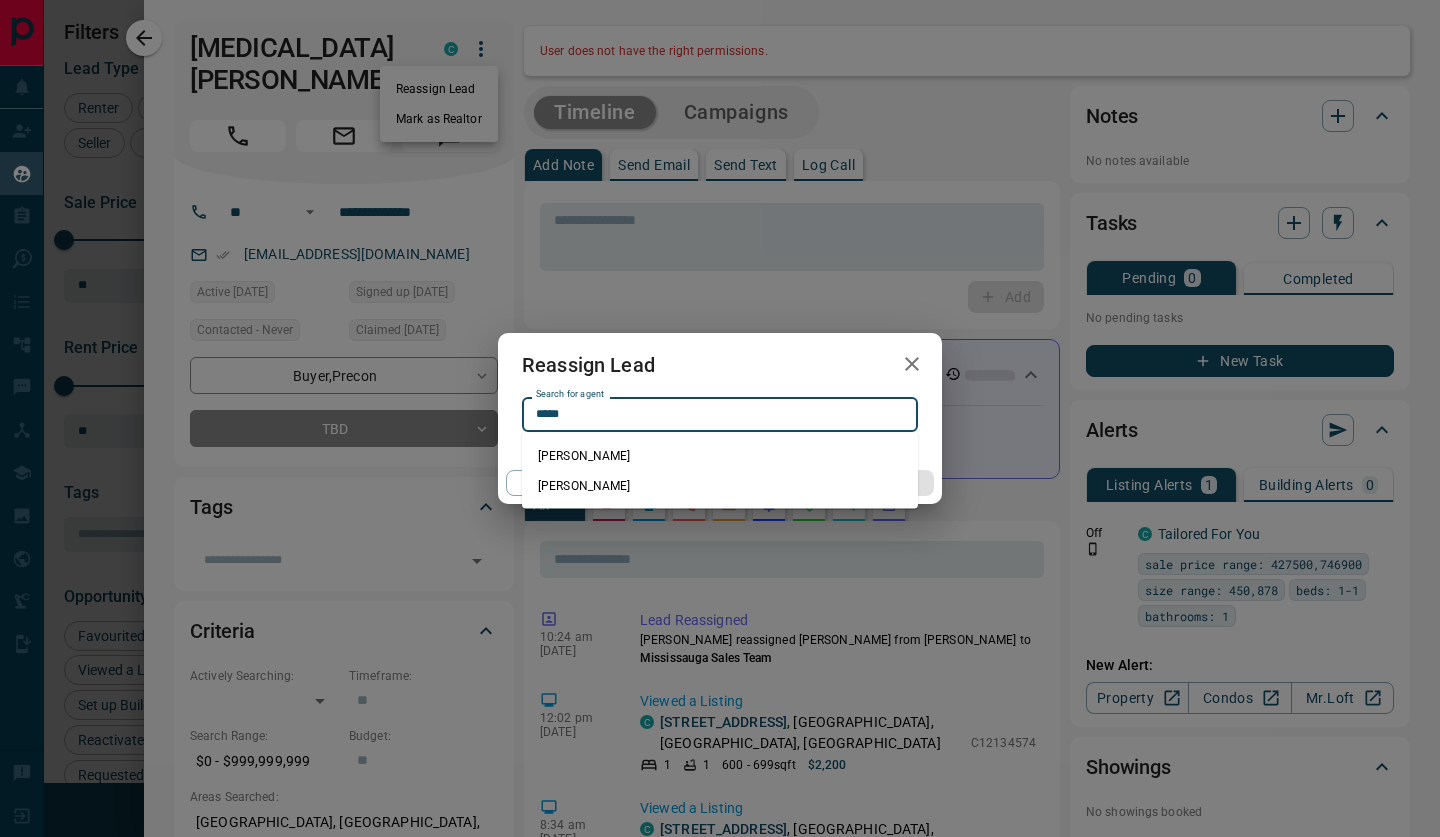 click on "[PERSON_NAME]" at bounding box center [720, 486] 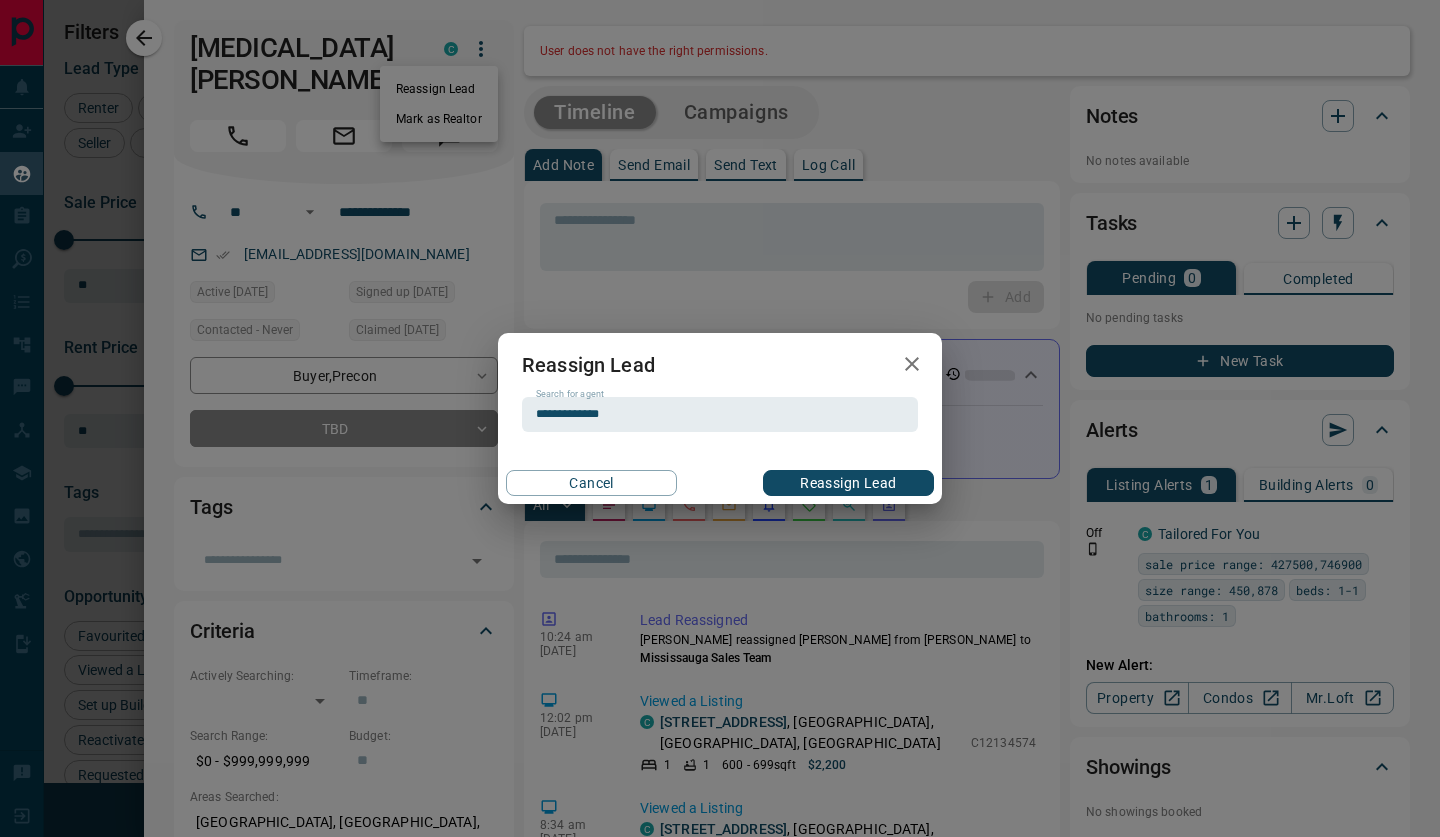 click on "Reassign Lead" at bounding box center [848, 483] 